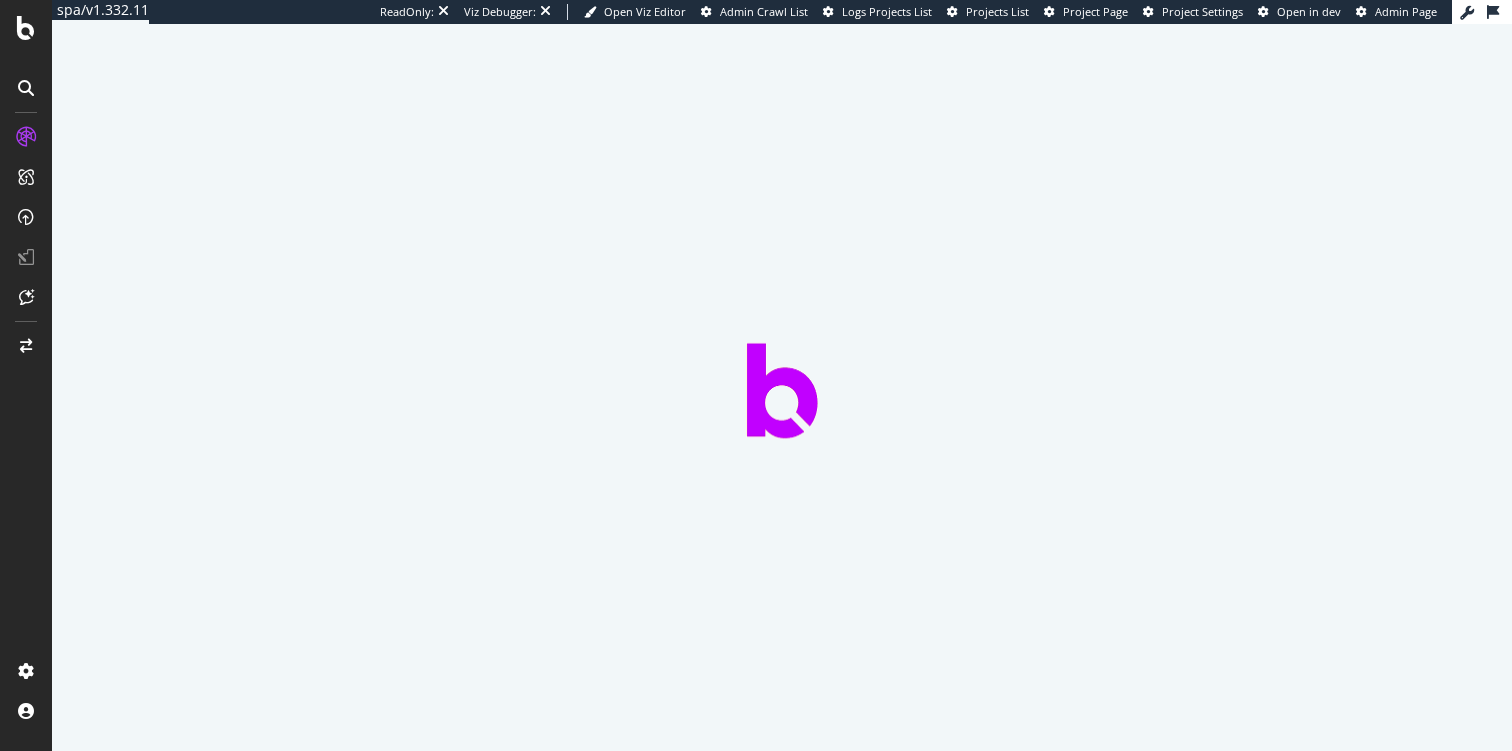 scroll, scrollTop: 0, scrollLeft: 0, axis: both 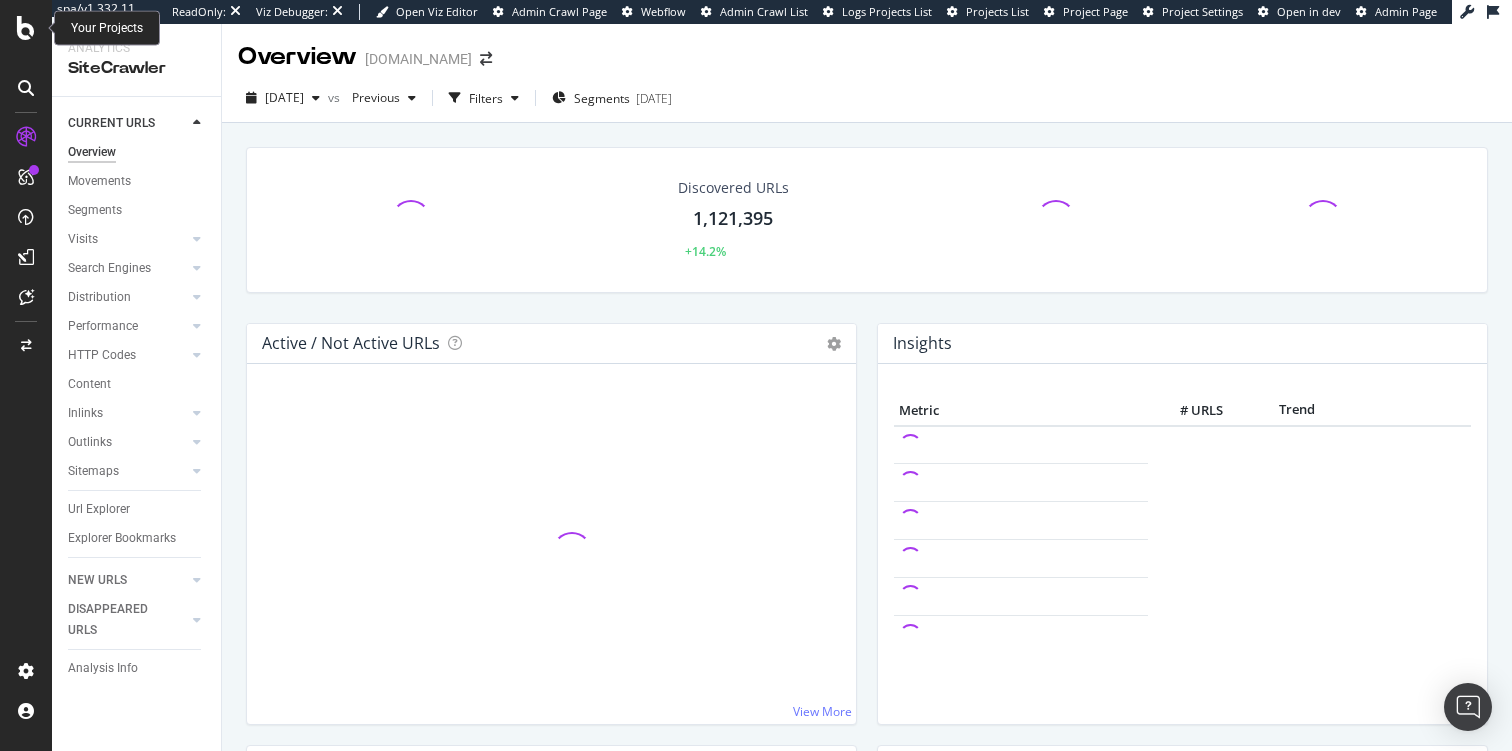 click at bounding box center (26, 28) 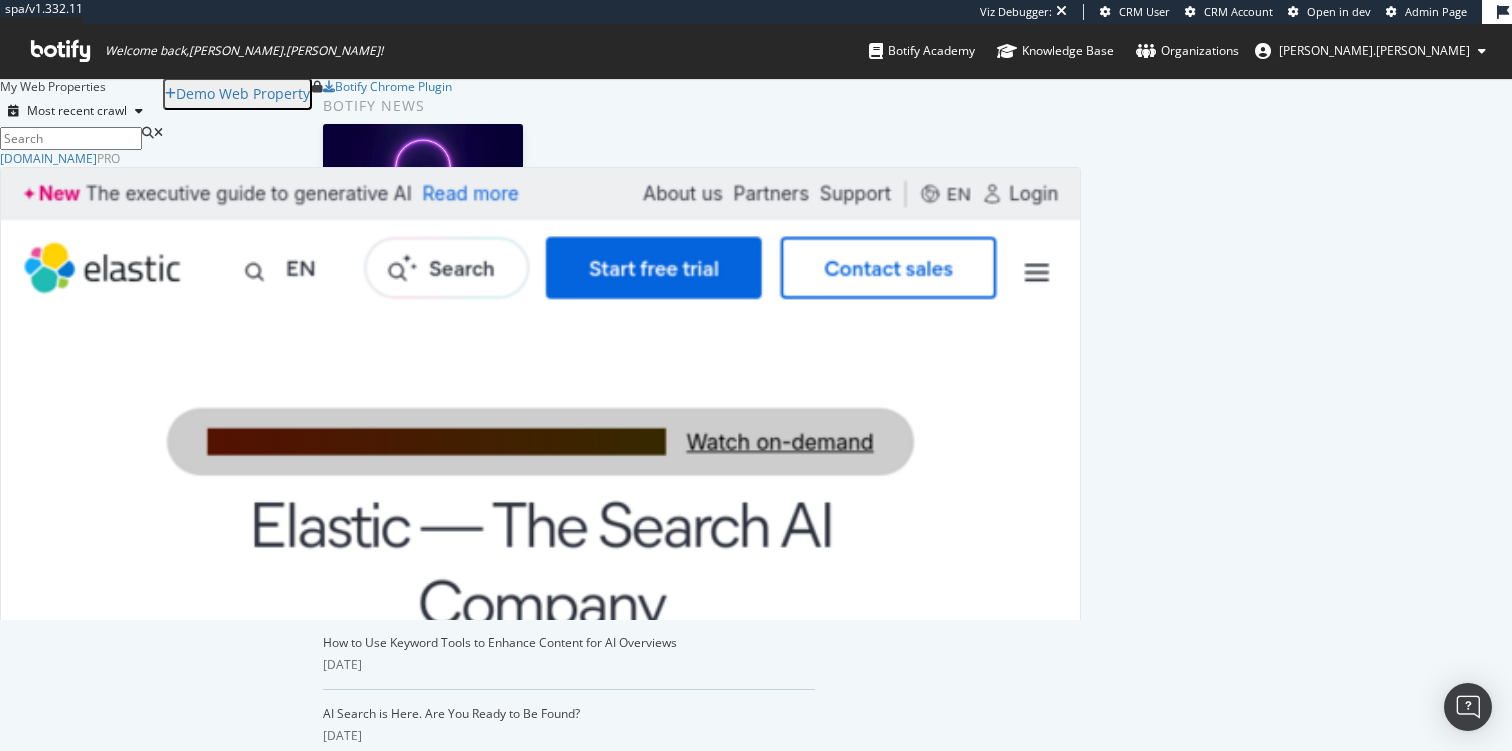 scroll, scrollTop: 1, scrollLeft: 1, axis: both 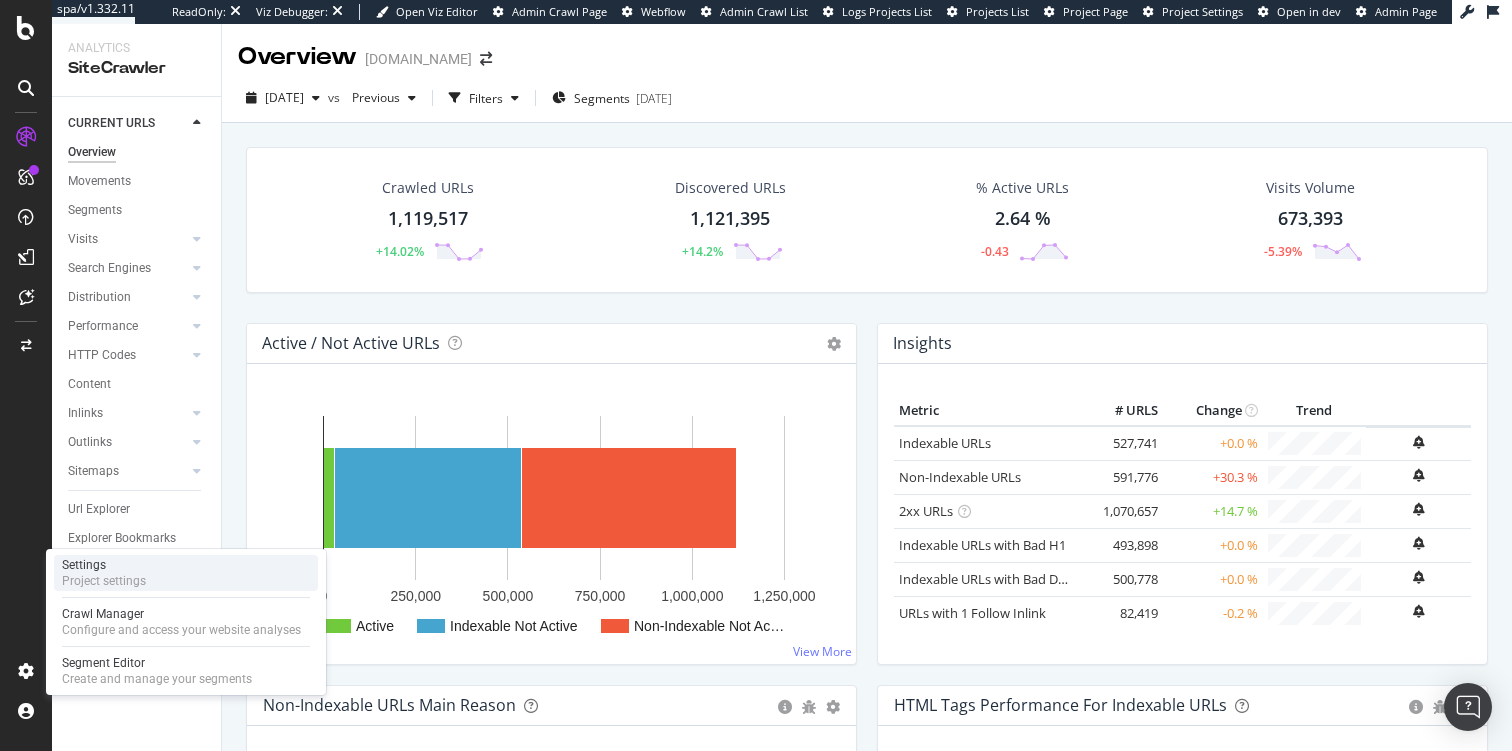 click on "Project settings" at bounding box center [104, 581] 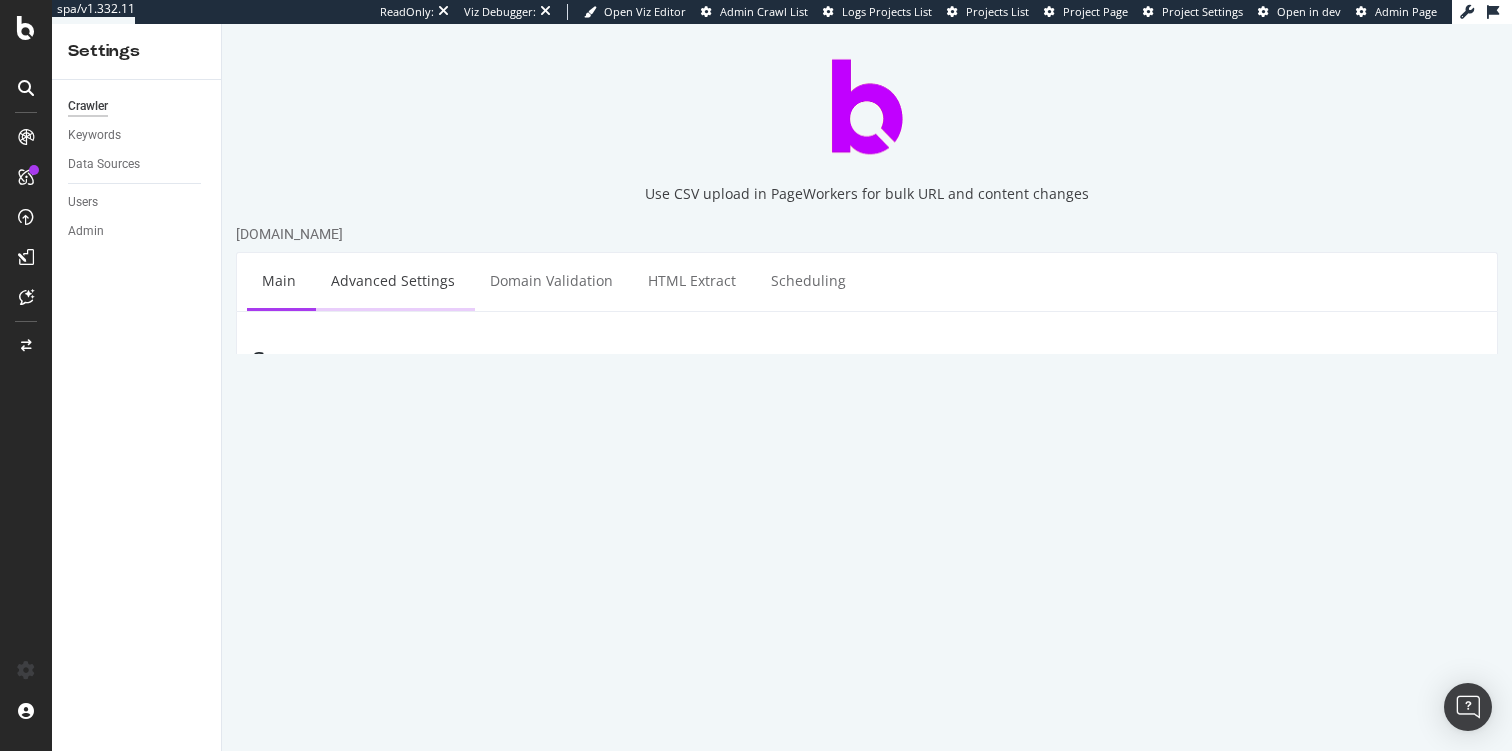 scroll, scrollTop: 0, scrollLeft: 0, axis: both 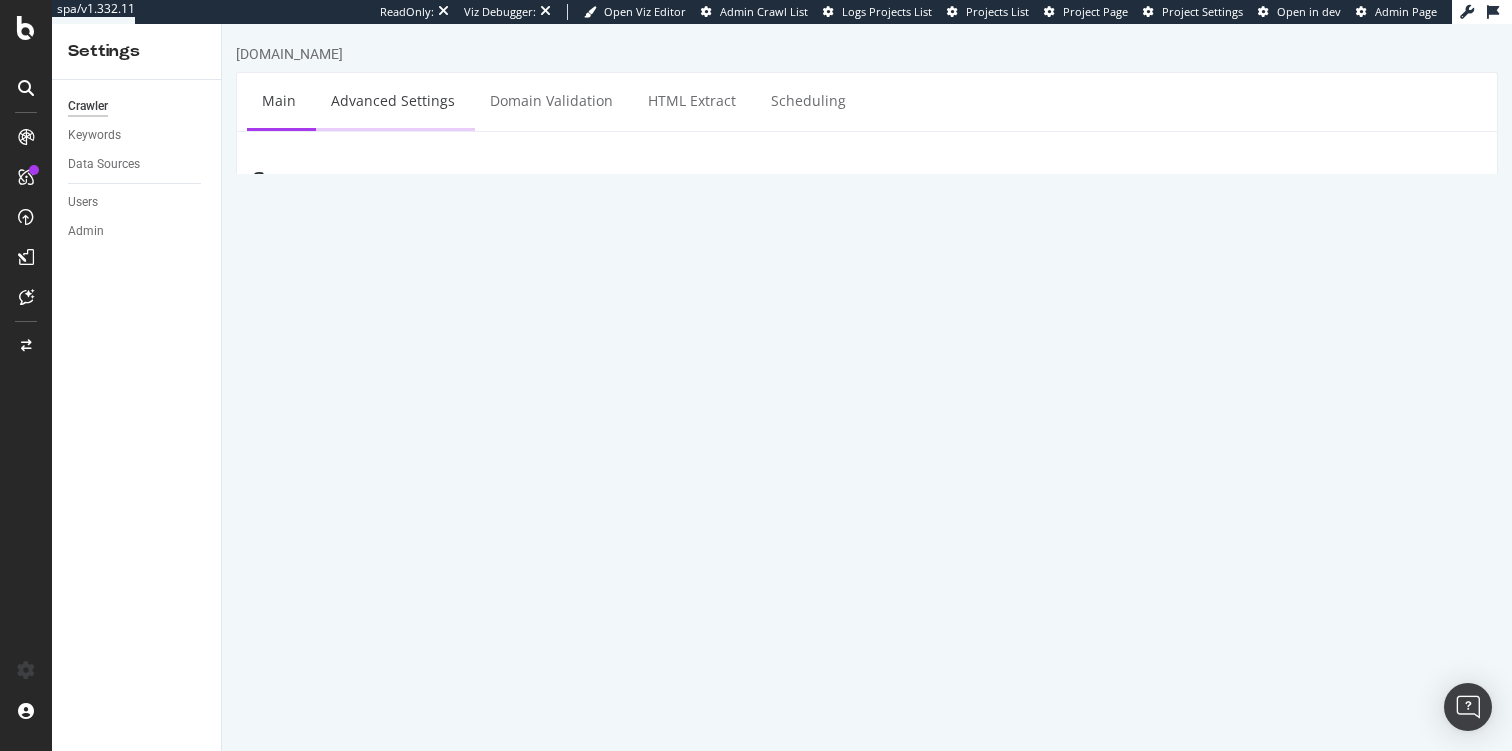 click on "Advanced Settings" at bounding box center (393, 100) 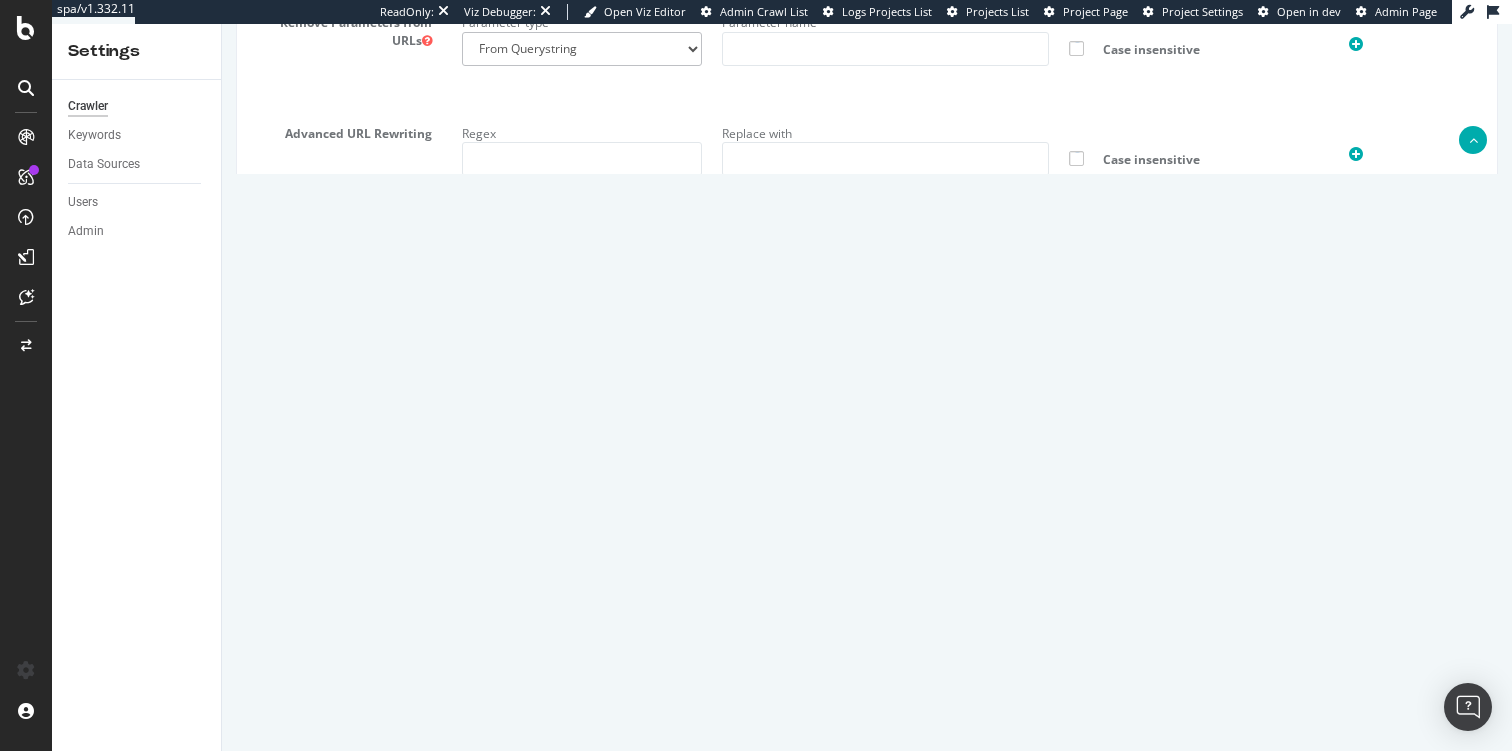 scroll, scrollTop: 1609, scrollLeft: 0, axis: vertical 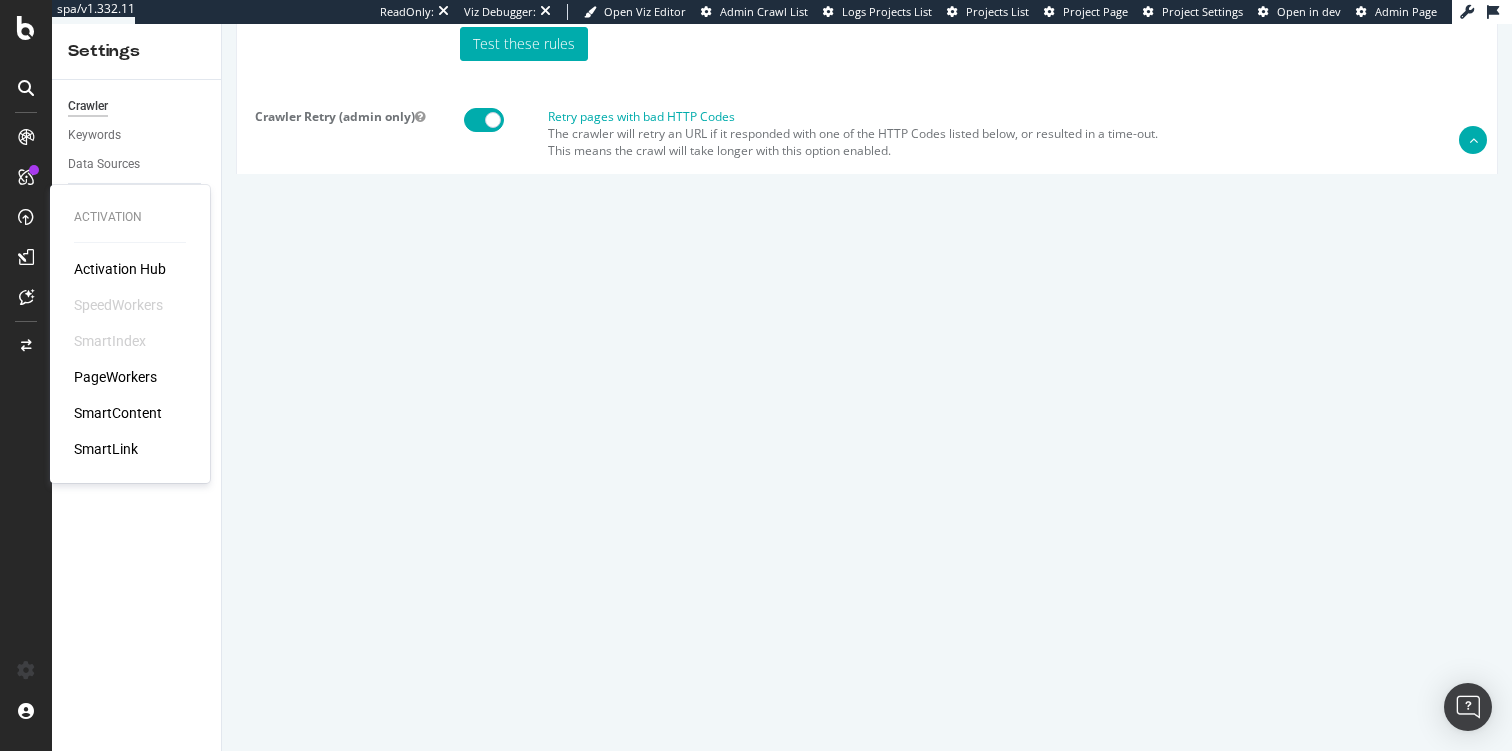 click on "PageWorkers" at bounding box center [115, 377] 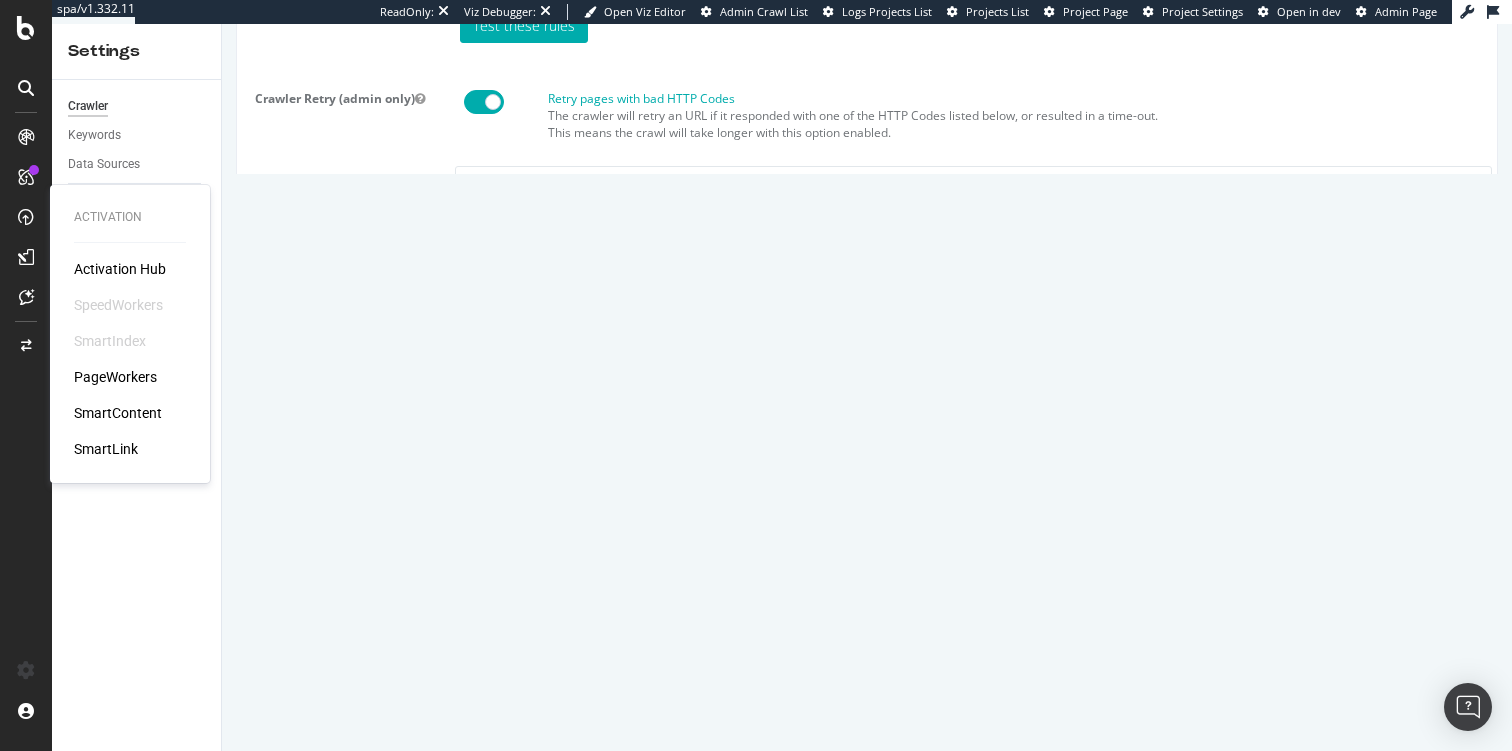 scroll, scrollTop: 0, scrollLeft: 0, axis: both 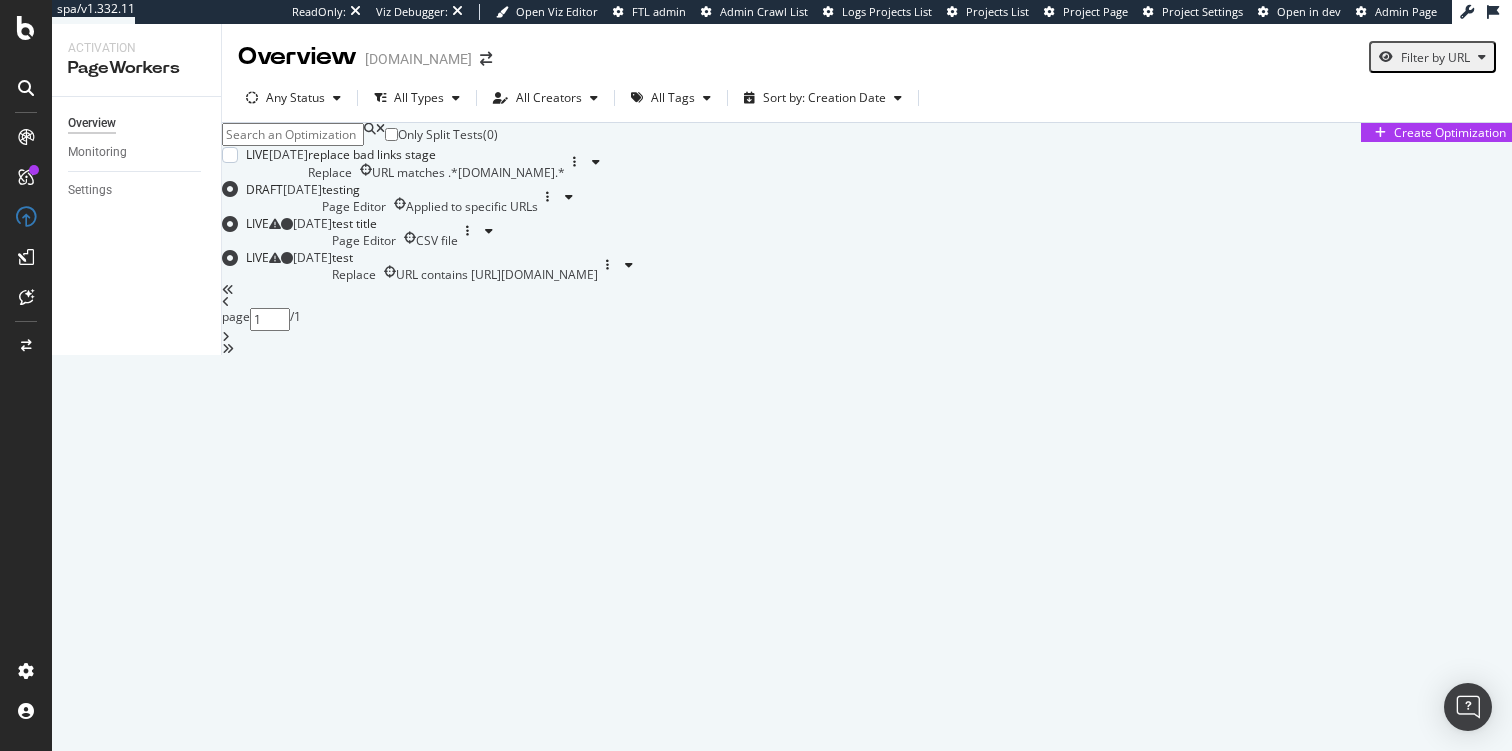click on "replace bad links stage" at bounding box center [436, 154] 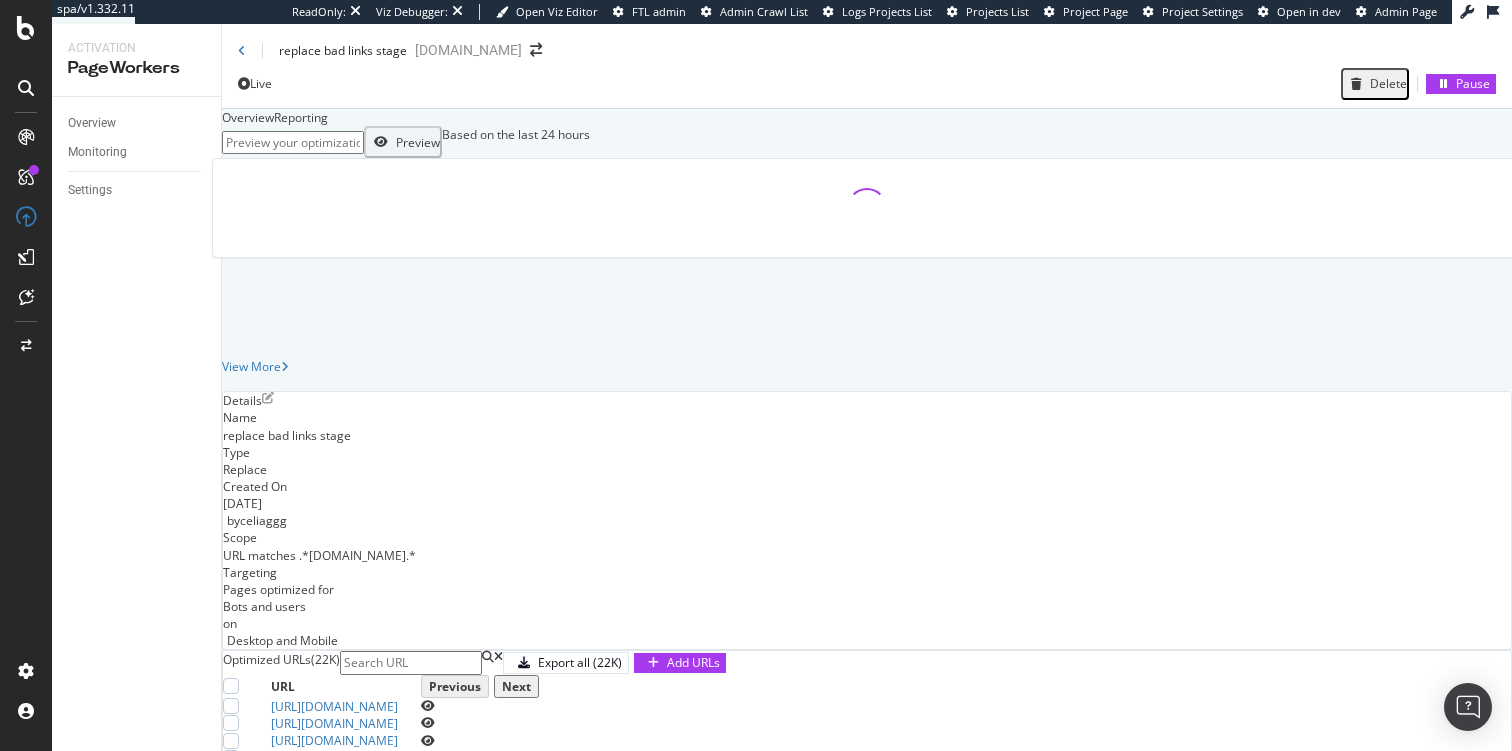 scroll, scrollTop: 383, scrollLeft: 0, axis: vertical 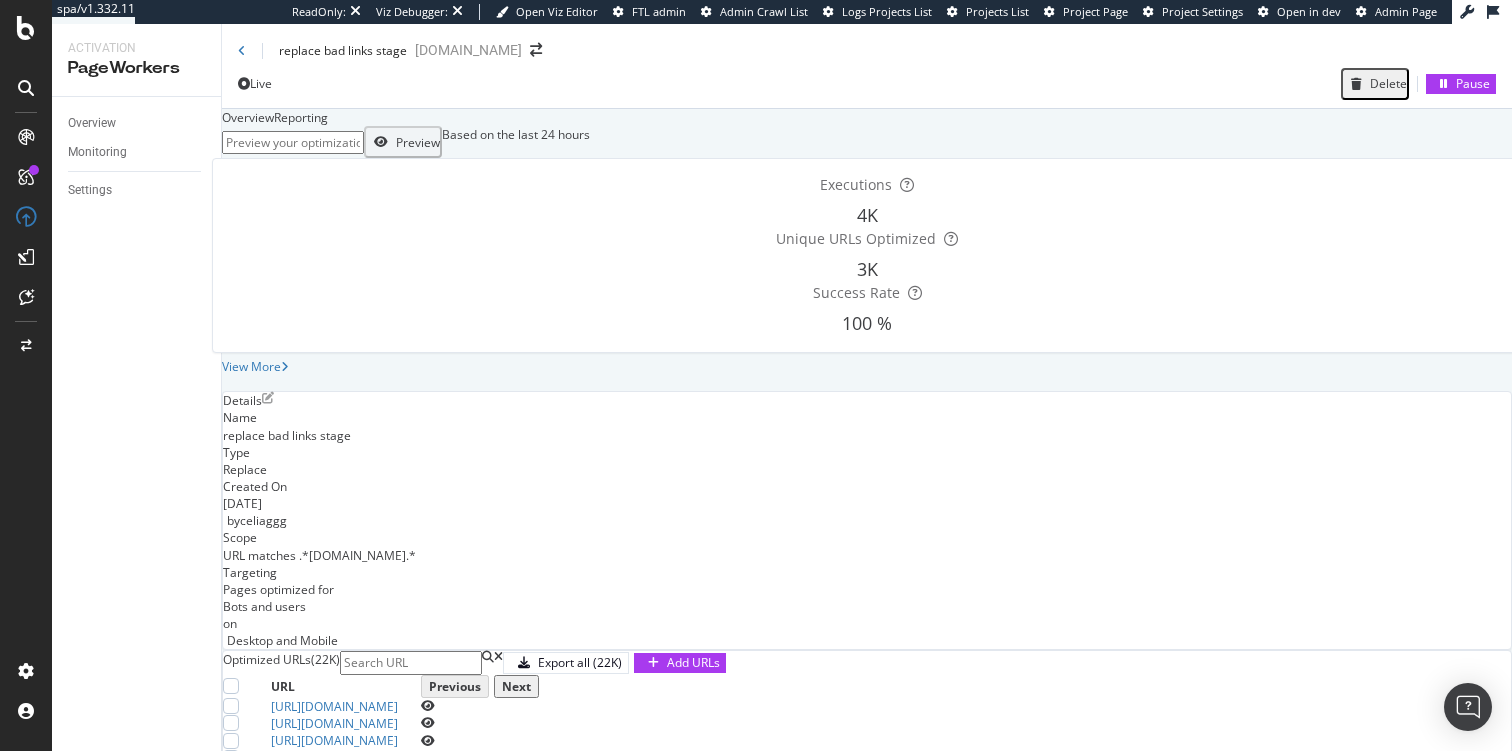 click at bounding box center (428, 706) 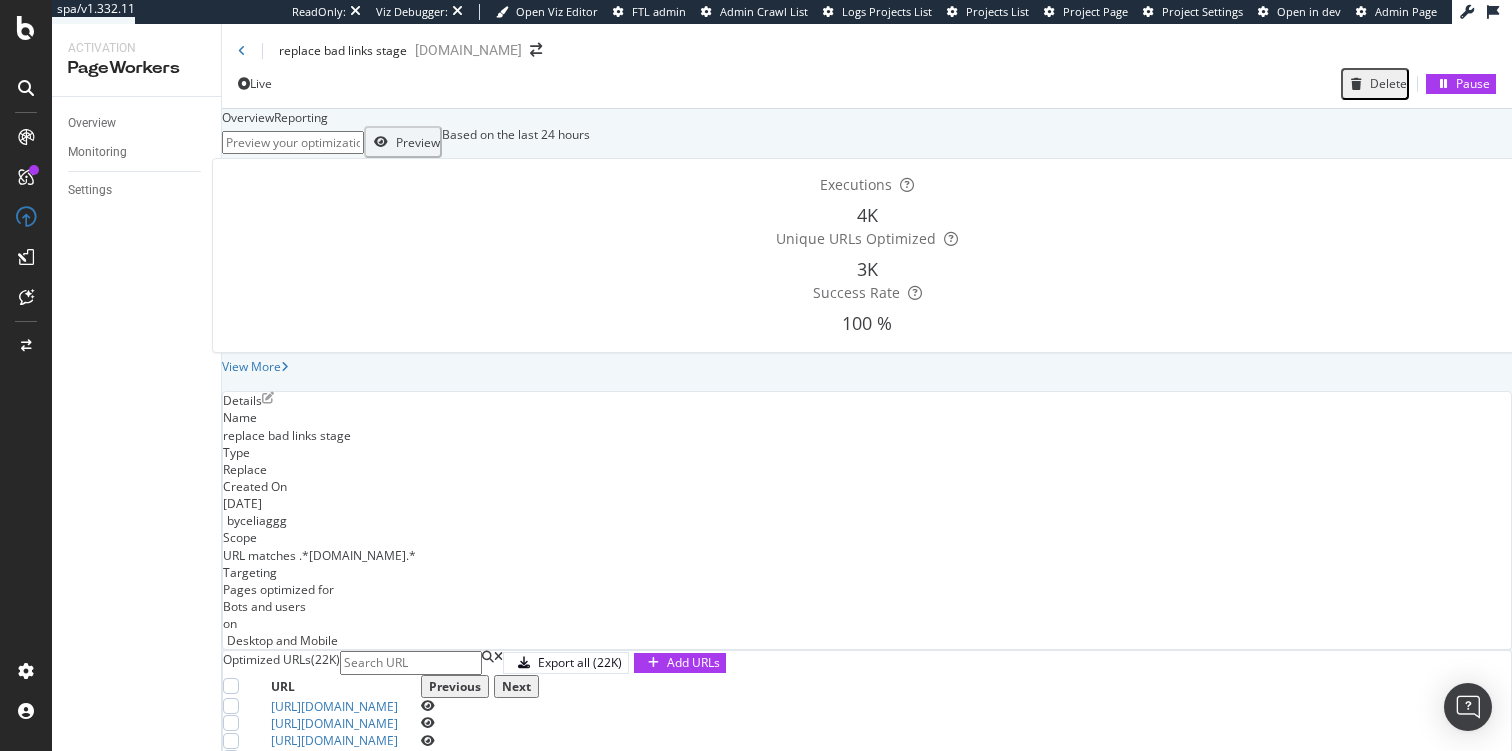 click at bounding box center [428, 741] 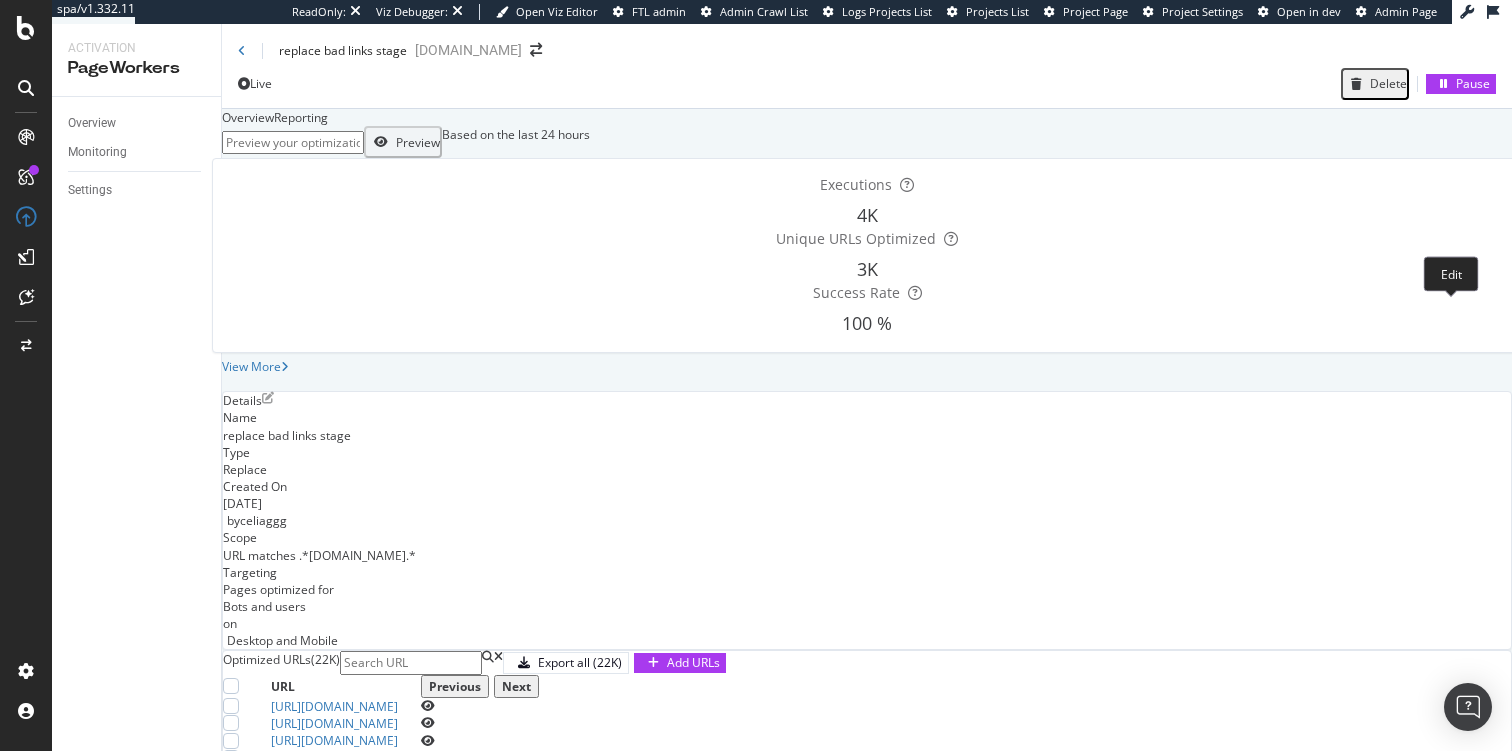 click at bounding box center [268, 398] 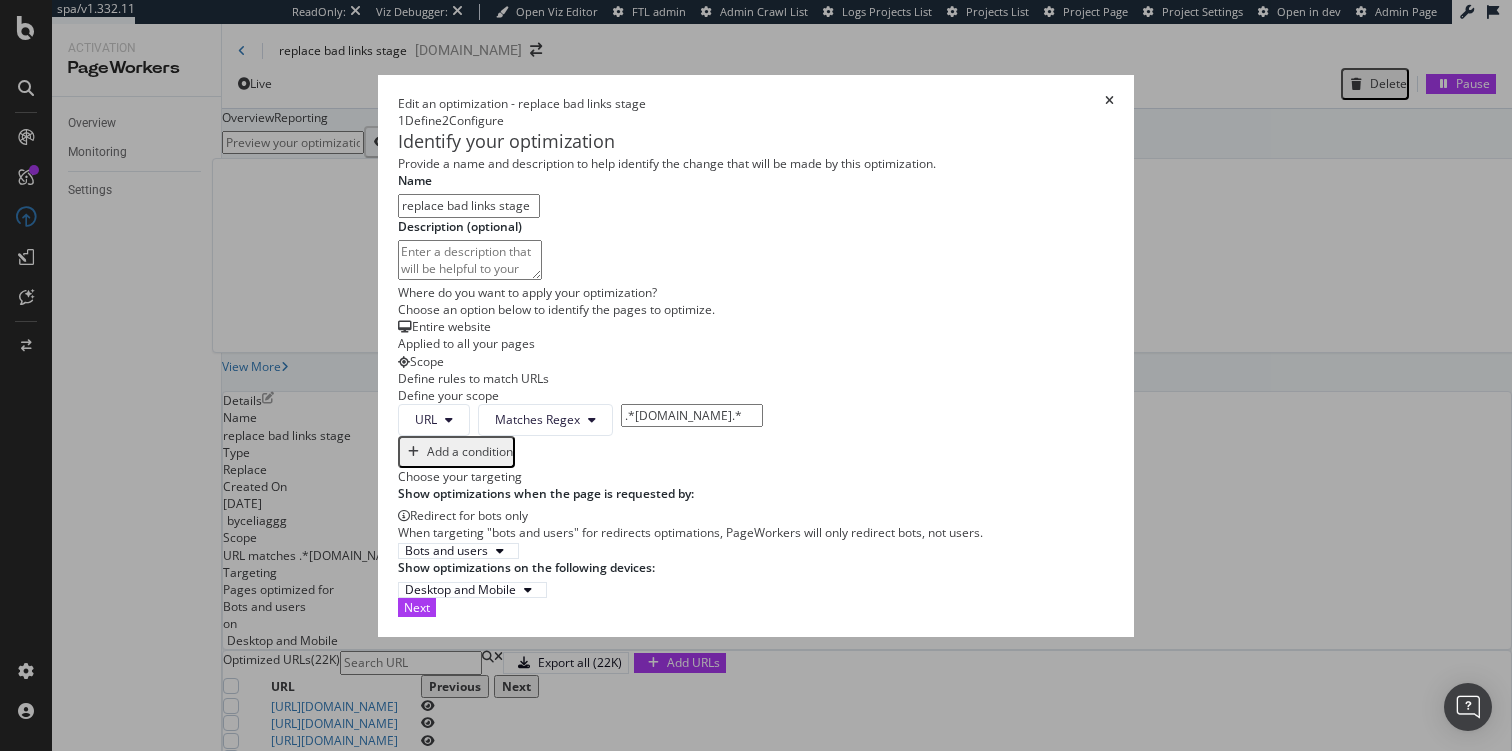 scroll, scrollTop: 195, scrollLeft: 0, axis: vertical 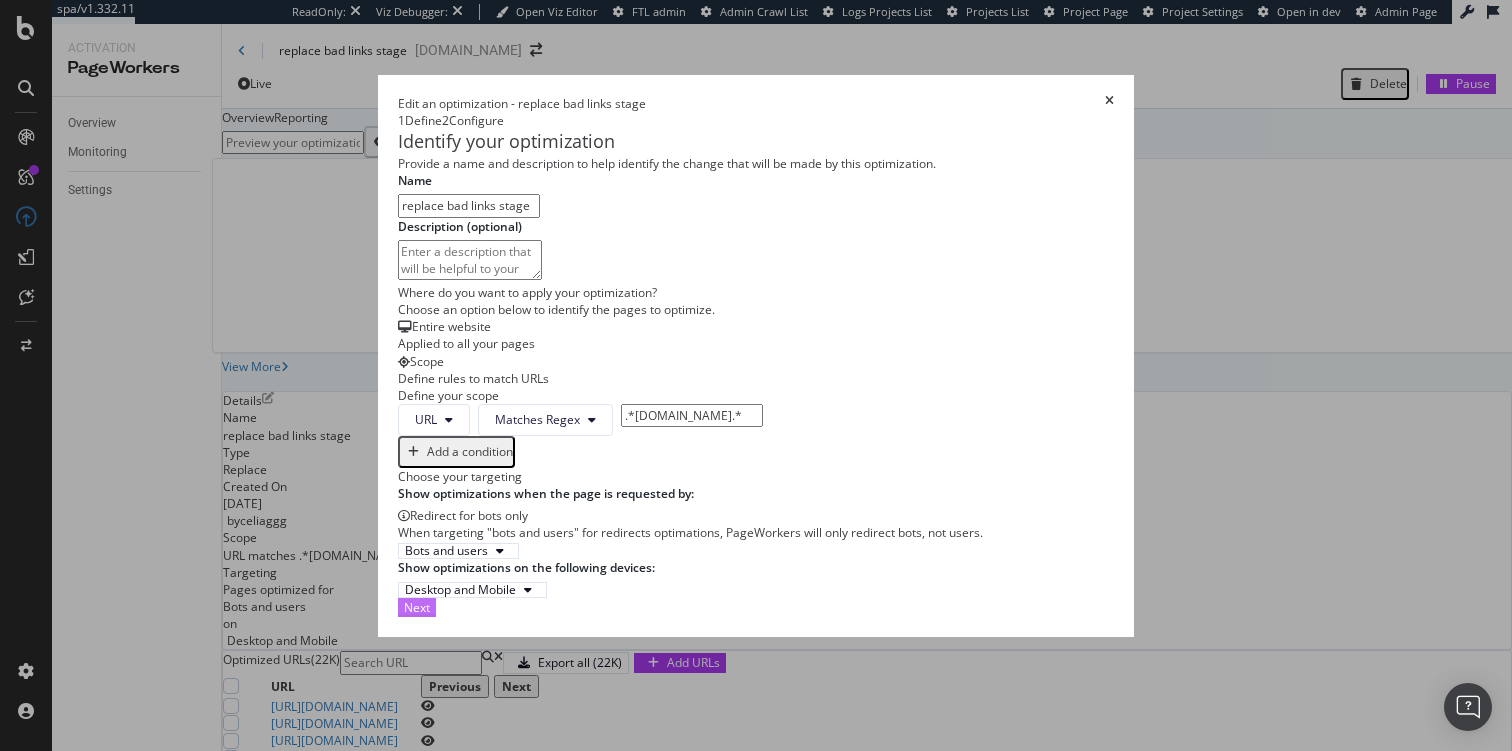 click on "Next" at bounding box center [417, 607] 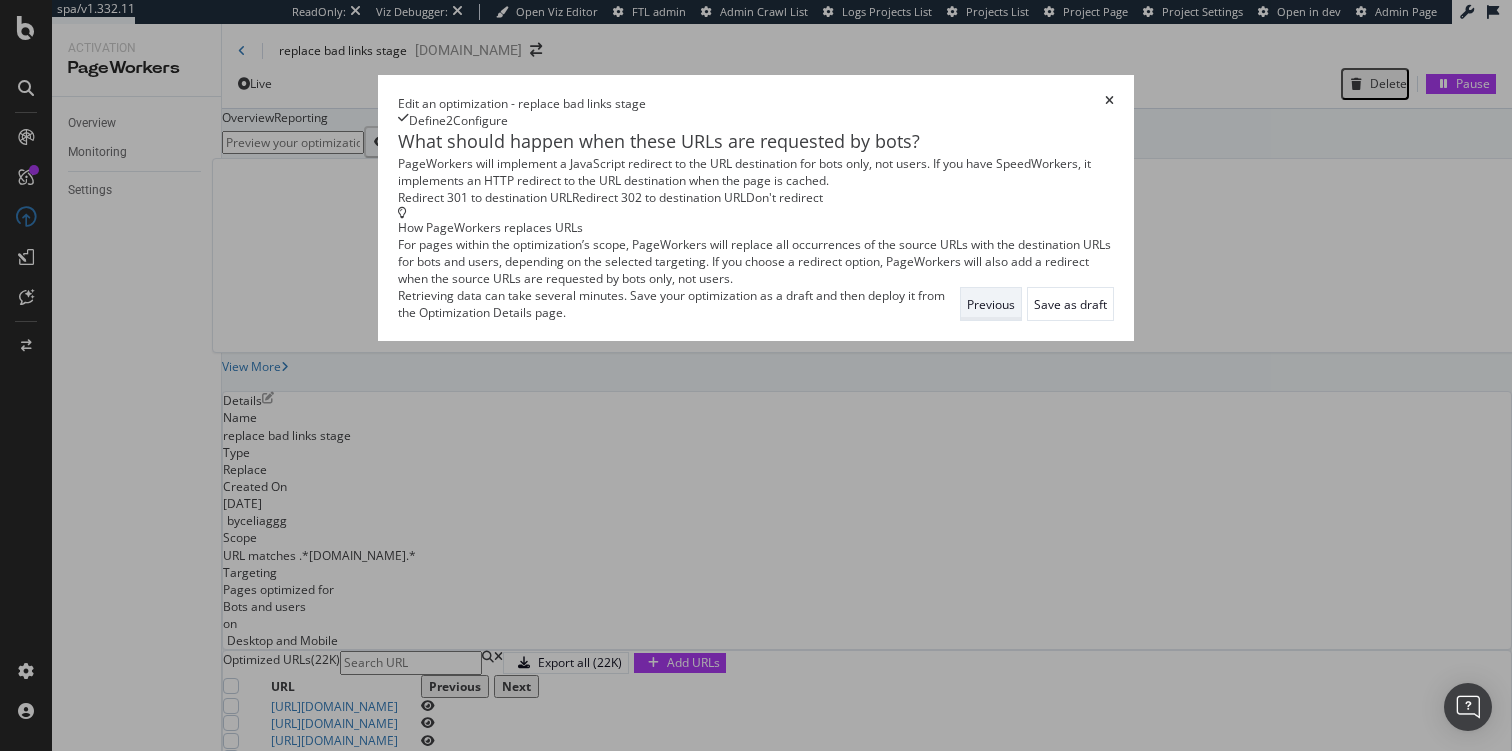 click on "Previous" at bounding box center (991, 304) 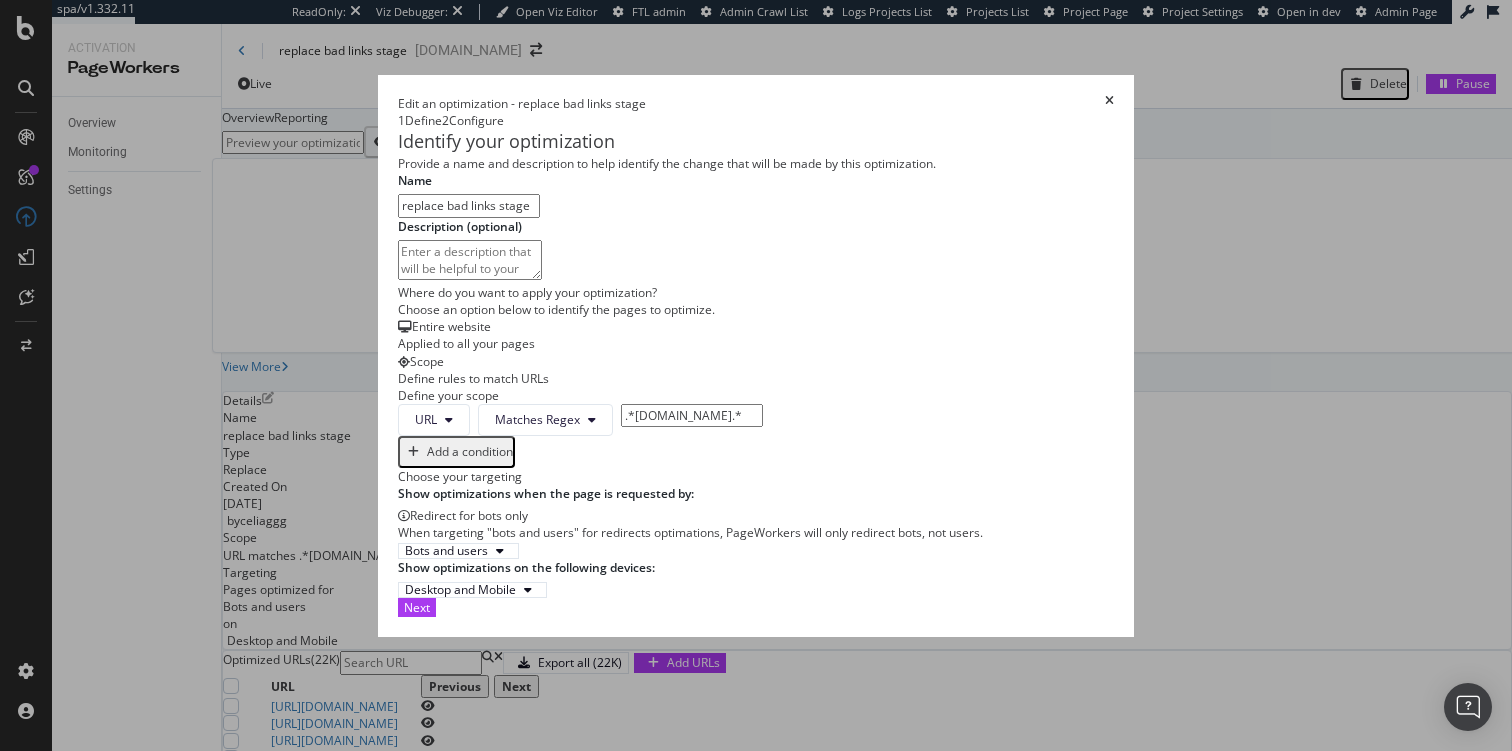 scroll, scrollTop: 268, scrollLeft: 0, axis: vertical 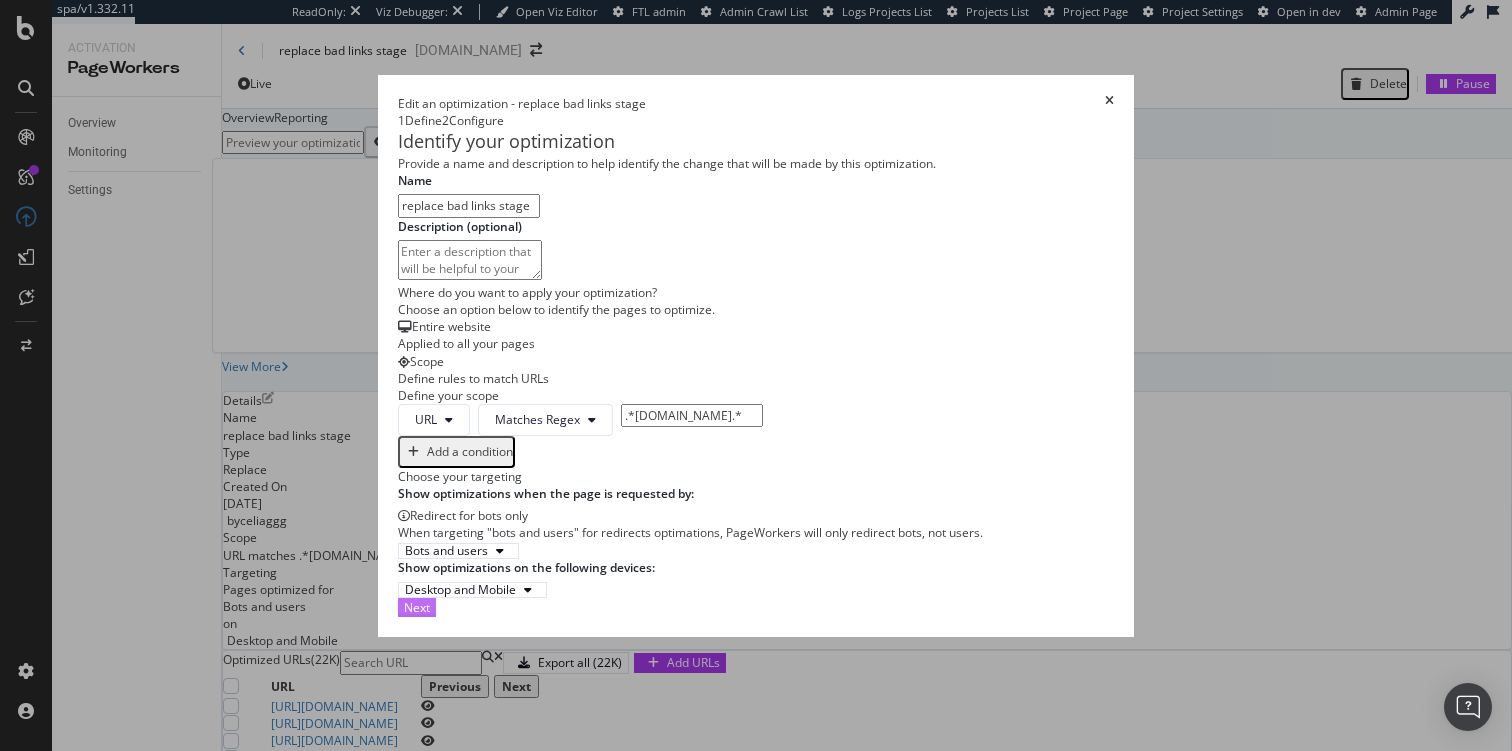 click on "Next" at bounding box center [417, 607] 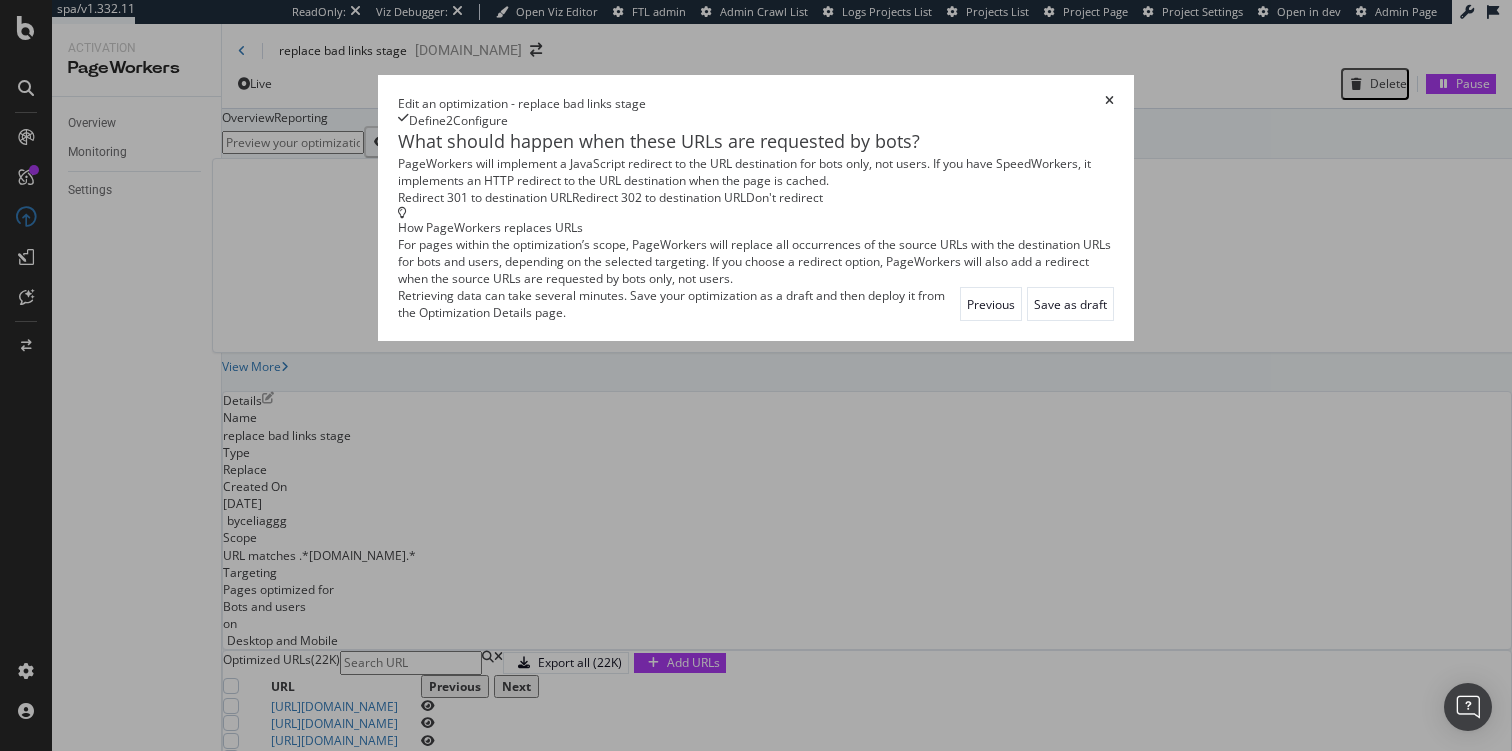 click on "Edit an optimization - replace bad links stage" at bounding box center [756, 103] 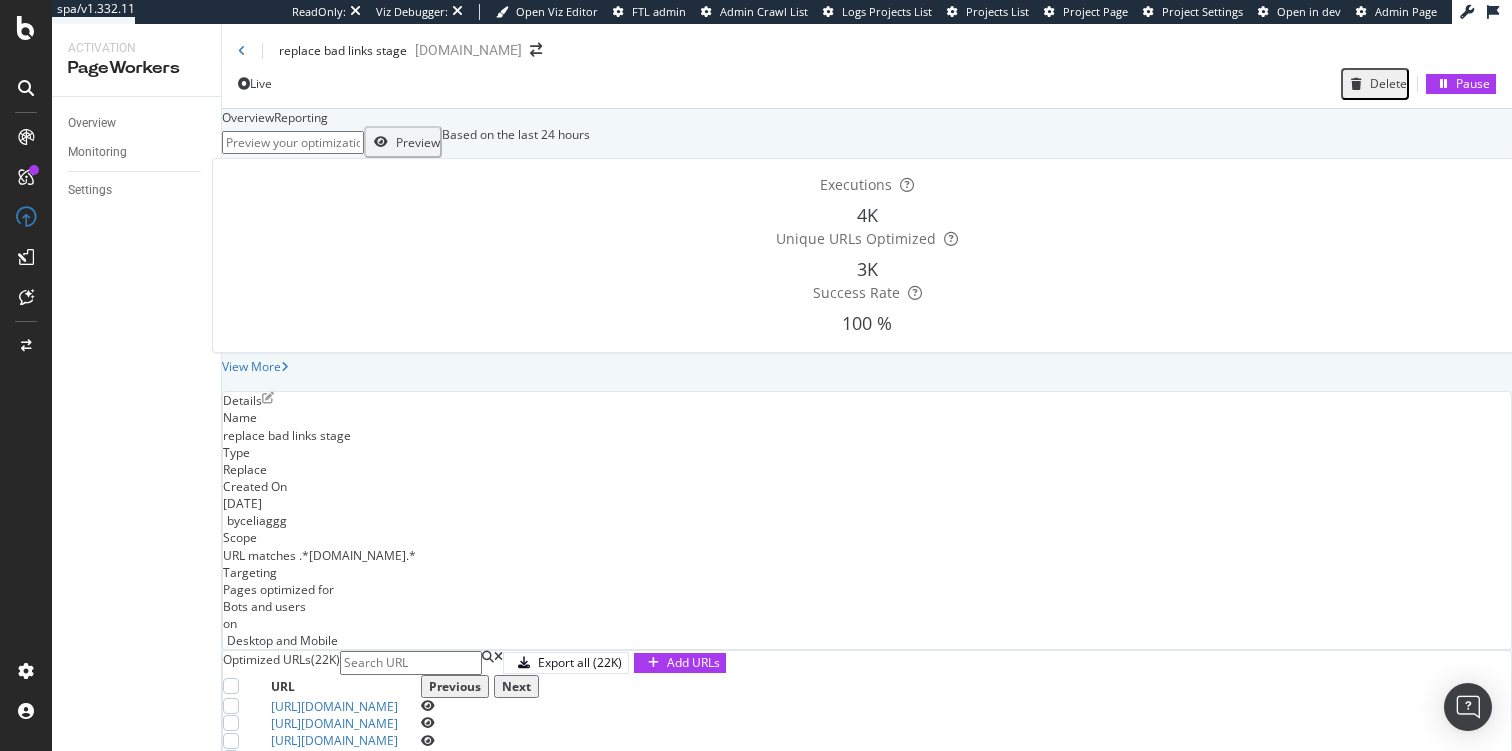 scroll, scrollTop: 0, scrollLeft: 0, axis: both 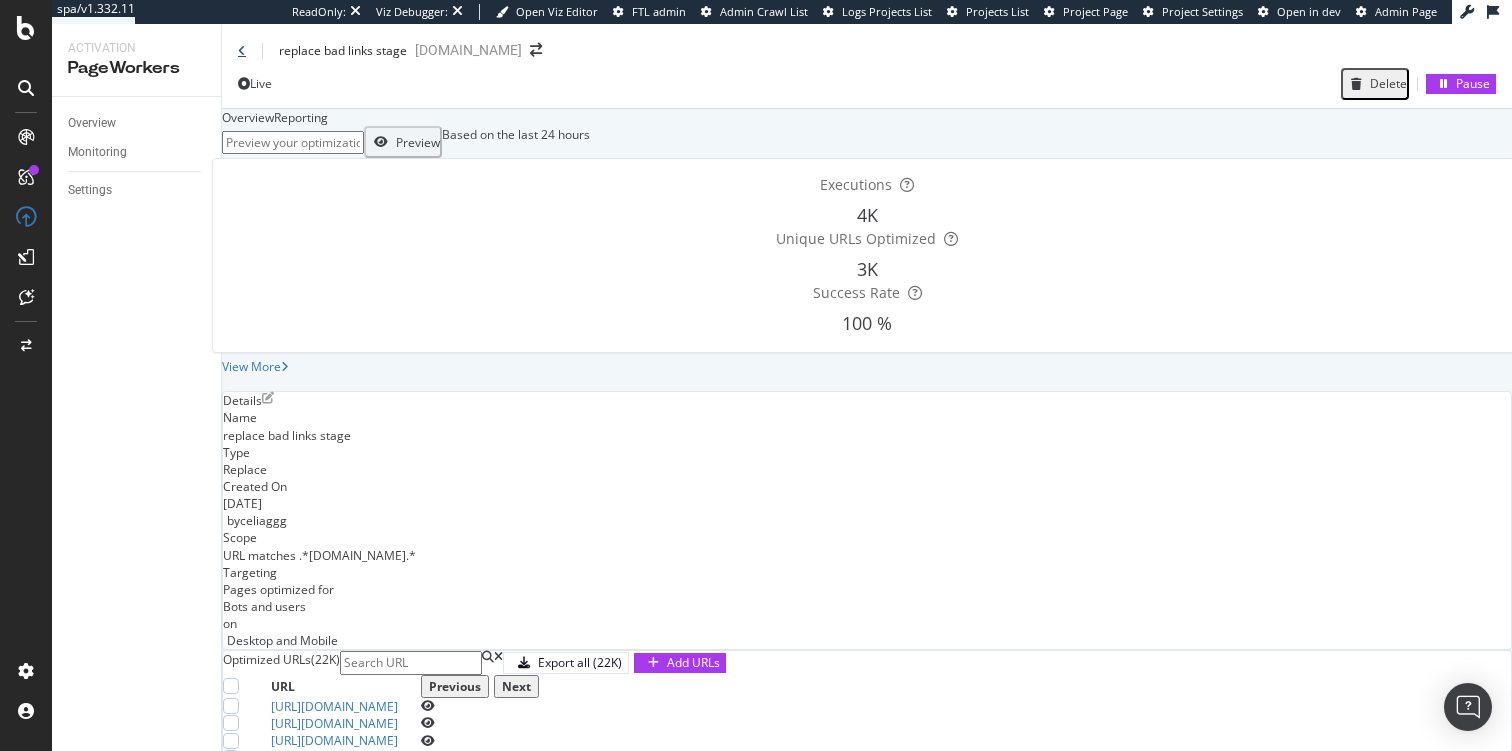 click at bounding box center (242, 51) 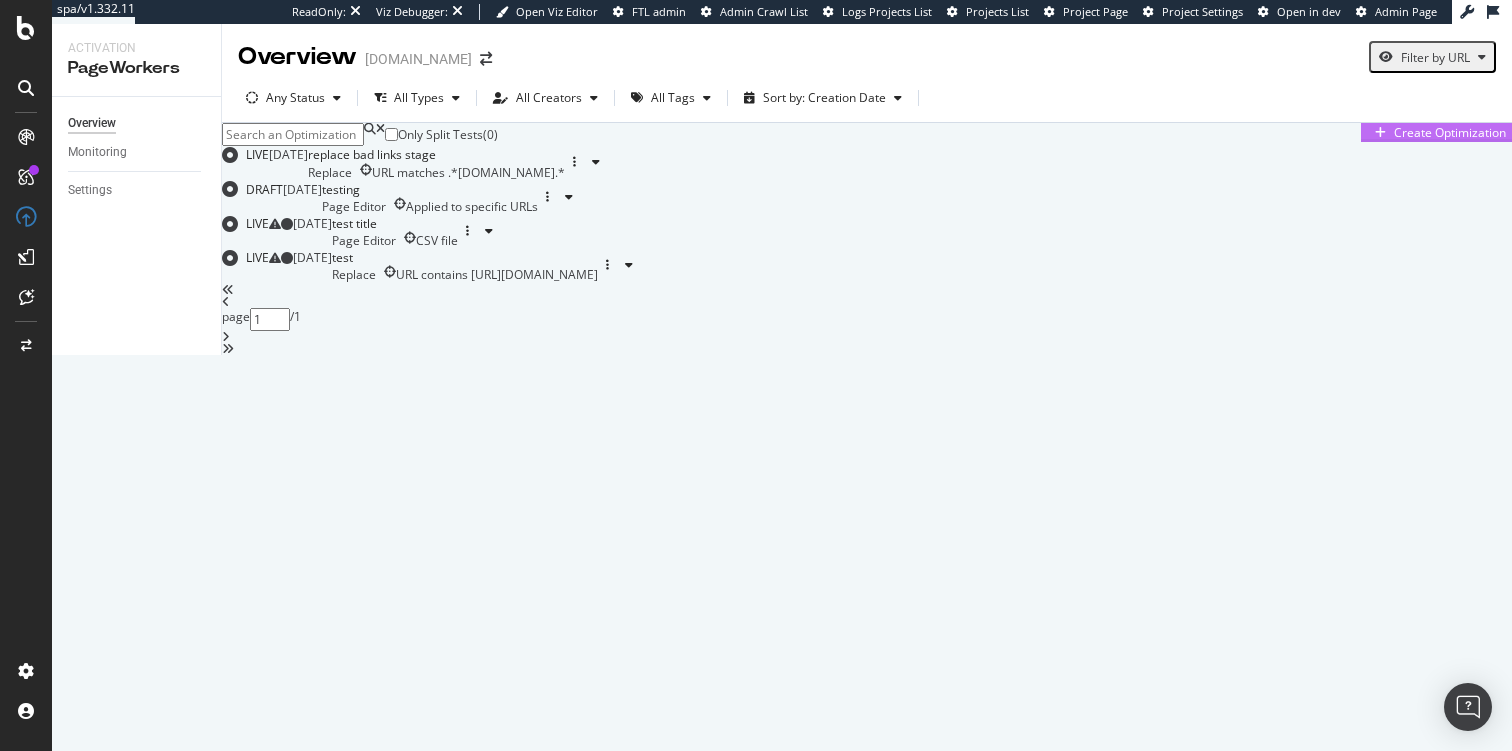 click on "Create Optimization" at bounding box center (1436, 132) 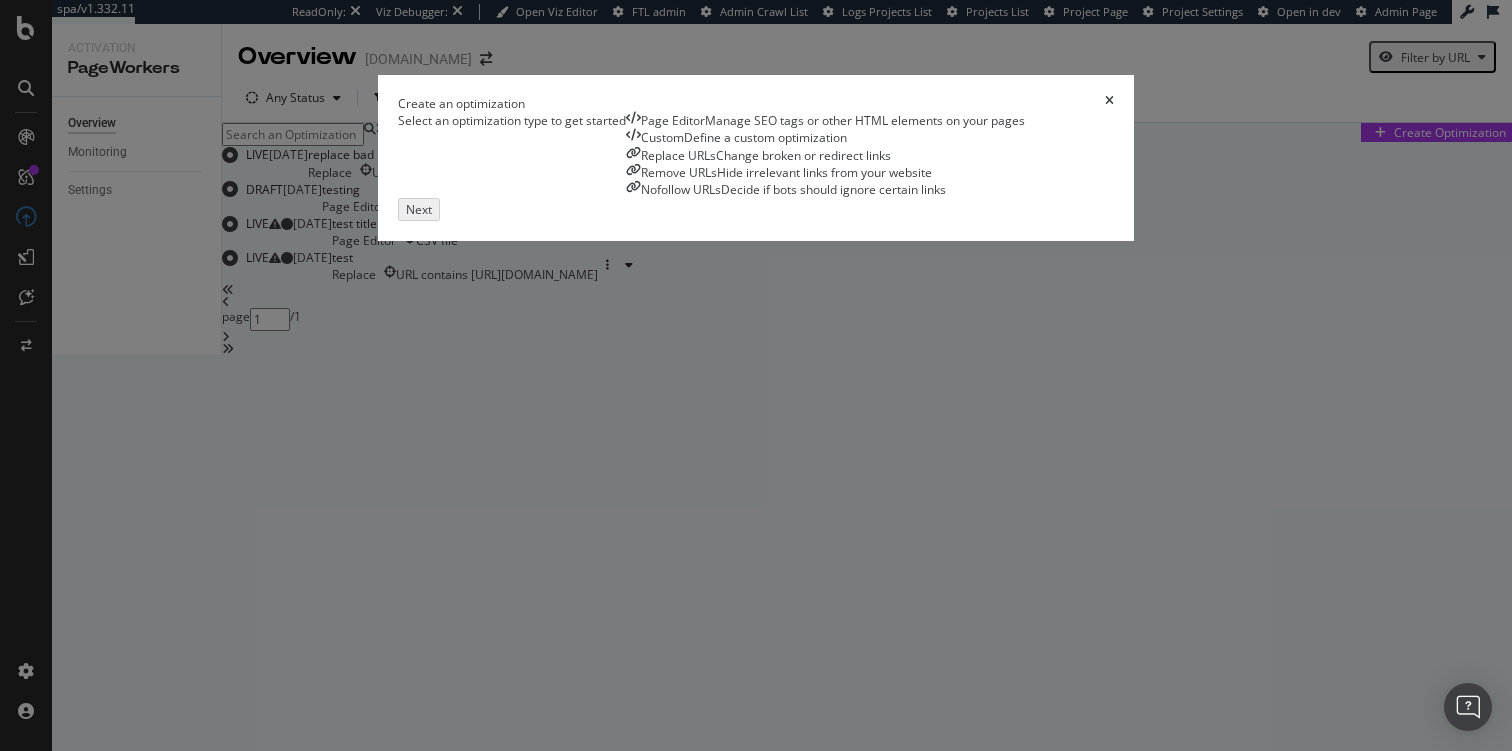click on "Create an optimization Select an optimization type to get started Page Editor Manage SEO tags or other HTML elements on your pages Custom Define a custom optimization Replace URLs Change broken or redirect links Remove URLs Hide irrelevant links from your website Nofollow URLs Decide if bots should ignore certain links Next" at bounding box center (756, 375) 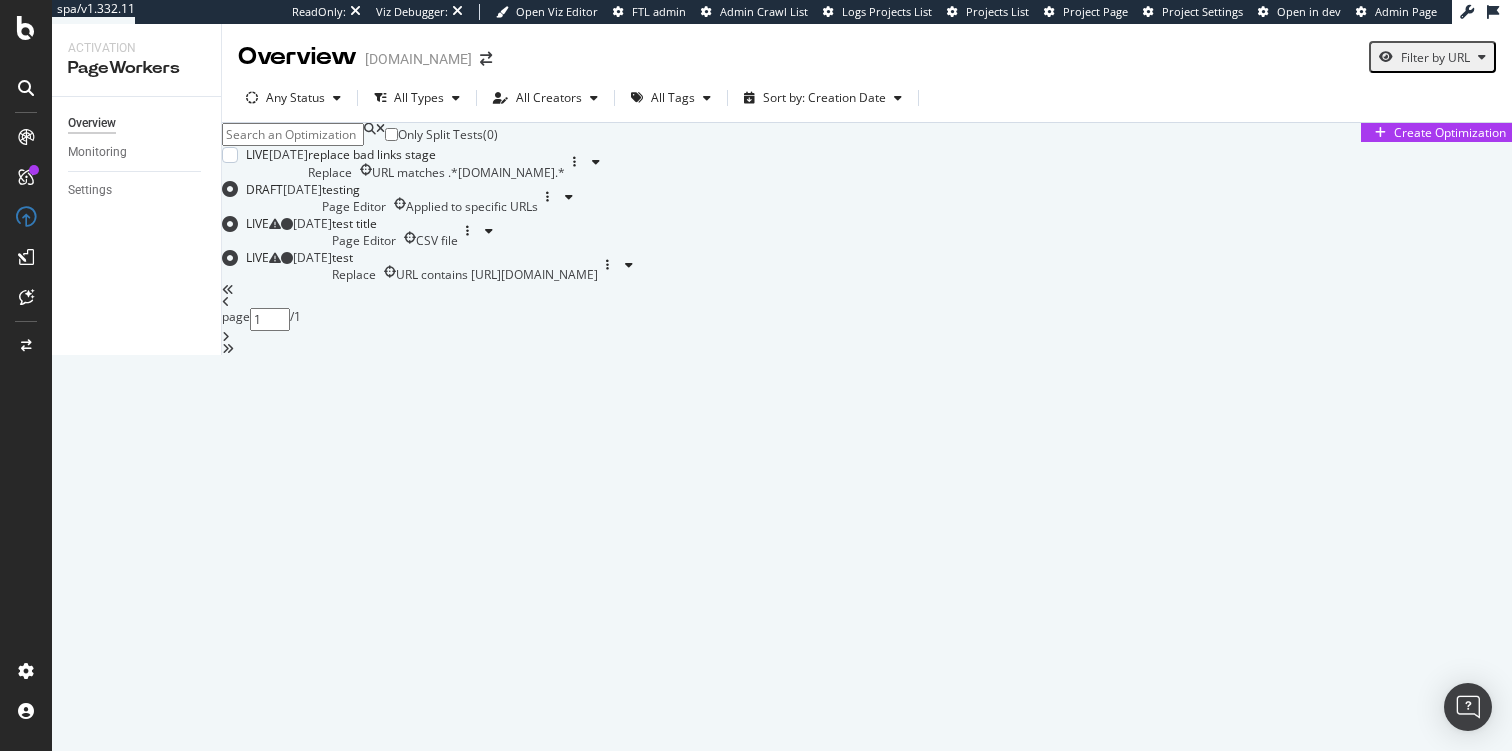 click on "replace bad links stage Replace URL matches .*staging-website.elastic.co.*" at bounding box center [436, 163] 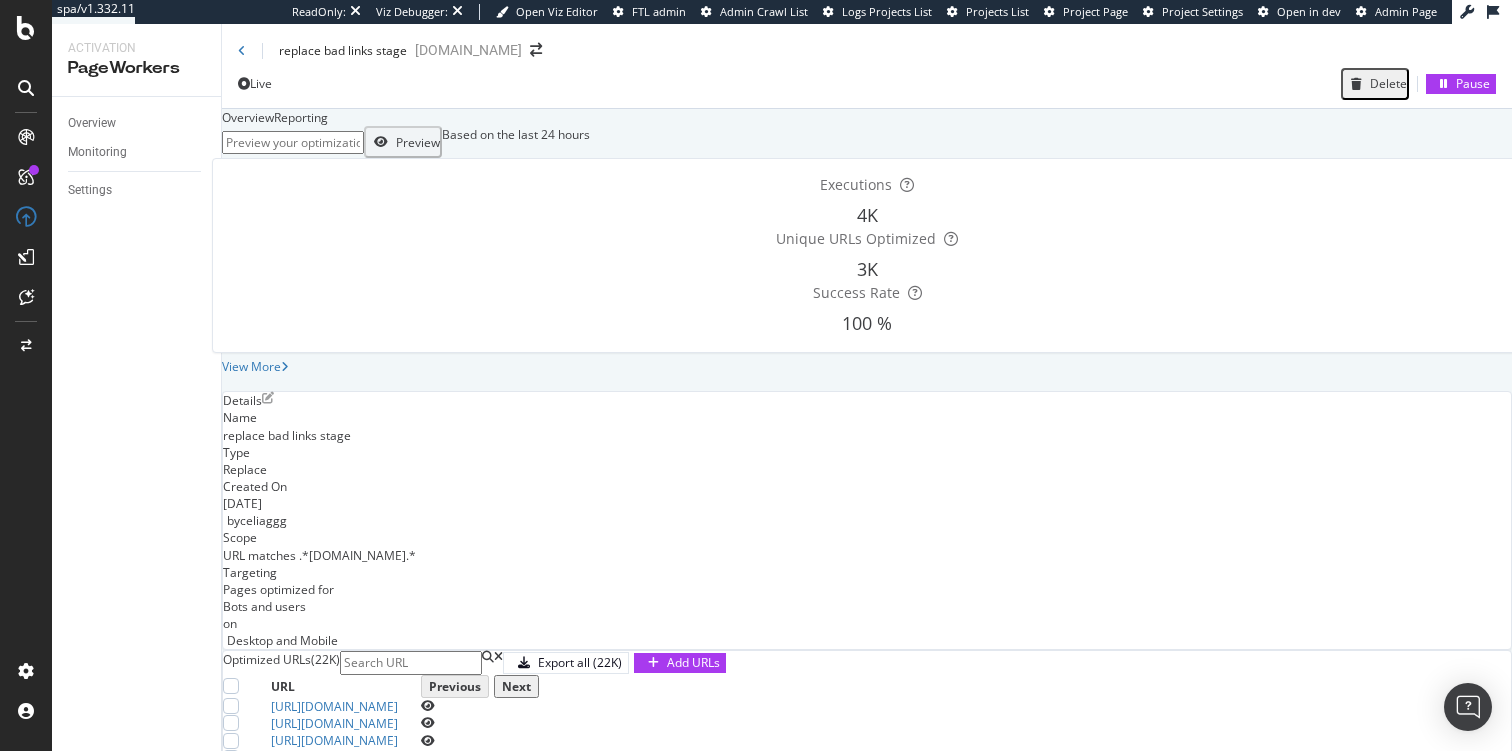 scroll, scrollTop: 712, scrollLeft: 0, axis: vertical 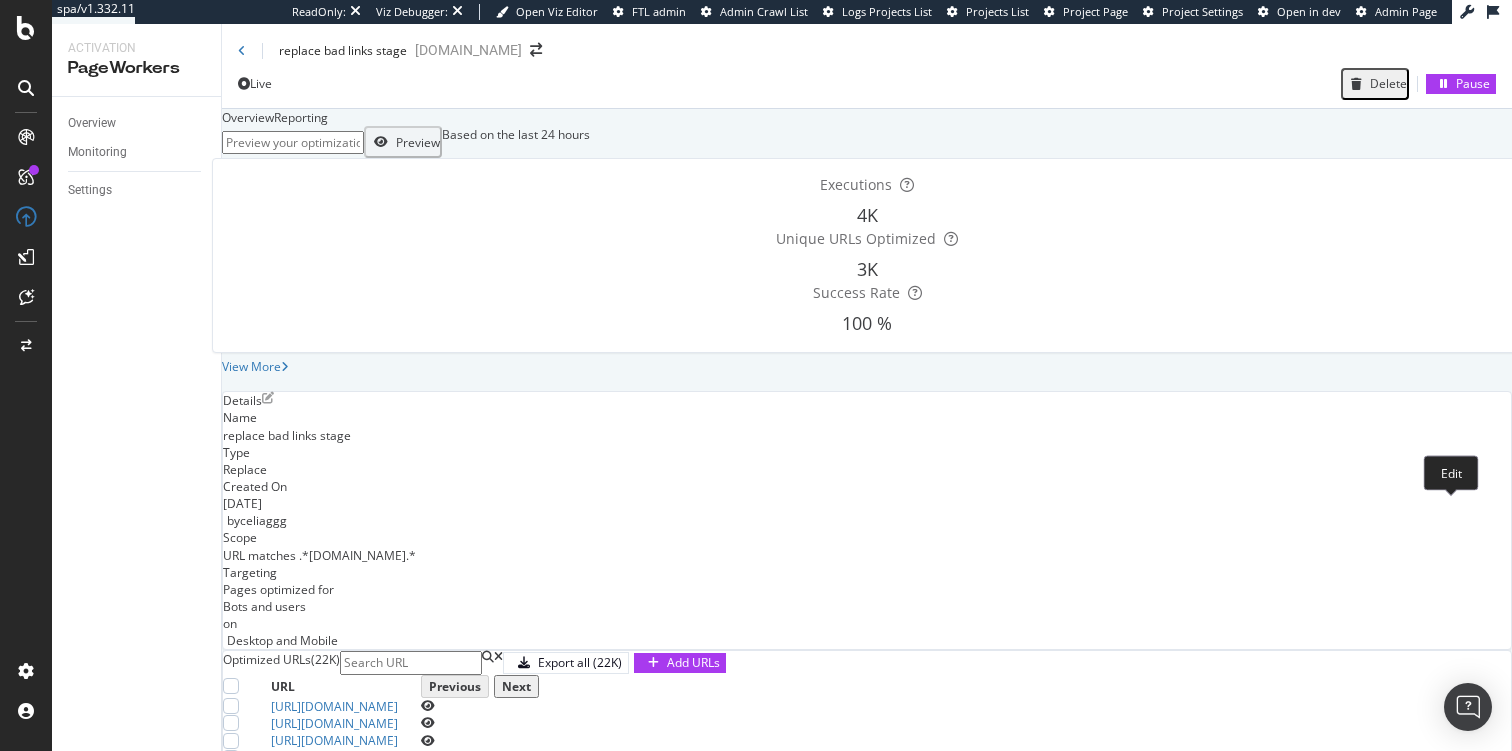 click at bounding box center (268, 398) 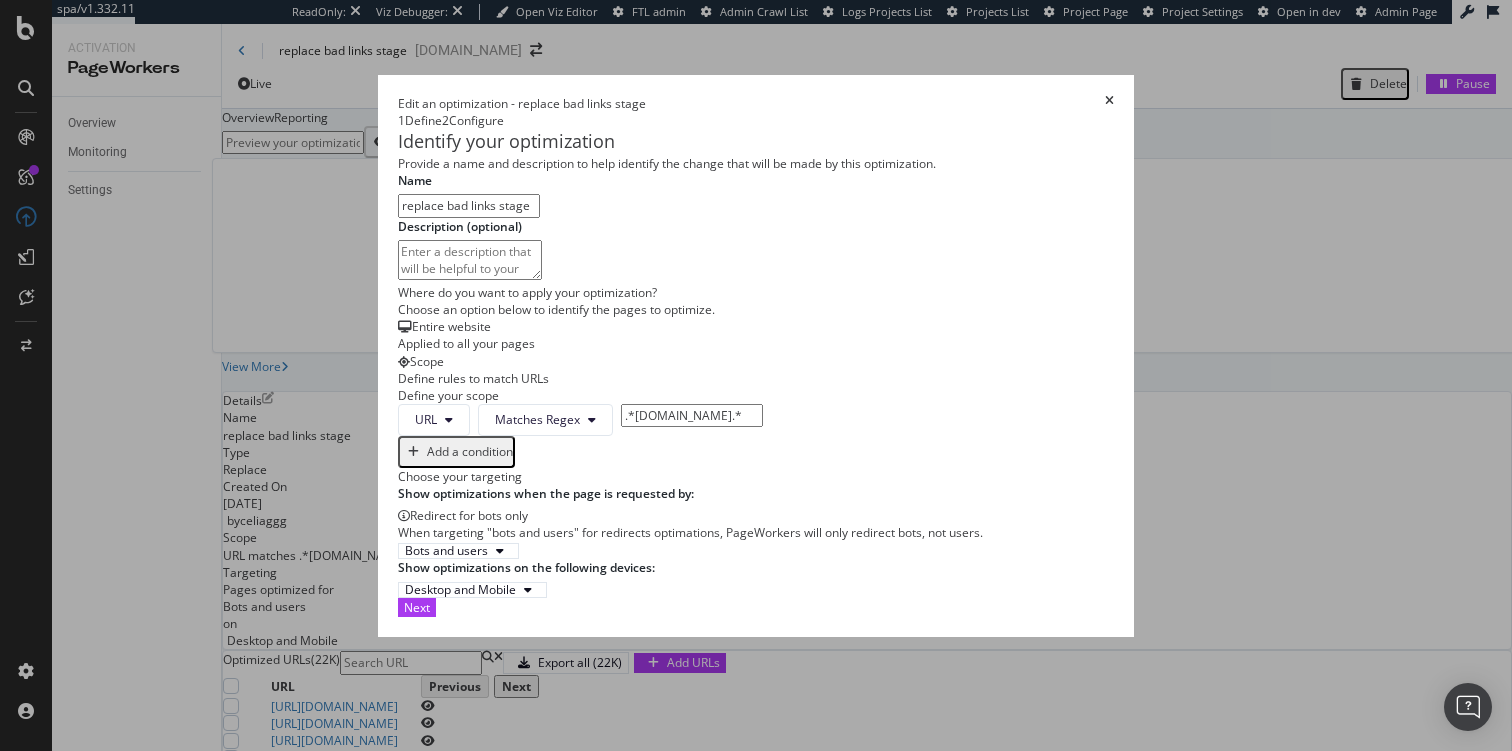 scroll, scrollTop: 421, scrollLeft: 0, axis: vertical 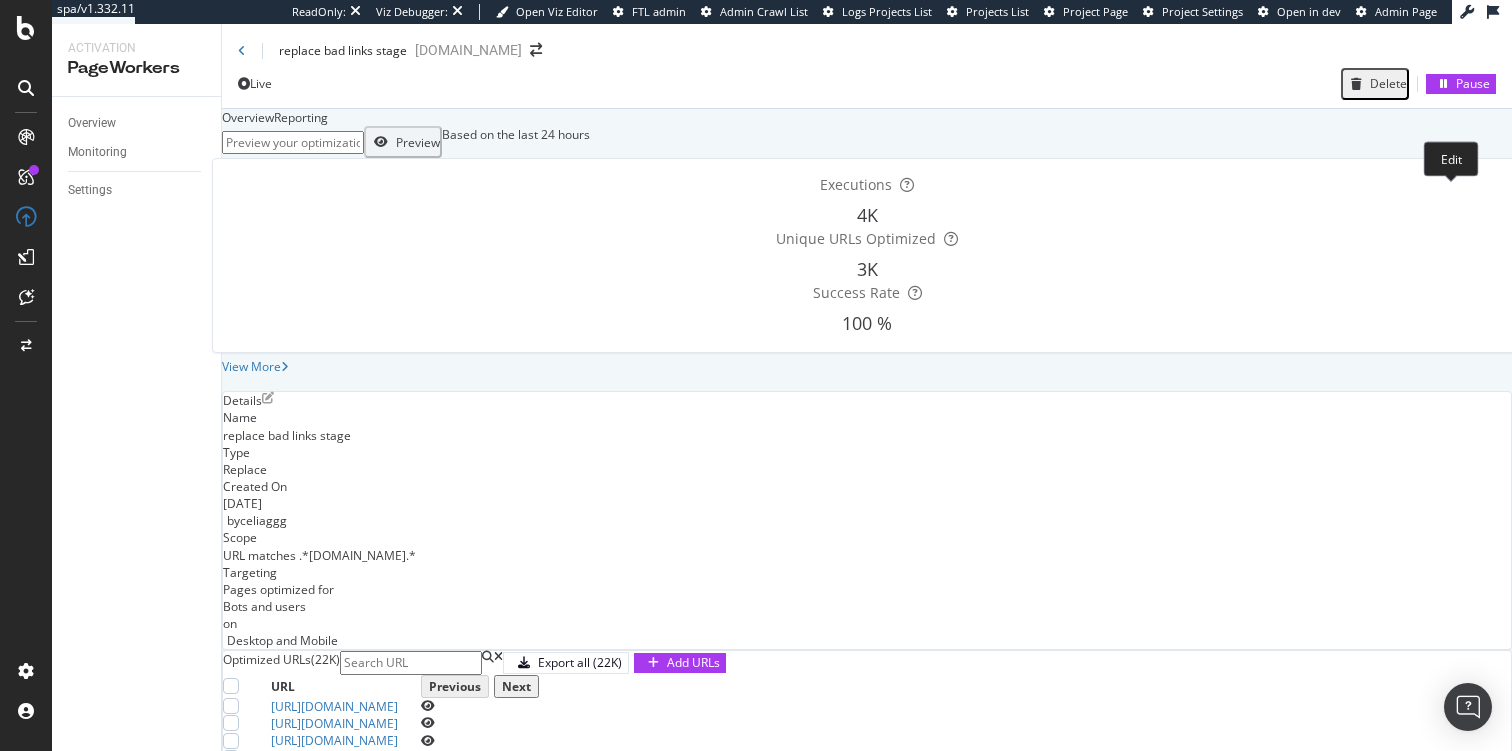 click at bounding box center (268, 398) 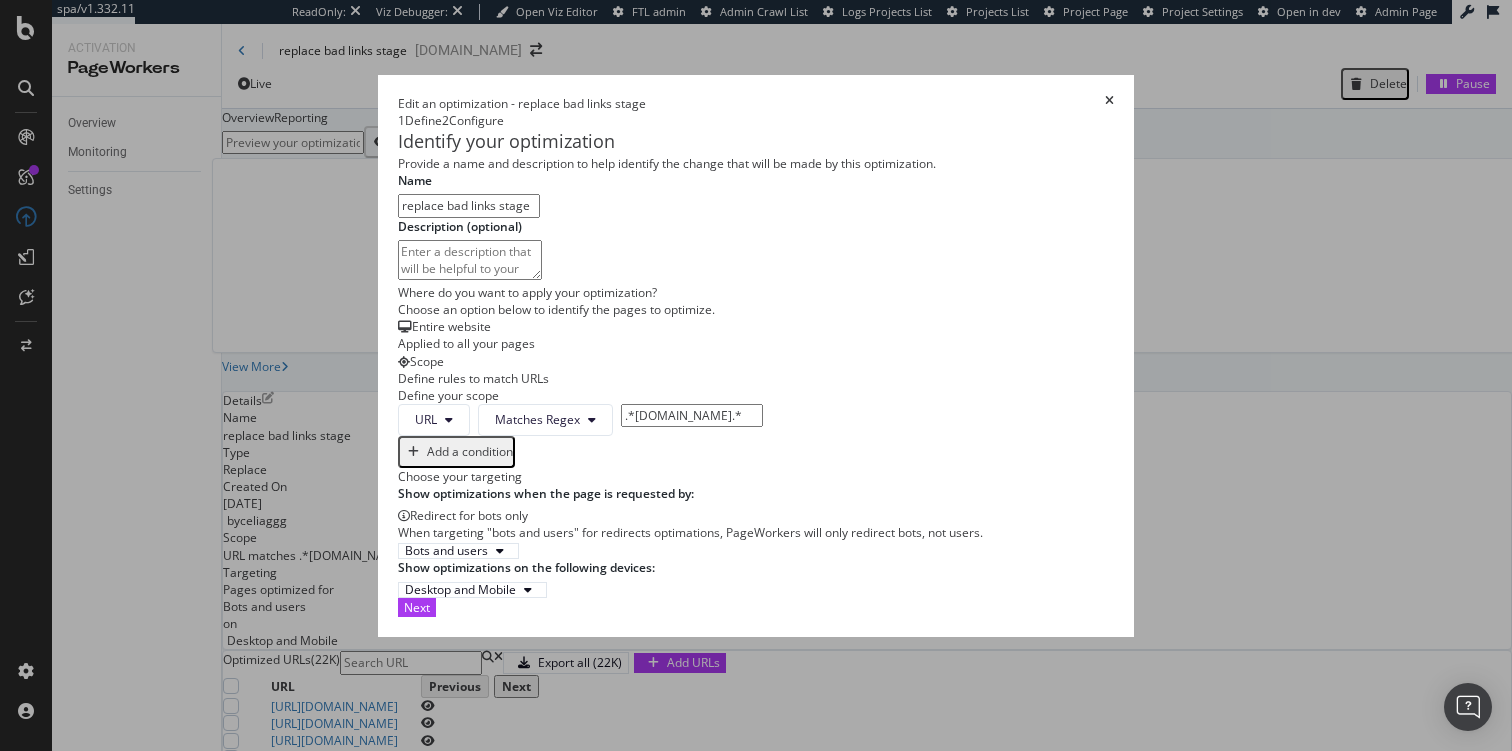 scroll, scrollTop: 421, scrollLeft: 0, axis: vertical 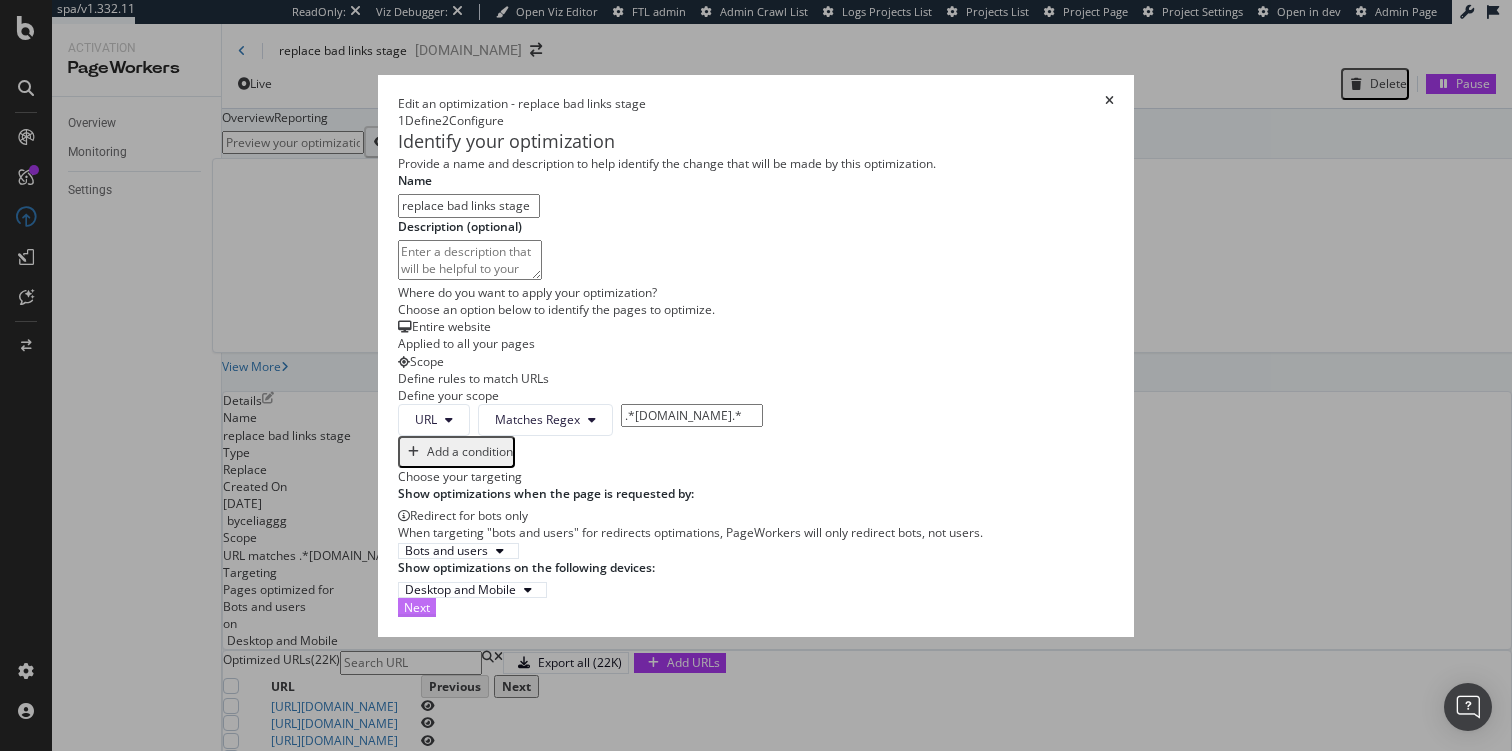 click on "Next" at bounding box center (417, 607) 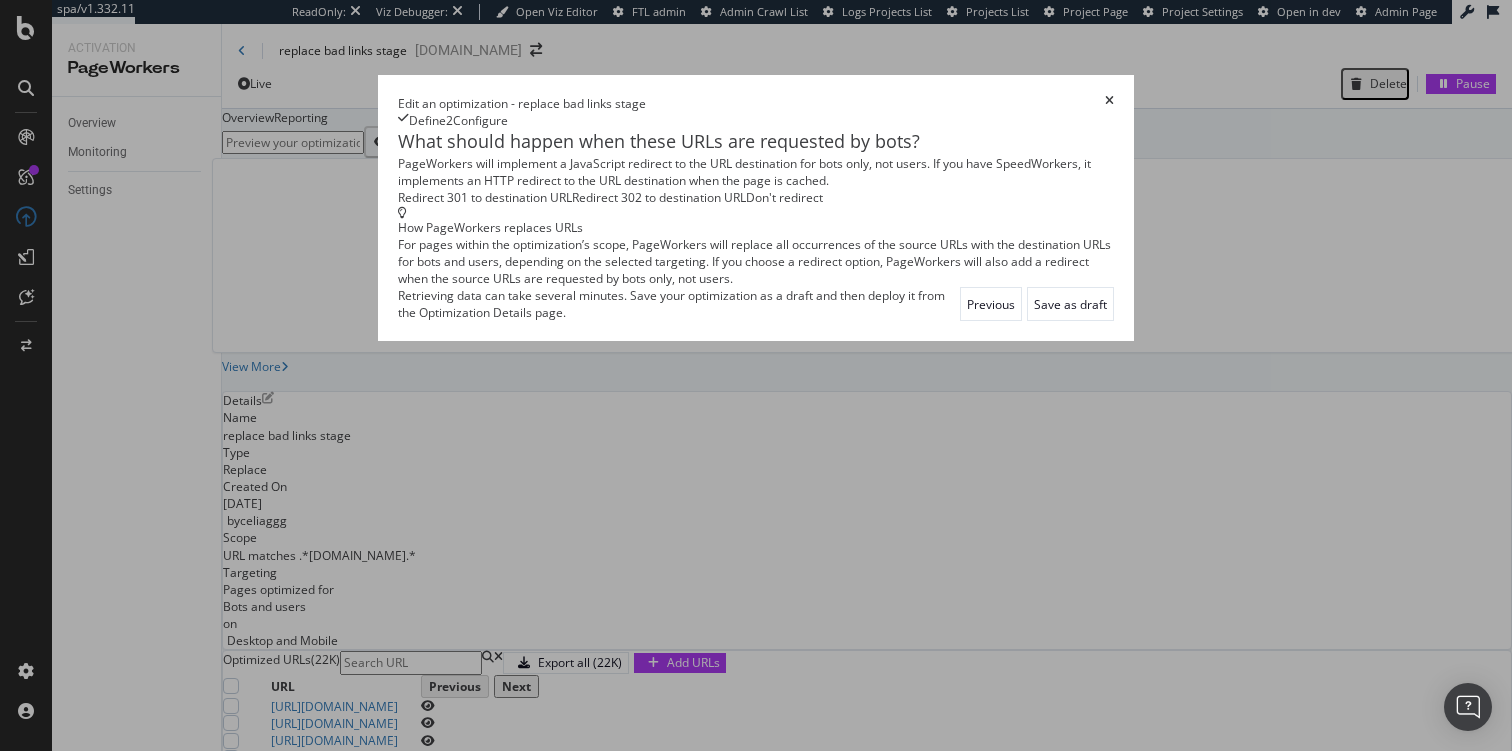 click at bounding box center [1109, 103] 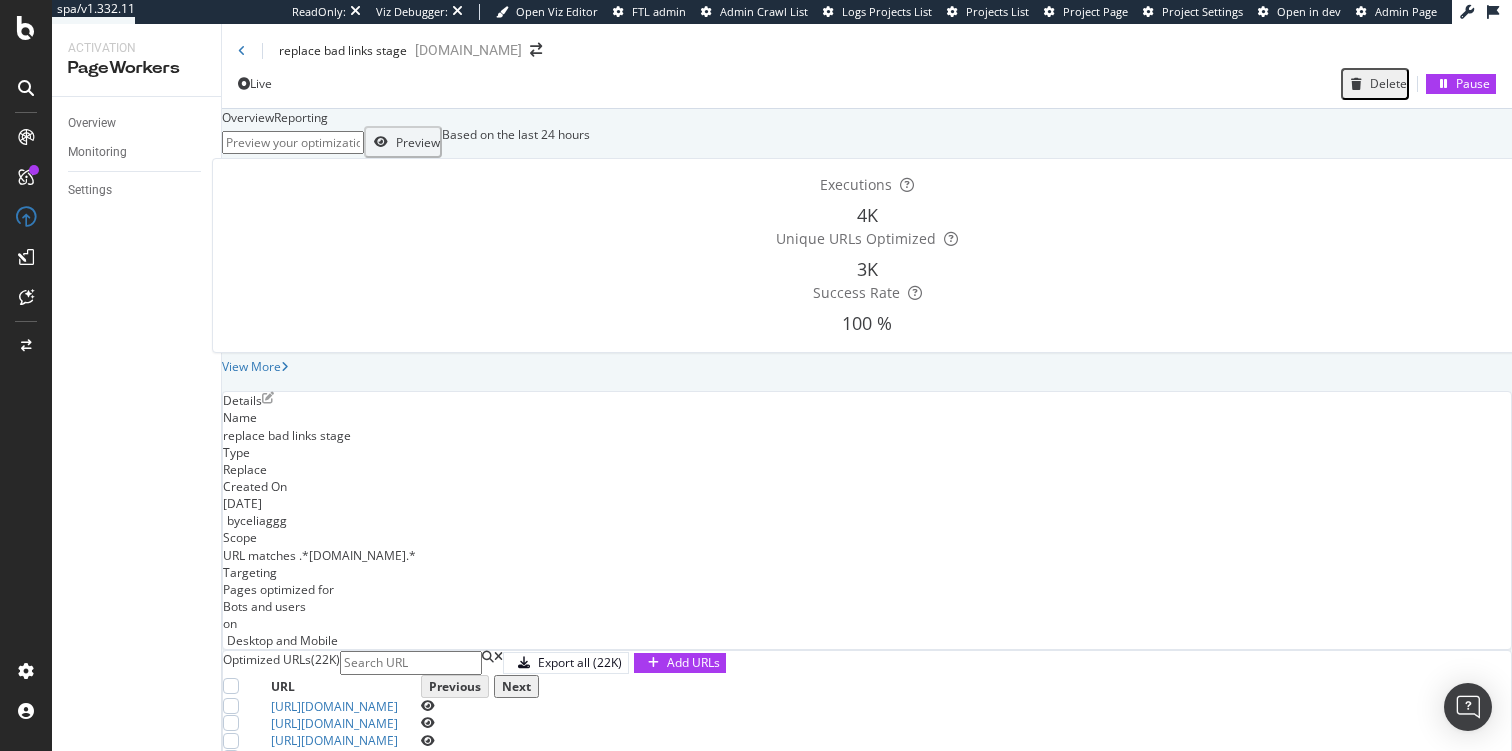 scroll, scrollTop: 274, scrollLeft: 0, axis: vertical 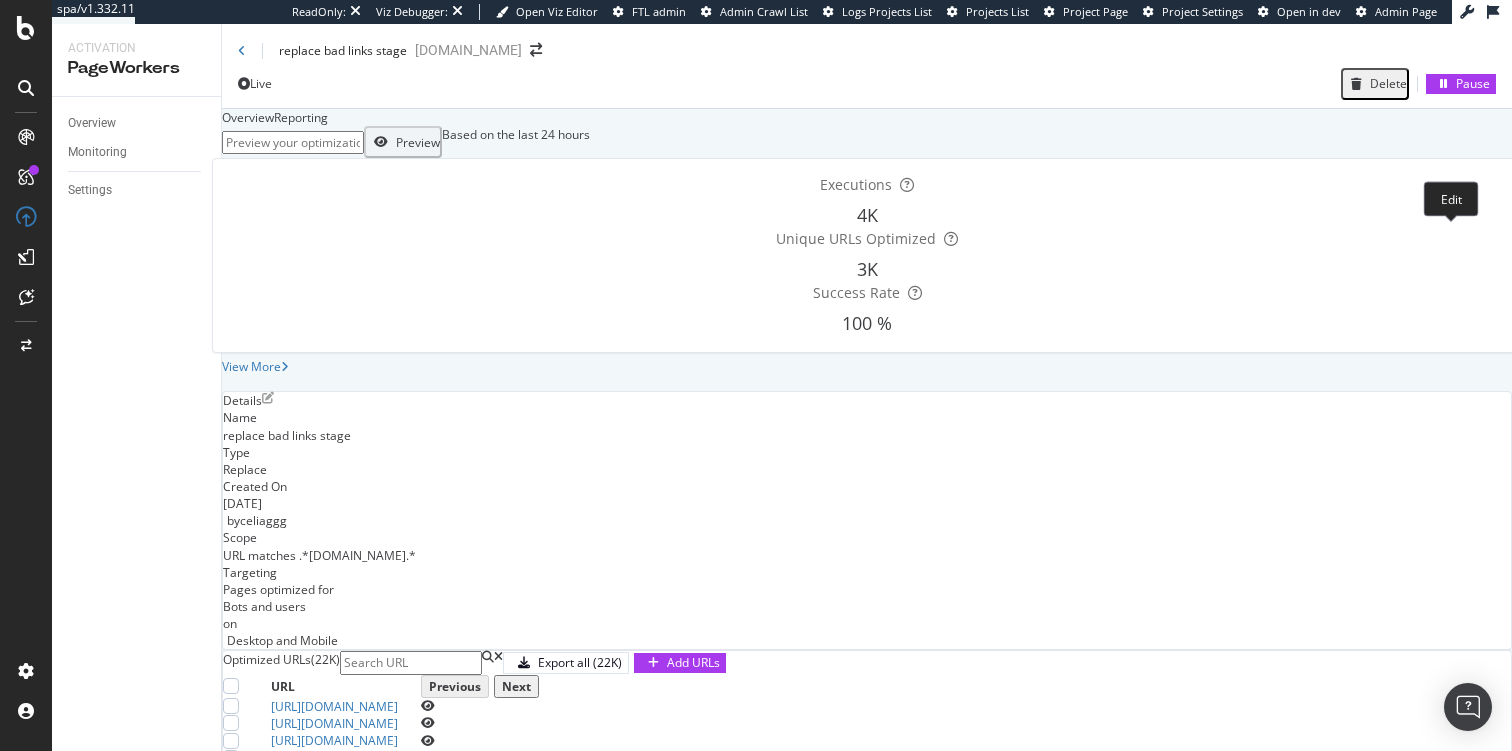 click at bounding box center (268, 398) 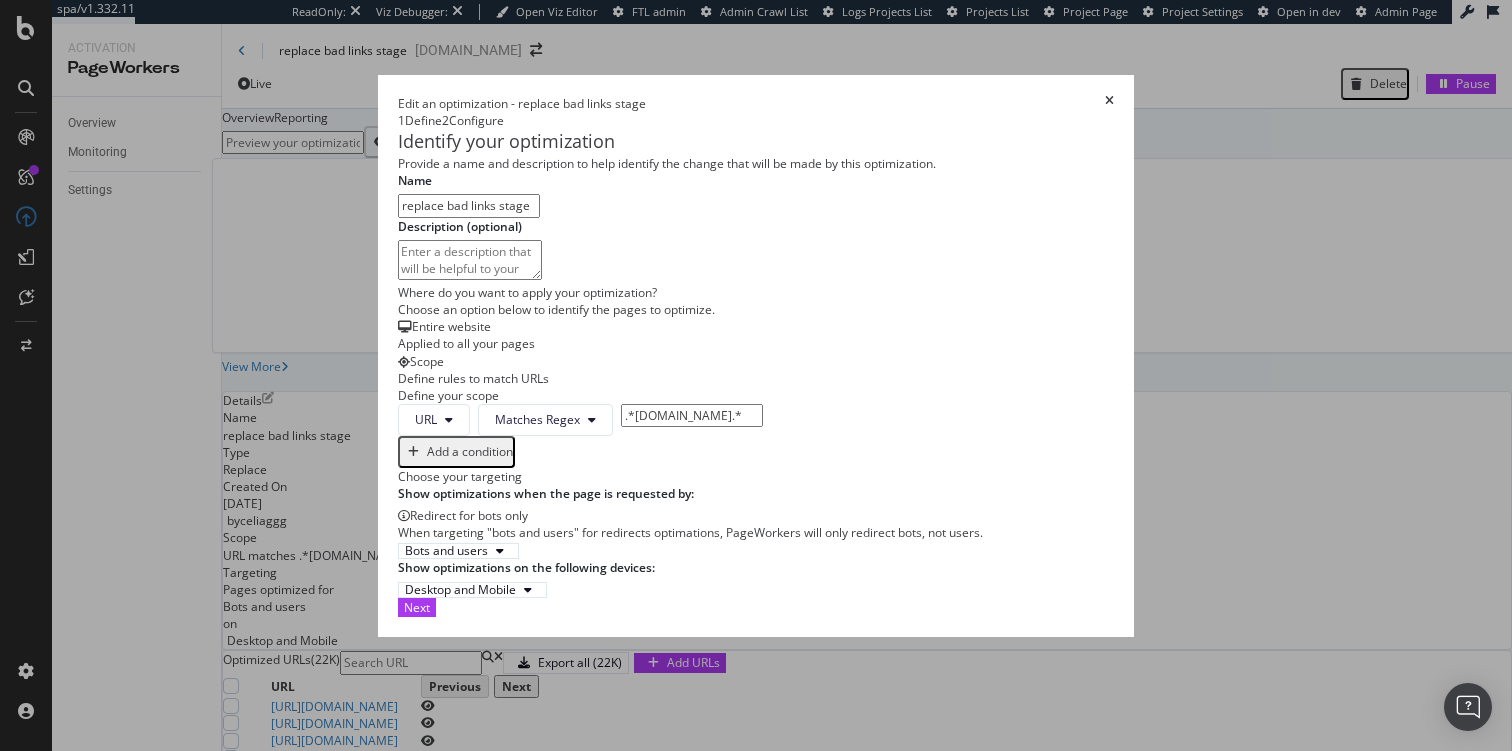 scroll, scrollTop: 66, scrollLeft: 0, axis: vertical 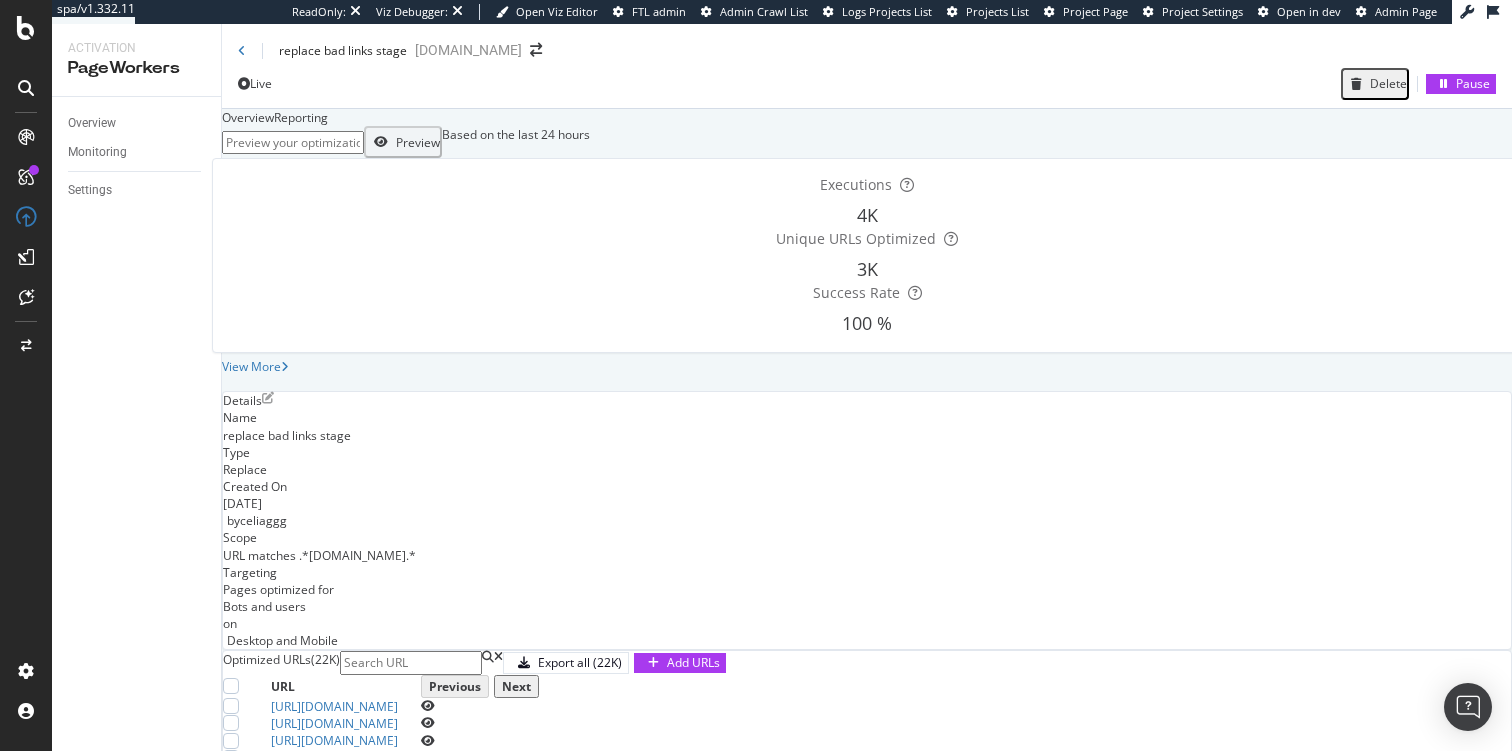 click on "replace bad links stage elastic.co" at bounding box center [867, 42] 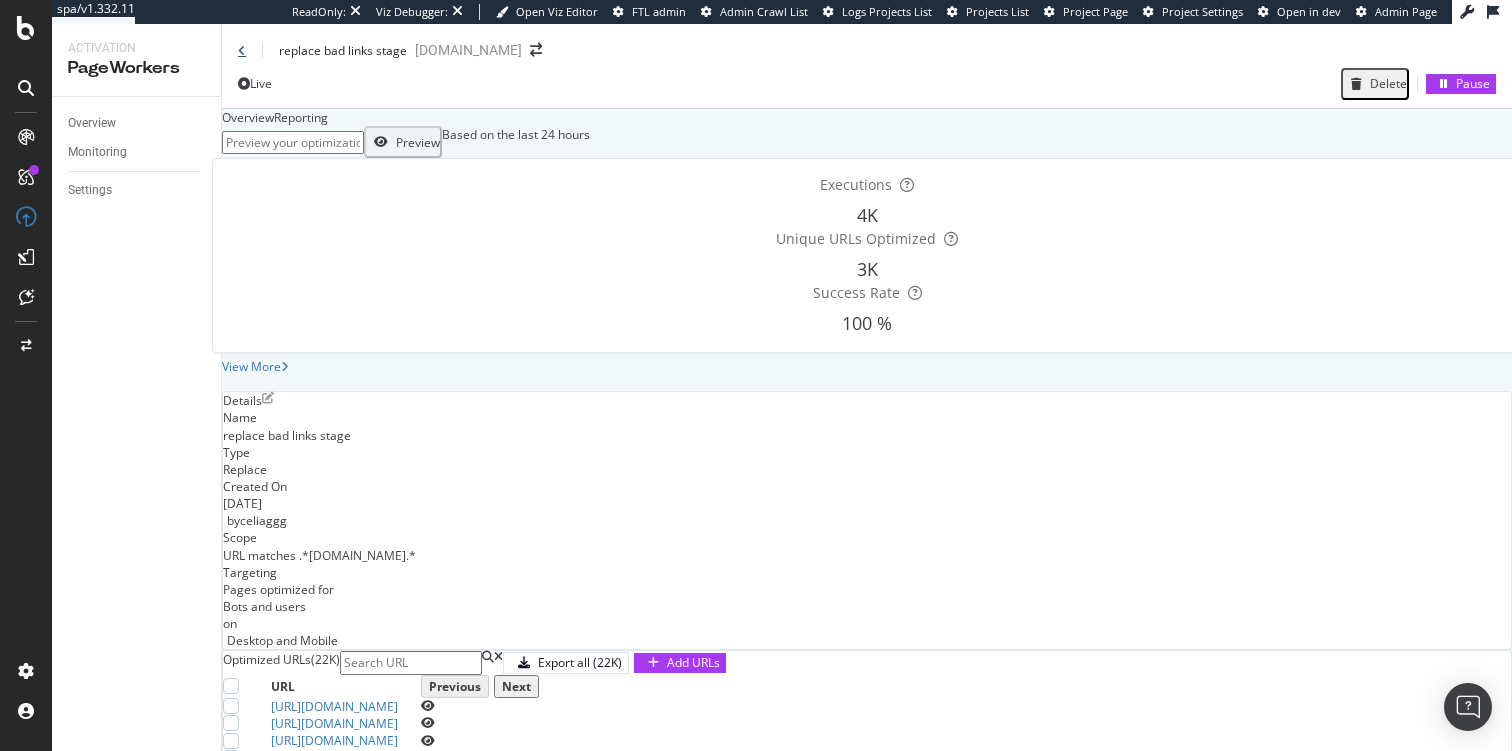 click at bounding box center (242, 51) 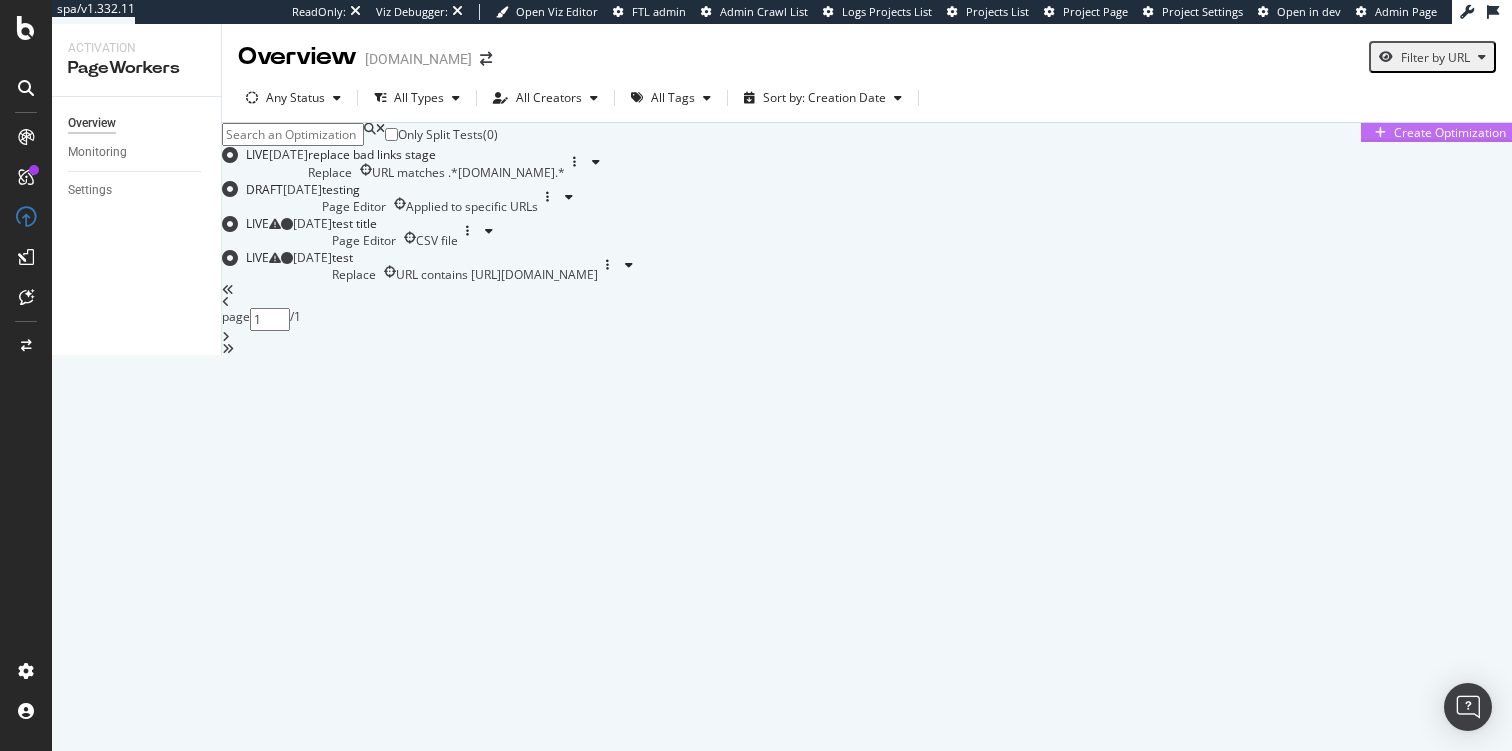 click on "Create Optimization" at bounding box center [1450, 132] 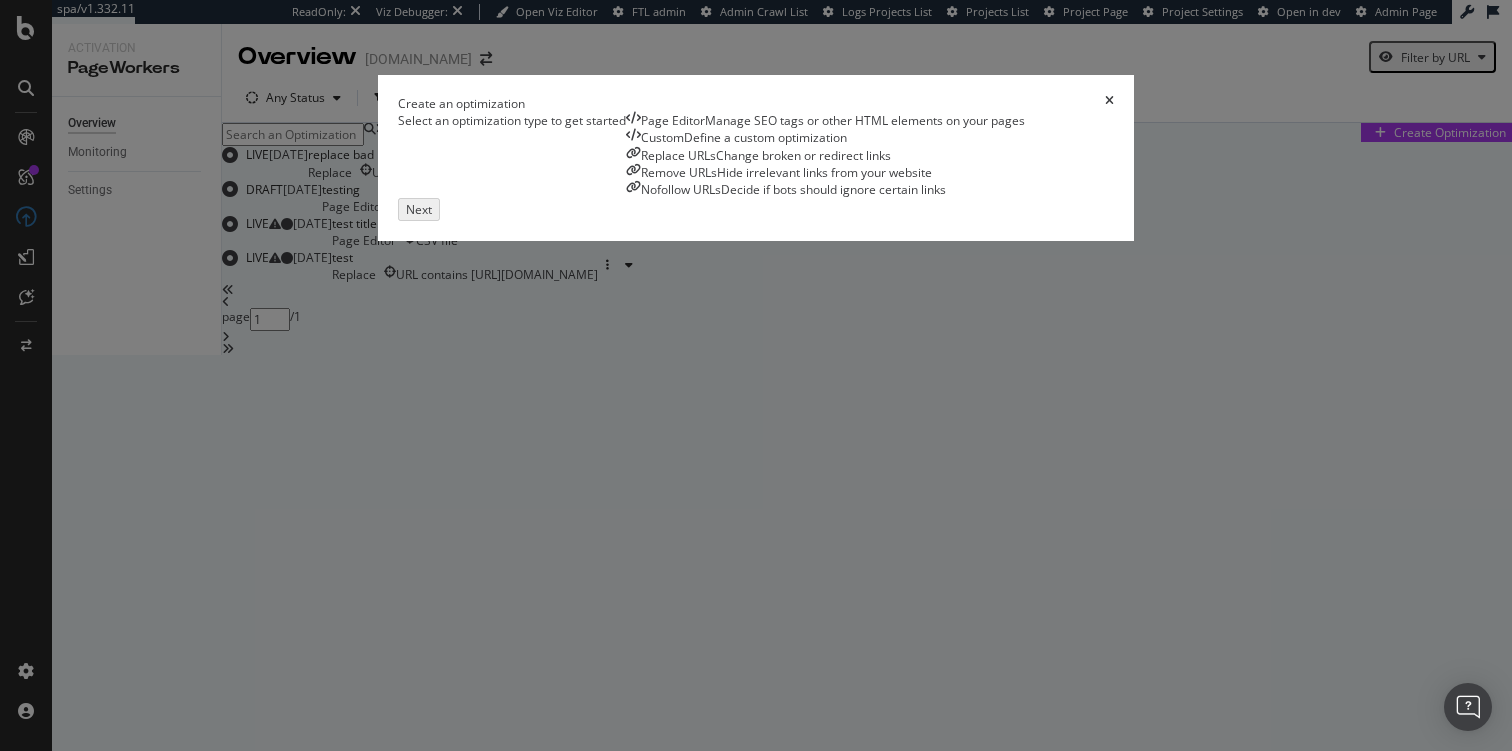 click on "Change broken or redirect links" at bounding box center (803, 155) 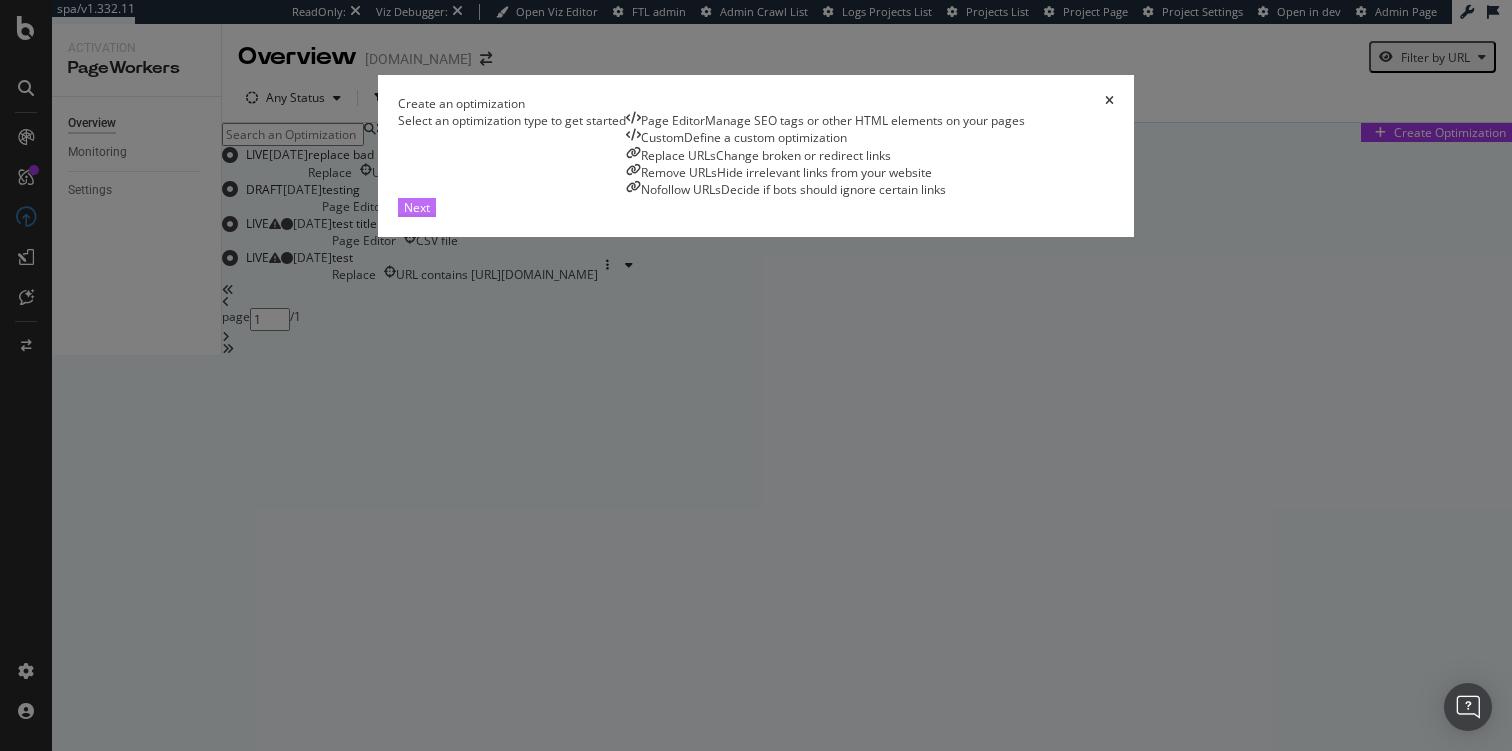 click on "Next" at bounding box center (417, 207) 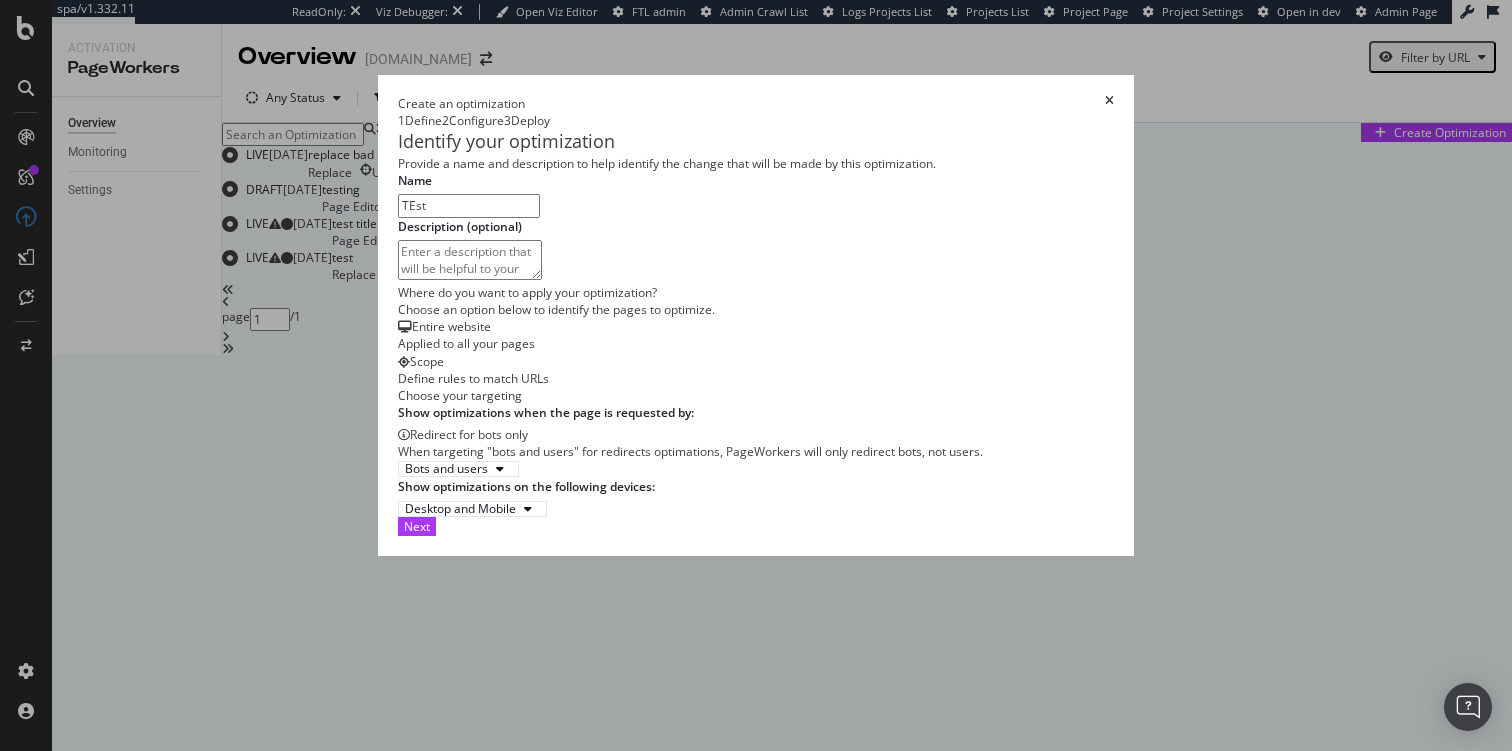 scroll, scrollTop: 253, scrollLeft: 0, axis: vertical 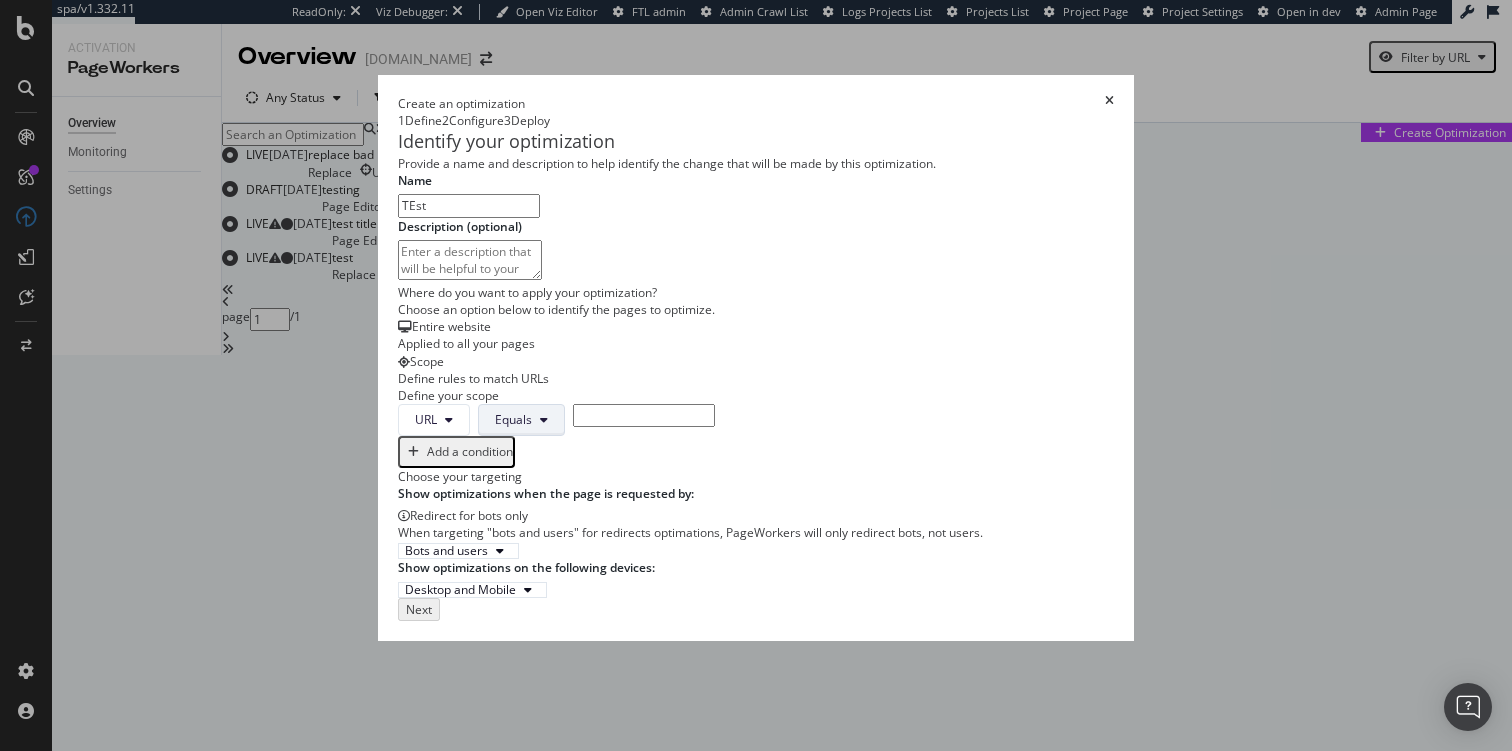 click on "Equals" at bounding box center [513, 419] 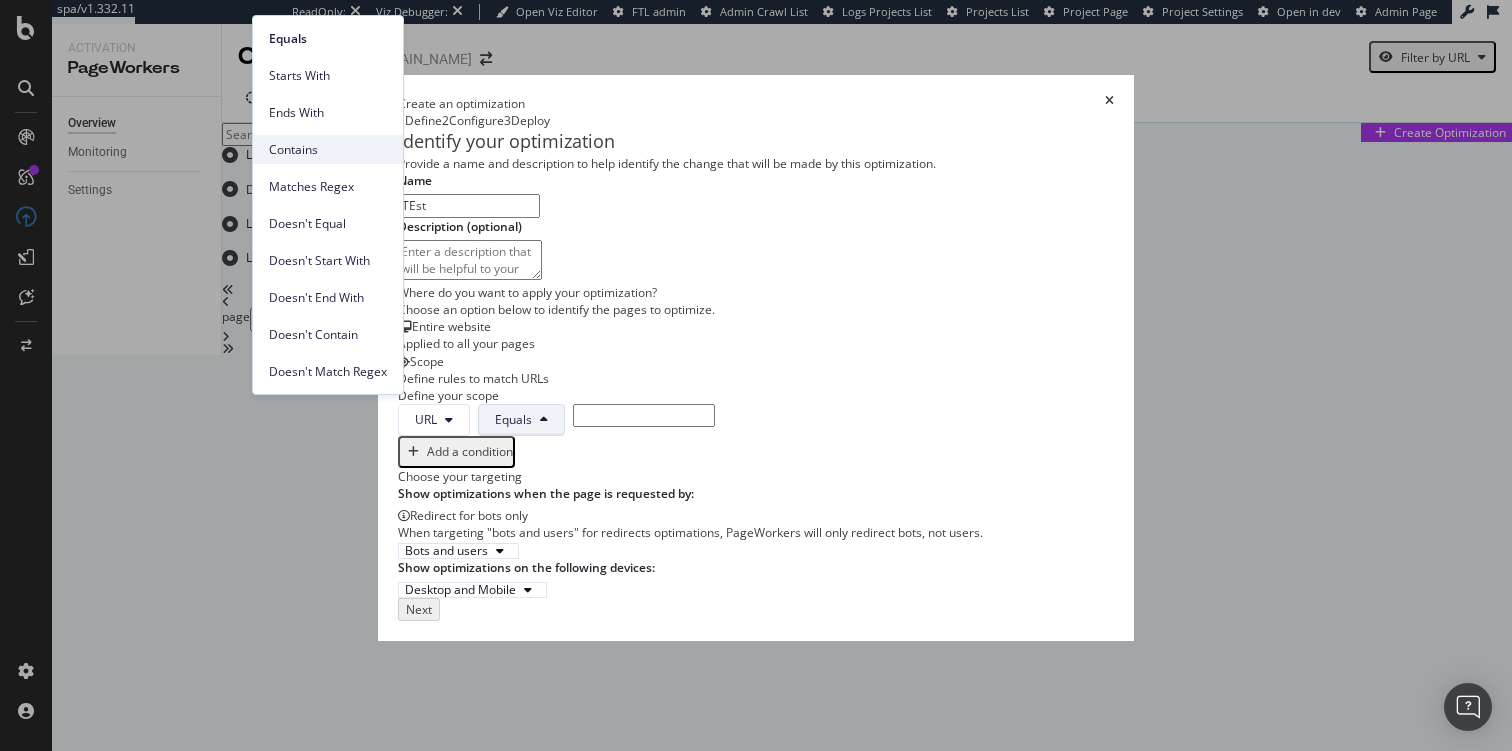 click on "Contains" at bounding box center [328, 150] 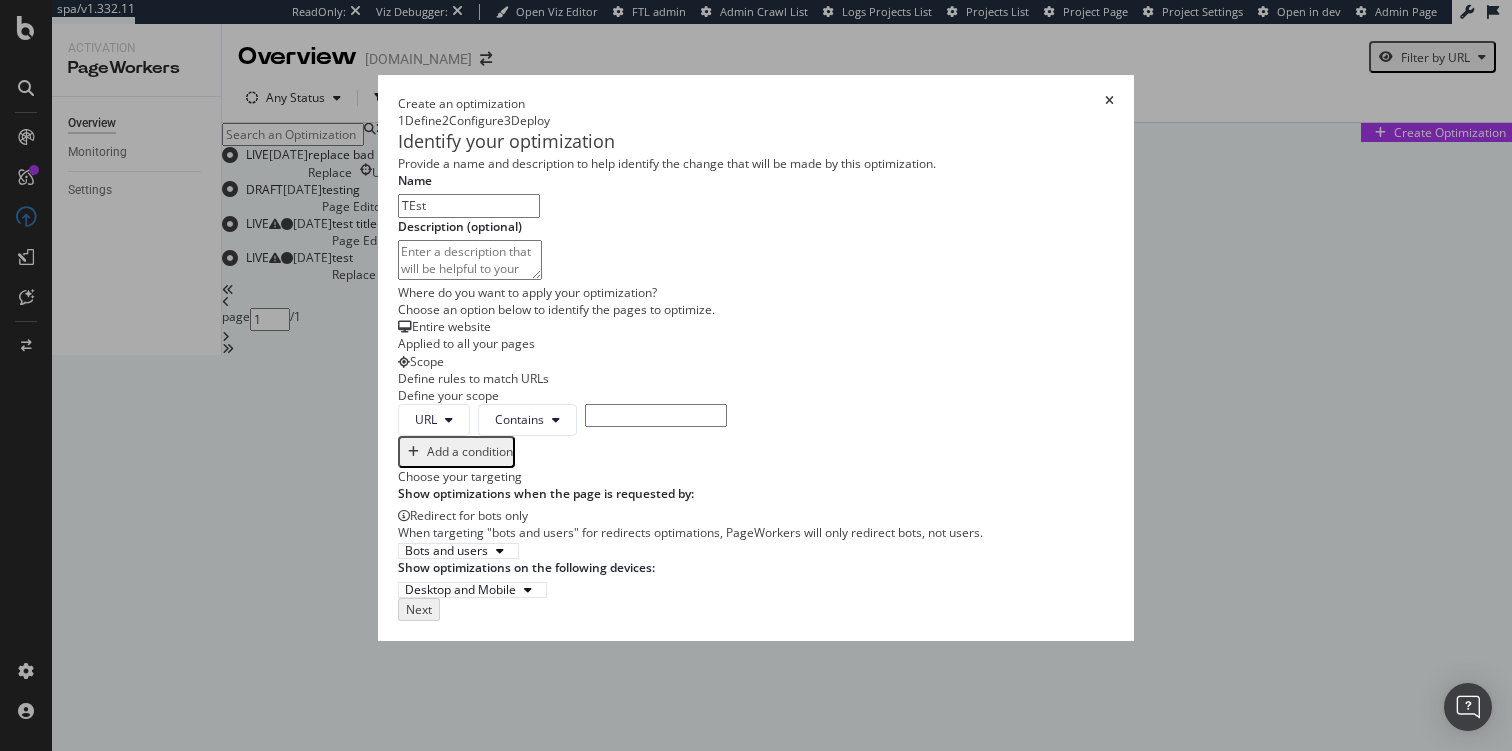 click at bounding box center (656, 415) 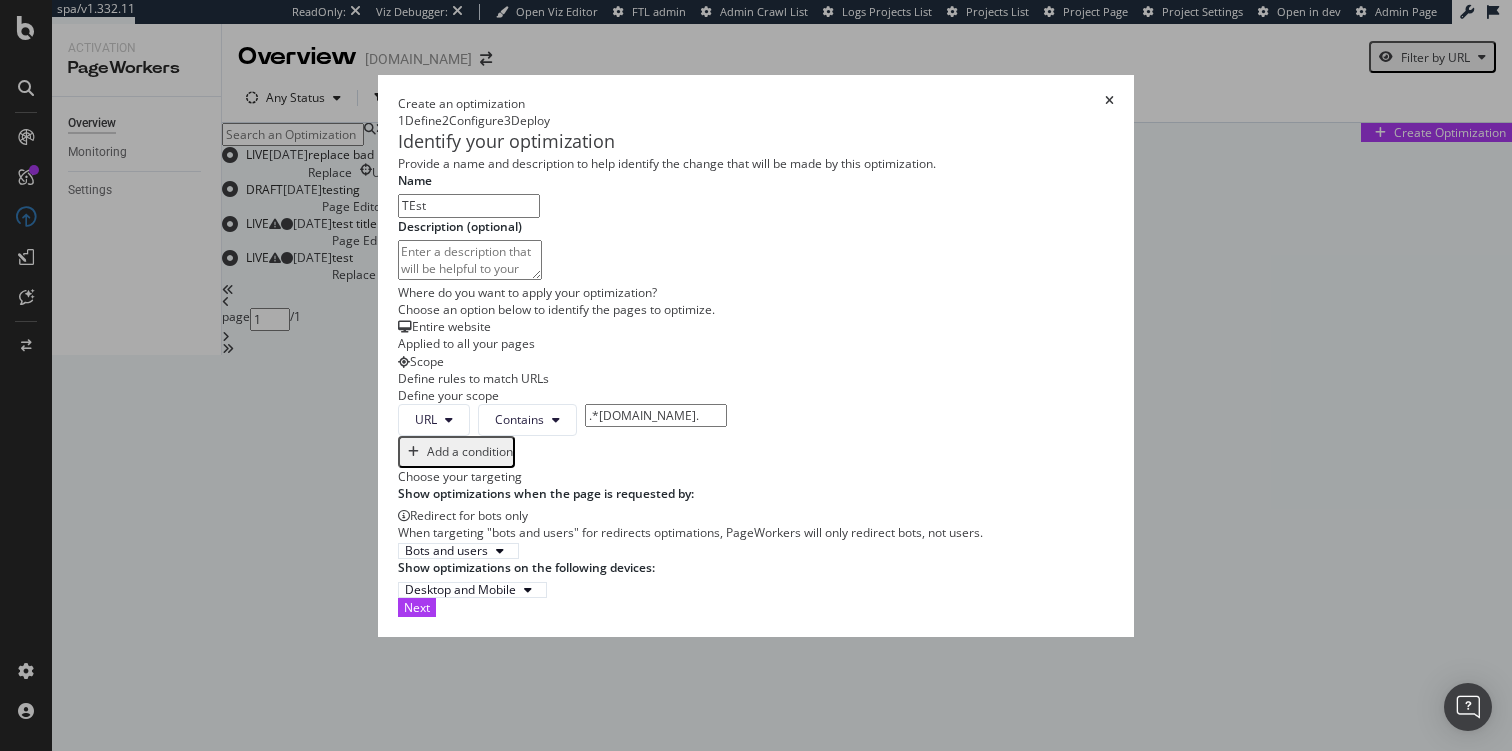 click on ".*staging-website.elastic.co." at bounding box center (656, 415) 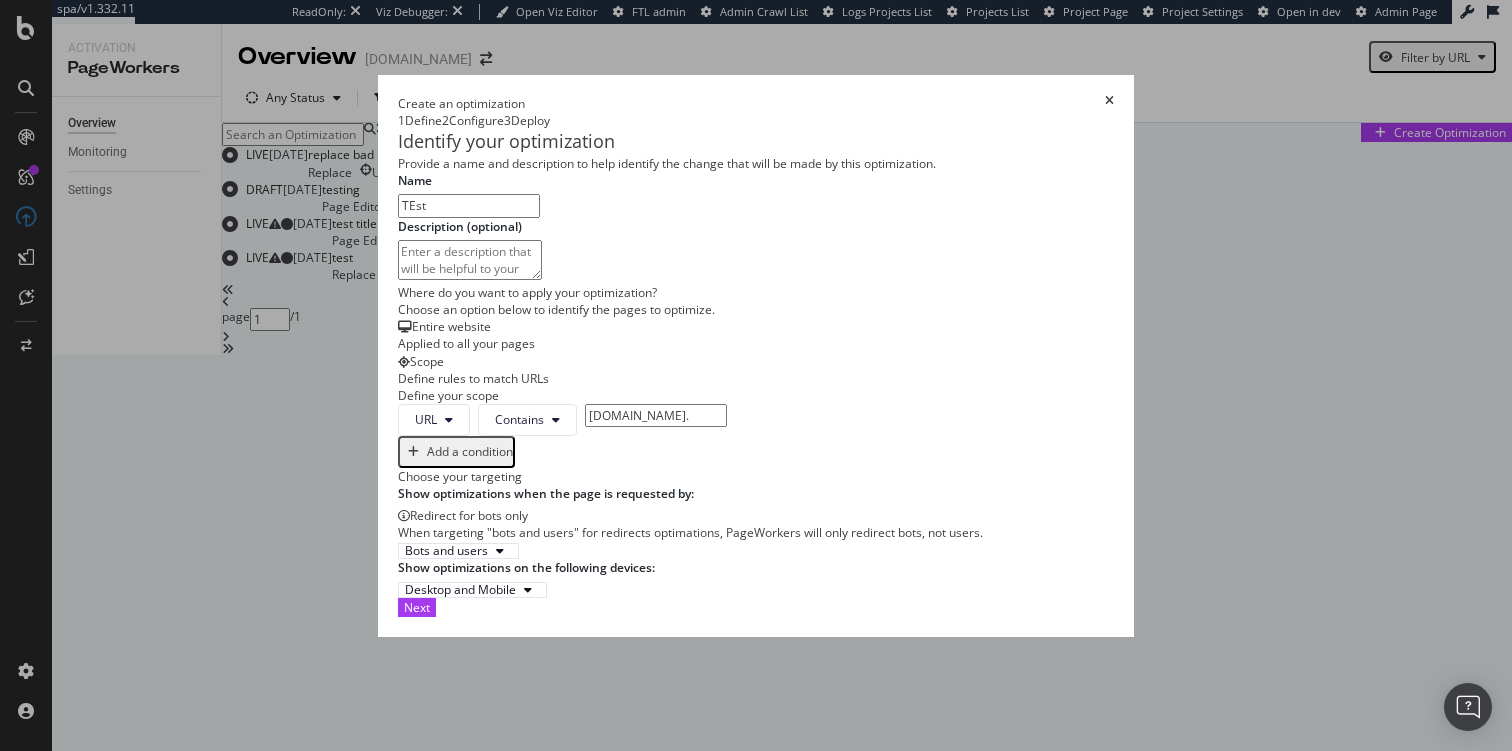 click on "staging-website.elastic.co." at bounding box center [656, 415] 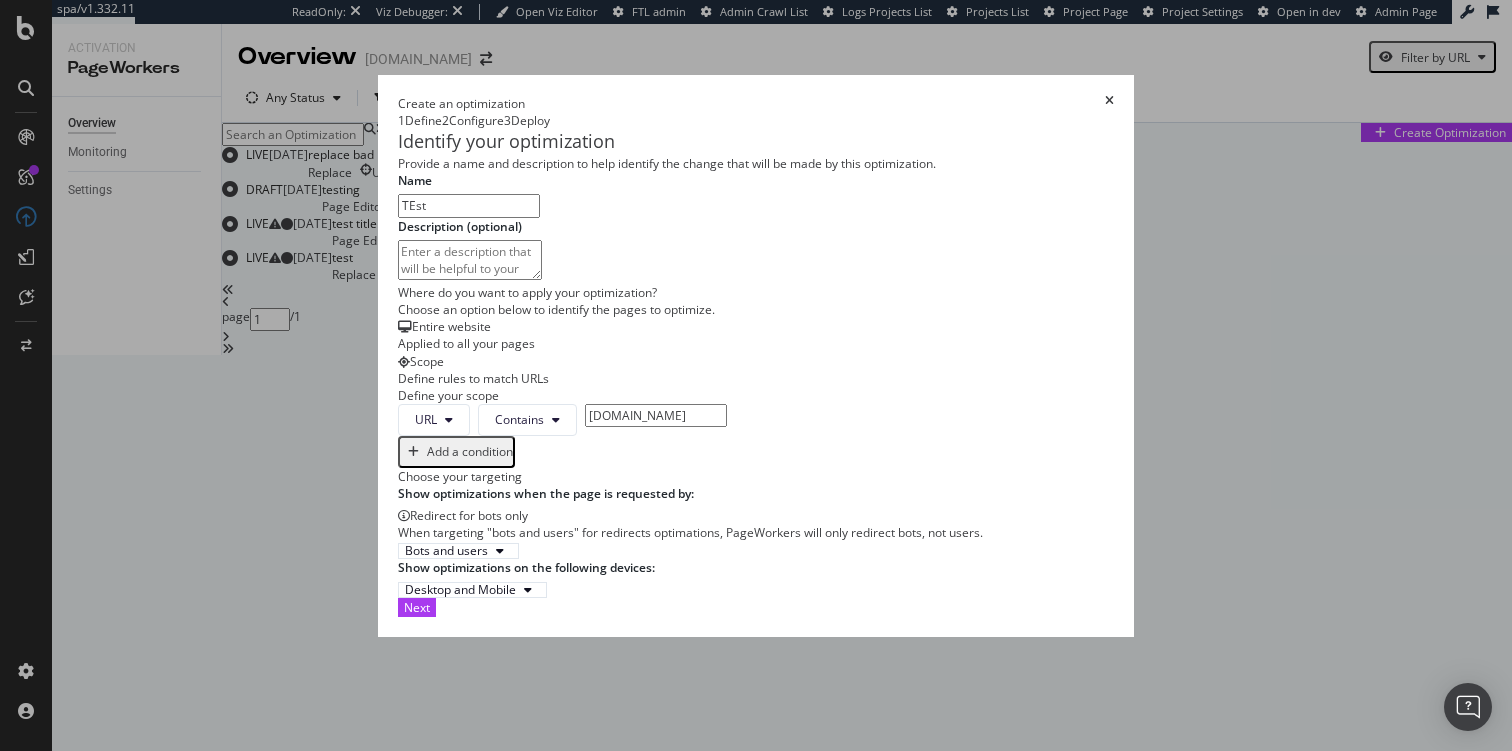 scroll, scrollTop: 371, scrollLeft: 0, axis: vertical 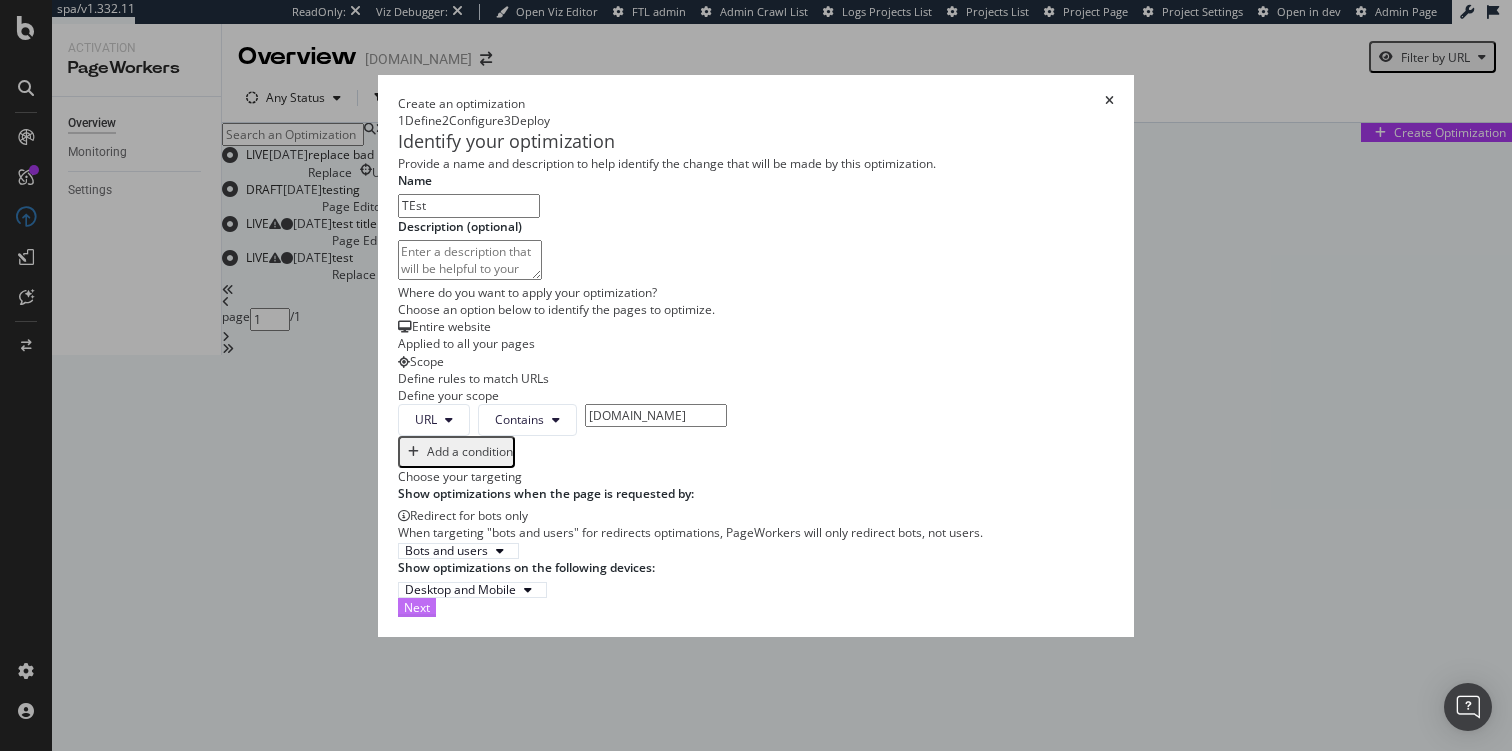 type on "staging-website.elastic.co" 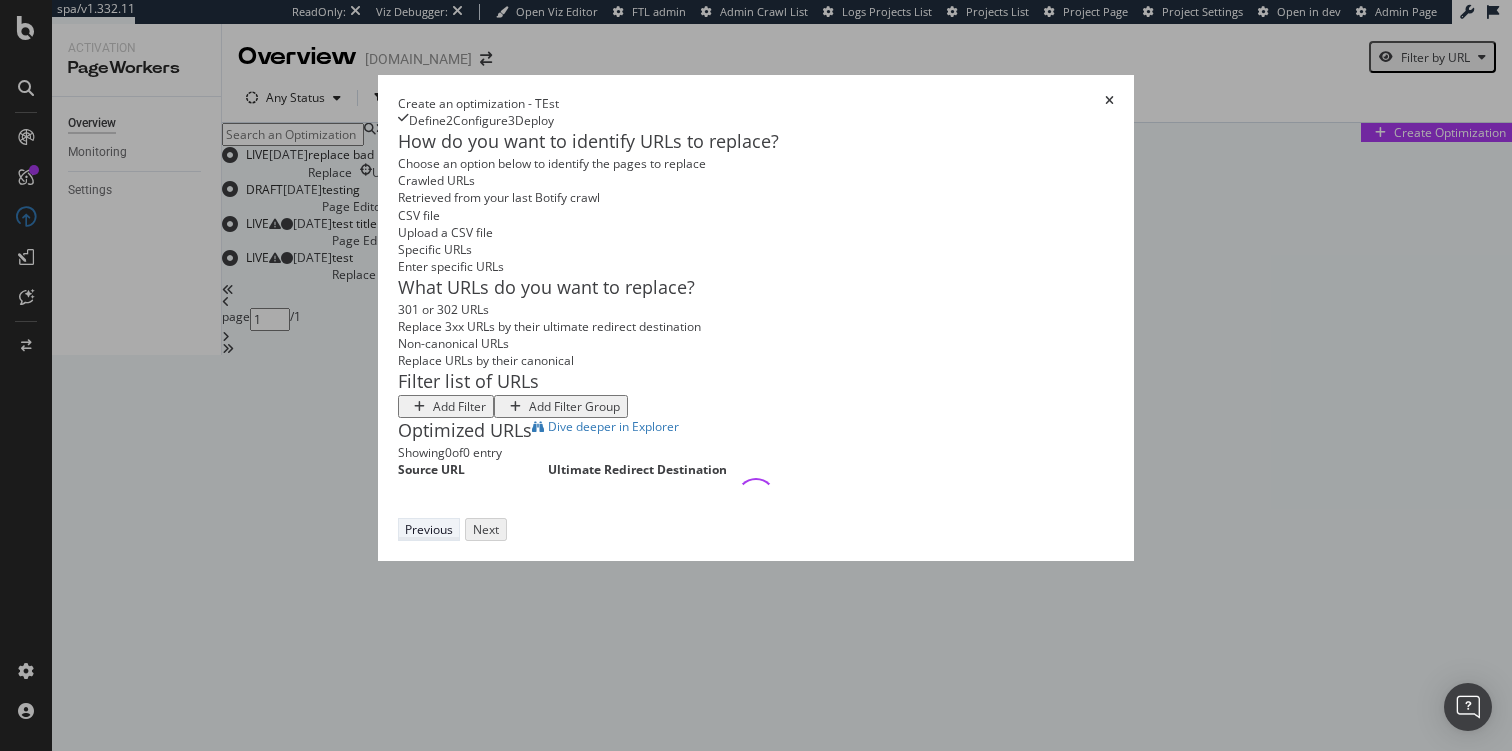 scroll, scrollTop: 260, scrollLeft: 0, axis: vertical 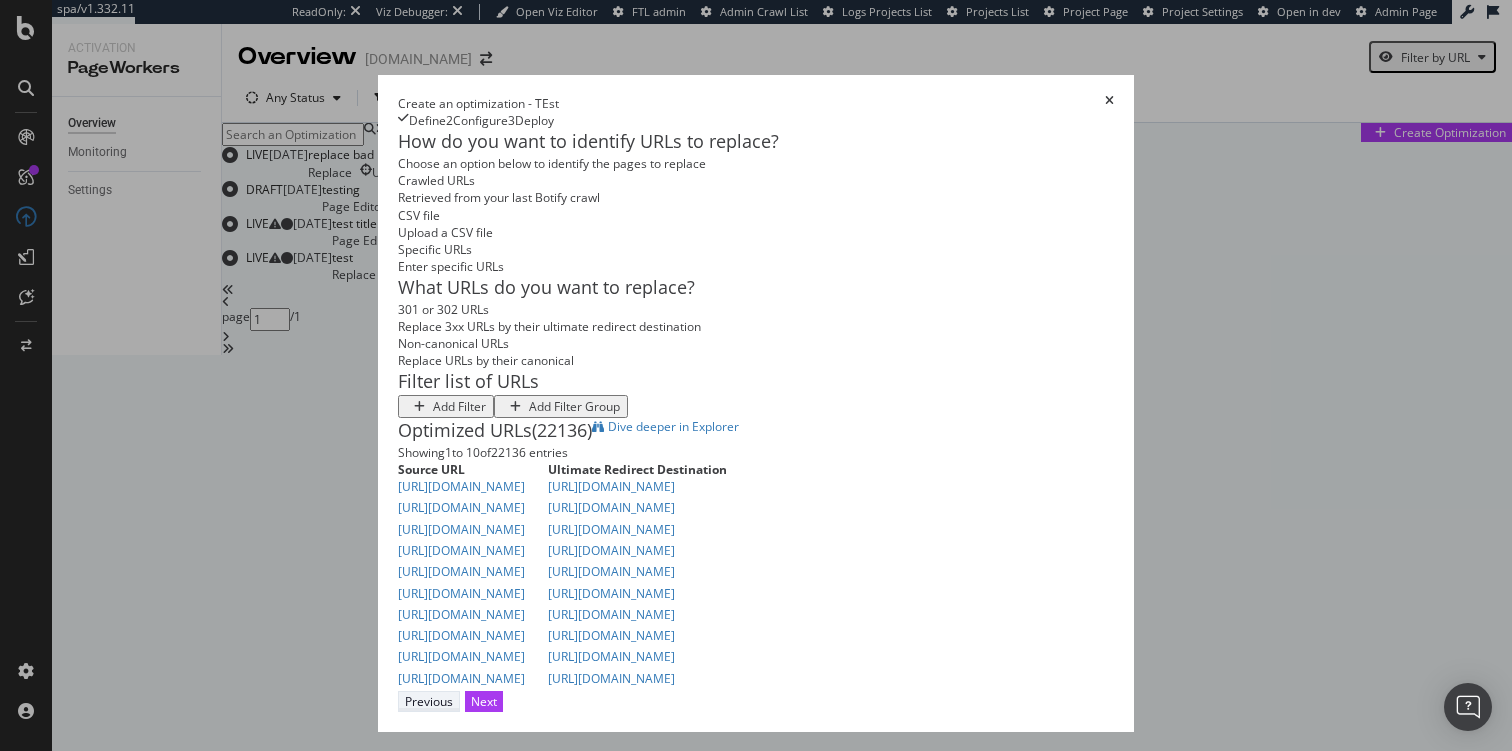 click on "Previous" at bounding box center (429, 701) 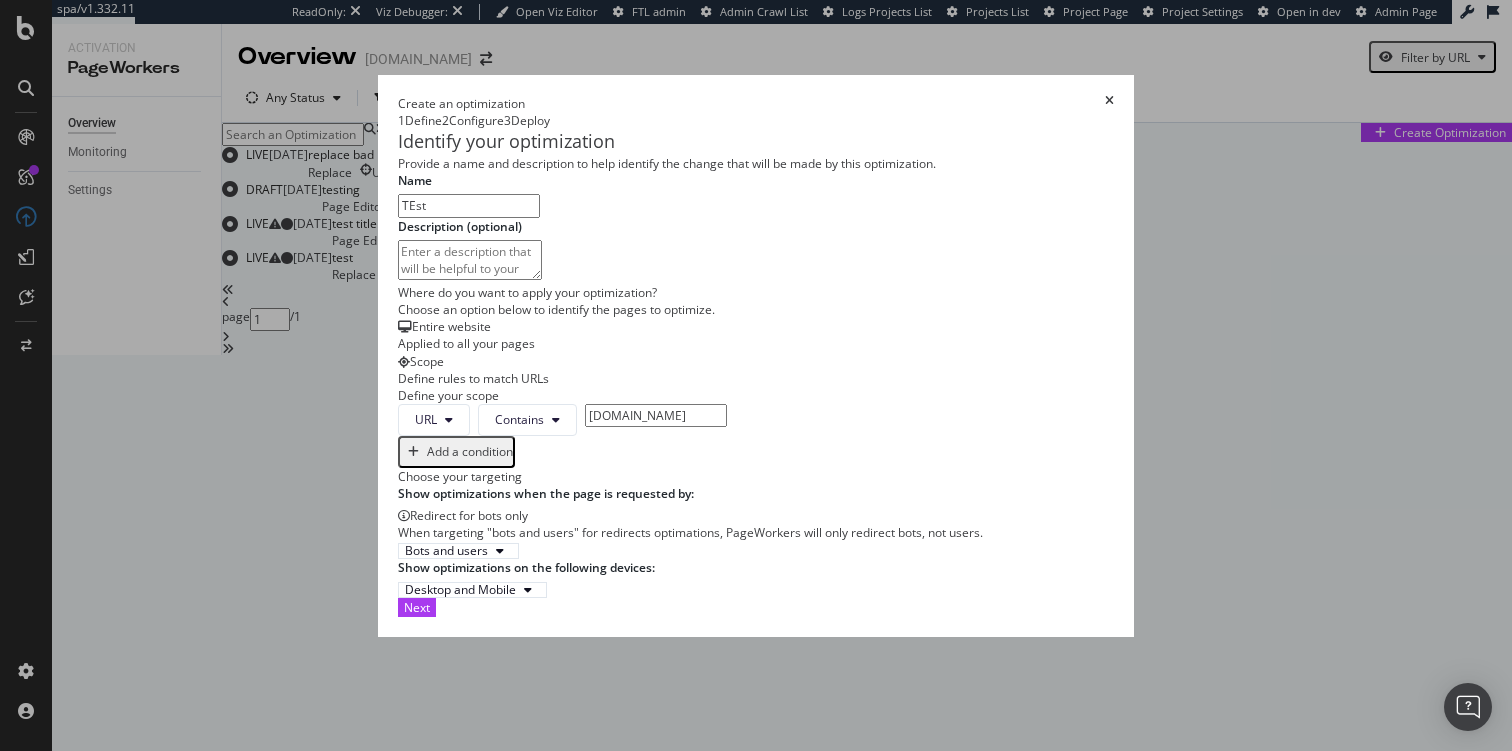 drag, startPoint x: 367, startPoint y: 407, endPoint x: 587, endPoint y: 406, distance: 220.00227 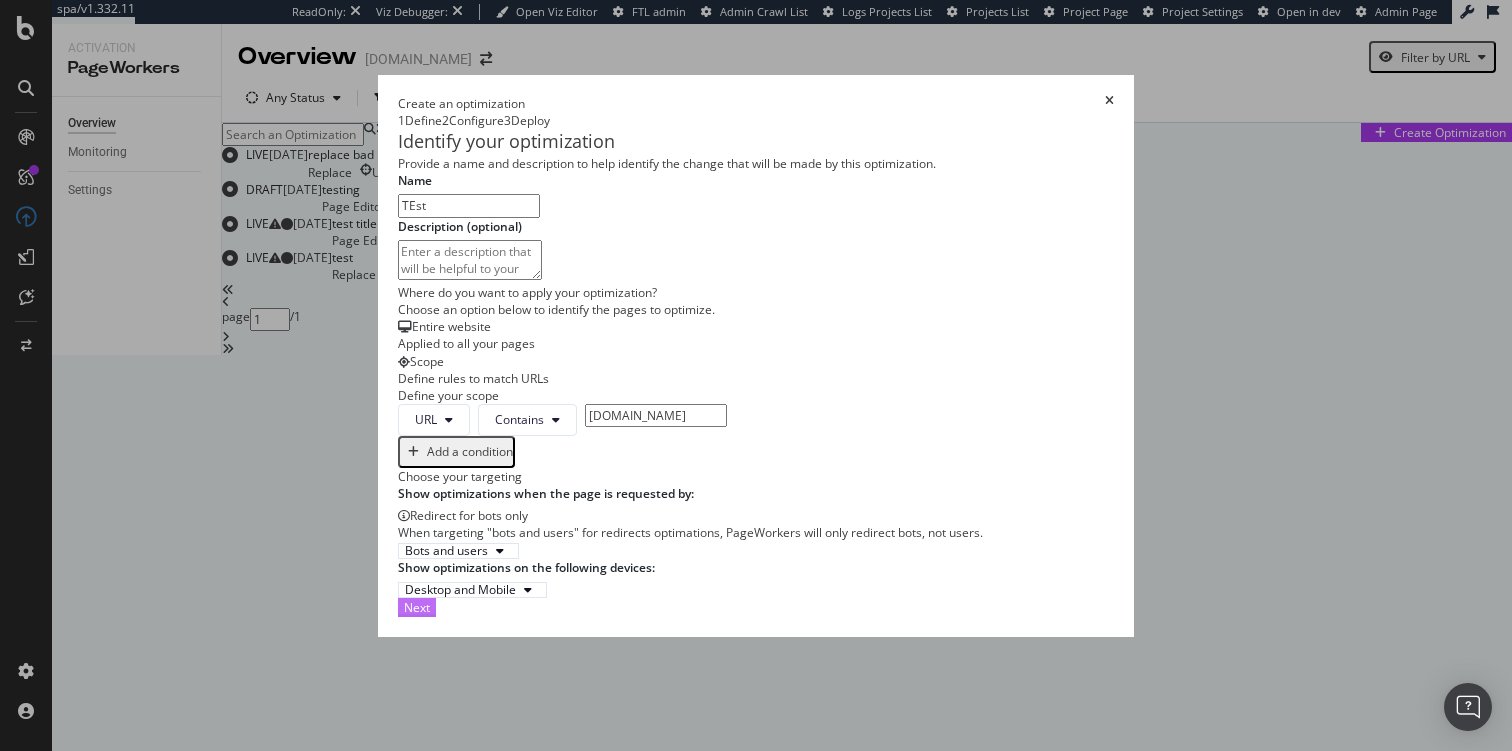 click on "Next" at bounding box center [417, 607] 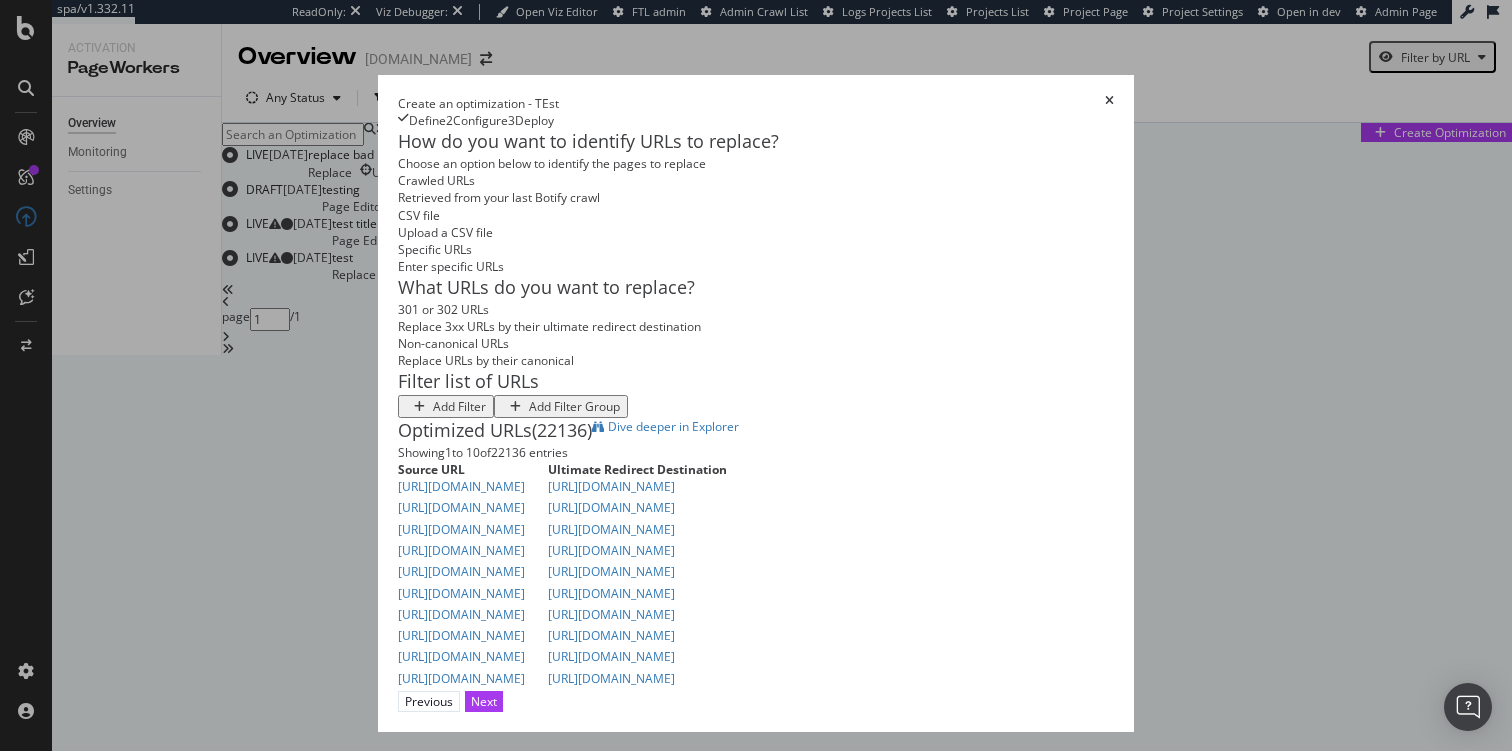 scroll, scrollTop: 154, scrollLeft: 0, axis: vertical 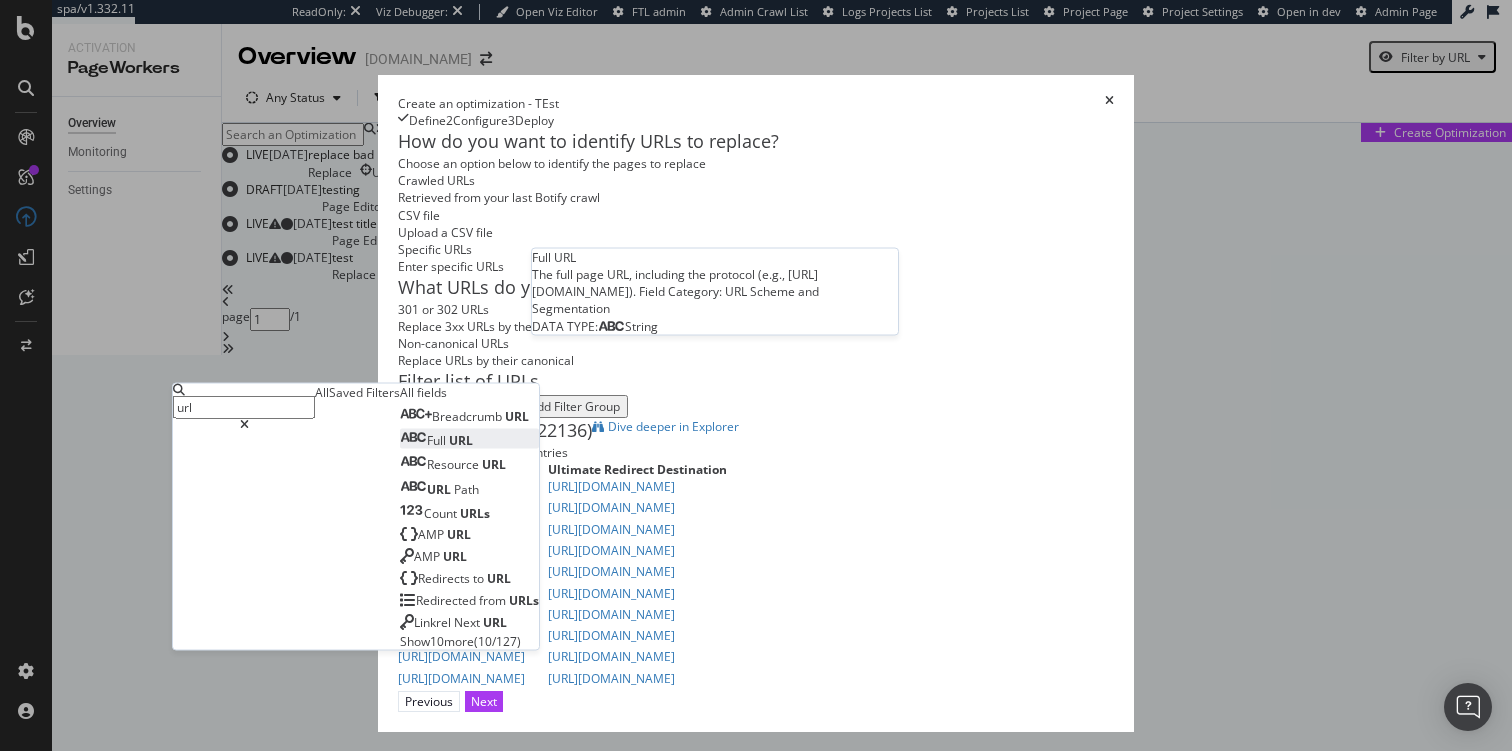 type on "url" 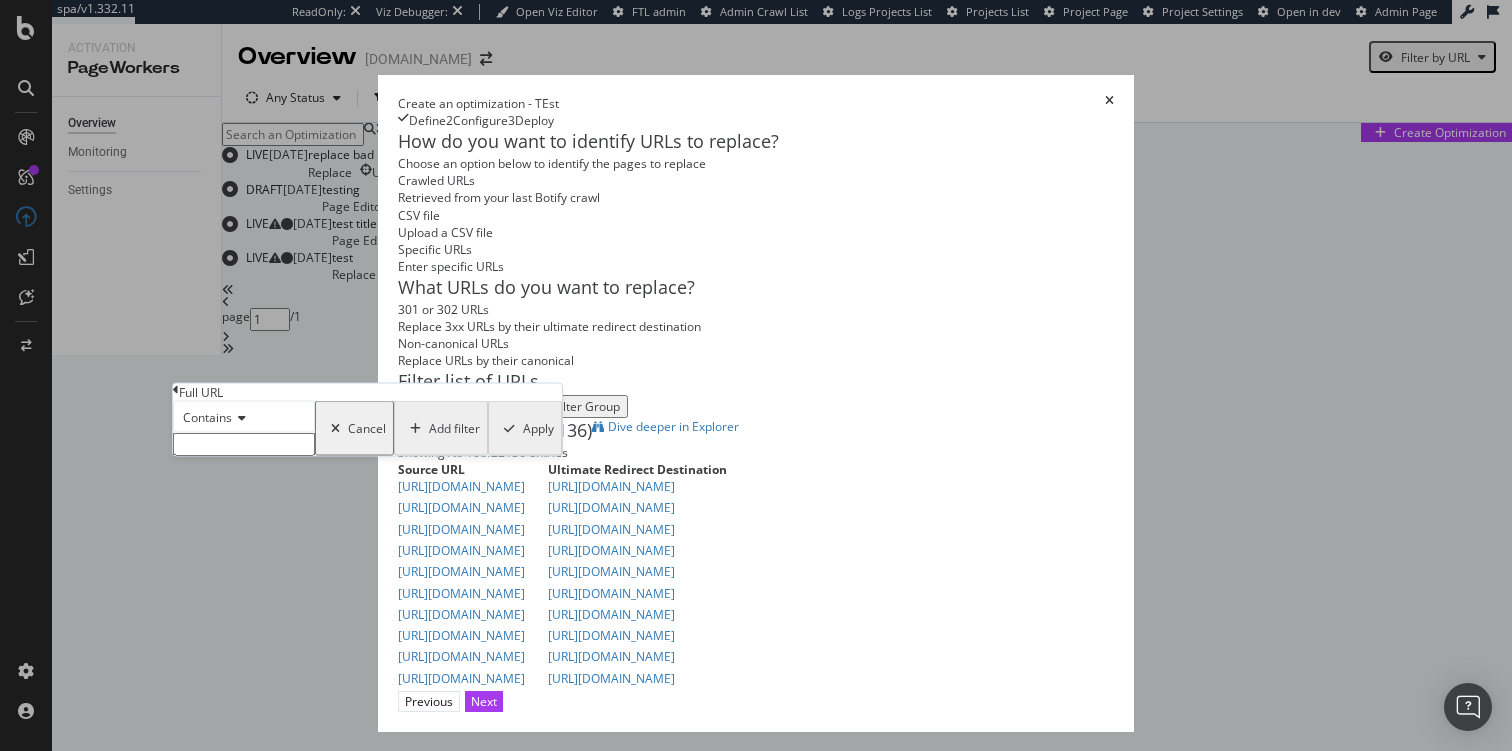 click at bounding box center [244, 444] 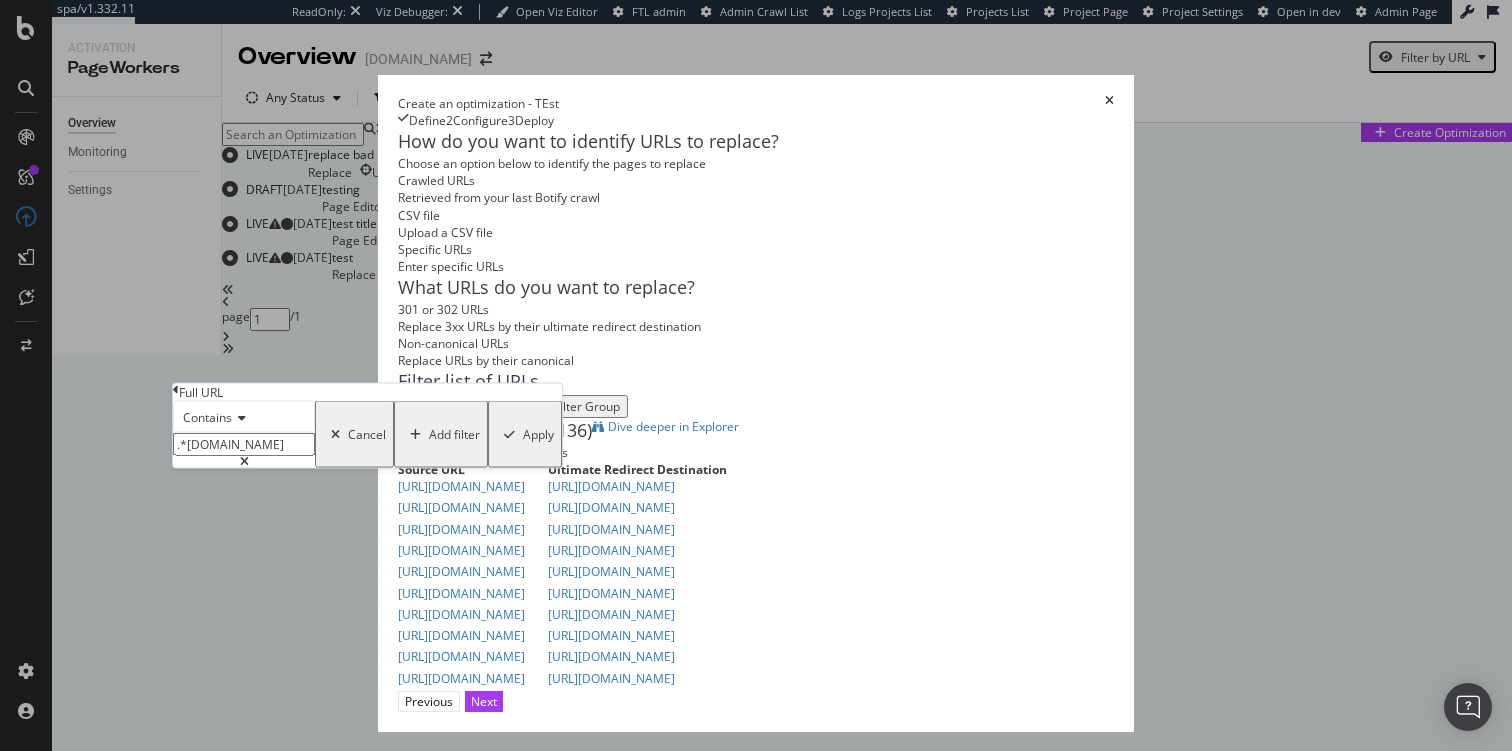 type on ".*staging-website.elastic.co" 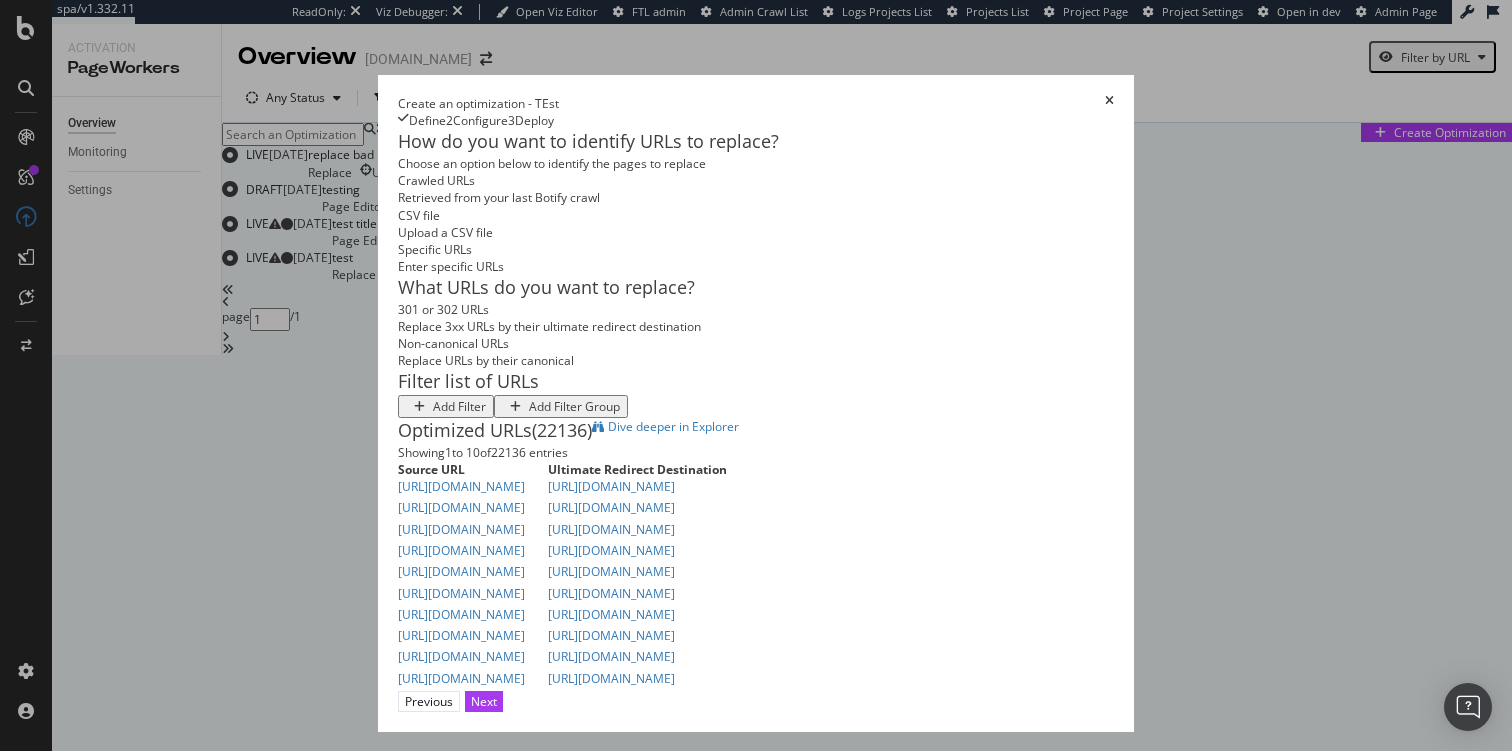 scroll, scrollTop: 21, scrollLeft: 0, axis: vertical 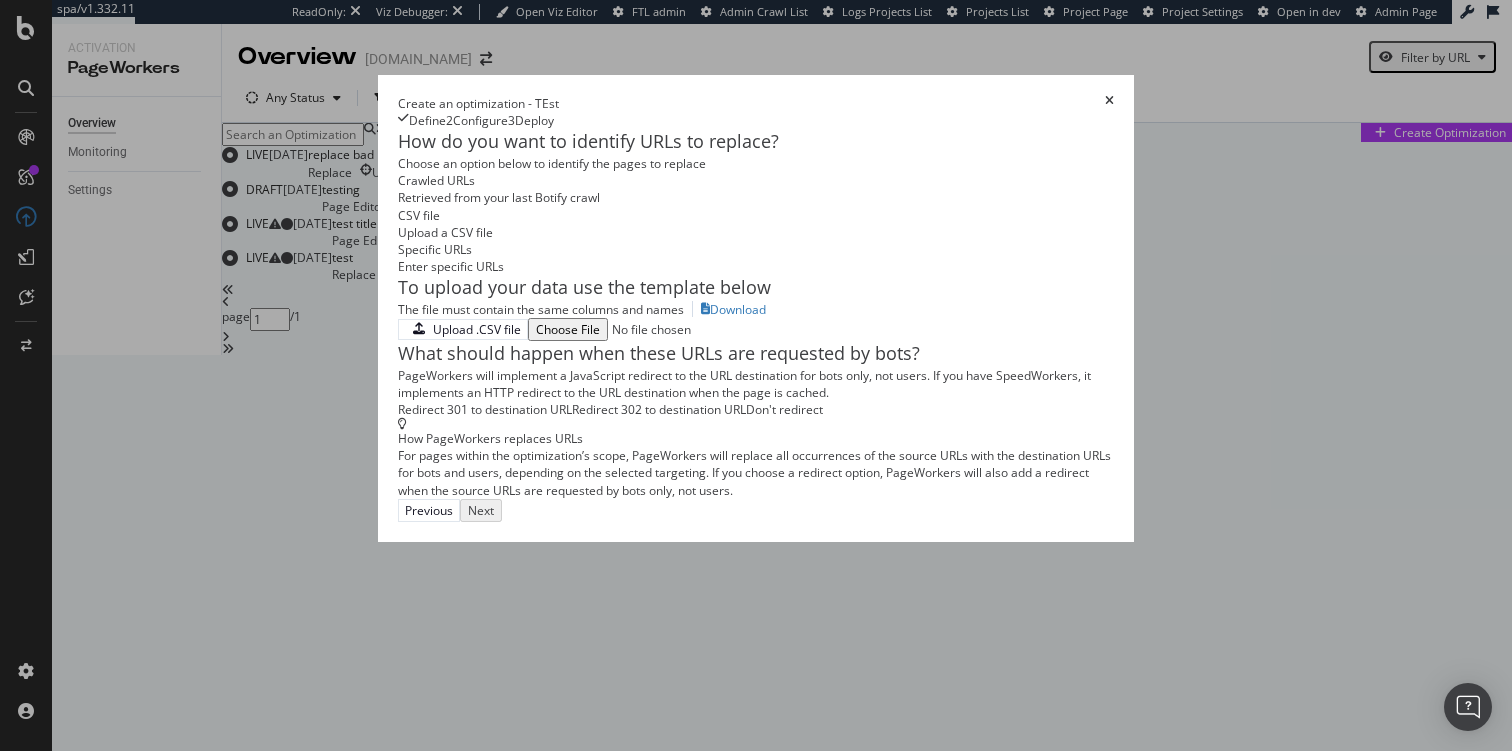 click on "Don't redirect" at bounding box center (784, 409) 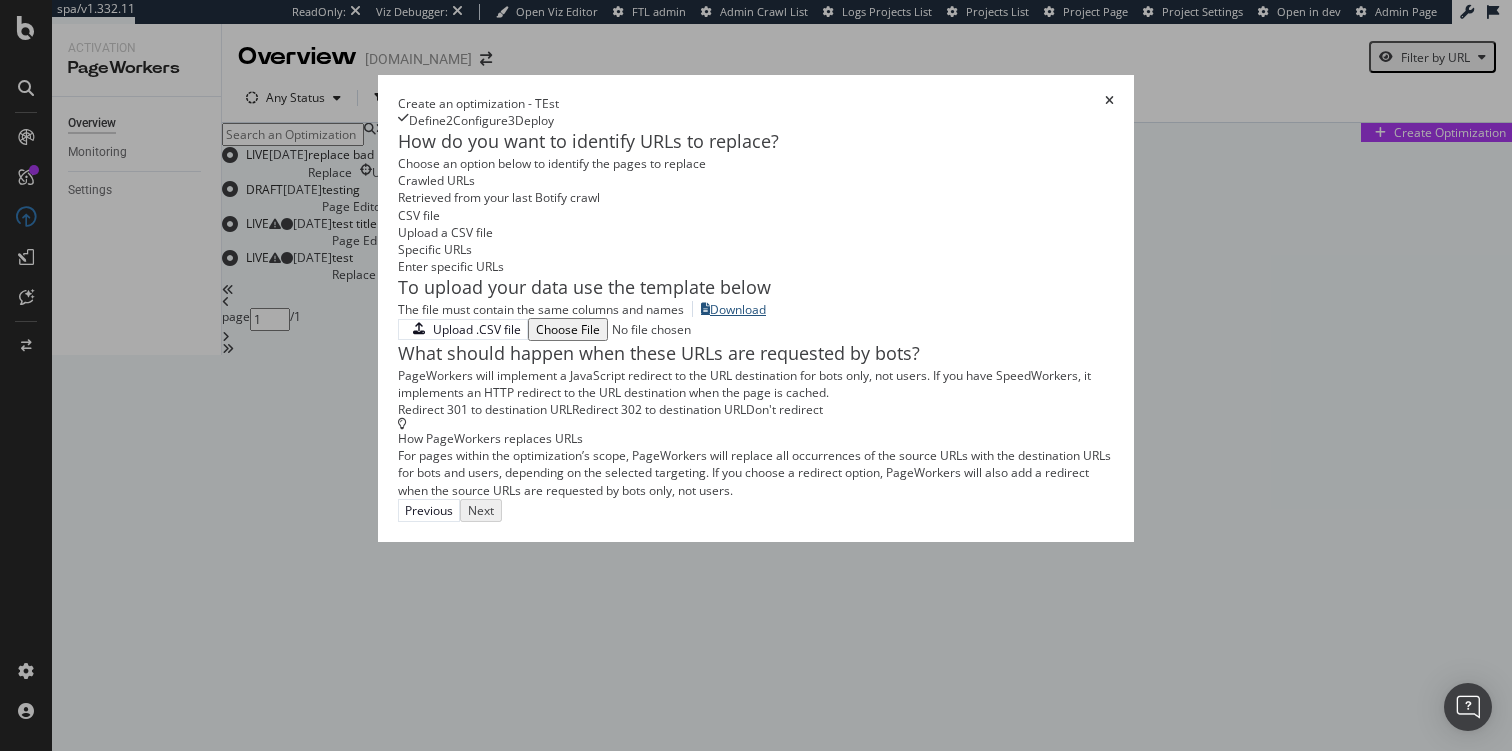 click on "Download" at bounding box center (738, 309) 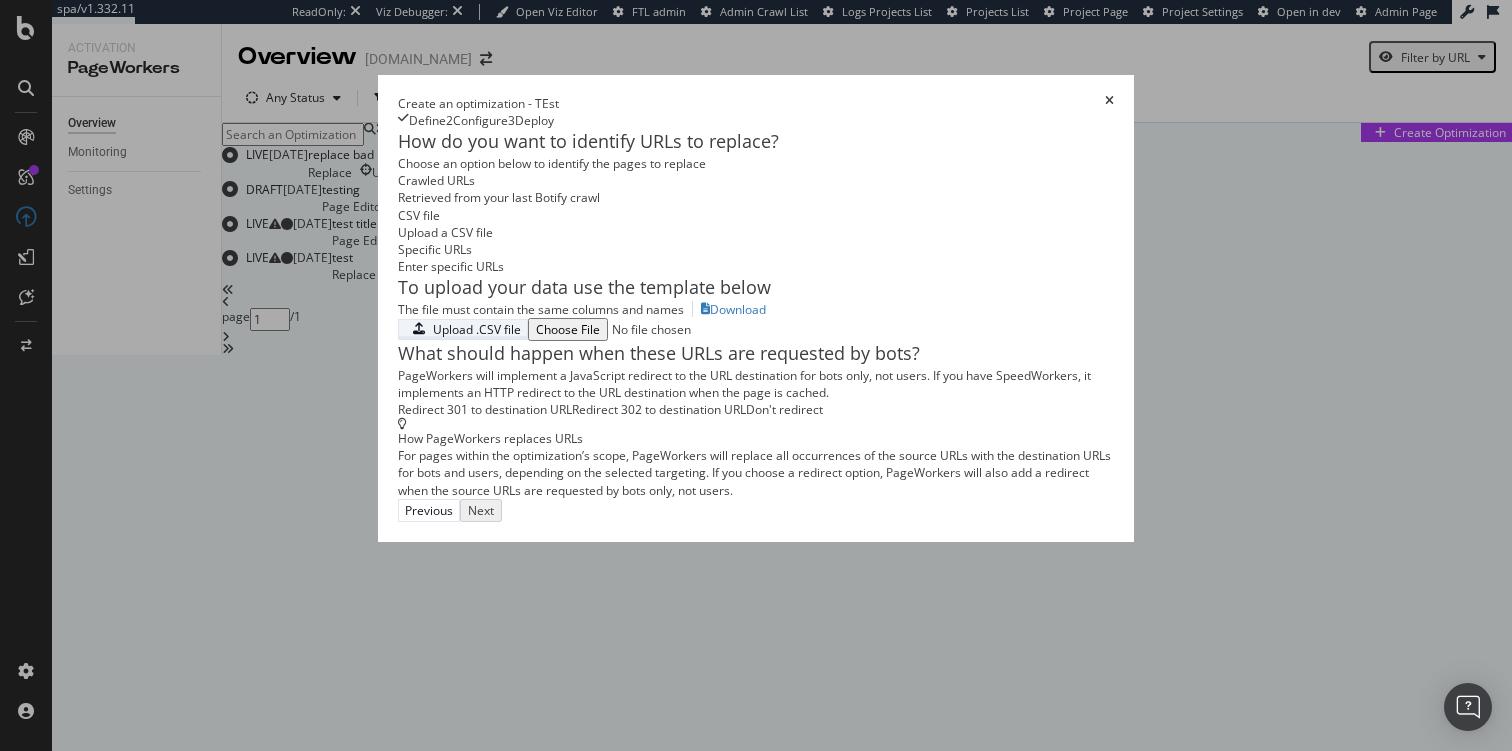 click on "Upload .CSV file" at bounding box center [477, 329] 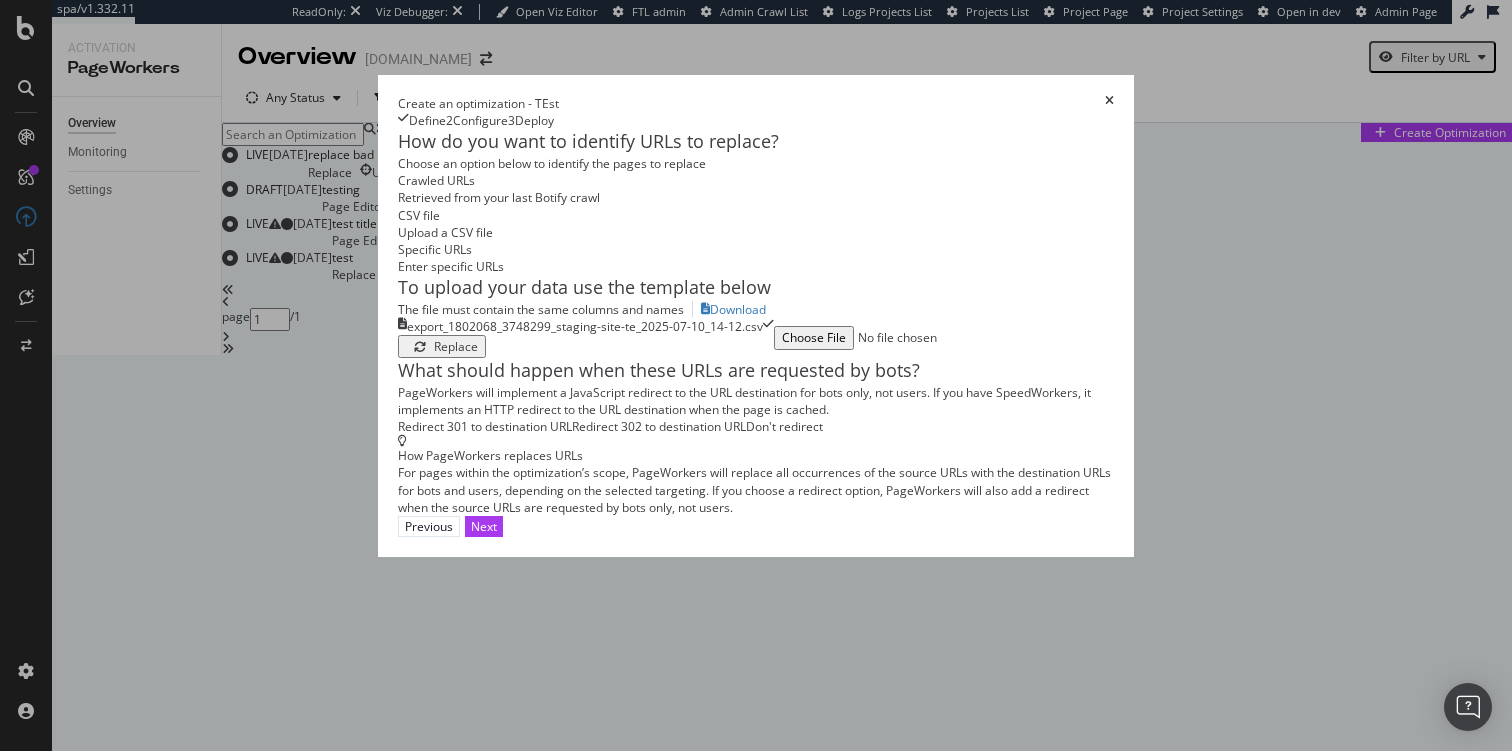 scroll, scrollTop: 63, scrollLeft: 0, axis: vertical 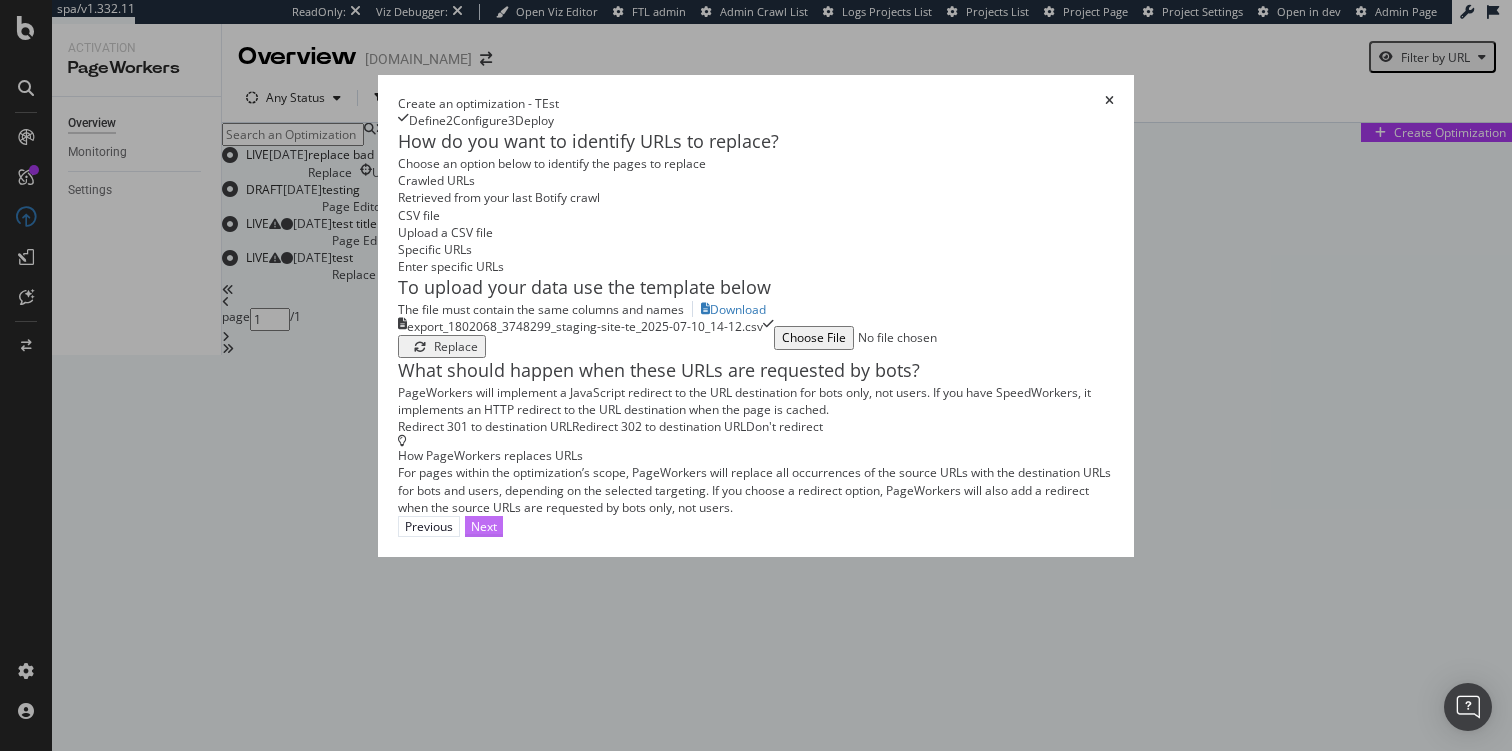 click on "Next" at bounding box center (484, 526) 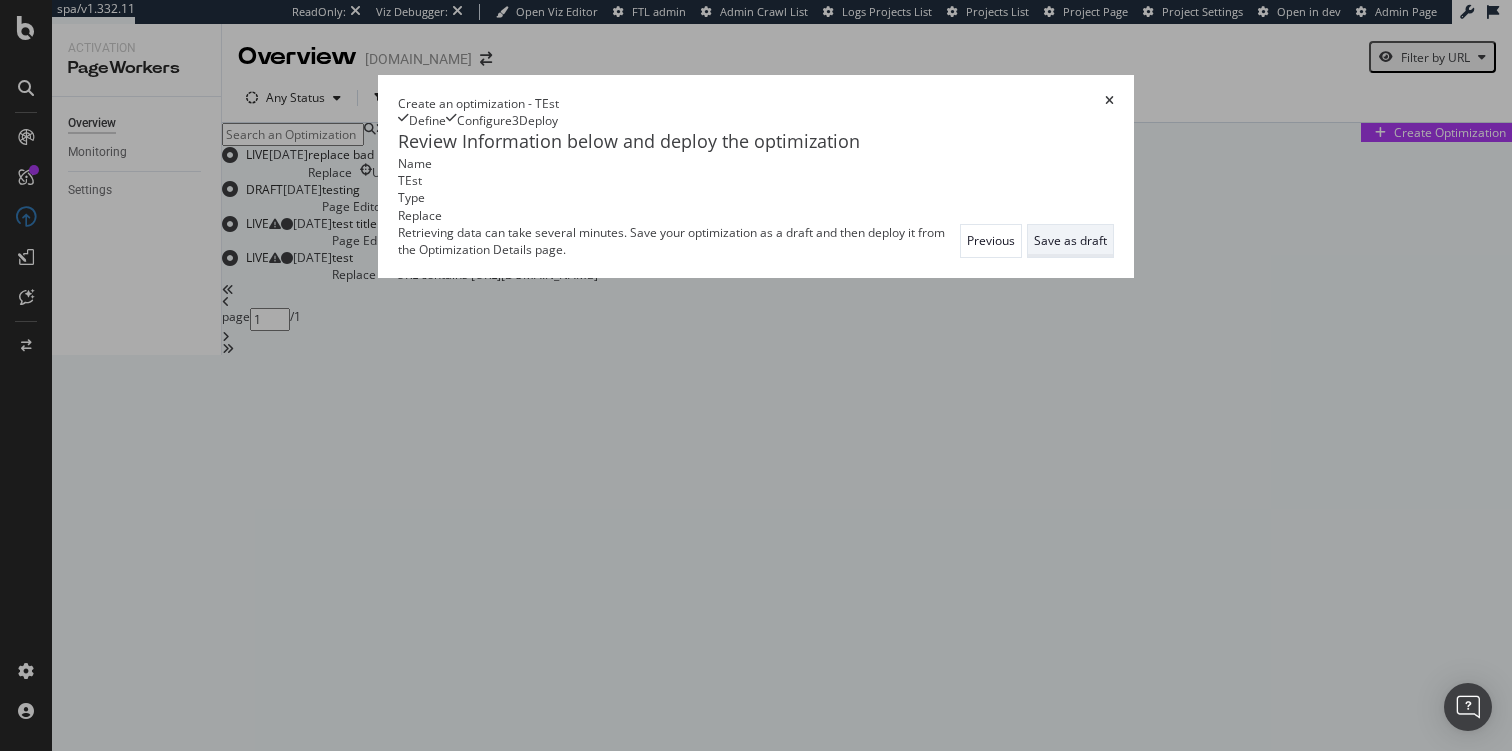 scroll, scrollTop: 0, scrollLeft: 0, axis: both 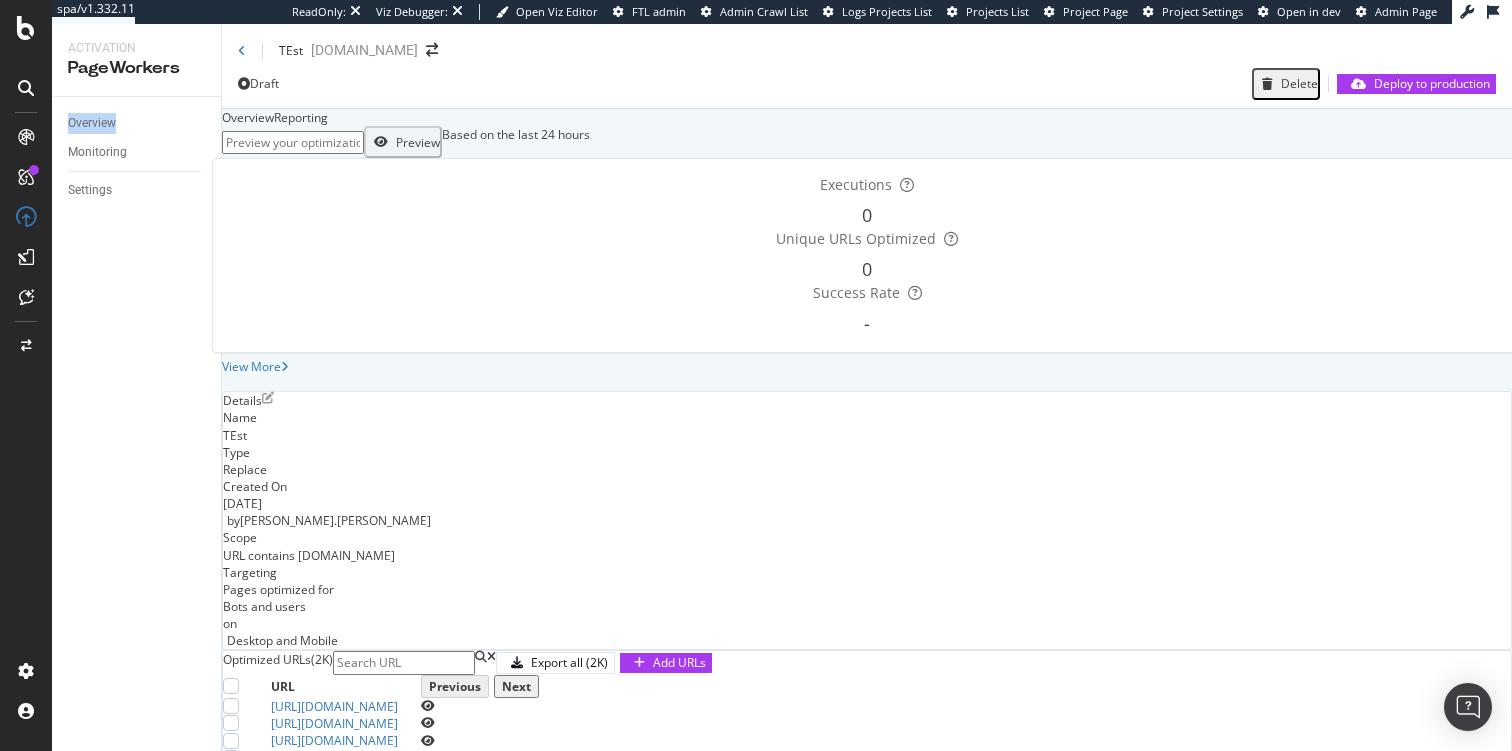 click at bounding box center [428, 706] 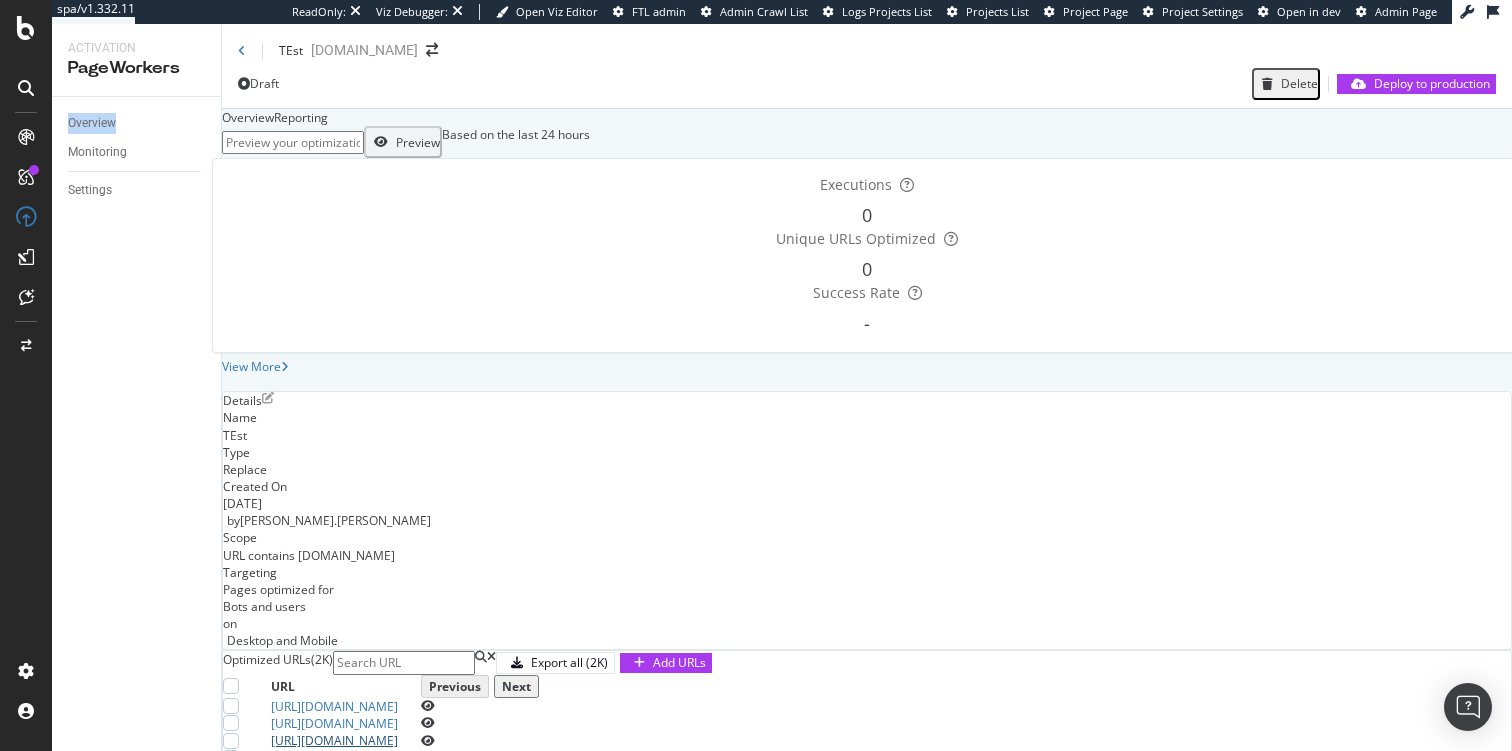scroll, scrollTop: 92, scrollLeft: 0, axis: vertical 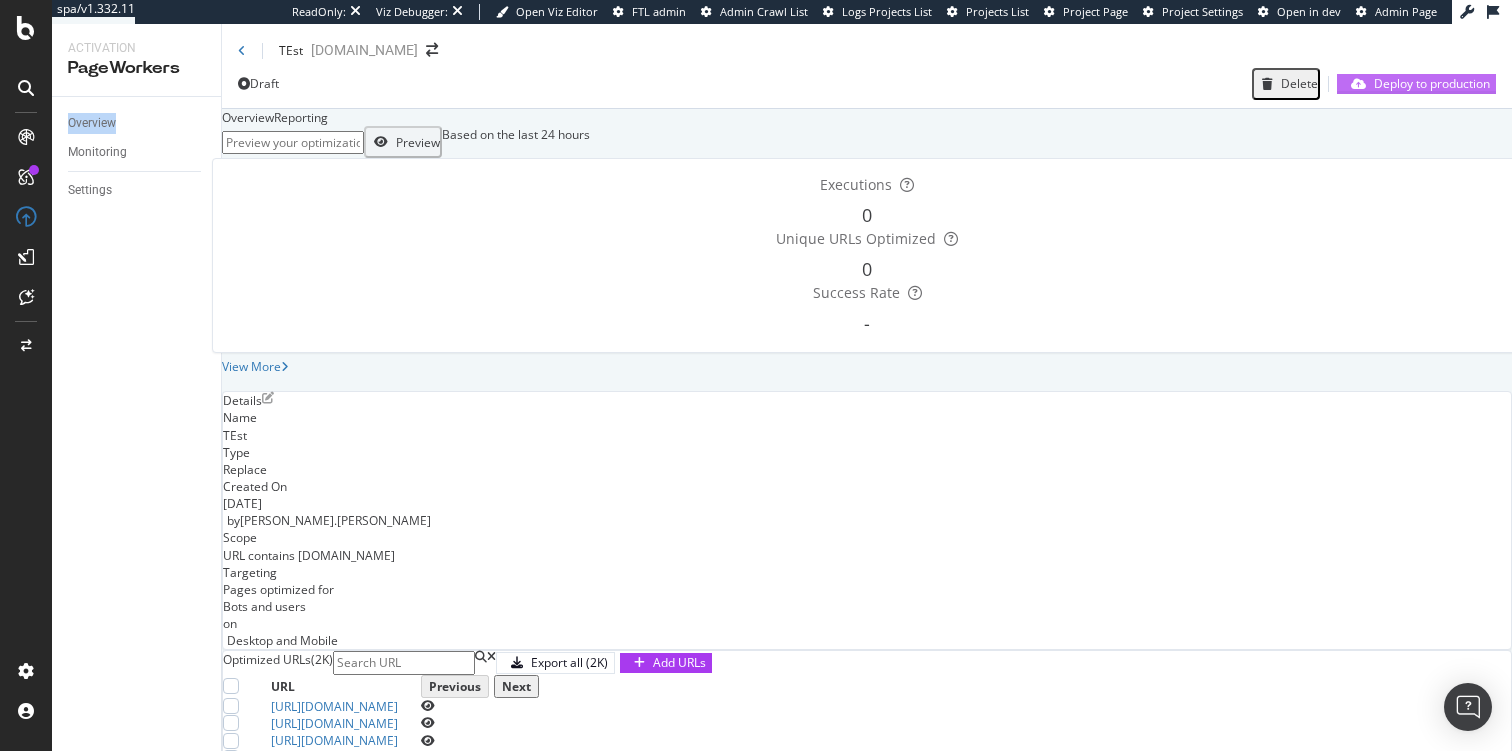 click on "Deploy to production" at bounding box center (1432, 83) 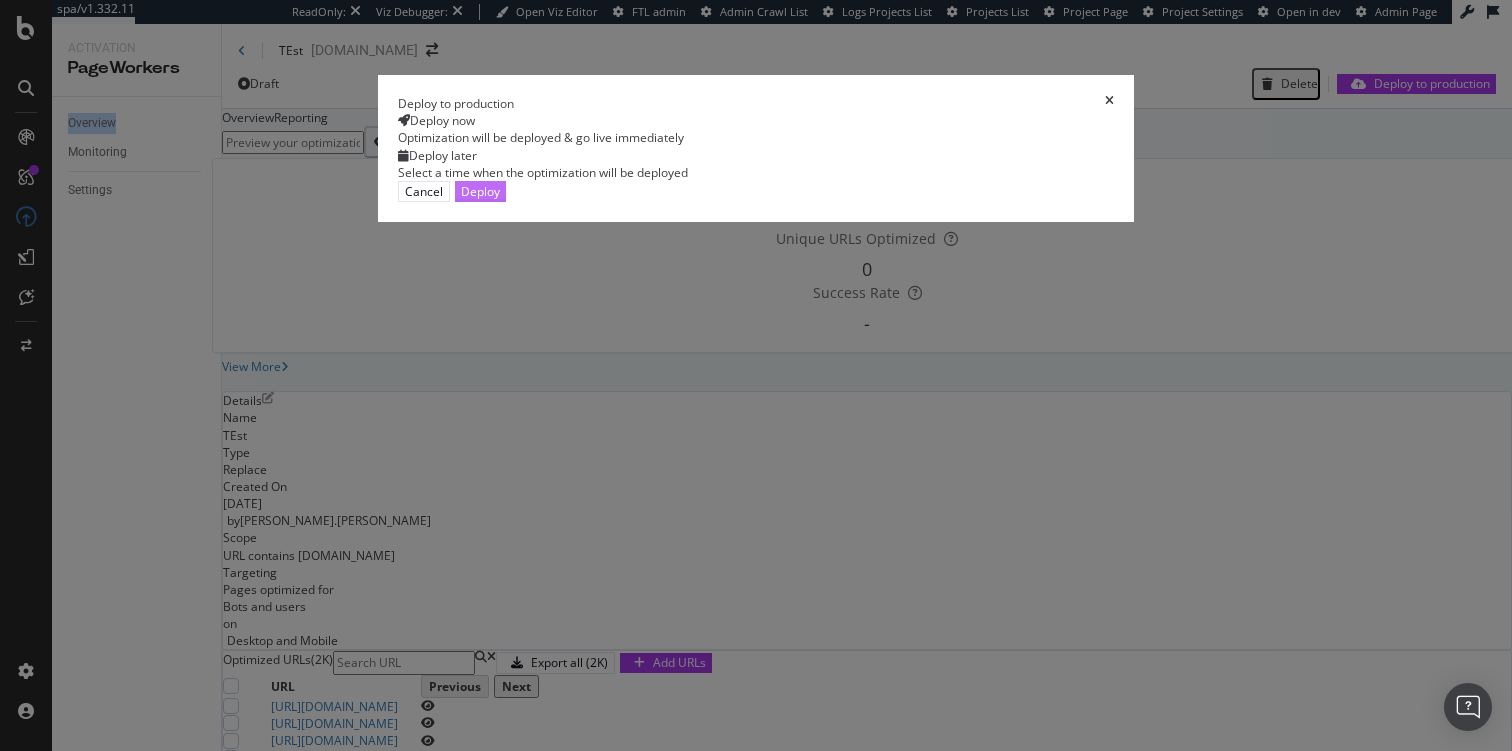 click on "Deploy" at bounding box center [480, 191] 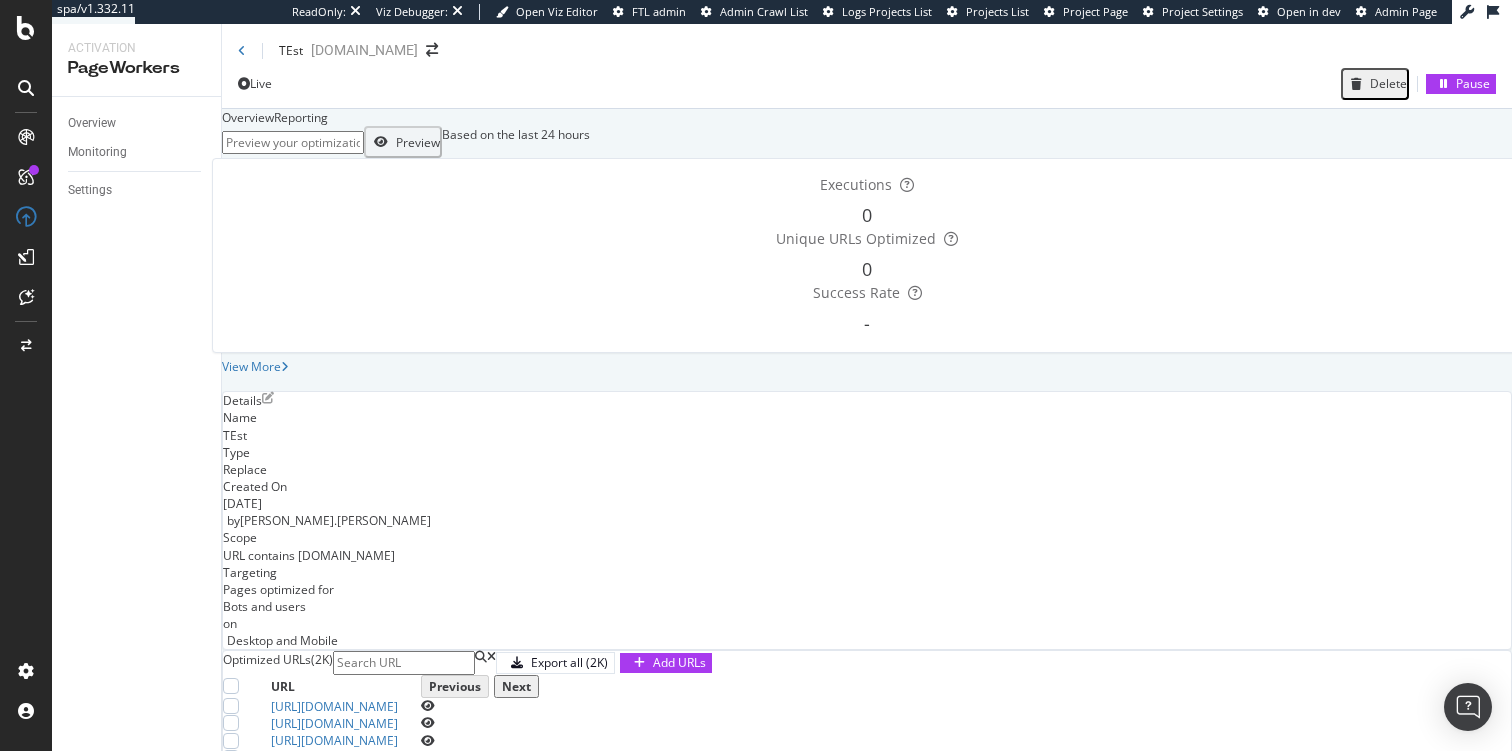 scroll, scrollTop: 608, scrollLeft: 0, axis: vertical 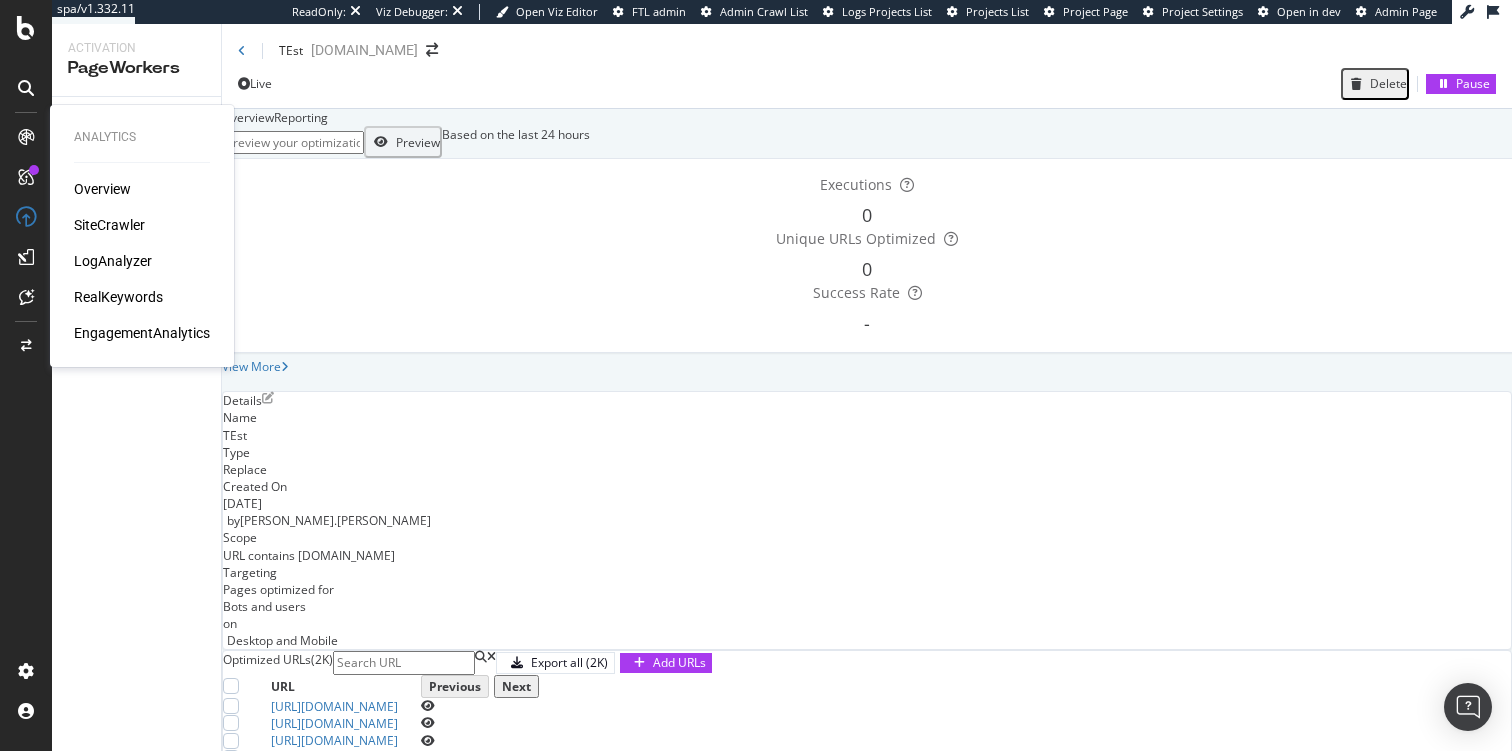 click on "SiteCrawler" at bounding box center [109, 225] 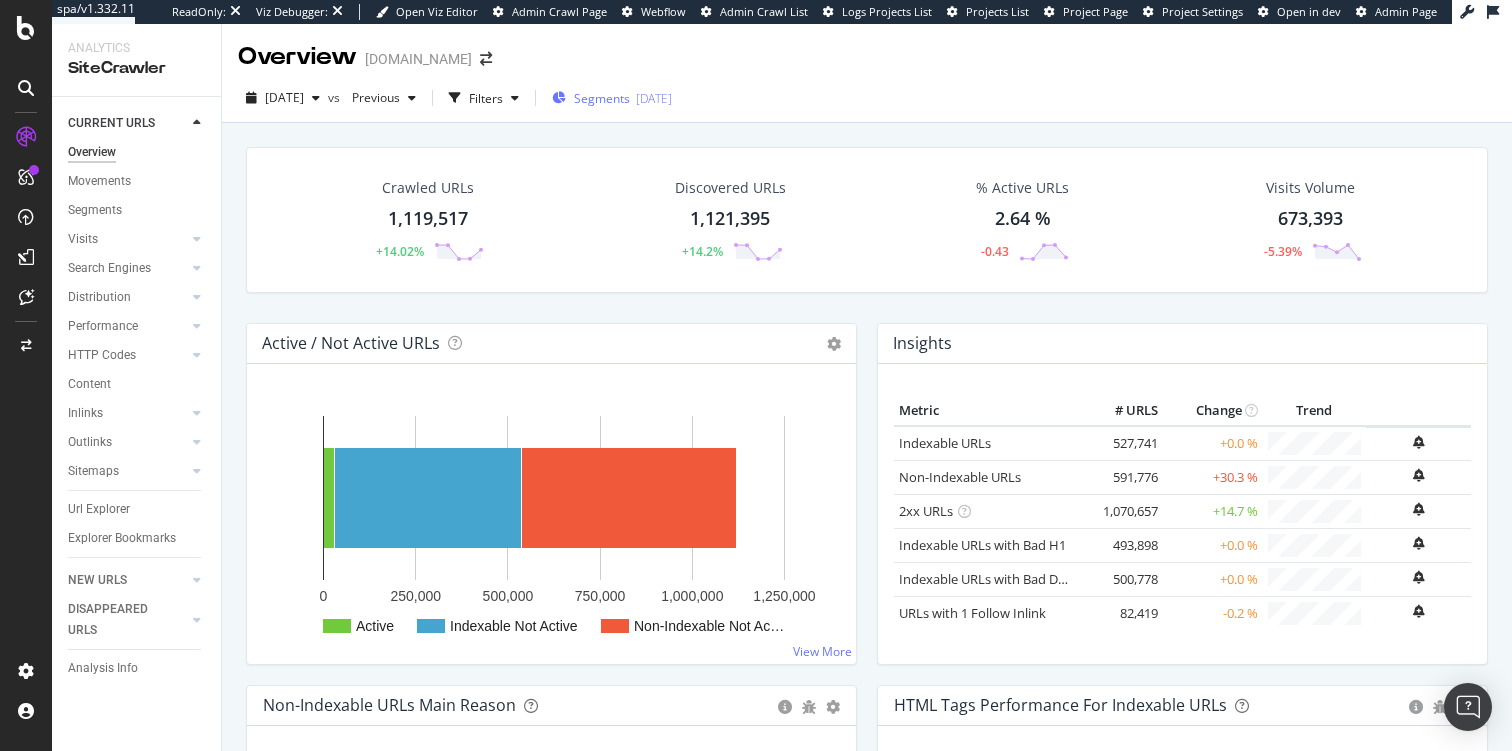 click on "Segments" at bounding box center (602, 98) 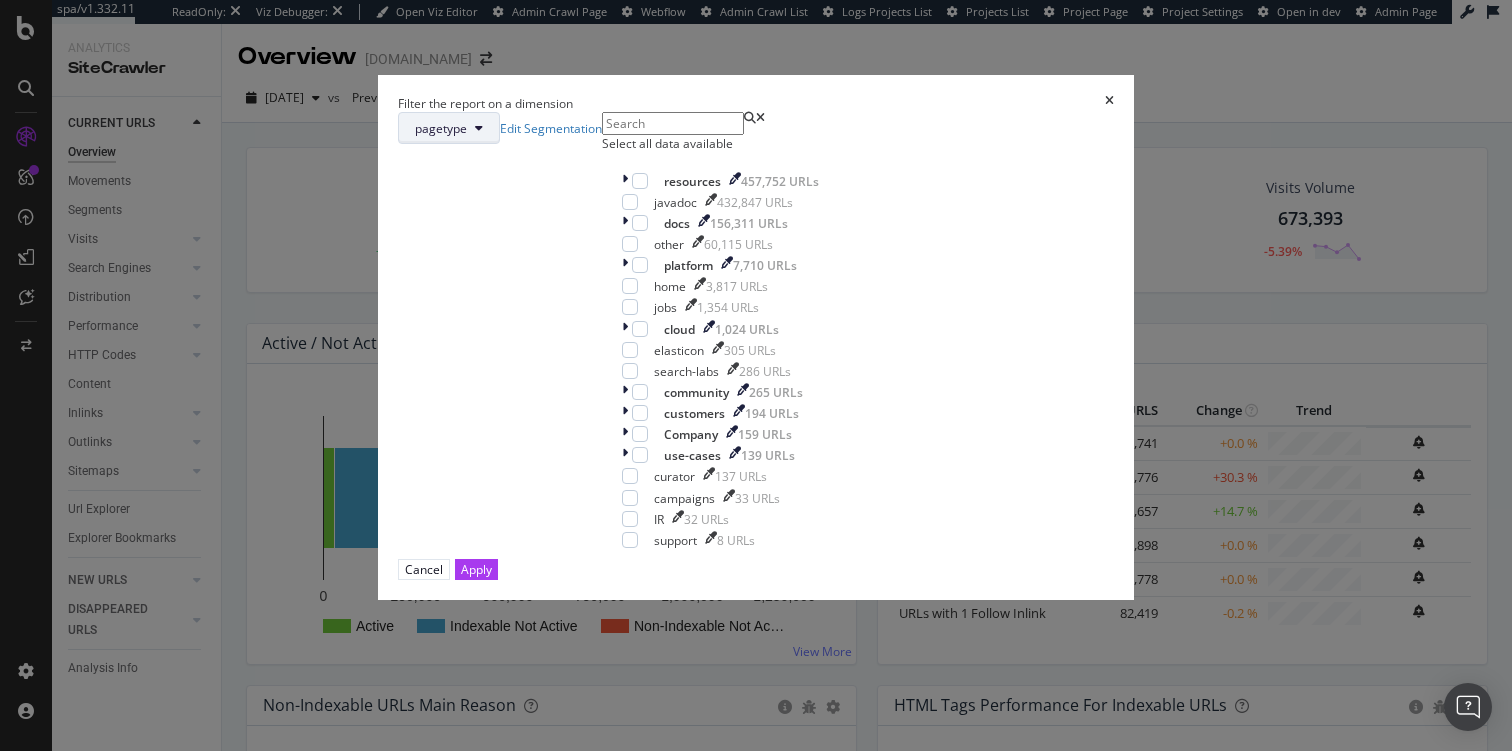 click on "pagetype" at bounding box center [441, 128] 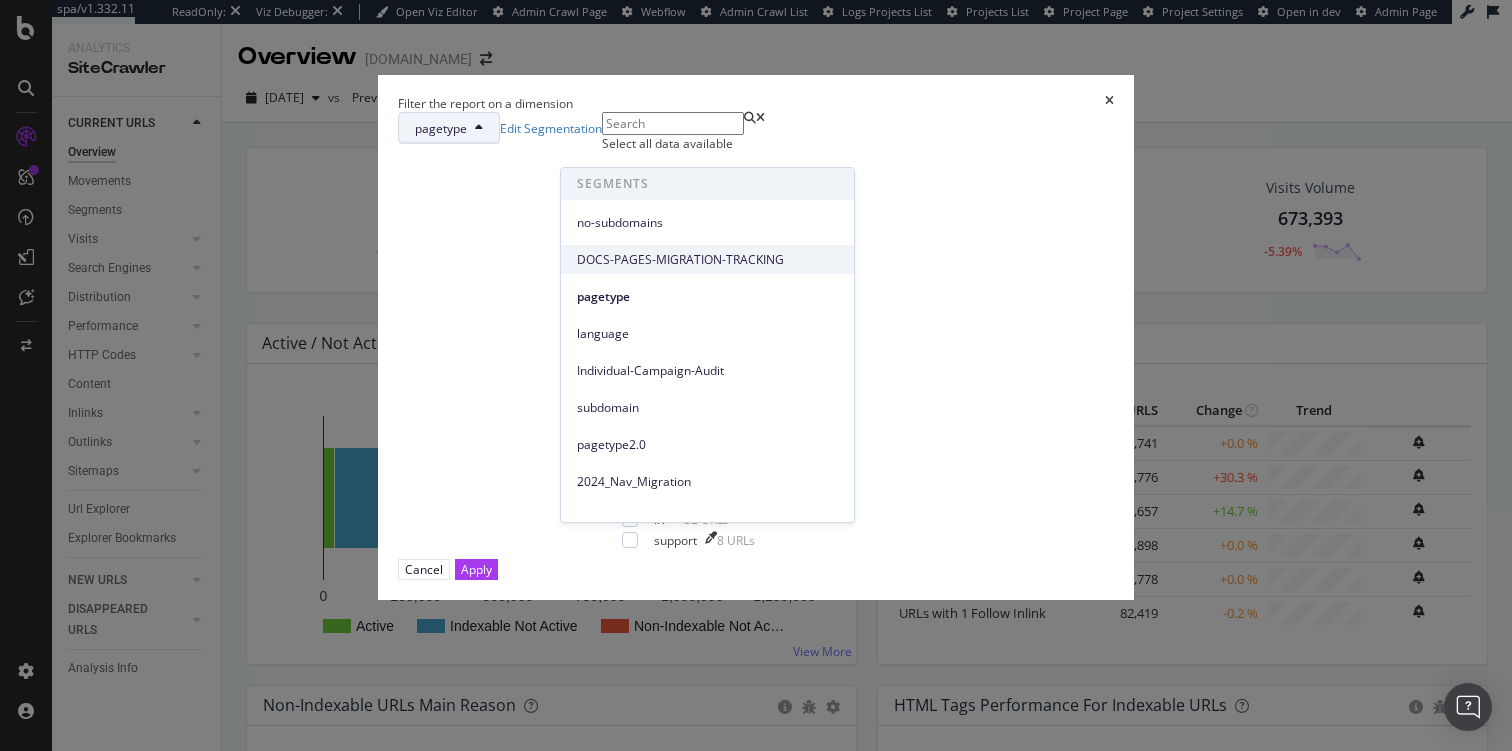 click on "DOCS-PAGES-MIGRATION-TRACKING" at bounding box center (707, 260) 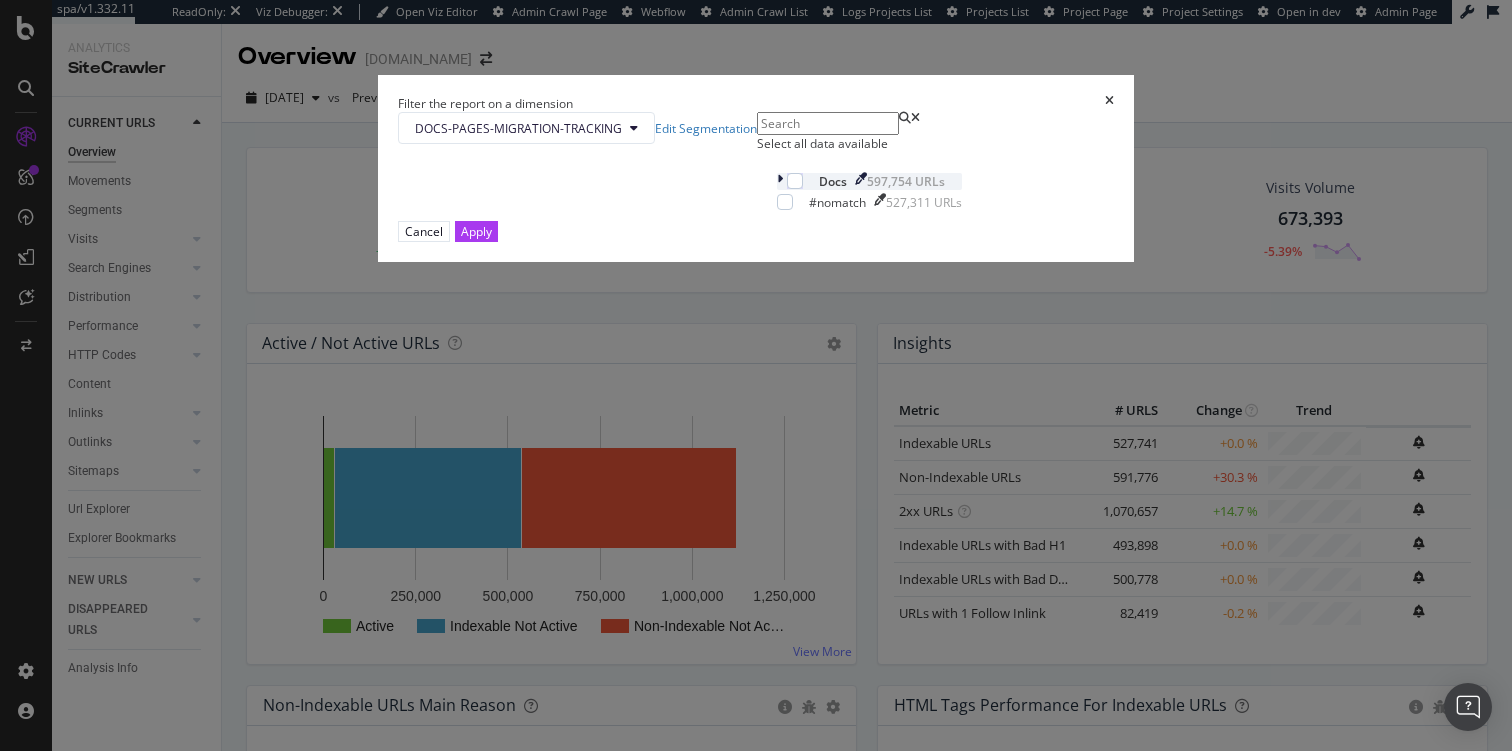 click at bounding box center [780, 181] 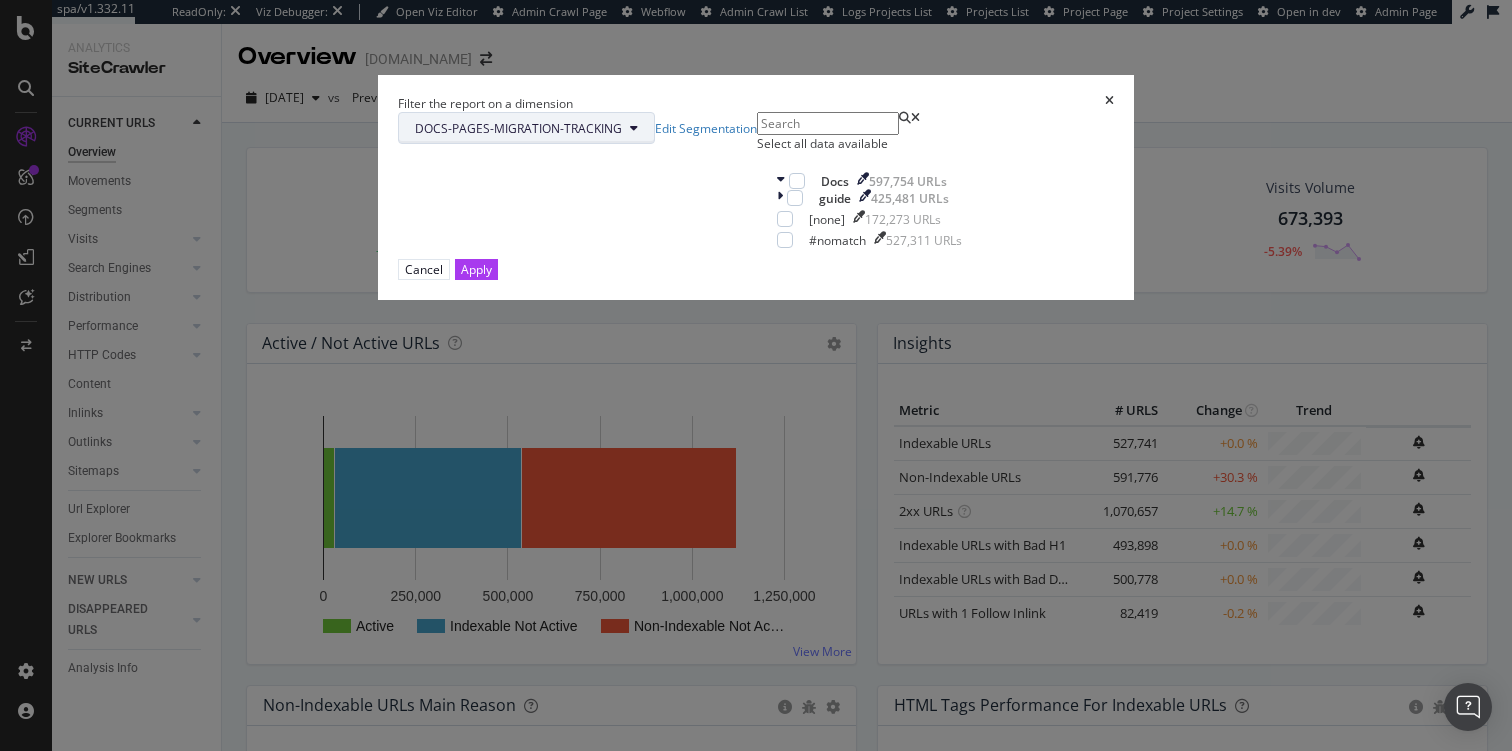 click on "DOCS-PAGES-MIGRATION-TRACKING" at bounding box center (518, 128) 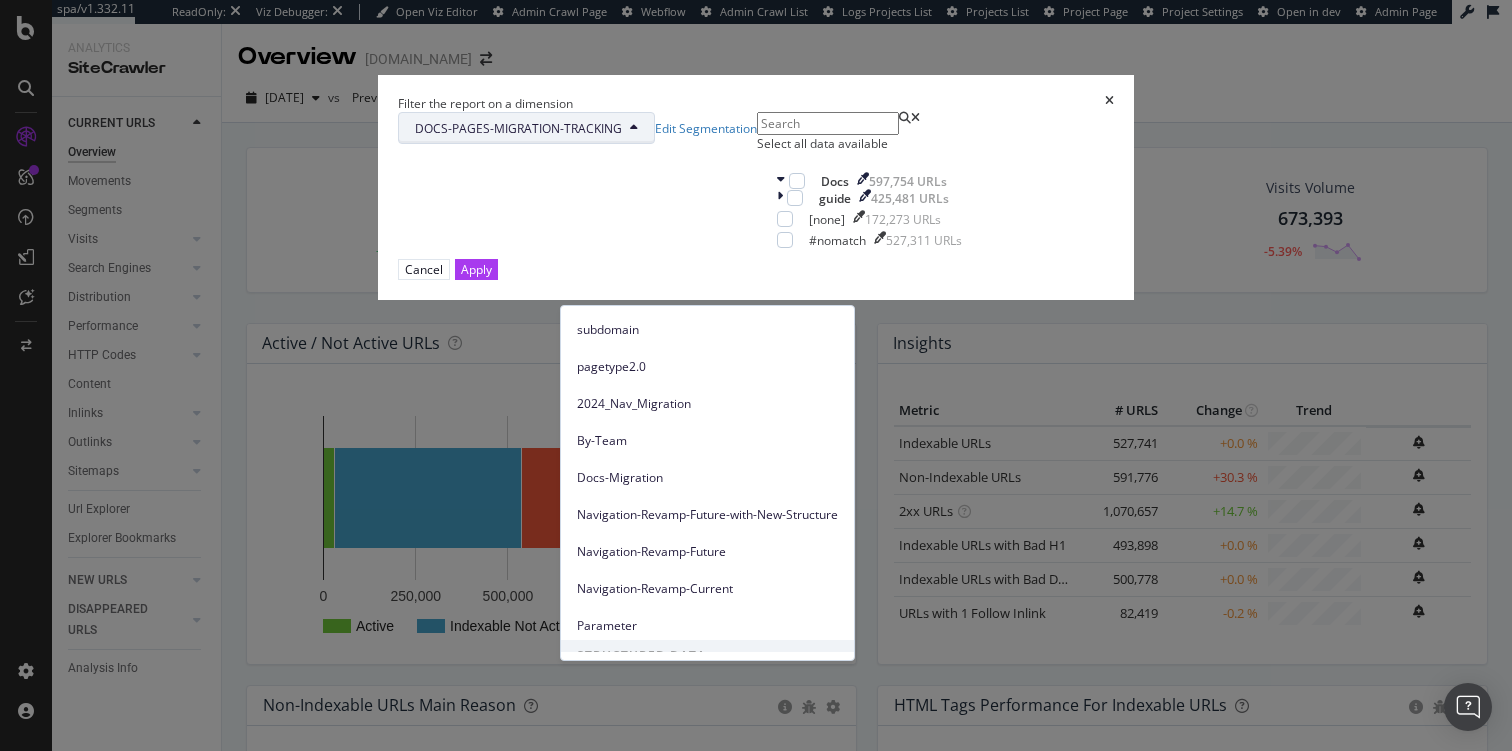 scroll, scrollTop: 226, scrollLeft: 0, axis: vertical 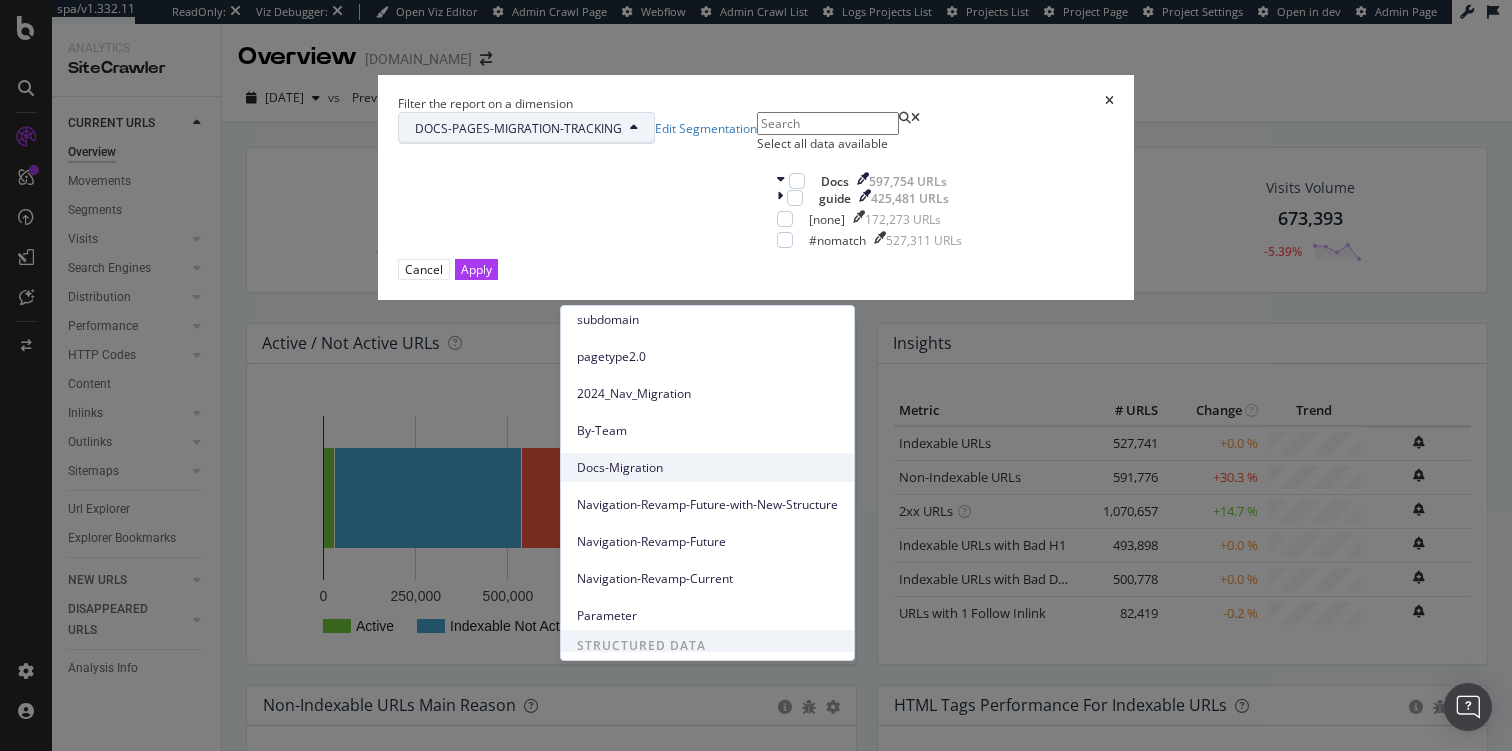 click on "Docs-Migration" at bounding box center [707, 468] 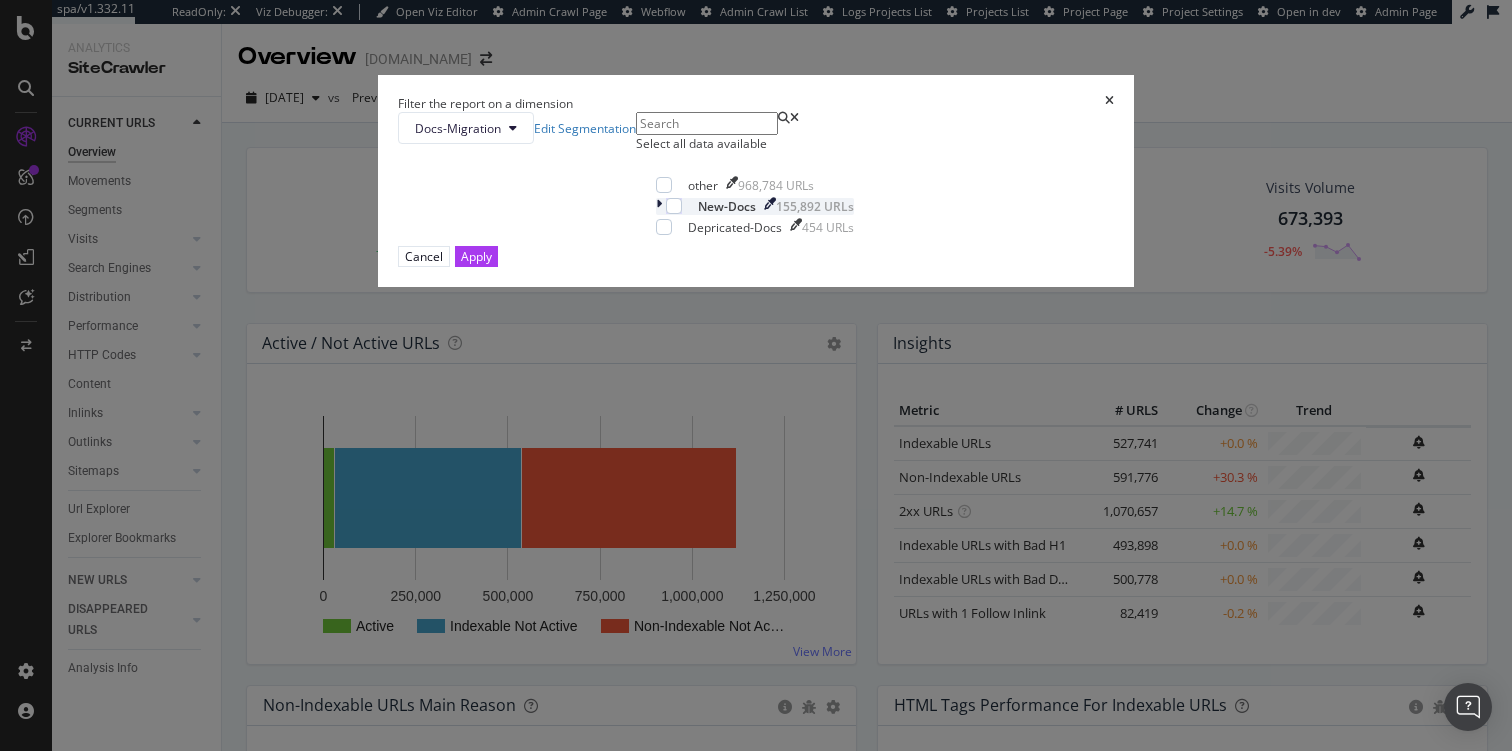 click at bounding box center (659, 206) 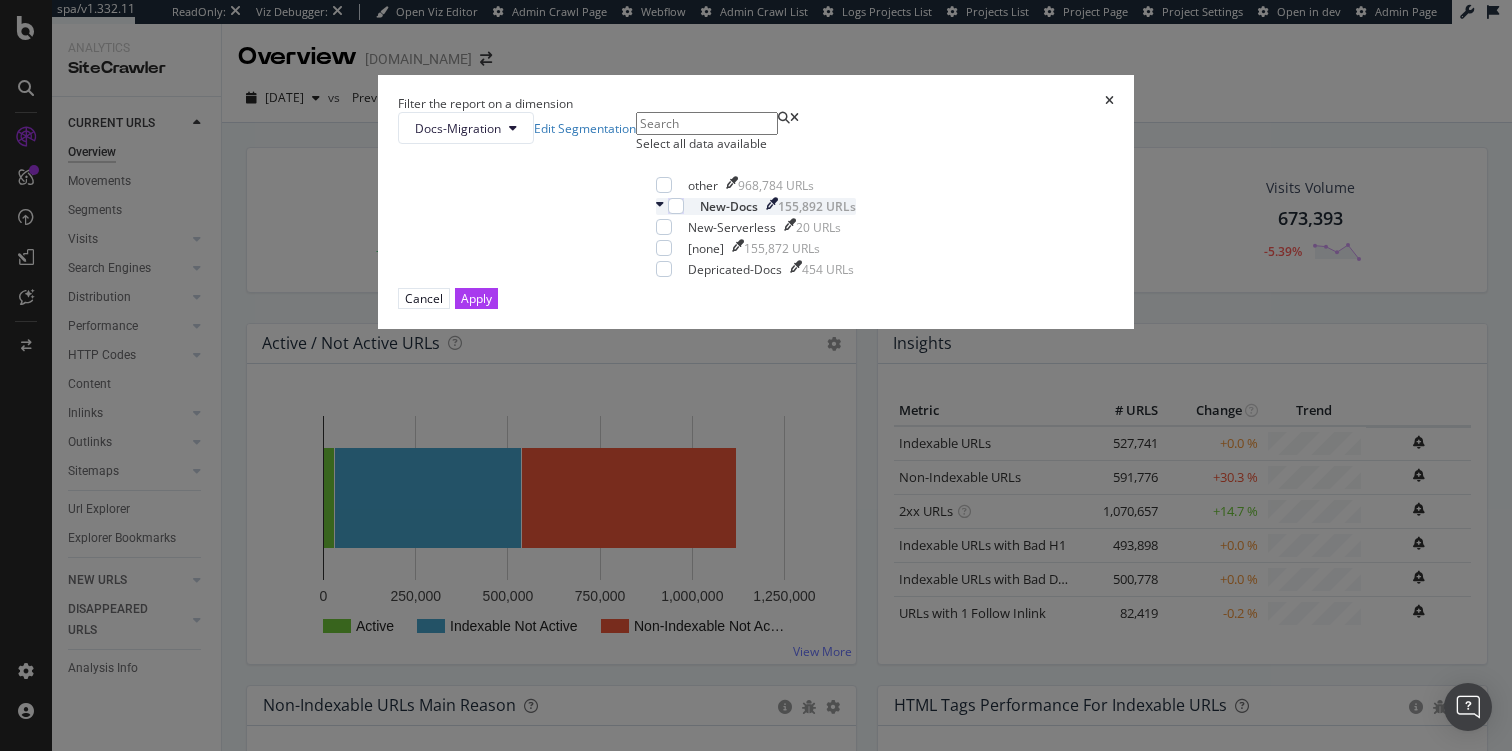 click at bounding box center [660, 206] 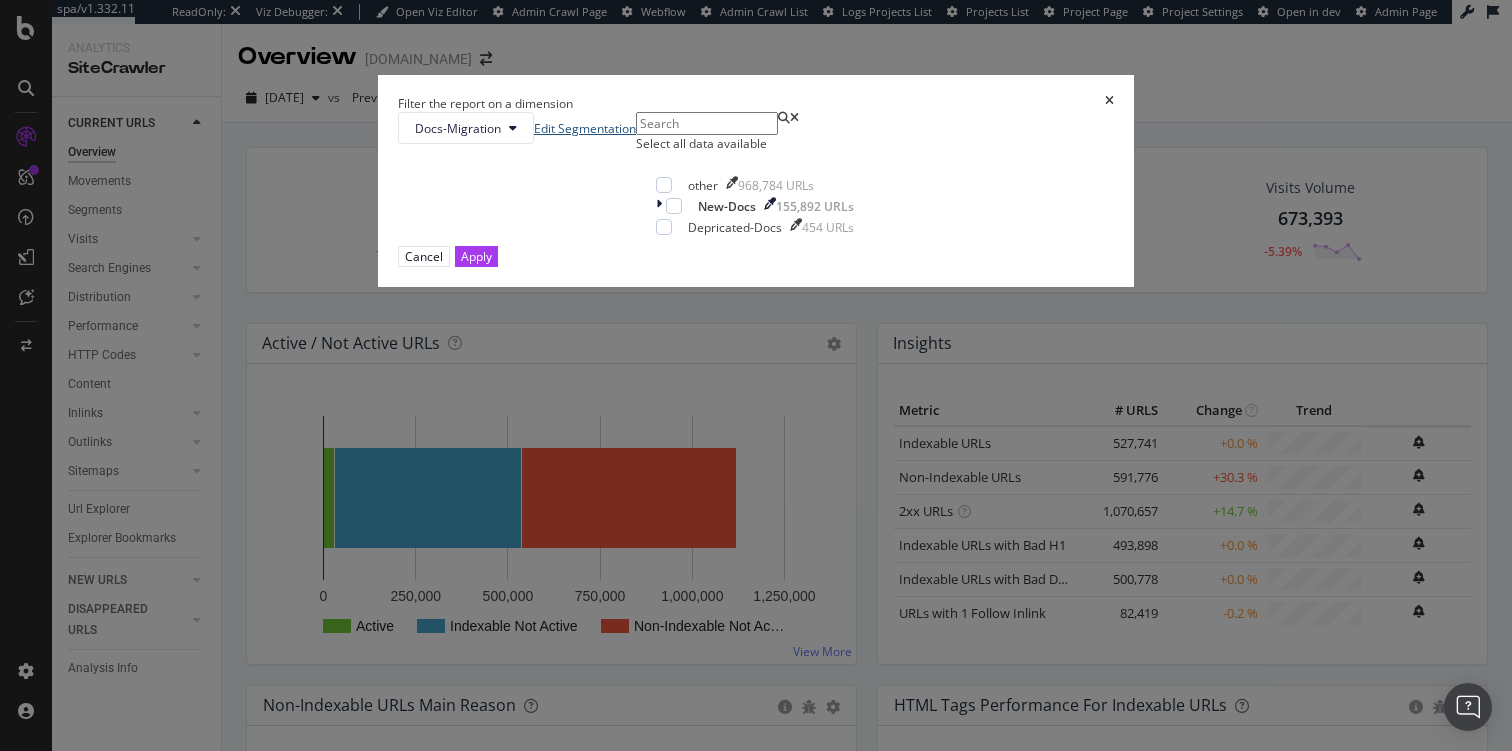 click on "Edit Segmentation" at bounding box center (585, 128) 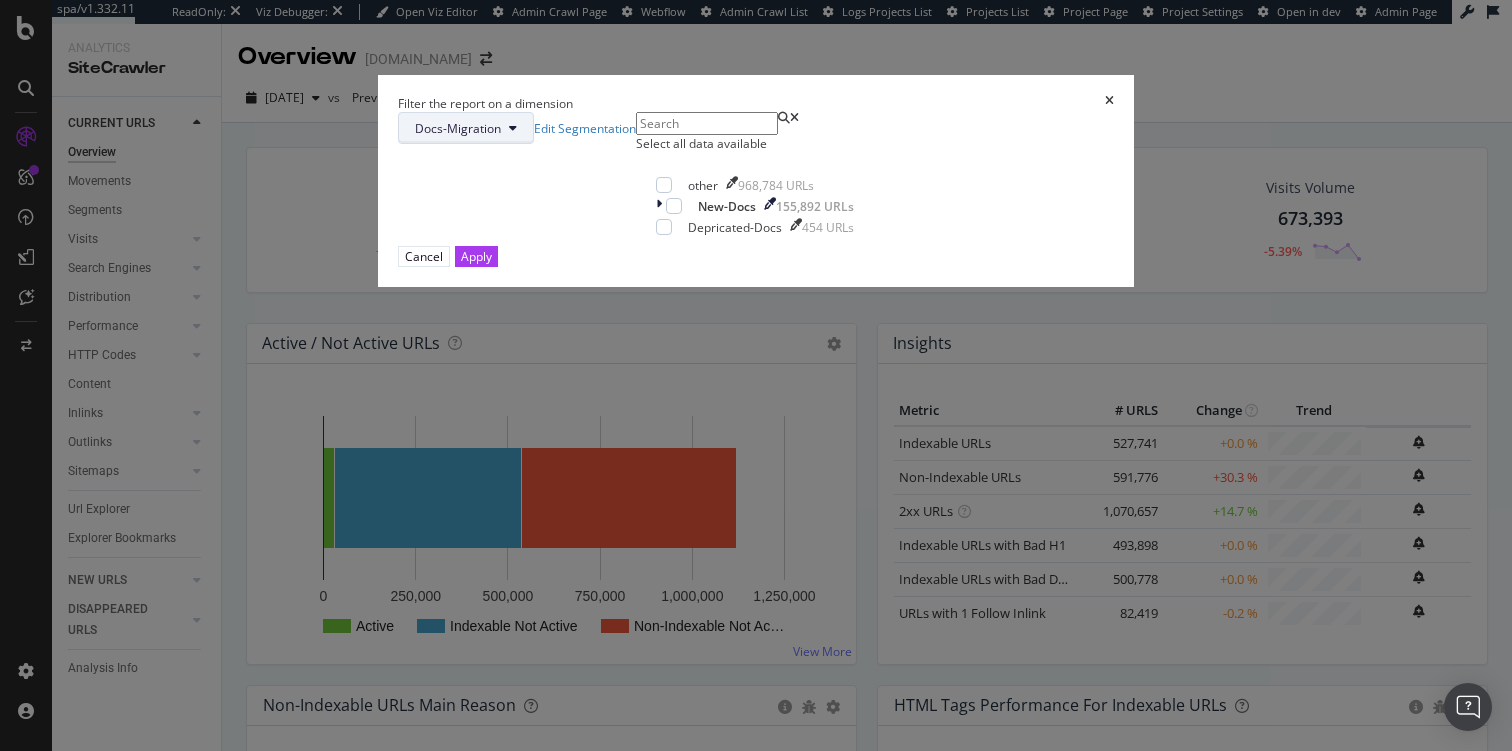 click on "Docs-Migration" at bounding box center (458, 128) 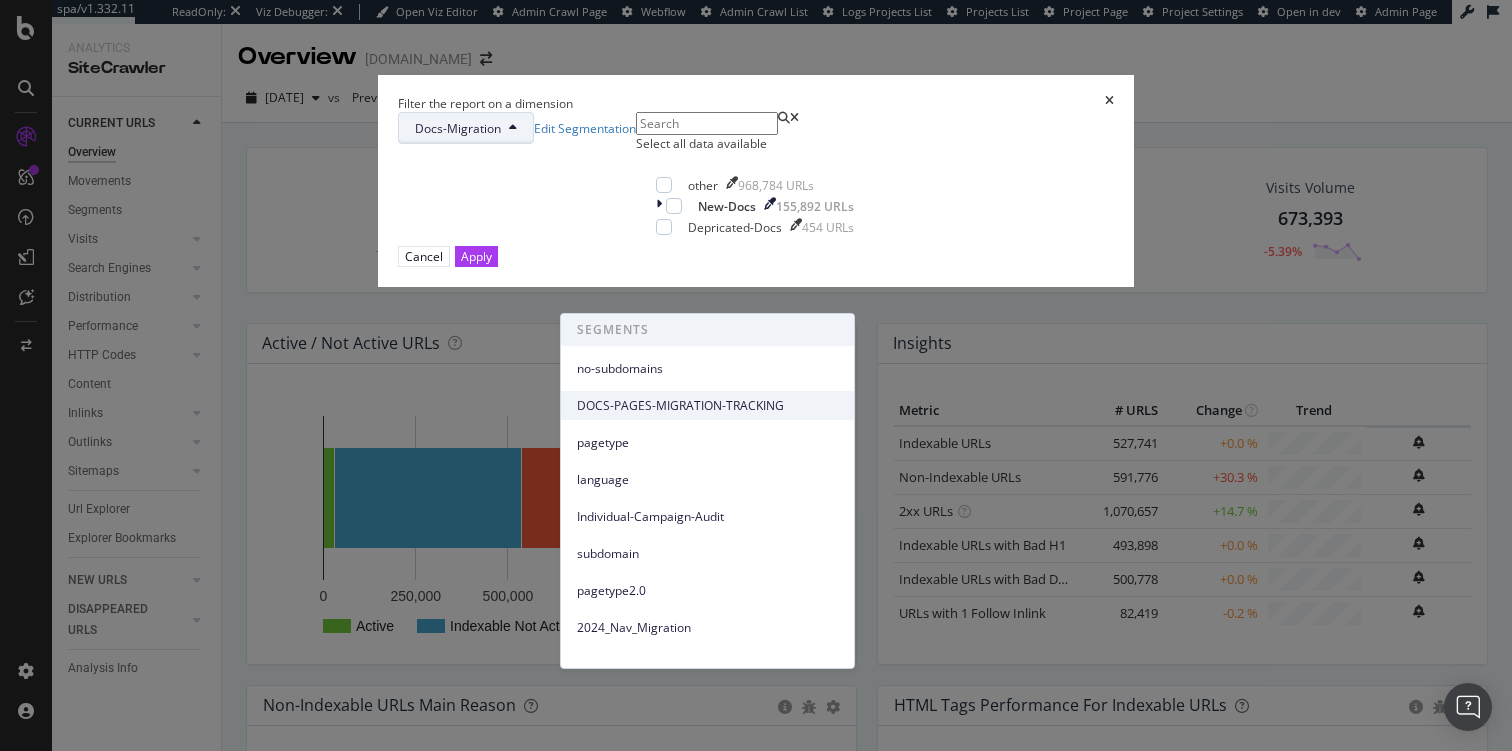 click on "DOCS-PAGES-MIGRATION-TRACKING" at bounding box center (707, 405) 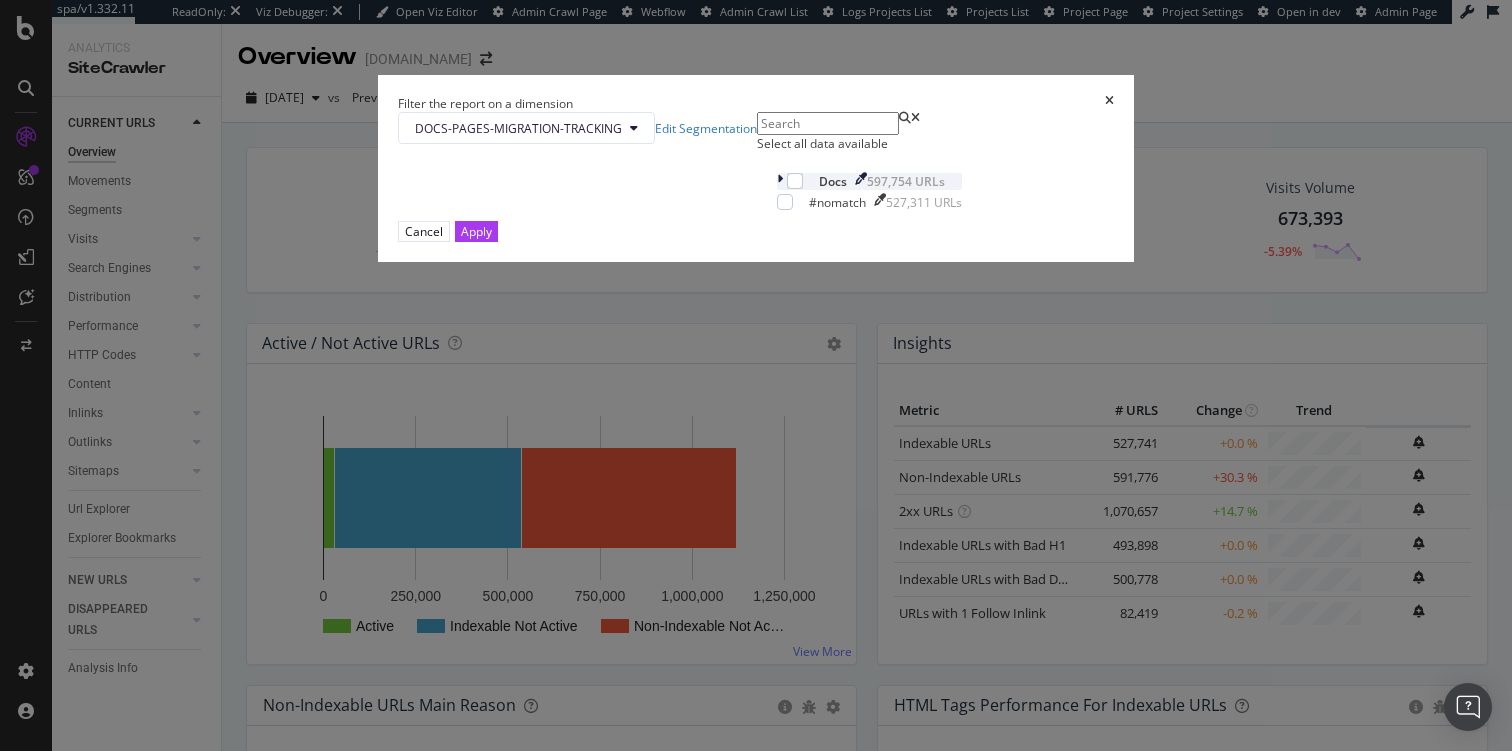 click at bounding box center [782, 181] 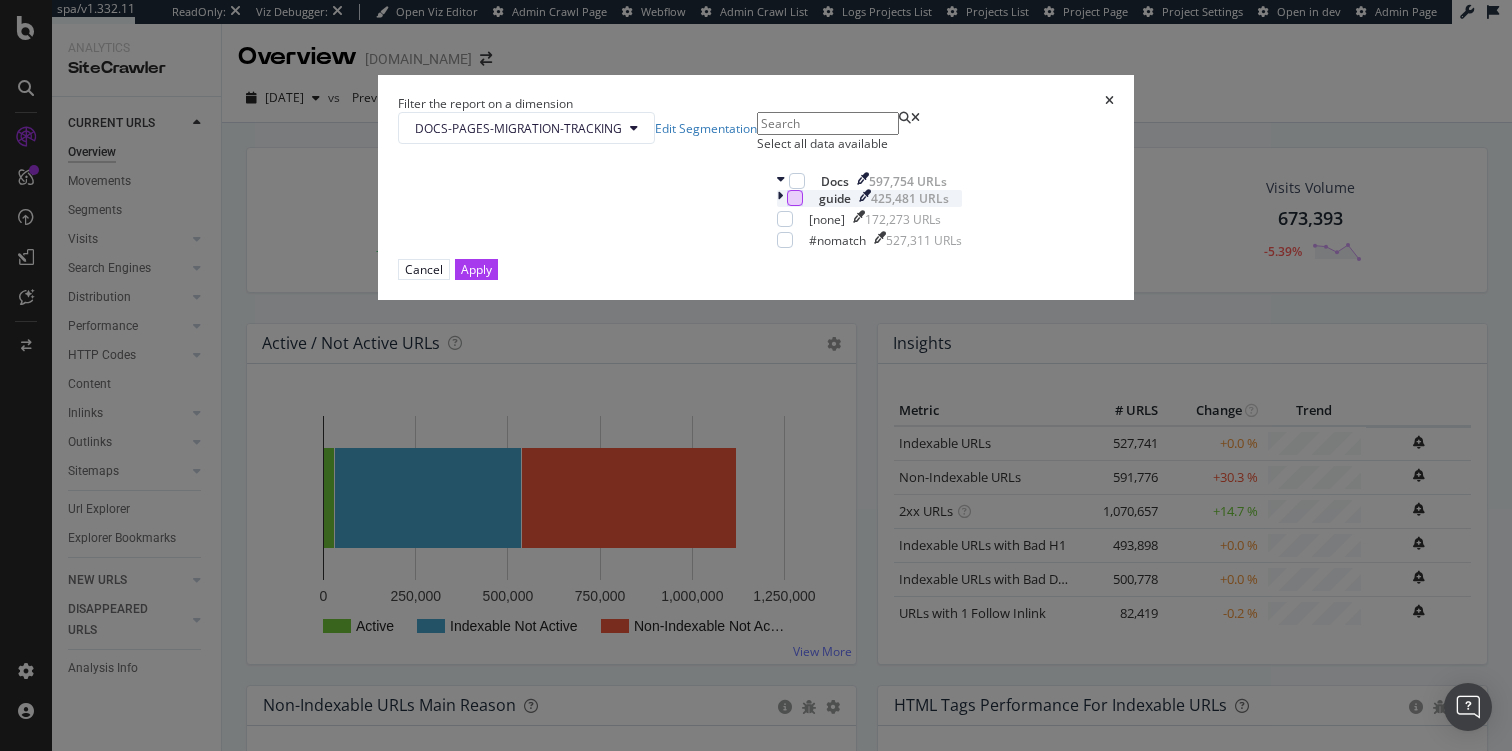click at bounding box center [795, 198] 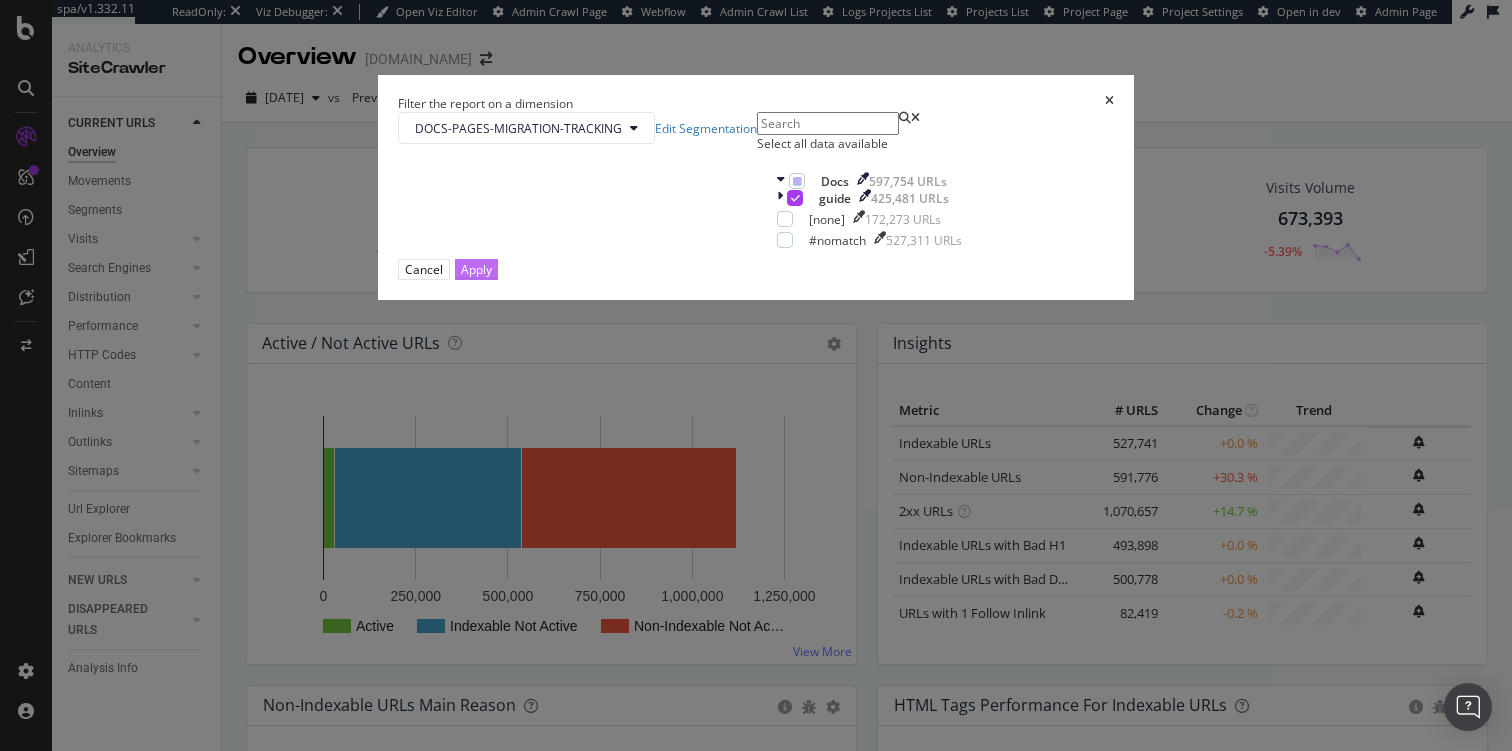 click on "Apply" at bounding box center (476, 269) 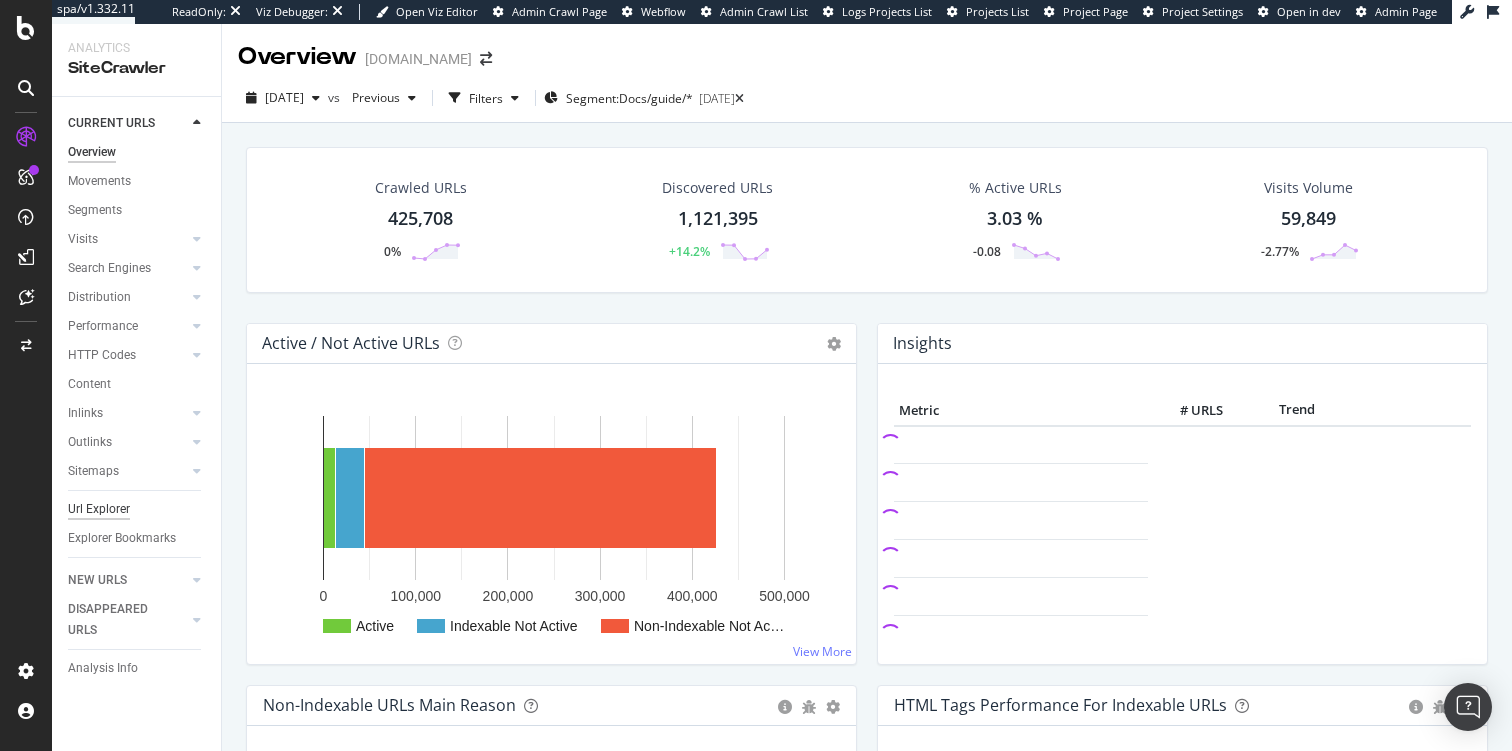 click on "Url Explorer" at bounding box center (99, 509) 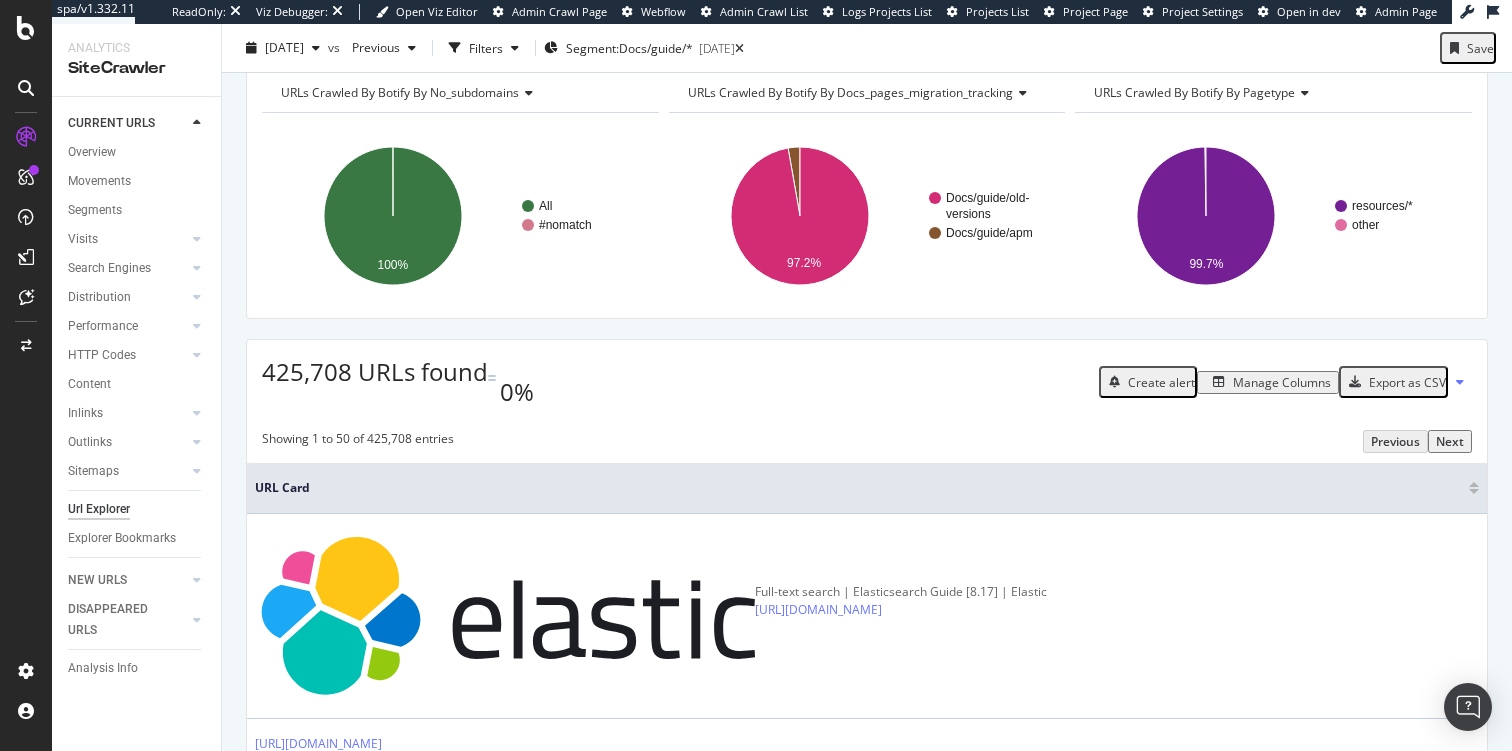 scroll, scrollTop: 82, scrollLeft: 0, axis: vertical 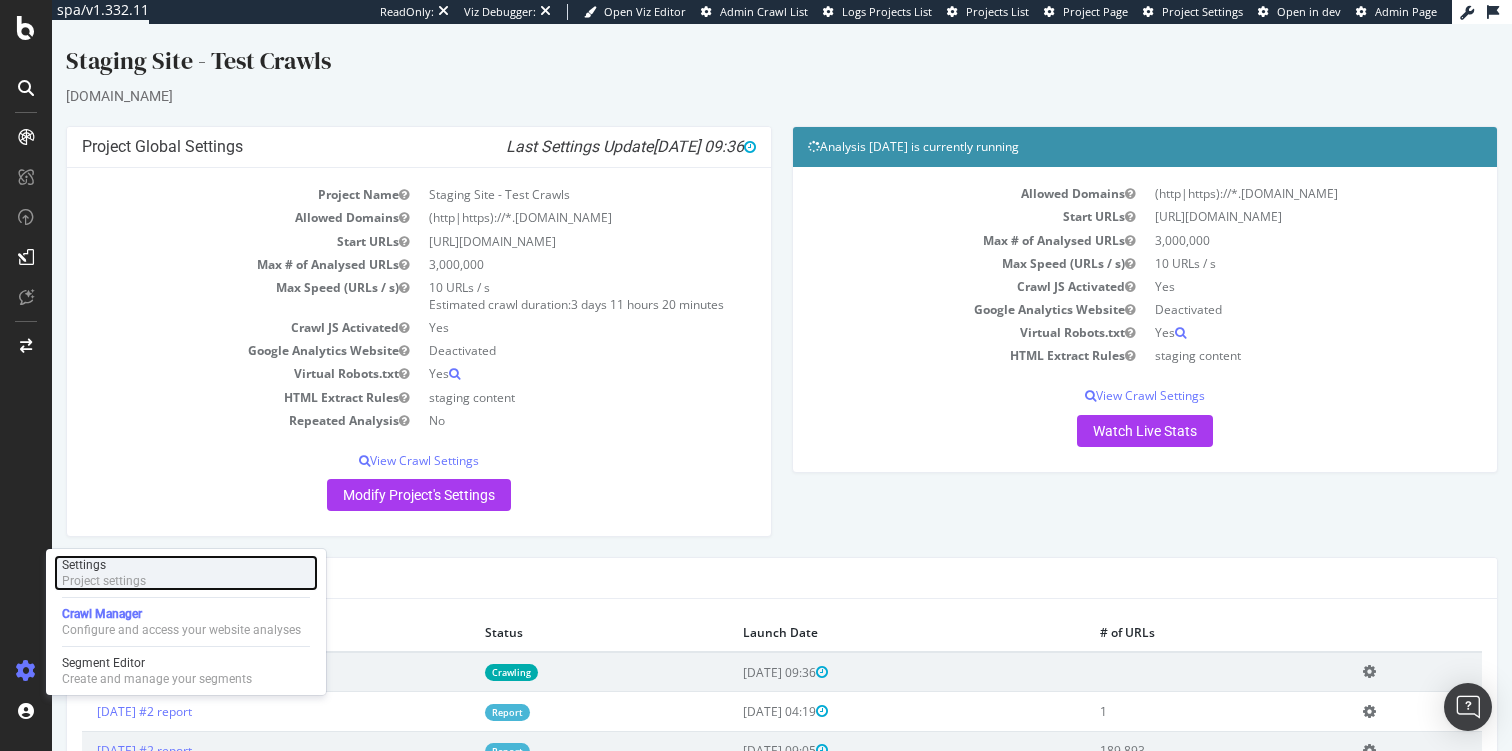 click on "Settings" at bounding box center [104, 565] 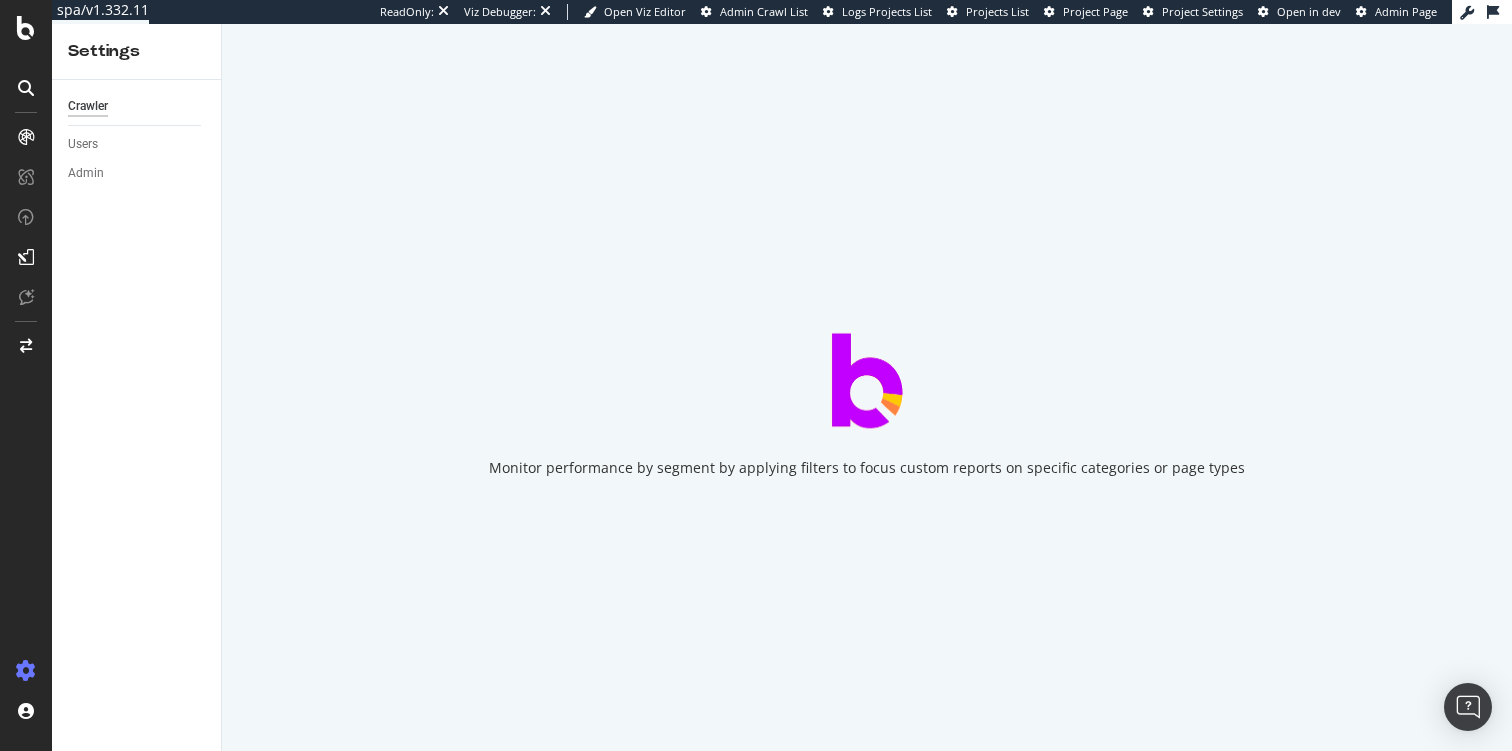scroll, scrollTop: 0, scrollLeft: 0, axis: both 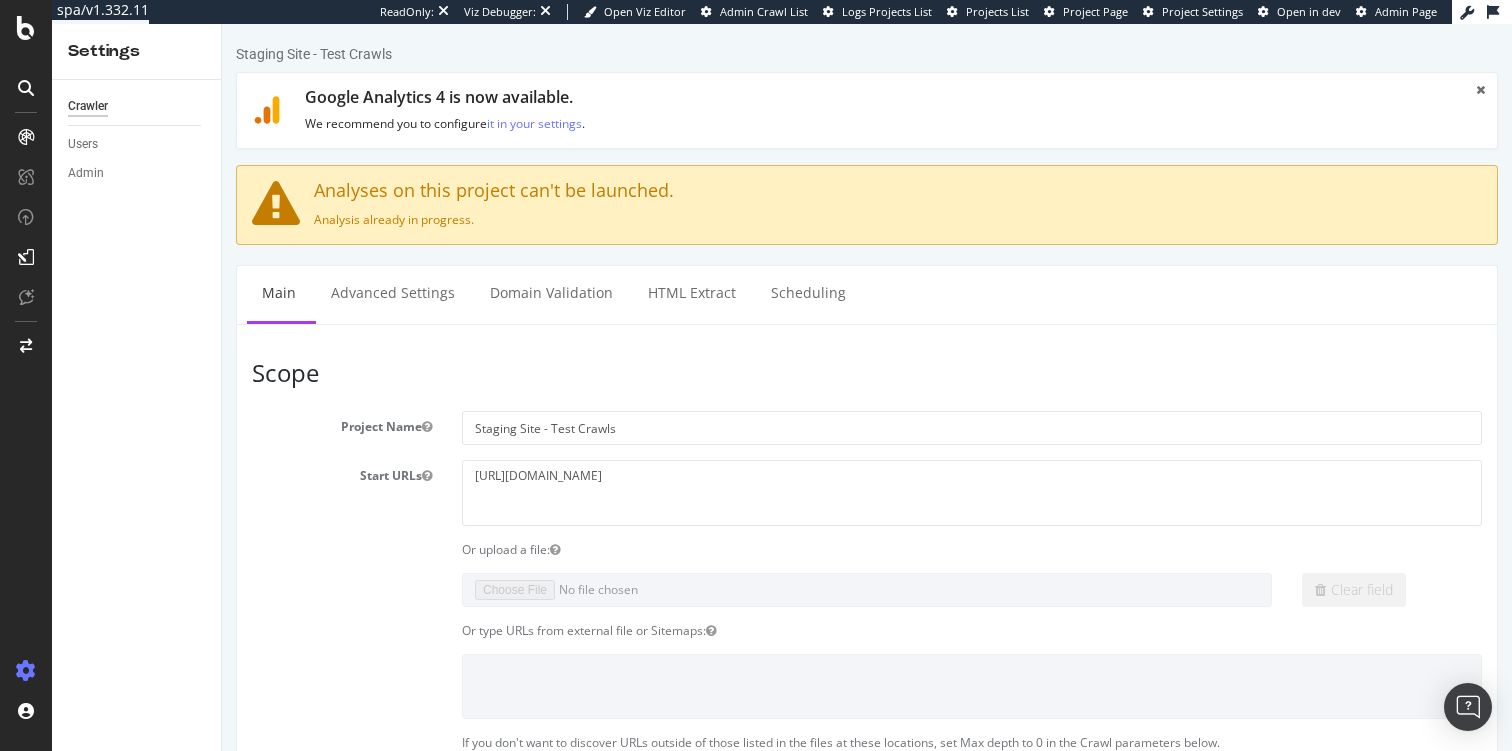 click on "Scope Project Name
Staging Site - Test Crawls Start URLs
https://staging-website.elastic.co/ Or upload a file:
Clear field
Or type URLs from external file or Sitemaps:
If you don't want to discover URLs outside of those listed in the files at these locations, set Max depth to 0 in the Crawl parameters below.
Fill only one of the three fields above
Crawl Configuration  Since September 2020, Google has favored mobile crawl for all websites. For a more meaningful analysis, you should crawl all sites with a mobile/responsive configuration.
You can configure User Agent in  Advanced Settings .
Mobile/Responsive Desktop Advanced Crawl JS view JS configuration HTTP HTTP" at bounding box center [867, 1082] 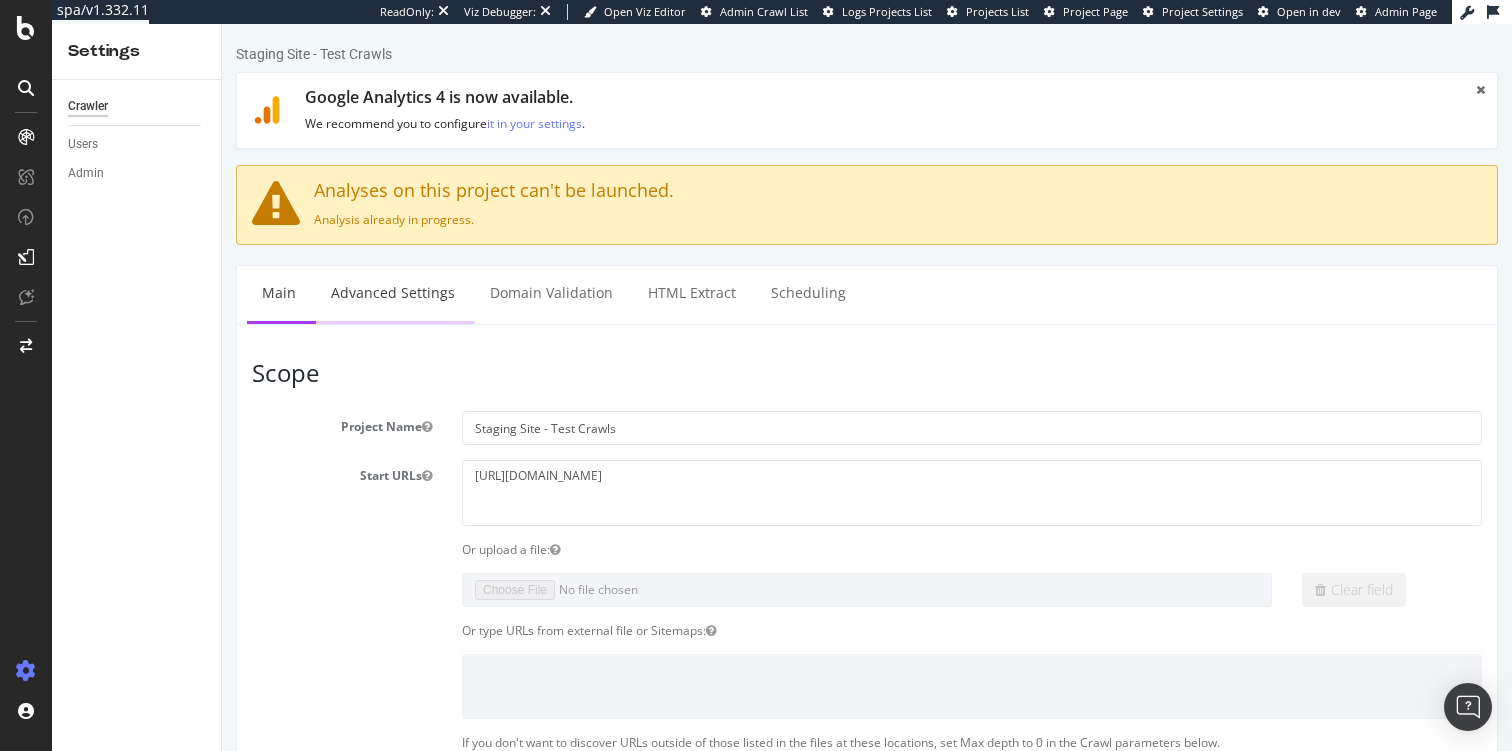click on "Advanced Settings" at bounding box center (393, 293) 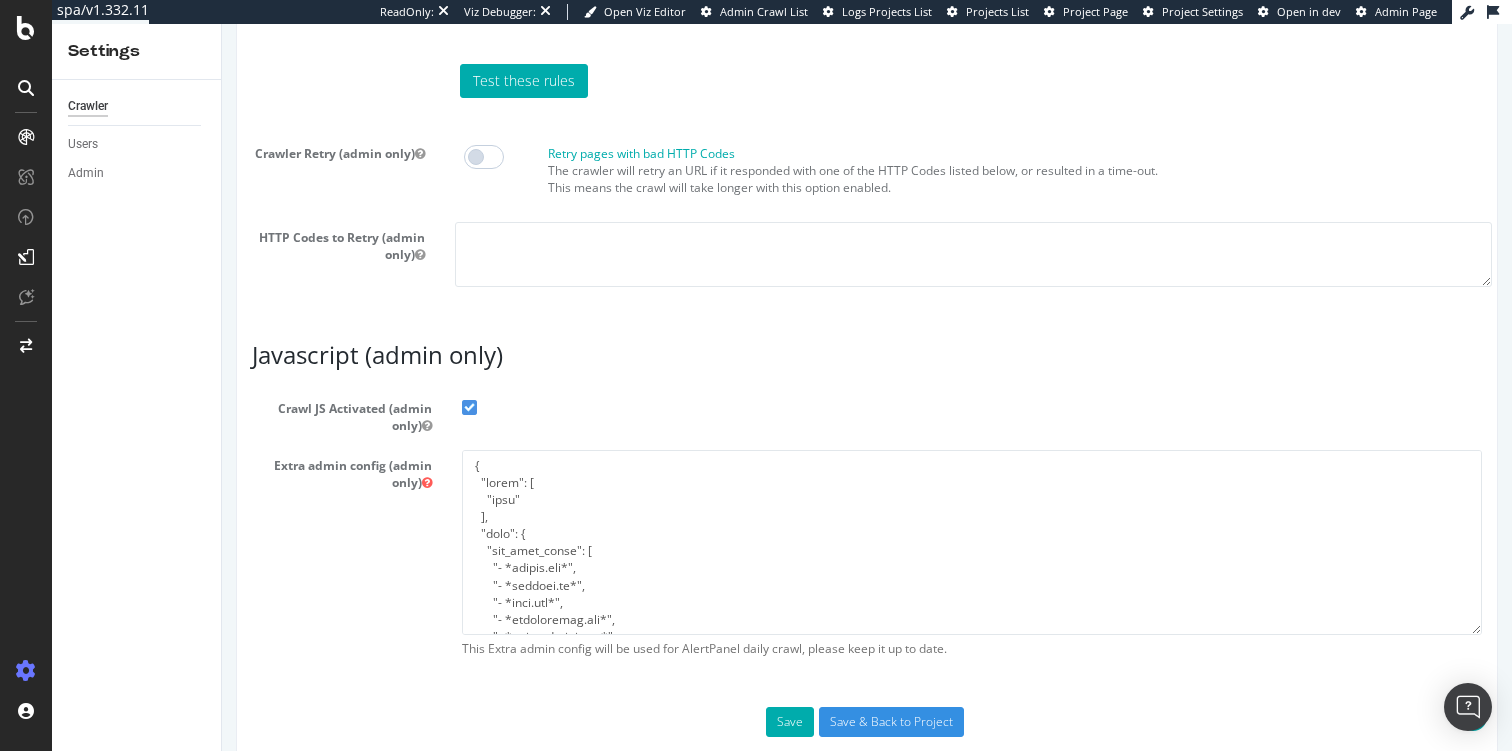 scroll, scrollTop: 1797, scrollLeft: 0, axis: vertical 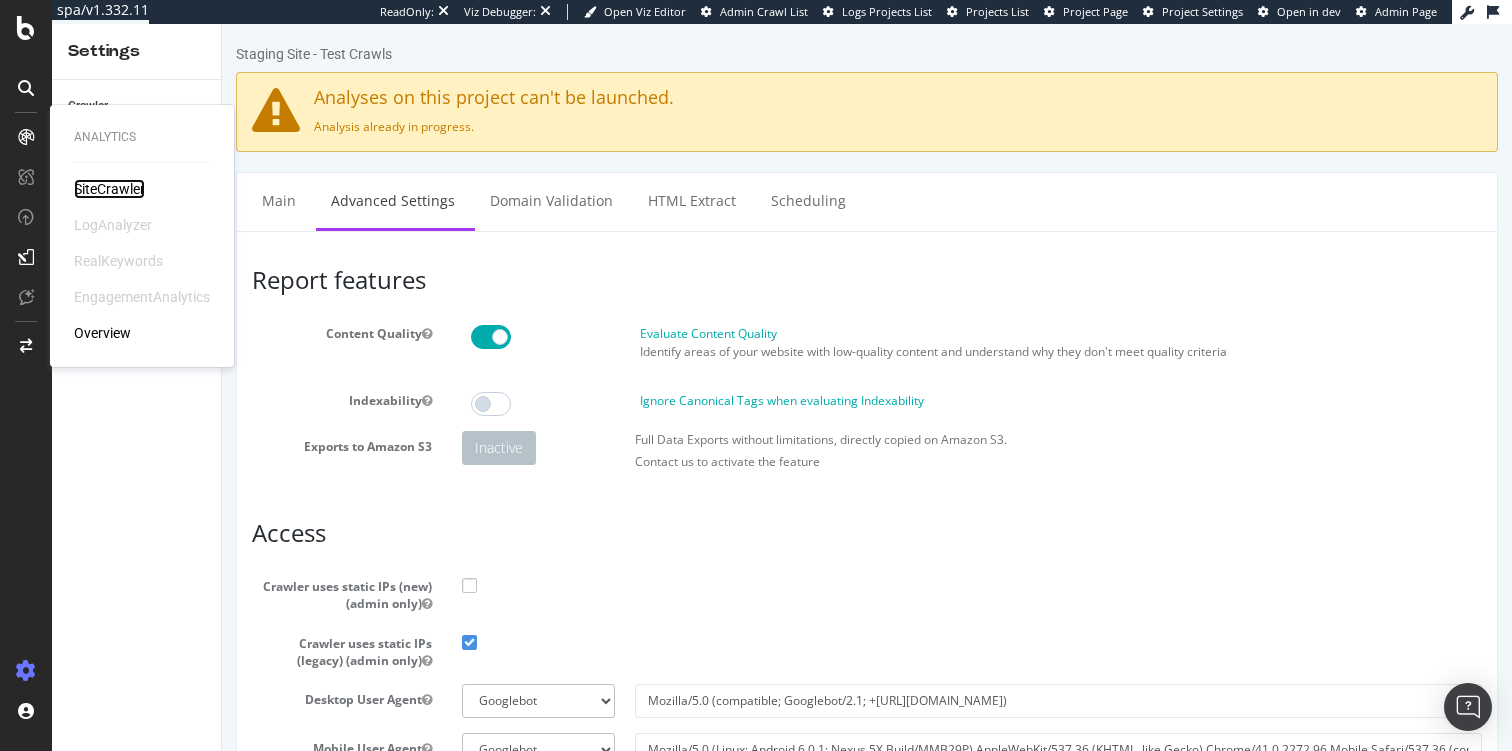 click on "SiteCrawler" at bounding box center [109, 189] 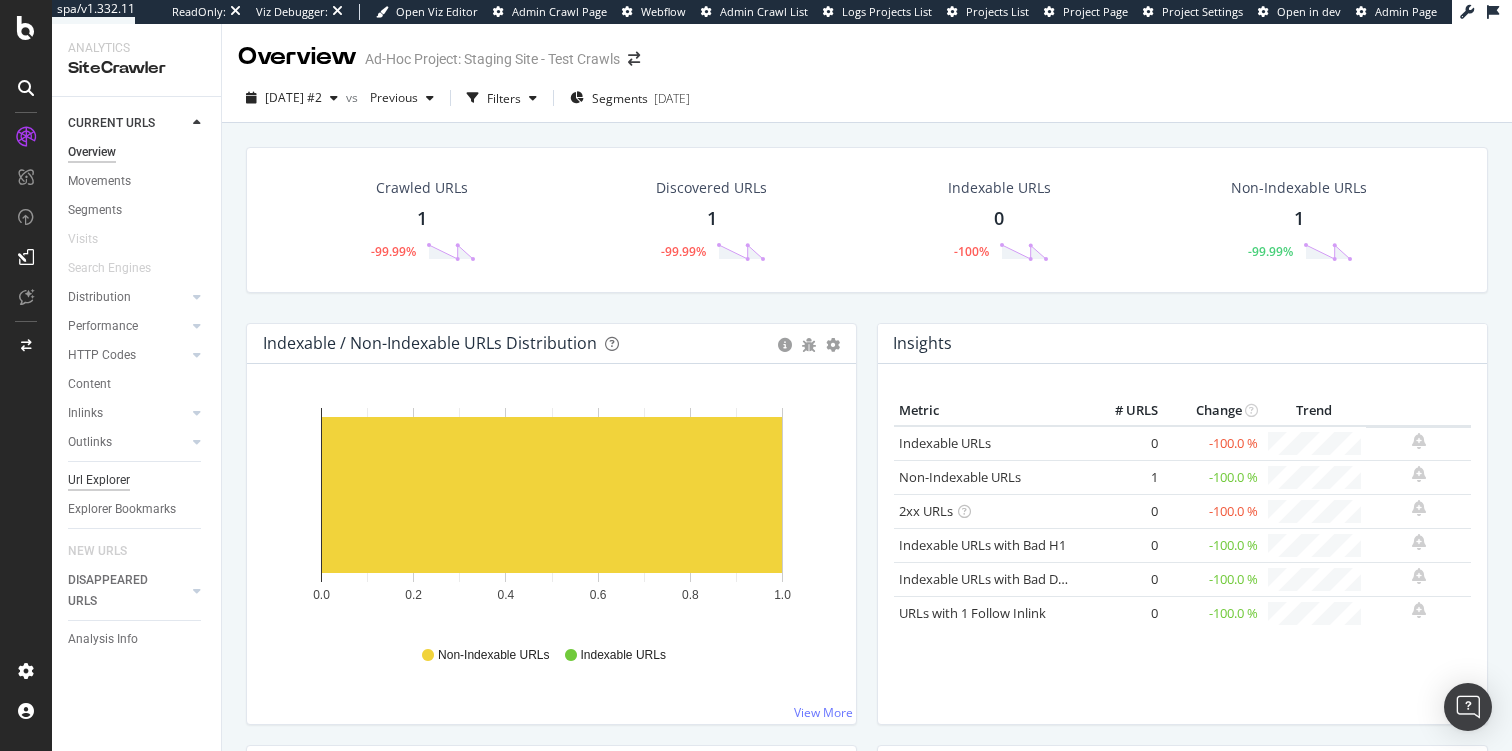 click on "Url Explorer" at bounding box center (99, 480) 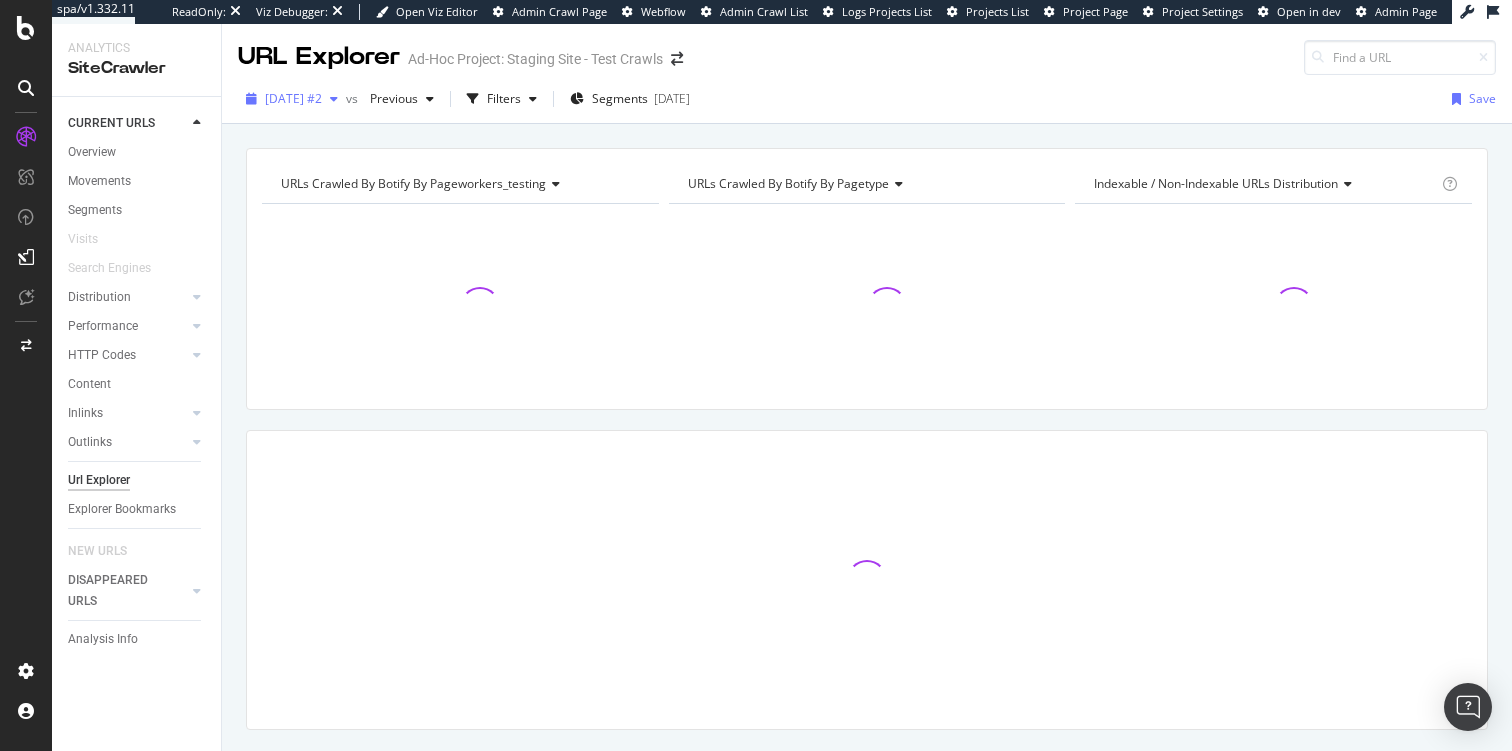 click on "2025 Jul. 9th #2" at bounding box center [292, 99] 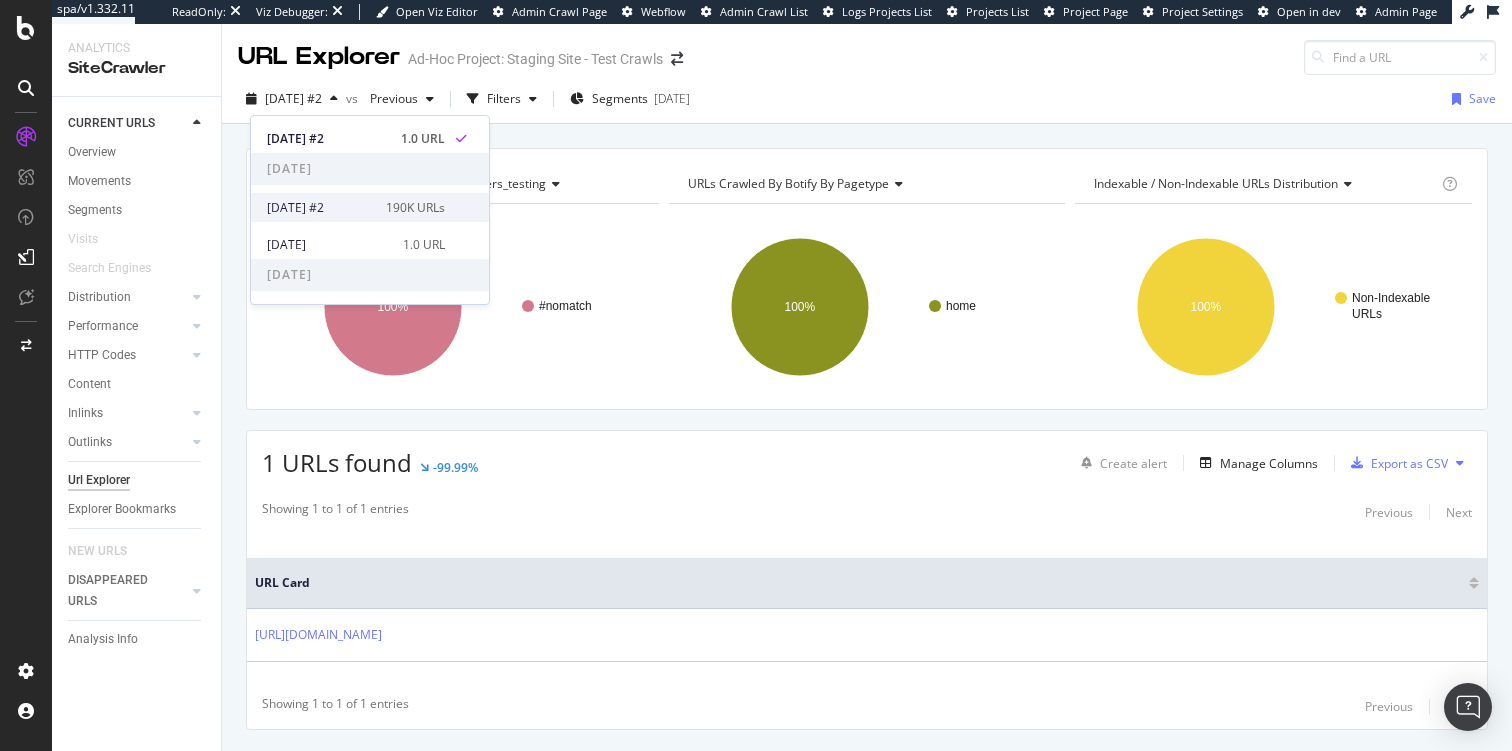click on "2025 Jun. 25th #2 190K URLs" at bounding box center [356, 208] 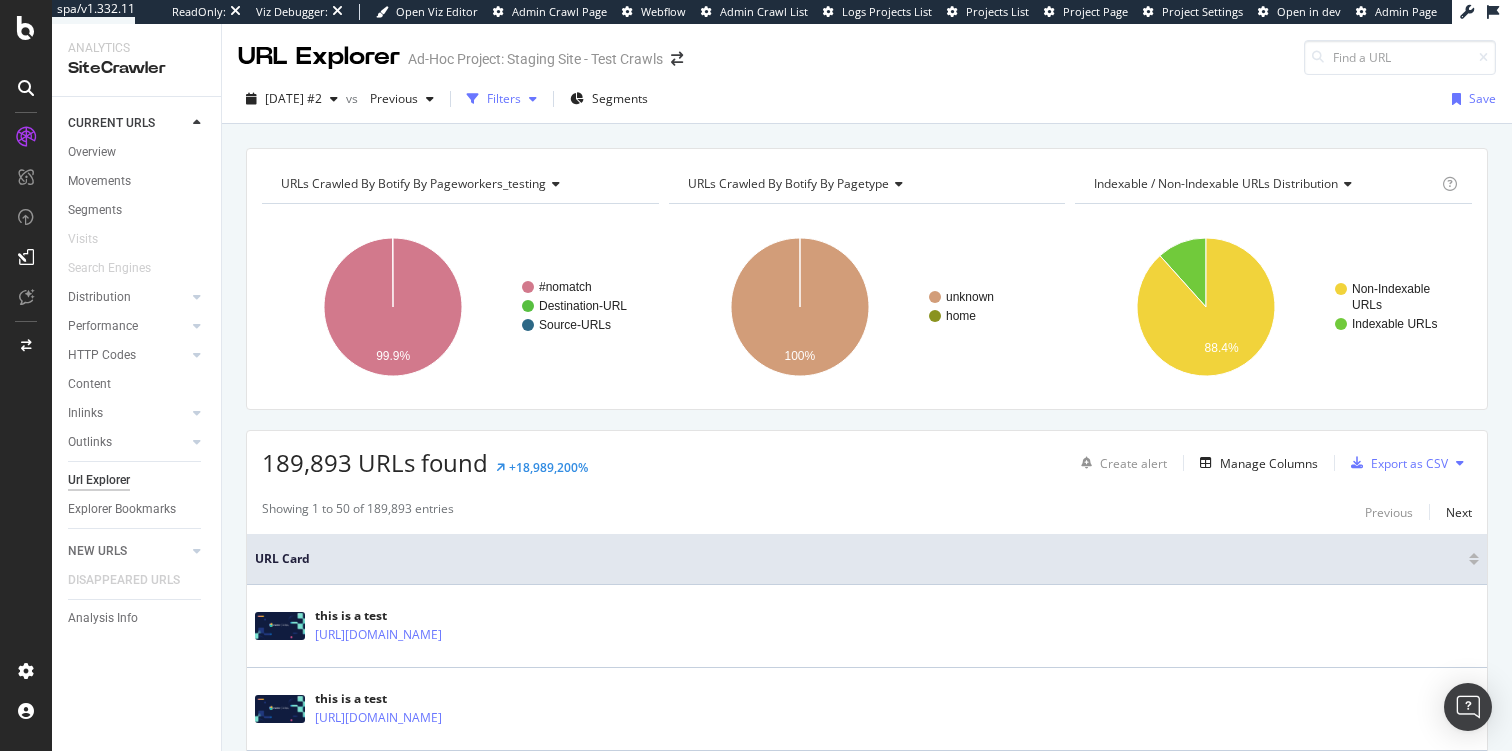 click on "Filters" at bounding box center [504, 98] 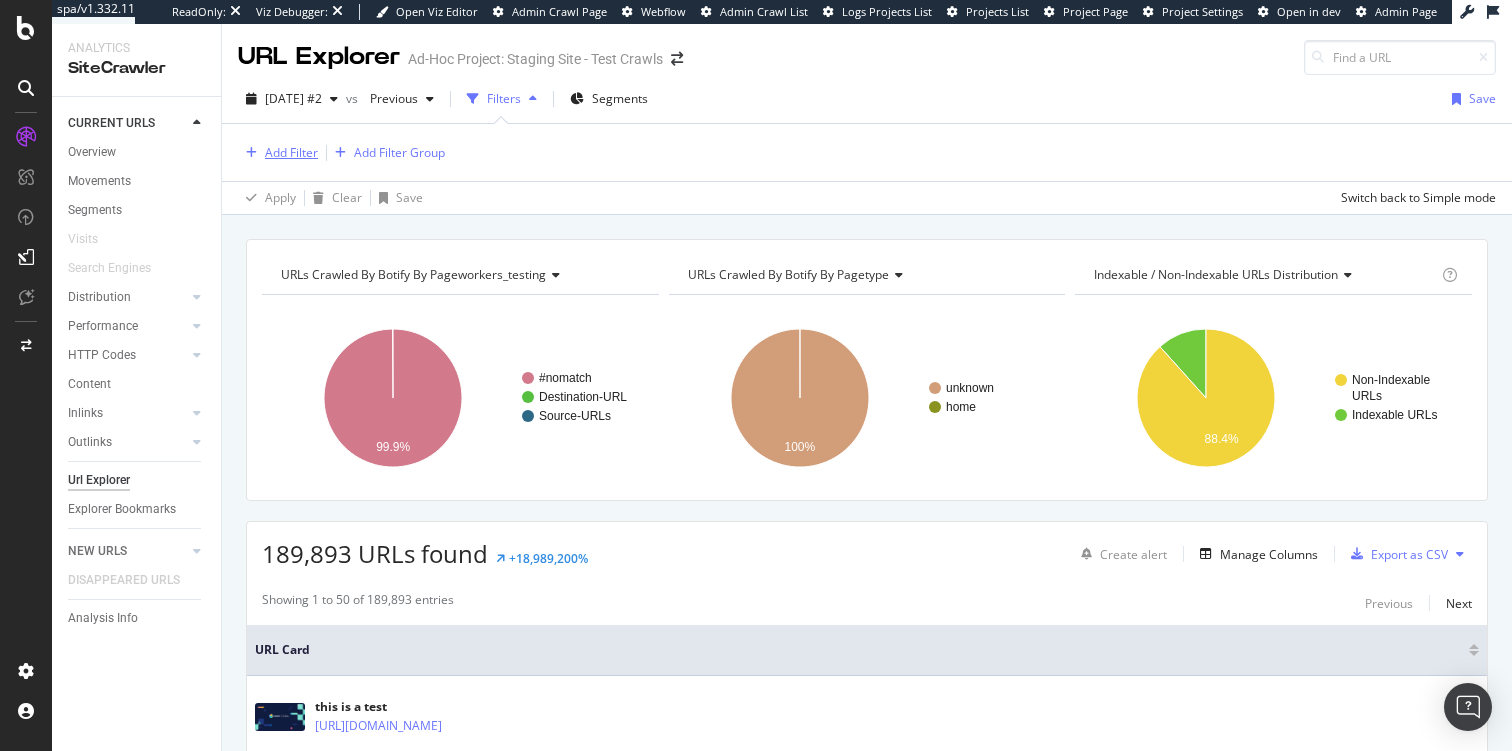 click on "Add Filter" at bounding box center [291, 152] 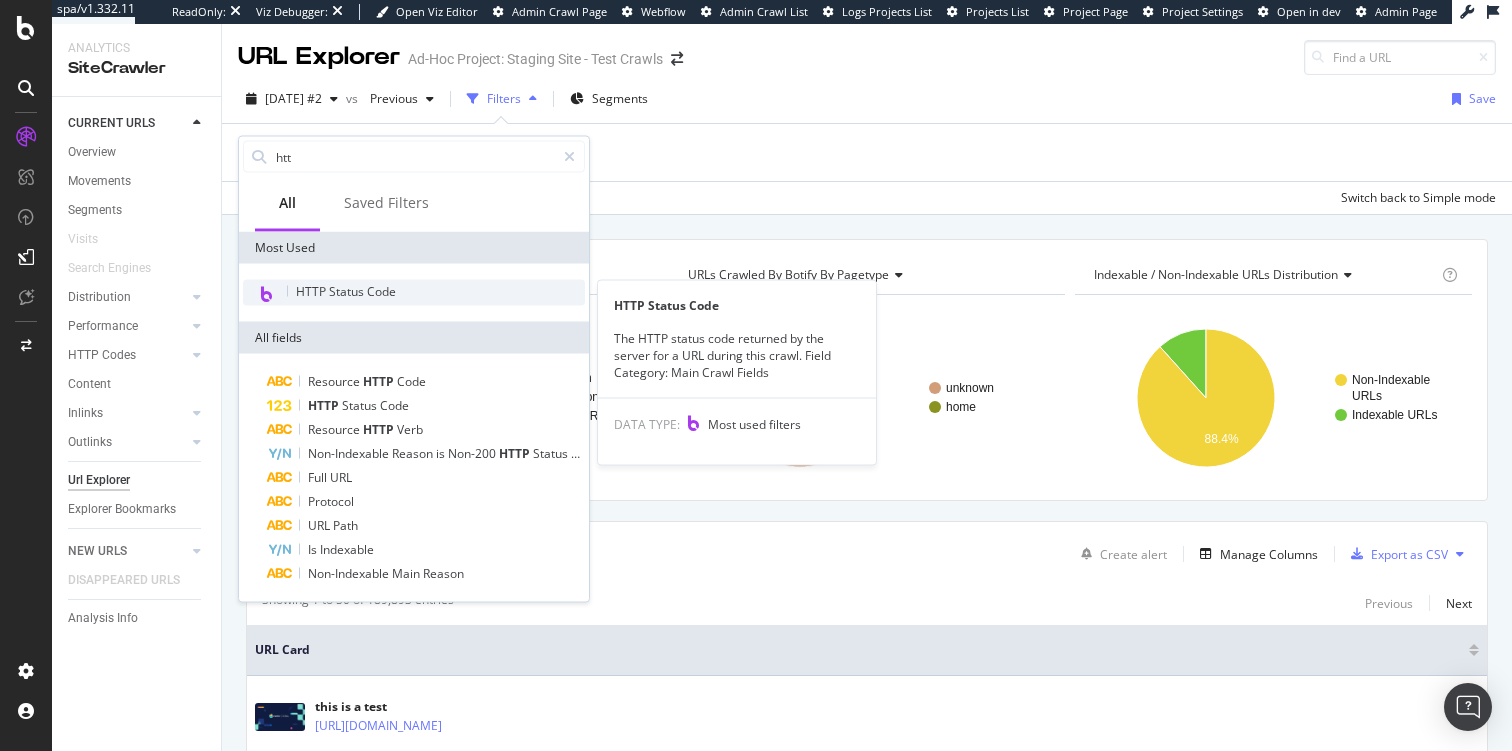 type on "htt" 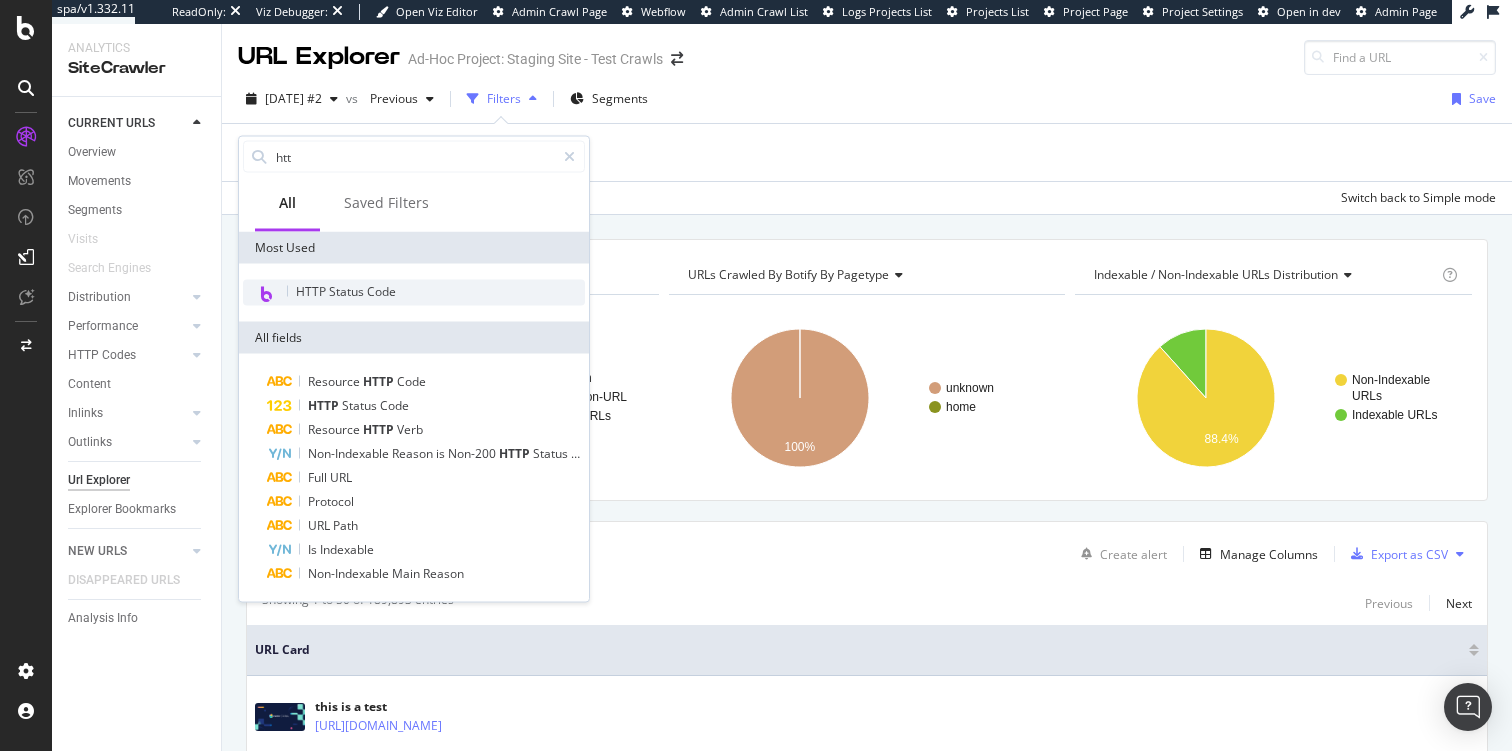 click on "HTTP Status Code" at bounding box center [346, 291] 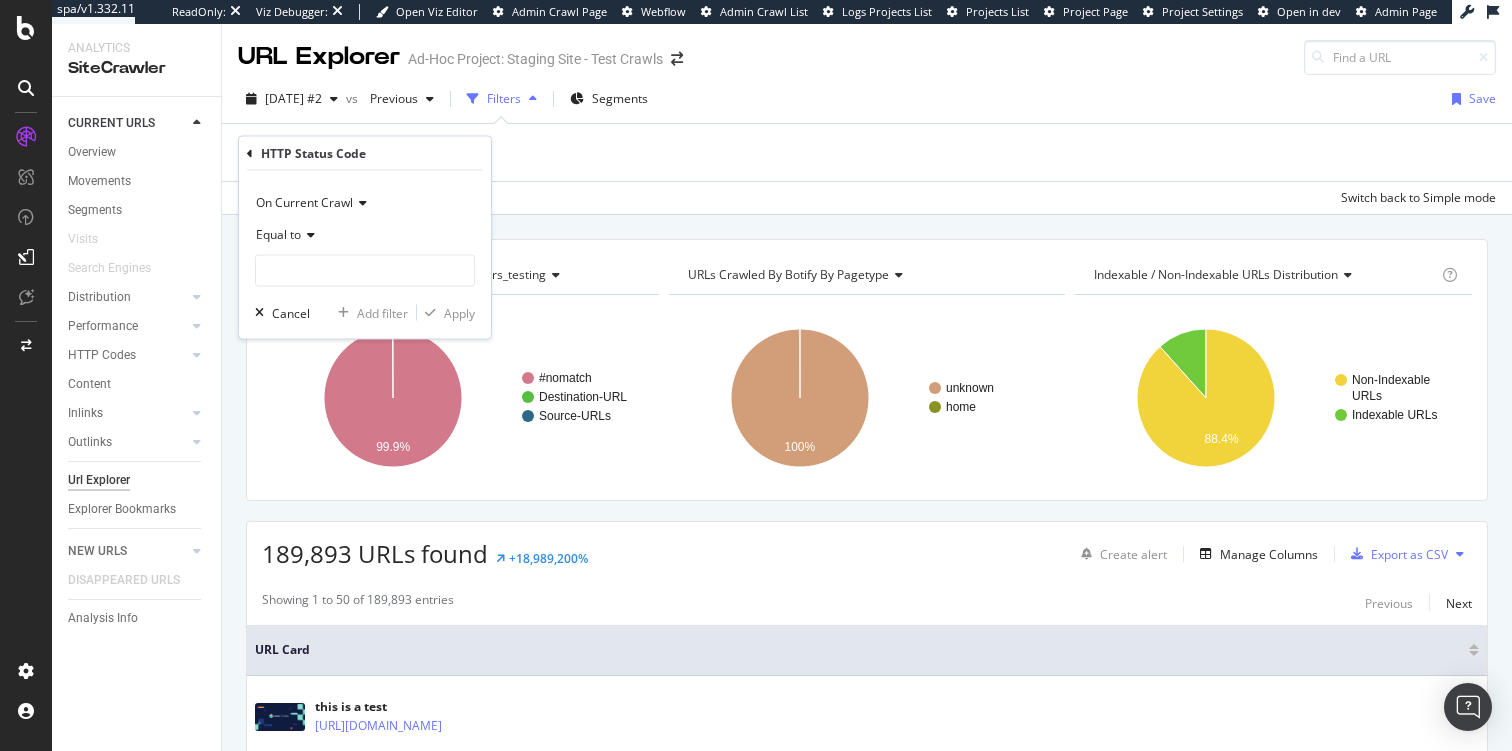 click on "Equal to" at bounding box center [278, 234] 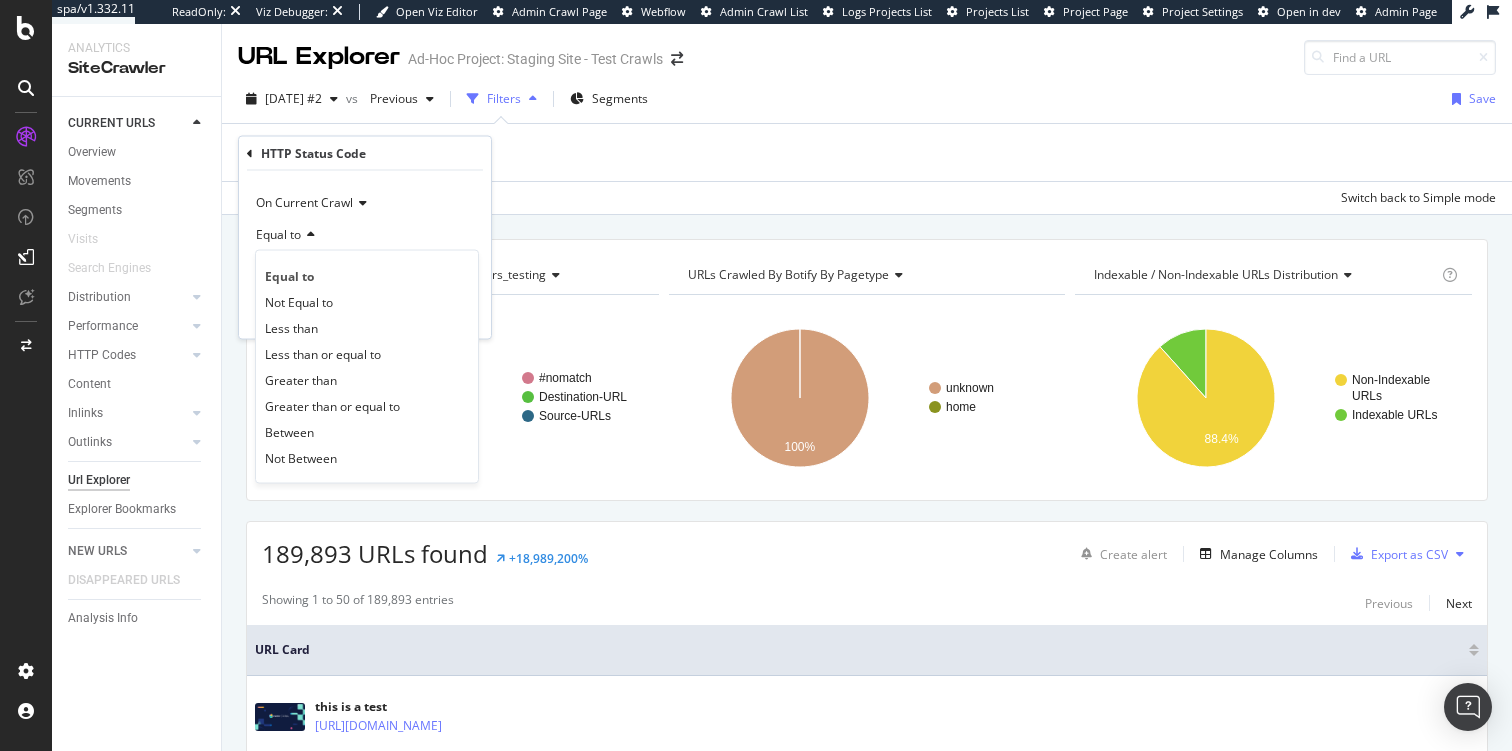 click on "Equal to" at bounding box center [365, 235] 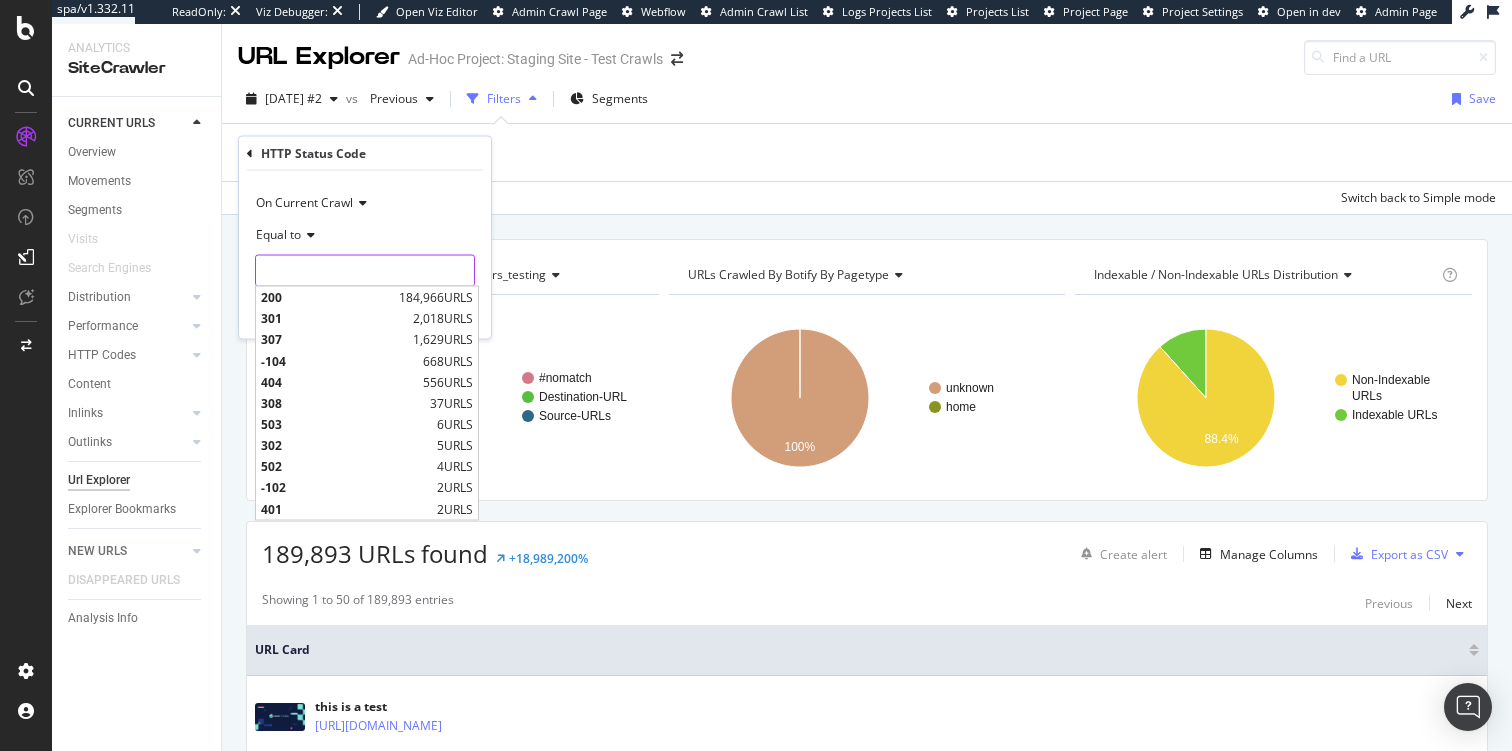 click at bounding box center [365, 271] 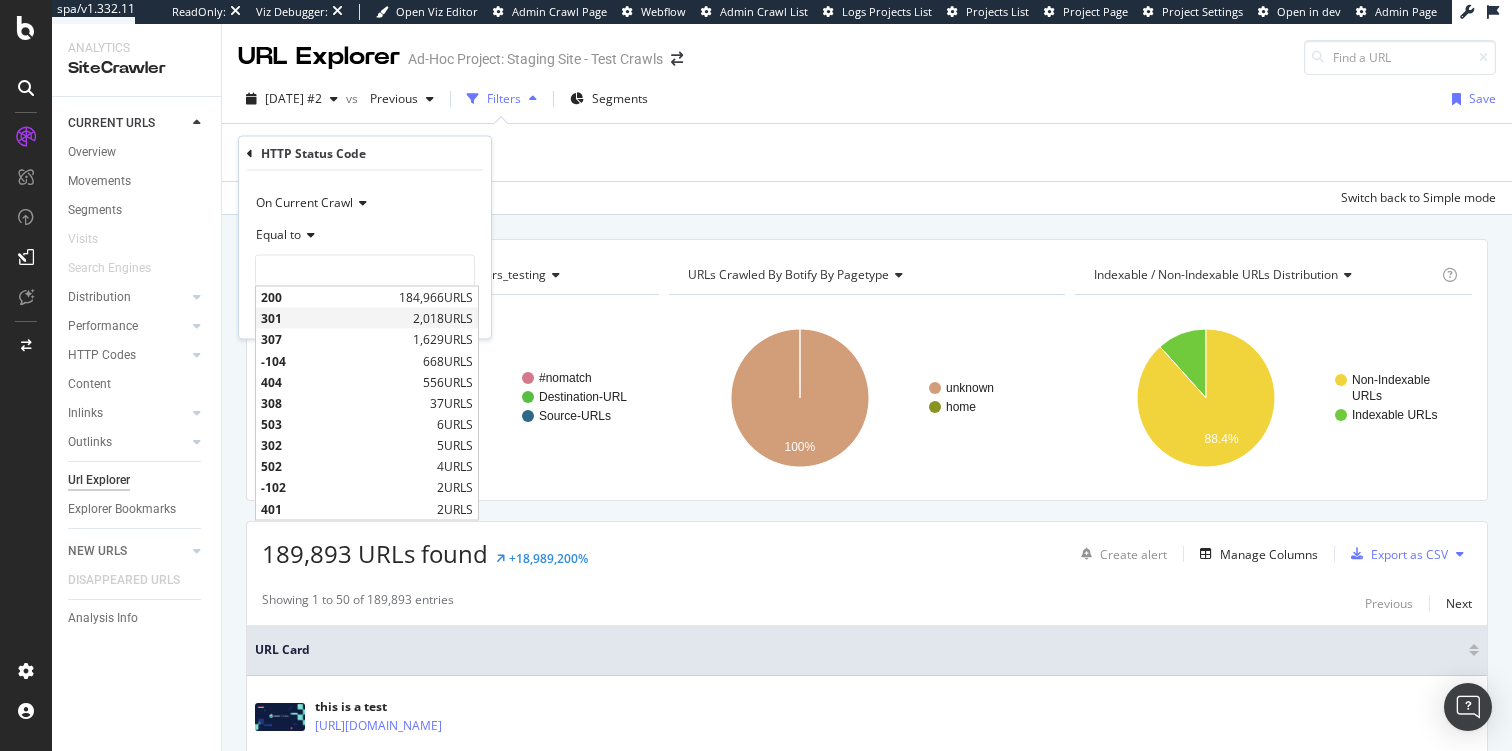 click on "301" at bounding box center (334, 318) 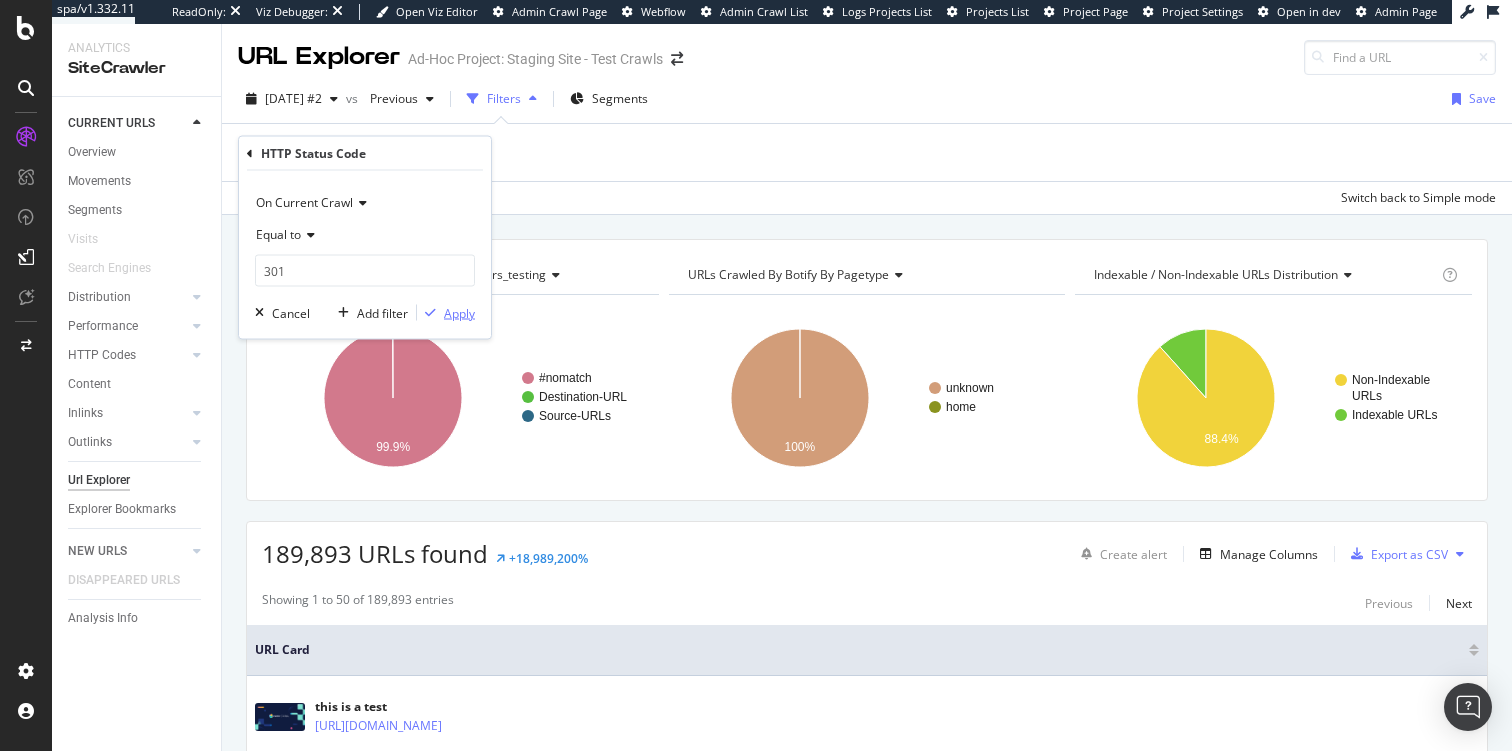 click on "Apply" at bounding box center (459, 312) 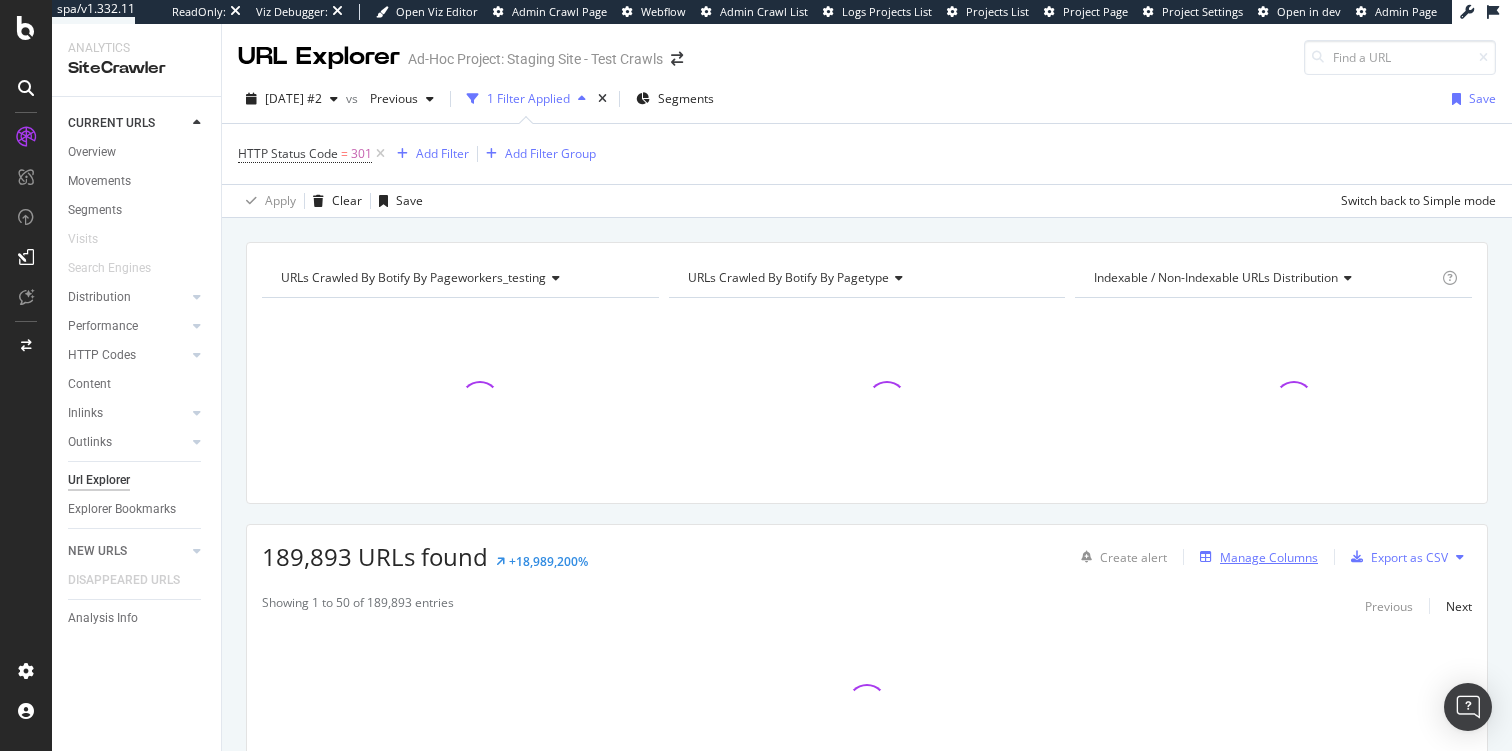 click on "Manage Columns" at bounding box center [1269, 557] 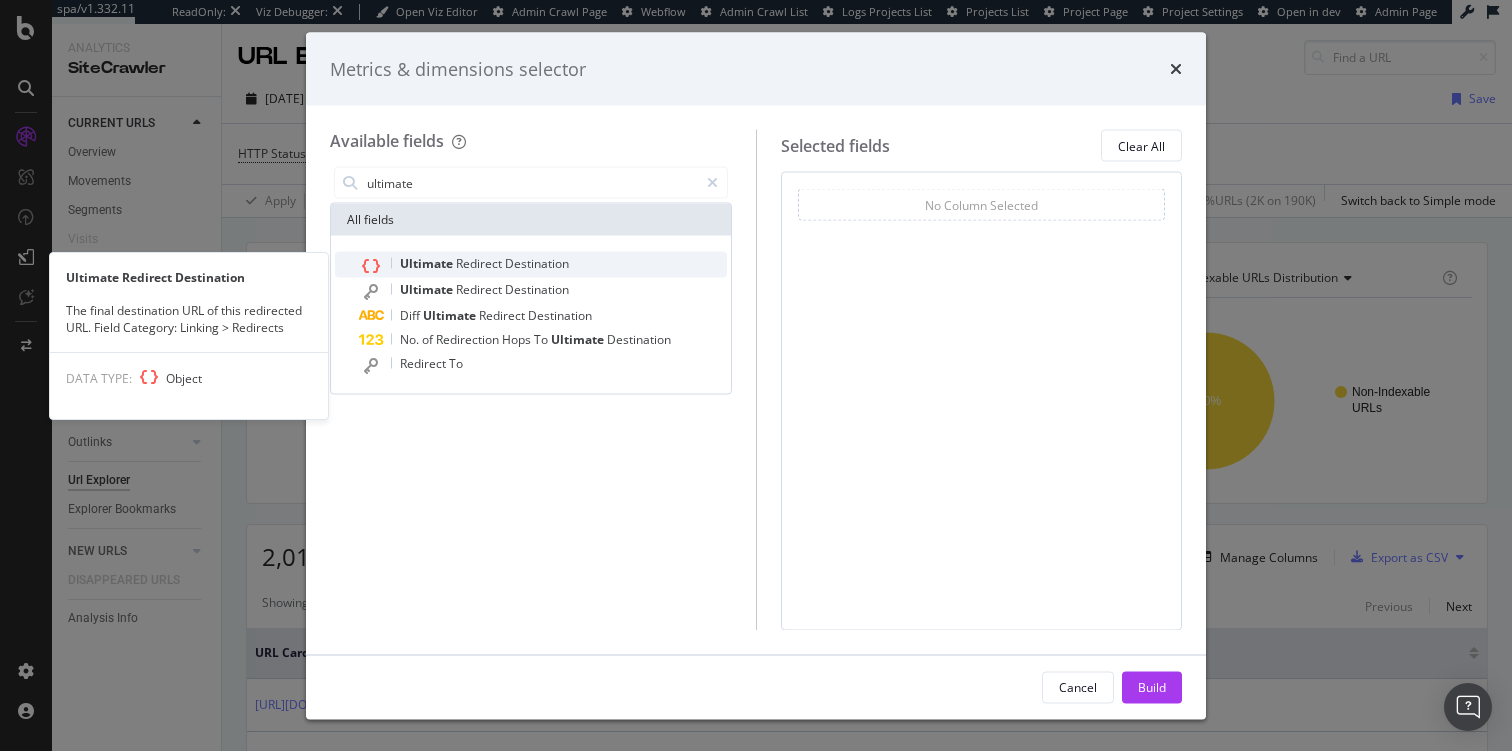 type on "ultimate" 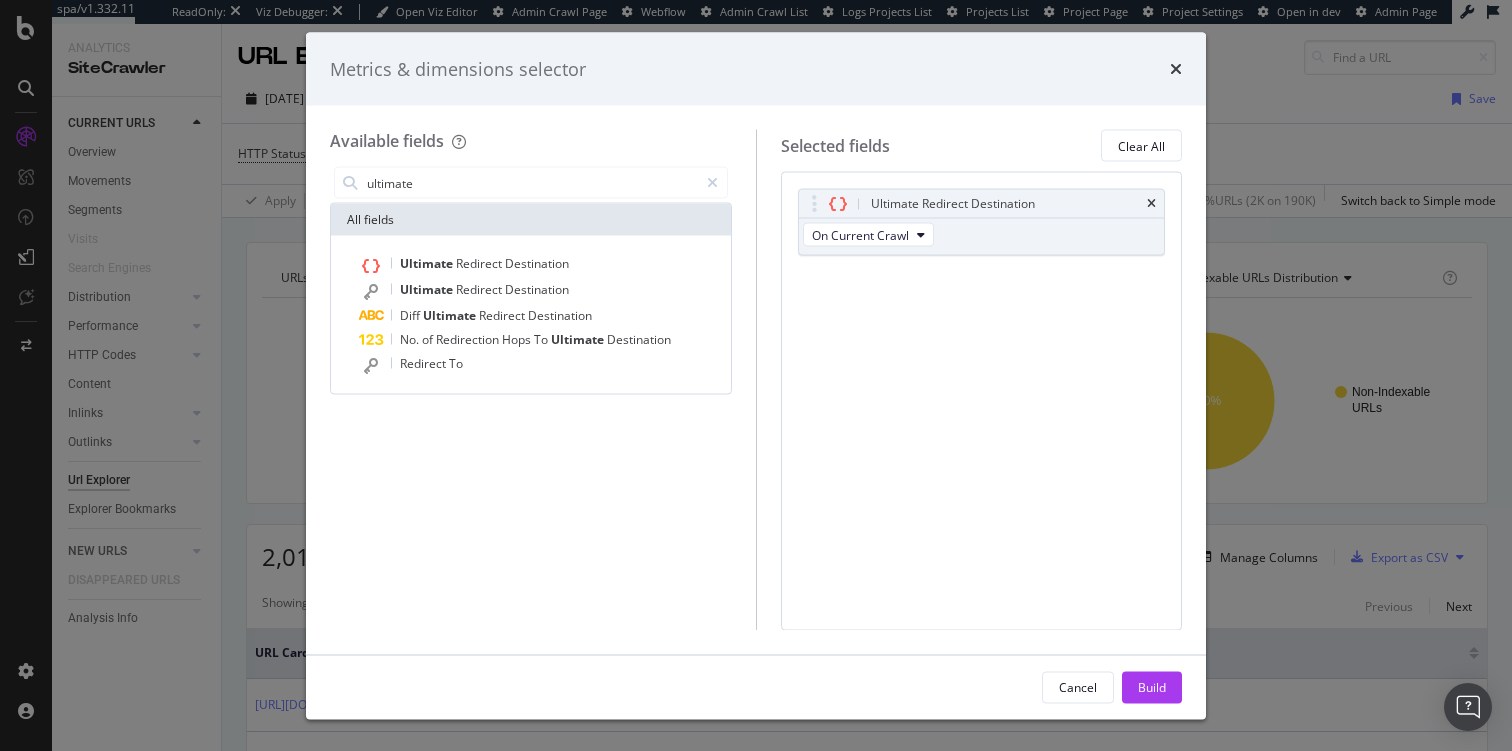 drag, startPoint x: 1163, startPoint y: 679, endPoint x: 1024, endPoint y: 544, distance: 193.7679 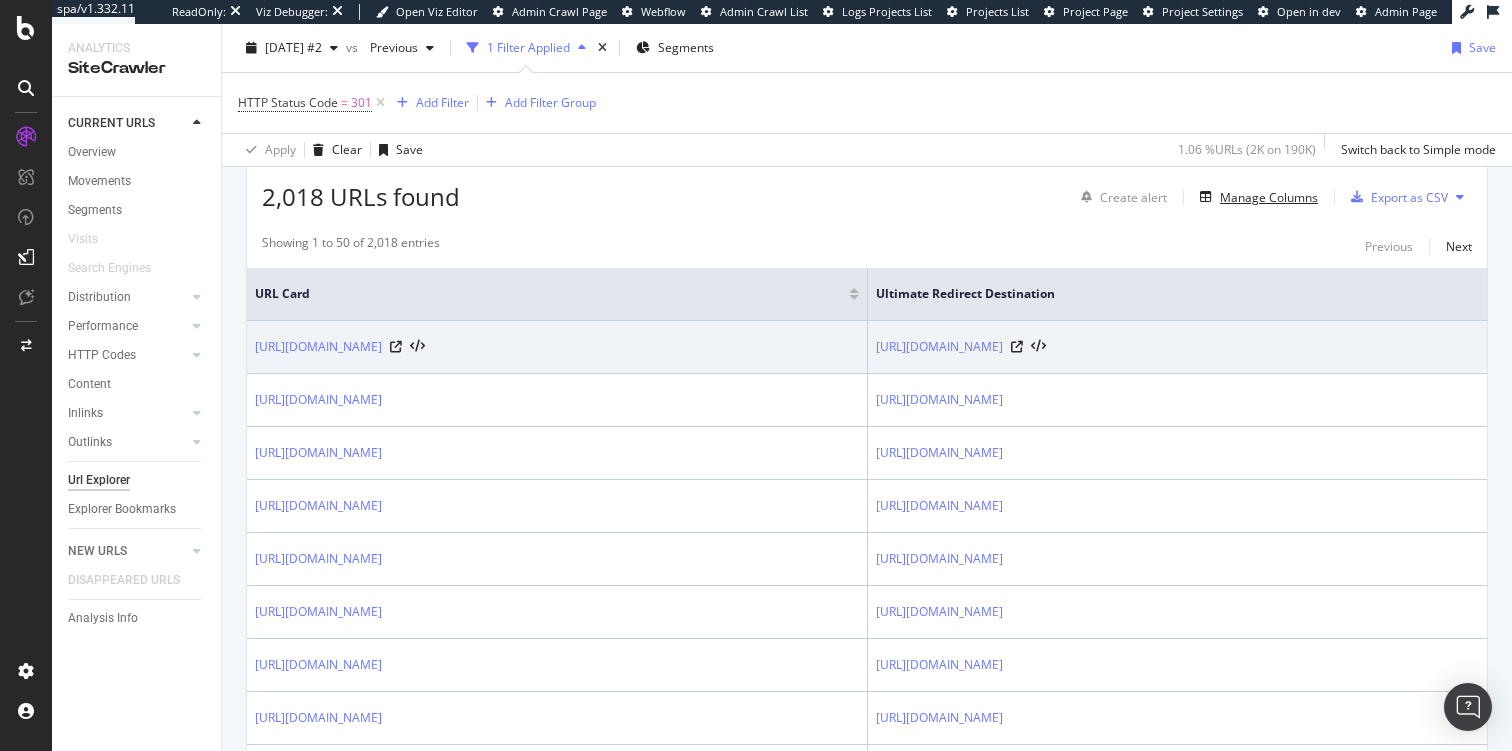 scroll, scrollTop: 371, scrollLeft: 0, axis: vertical 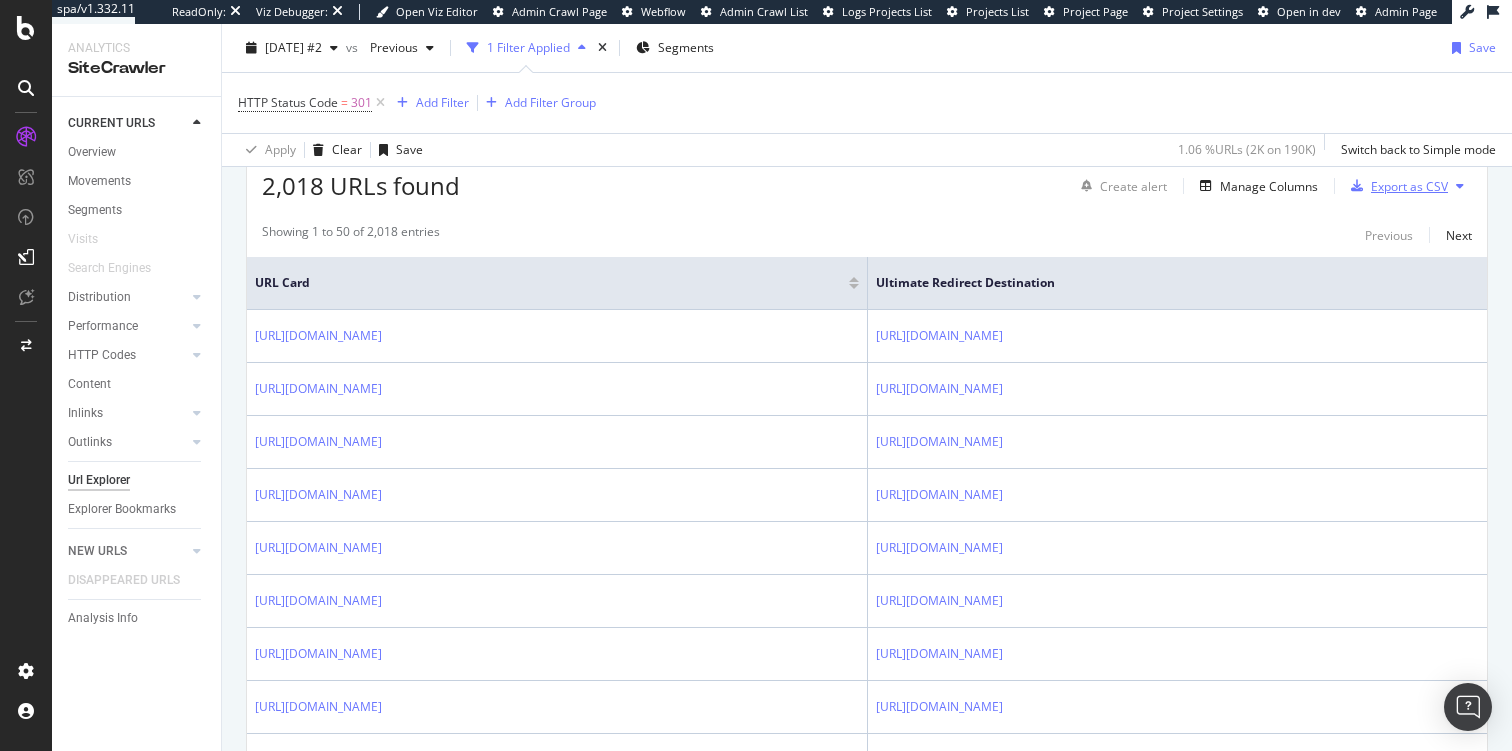 click on "Export as CSV" at bounding box center [1409, 186] 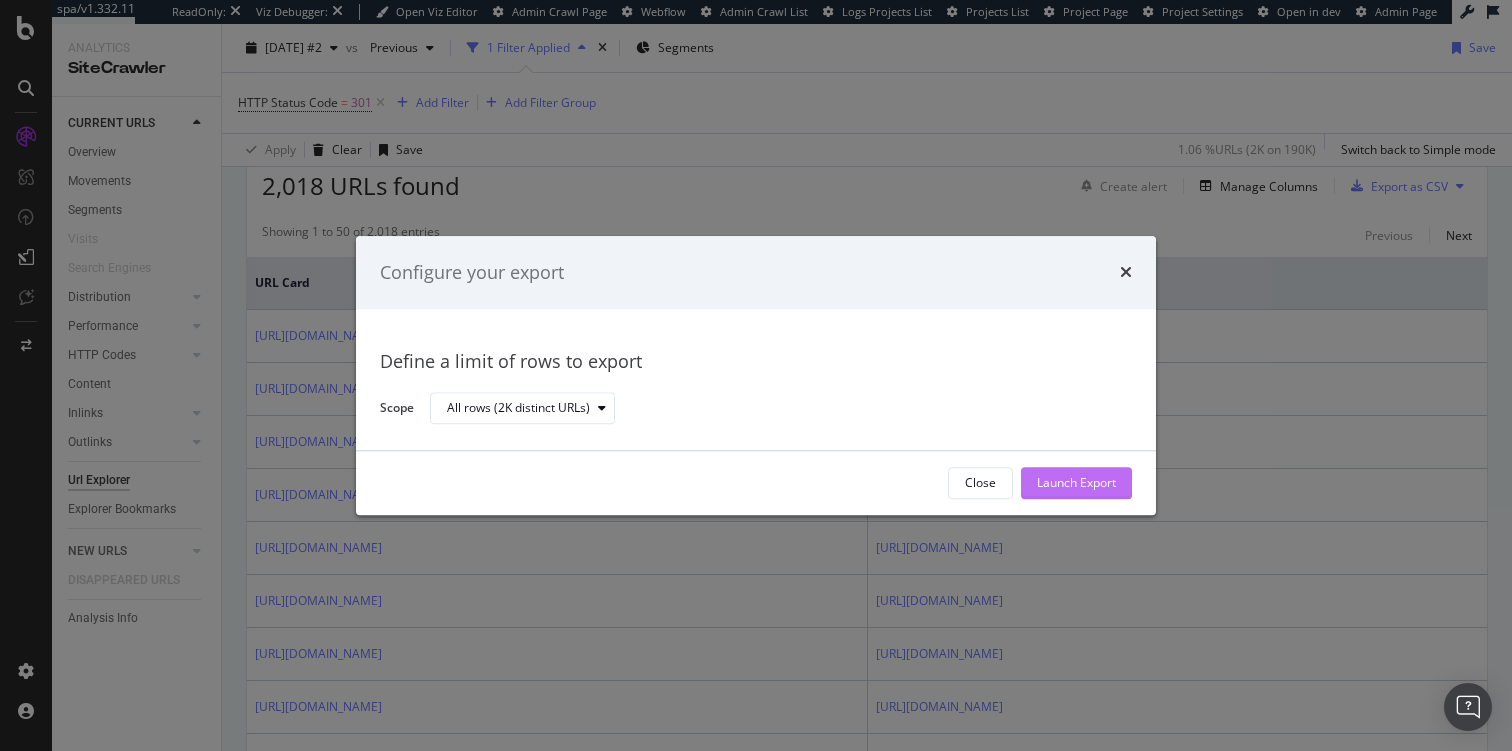 click on "Launch Export" at bounding box center (1076, 483) 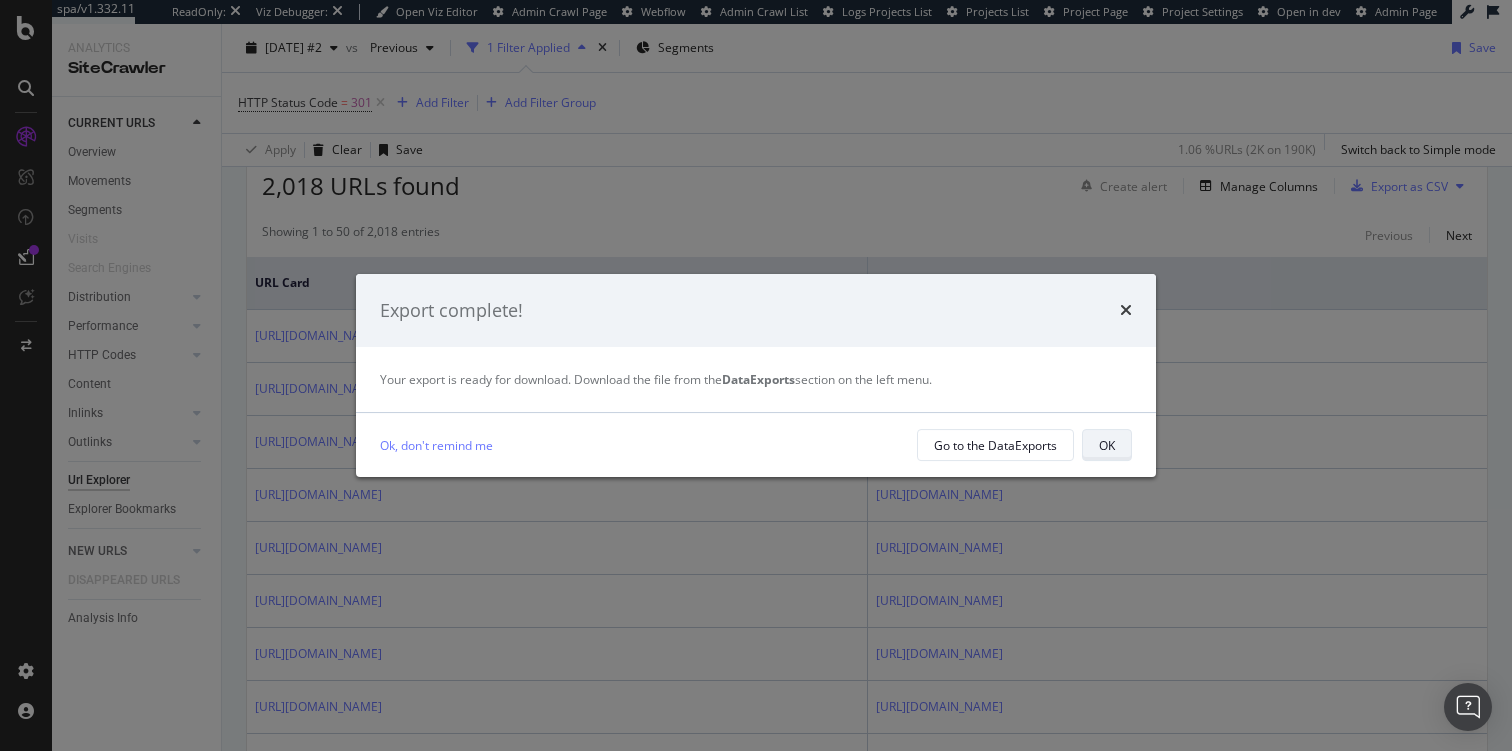 click on "OK" at bounding box center [1107, 445] 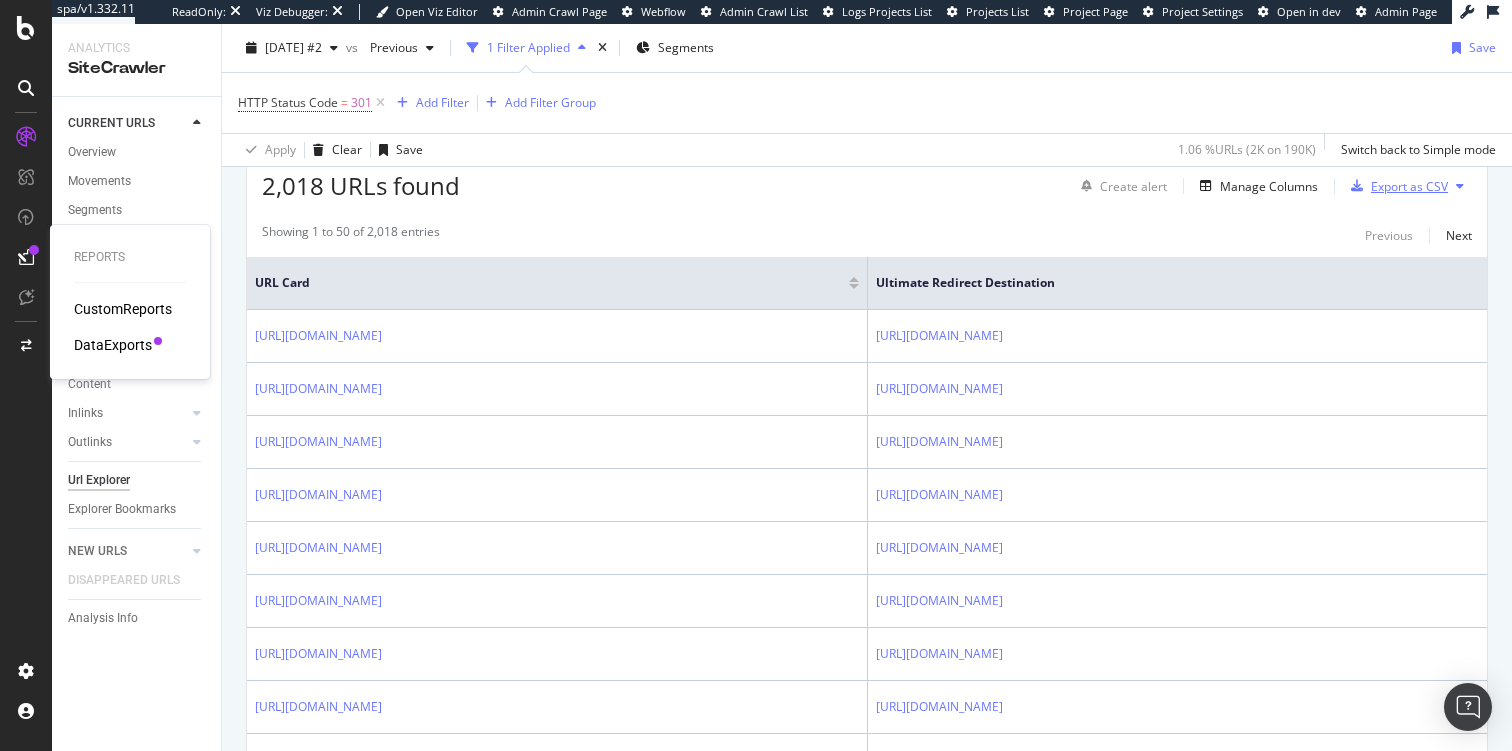 type 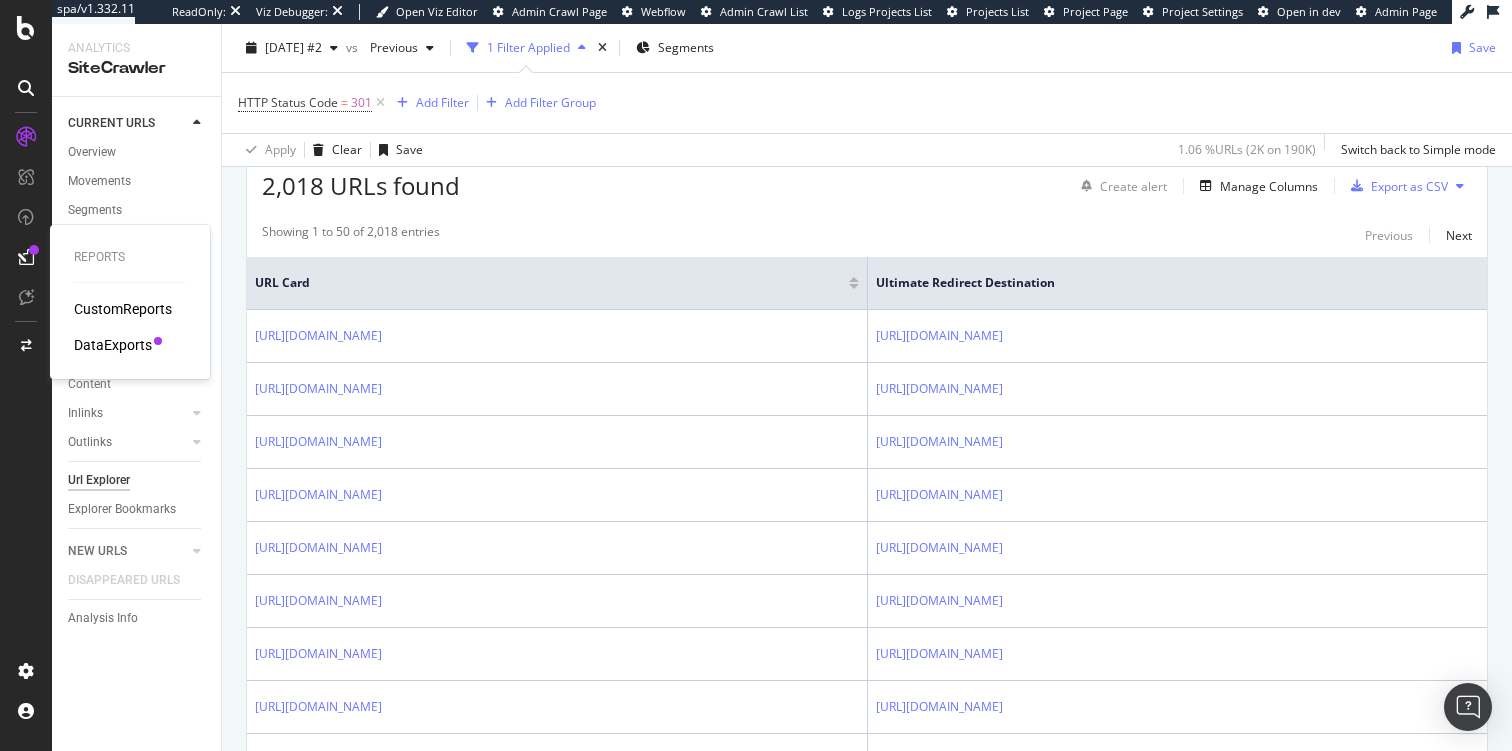 click on "DataExports" at bounding box center (113, 345) 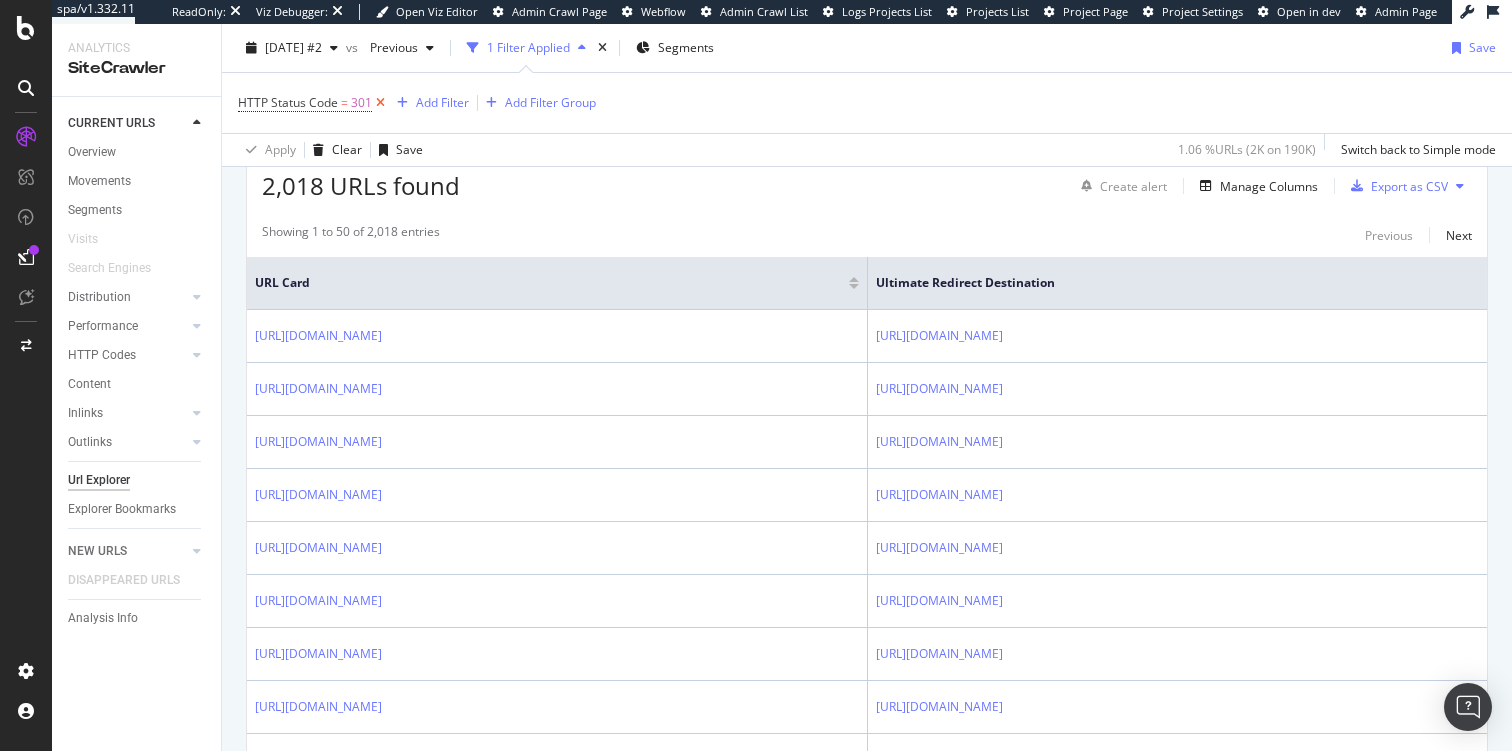 click at bounding box center [380, 103] 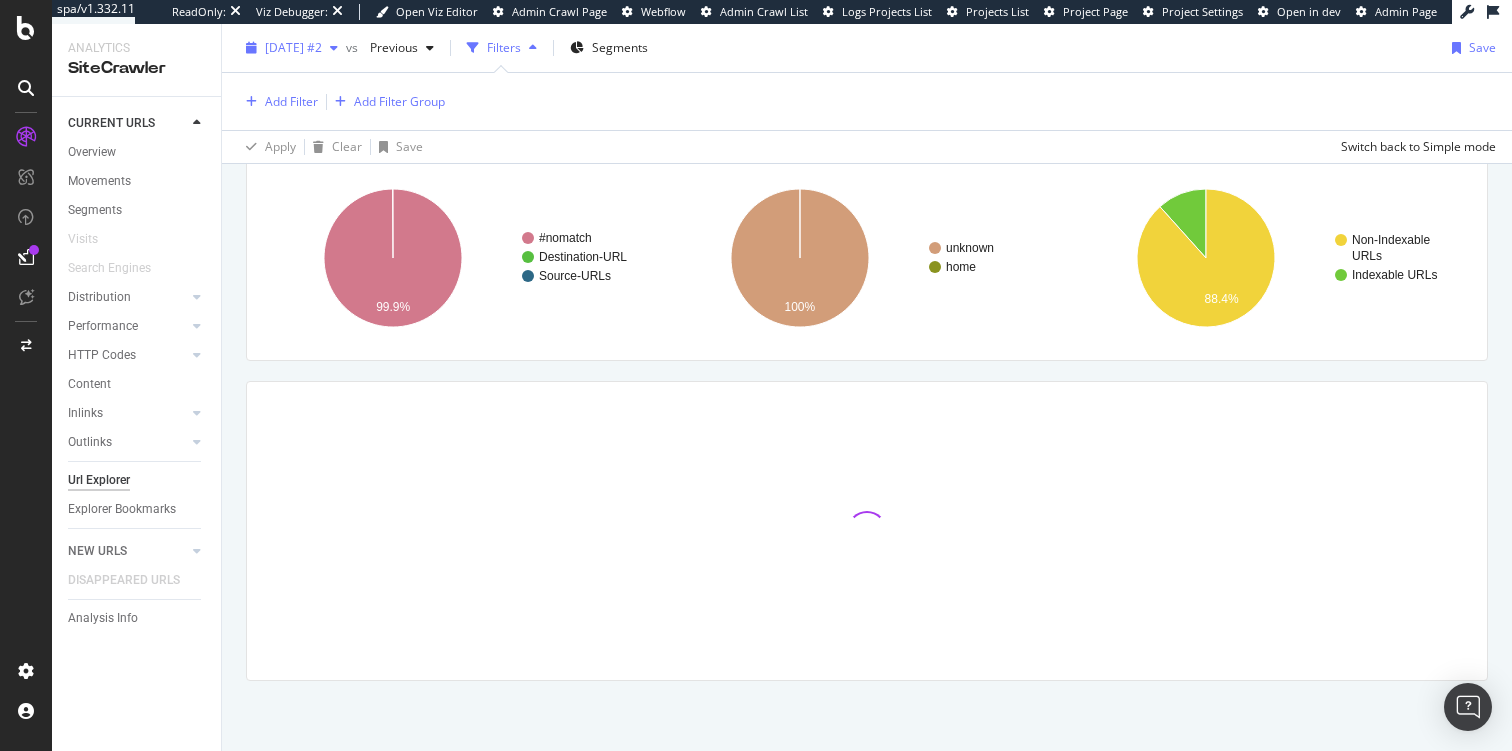 click on "2025 Jun. 25th #2" at bounding box center (293, 47) 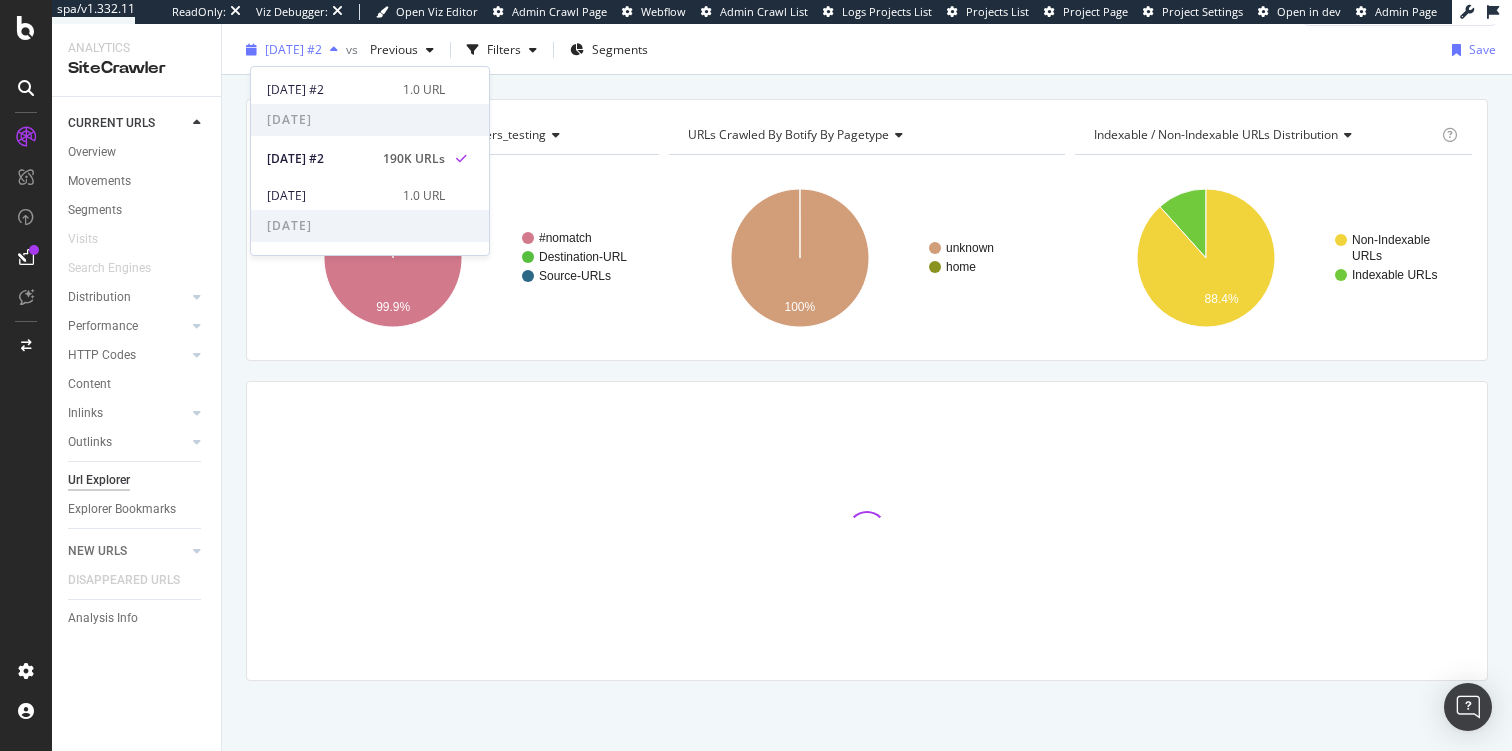scroll, scrollTop: 49, scrollLeft: 0, axis: vertical 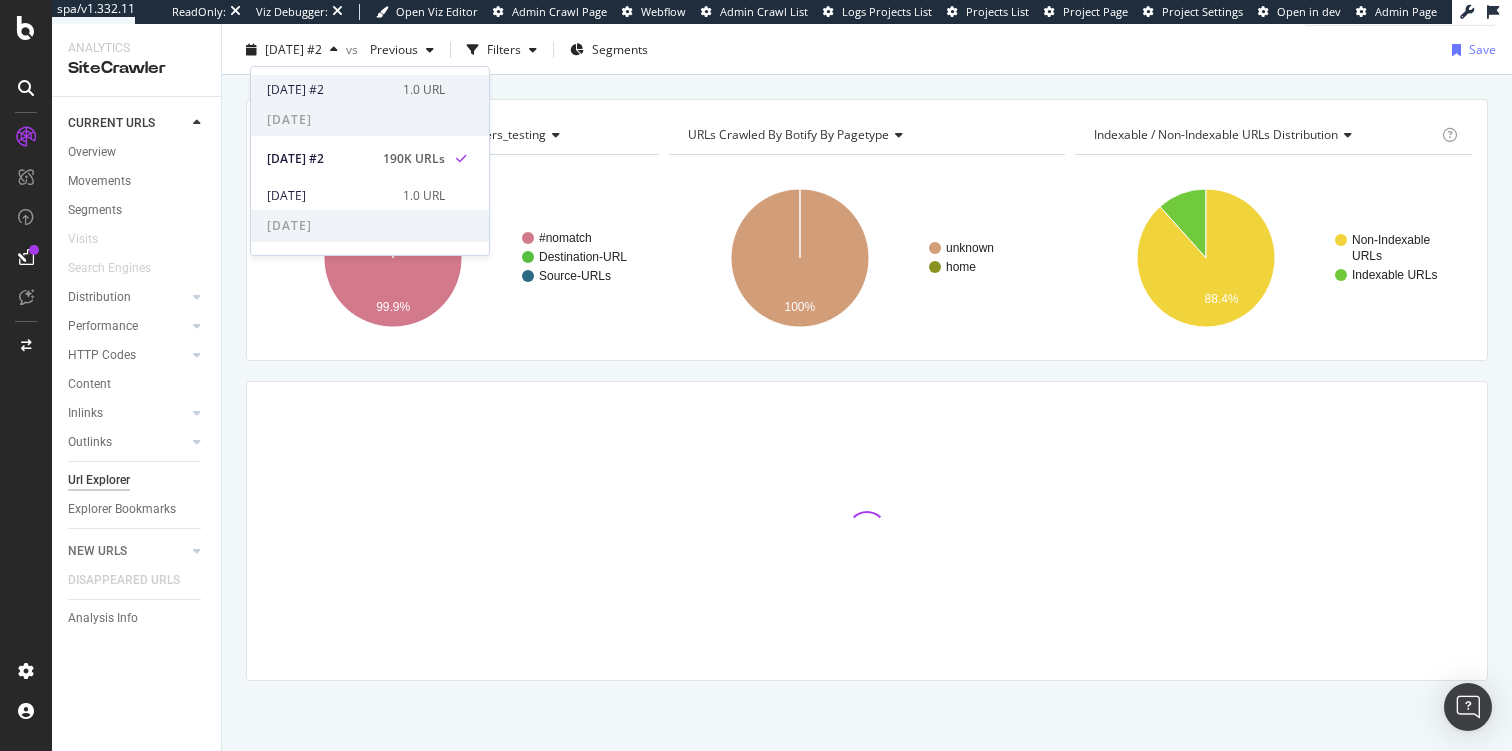 click on "2025 Jul. 9th #2" at bounding box center (329, 90) 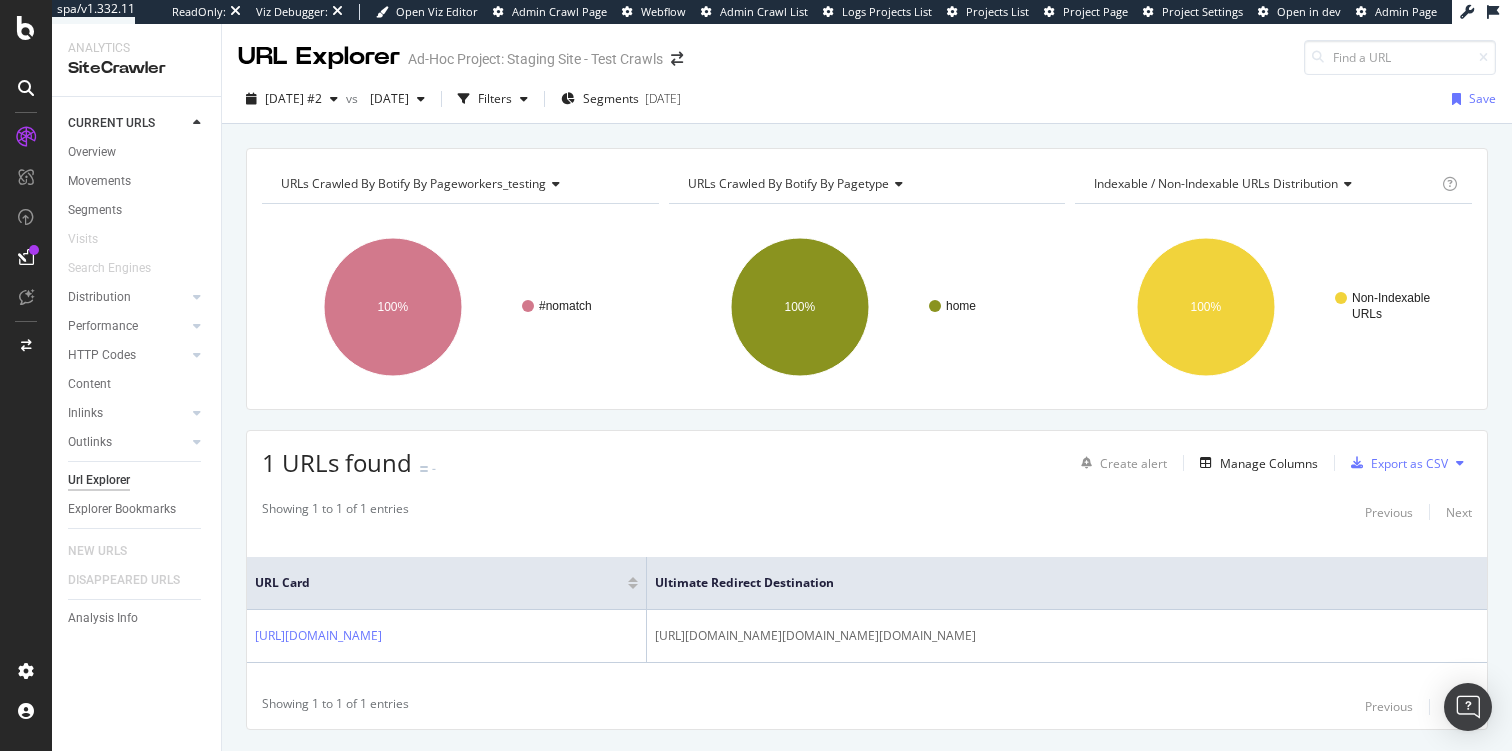 click on "URLs Crawled By Botify By pagetype" at bounding box center [866, 184] 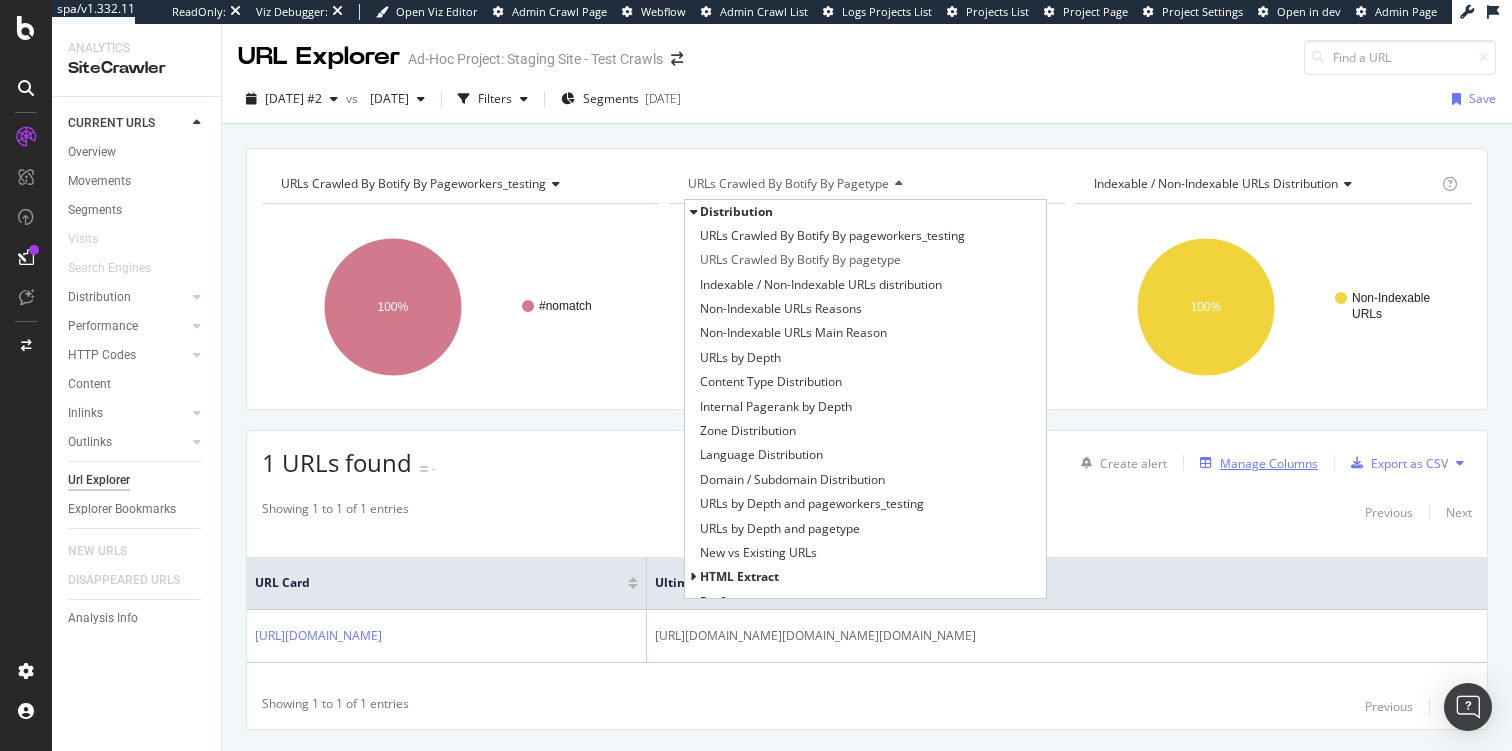 click on "Manage Columns" at bounding box center [1269, 463] 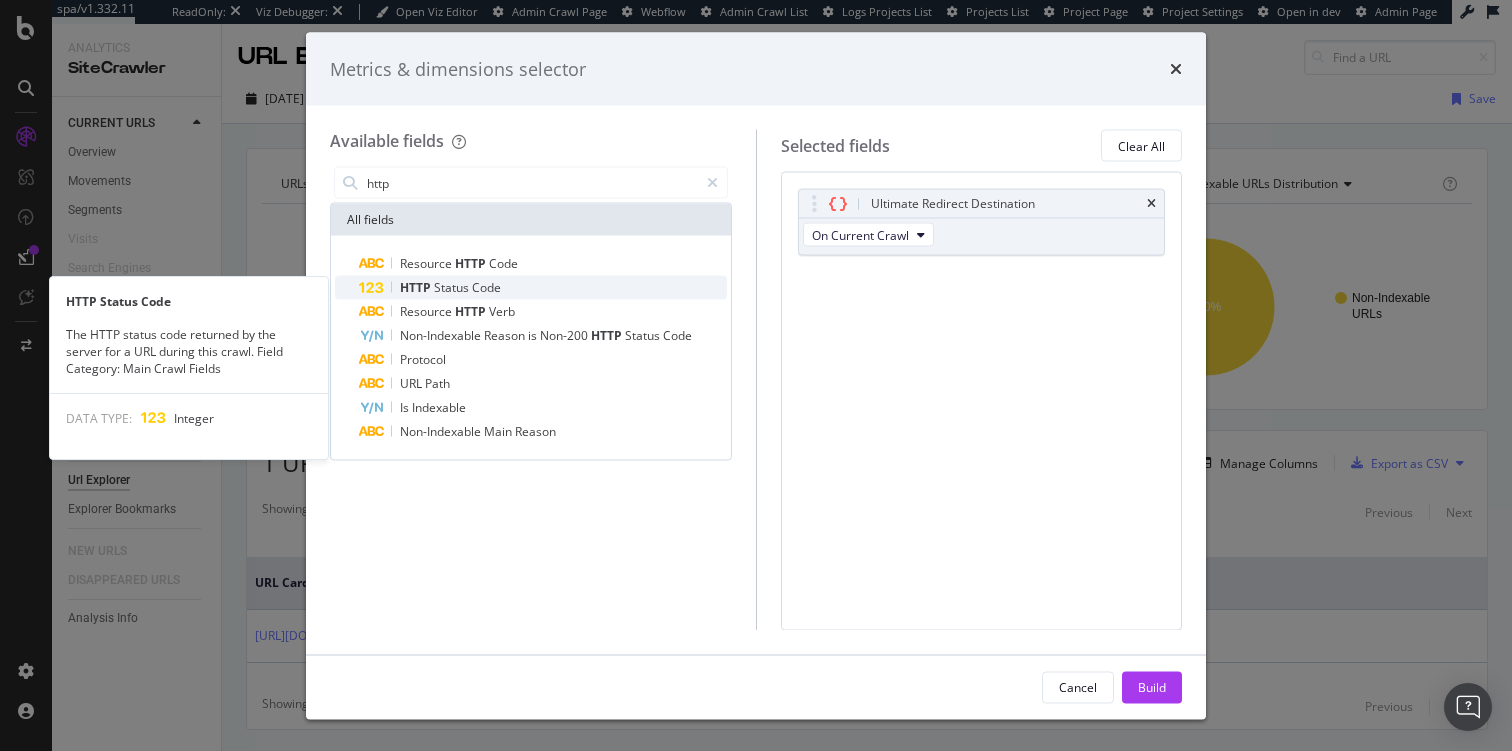 type on "http" 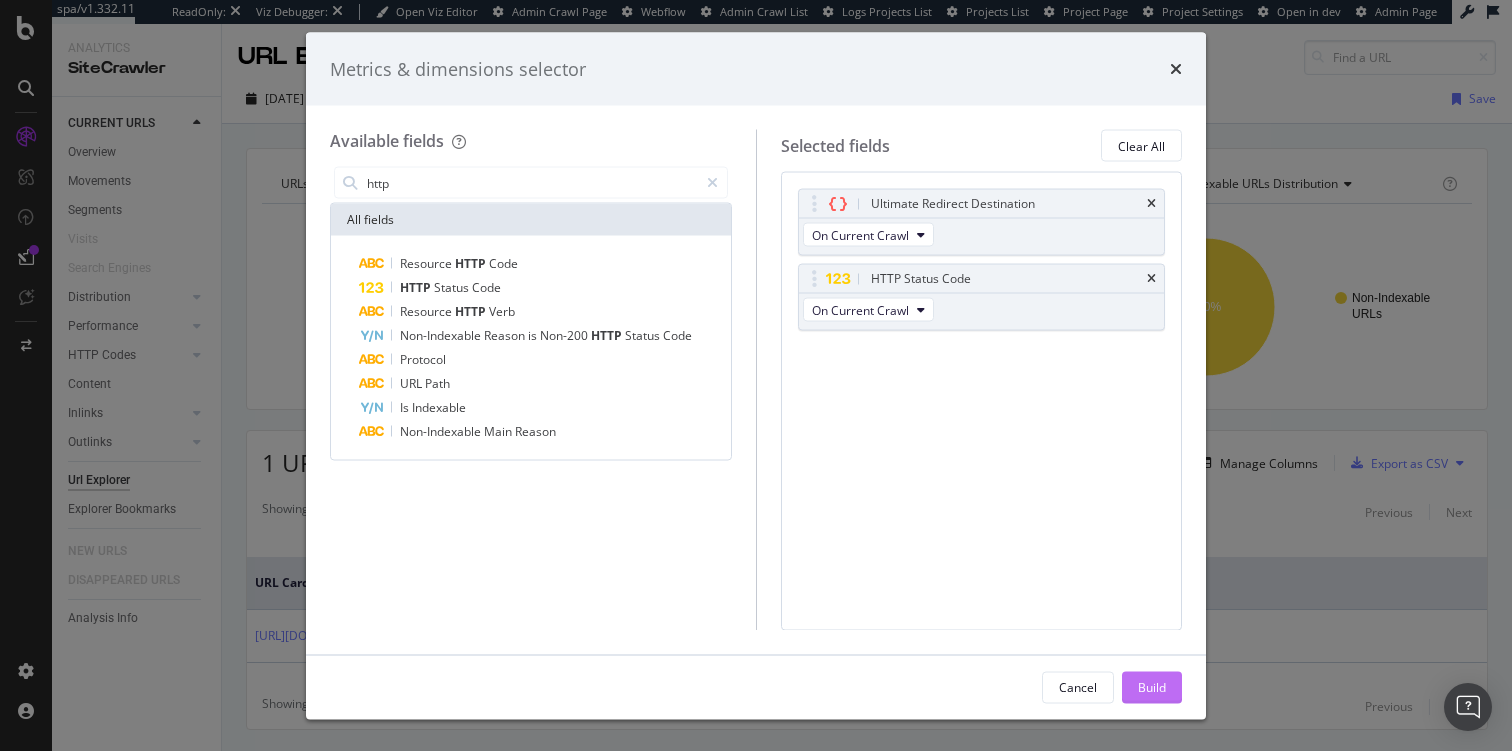 click on "Build" at bounding box center [1152, 686] 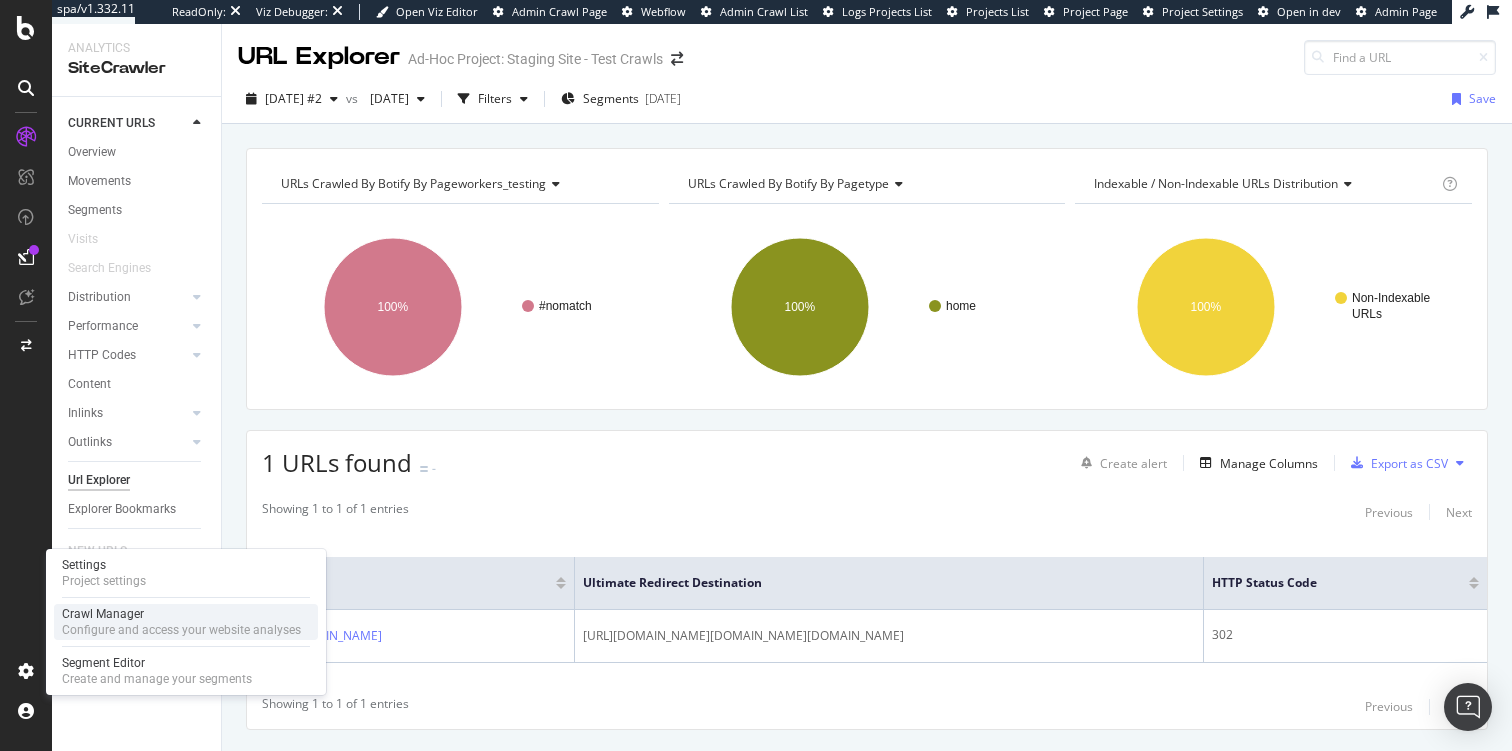 click on "Configure and access your website analyses" at bounding box center (181, 630) 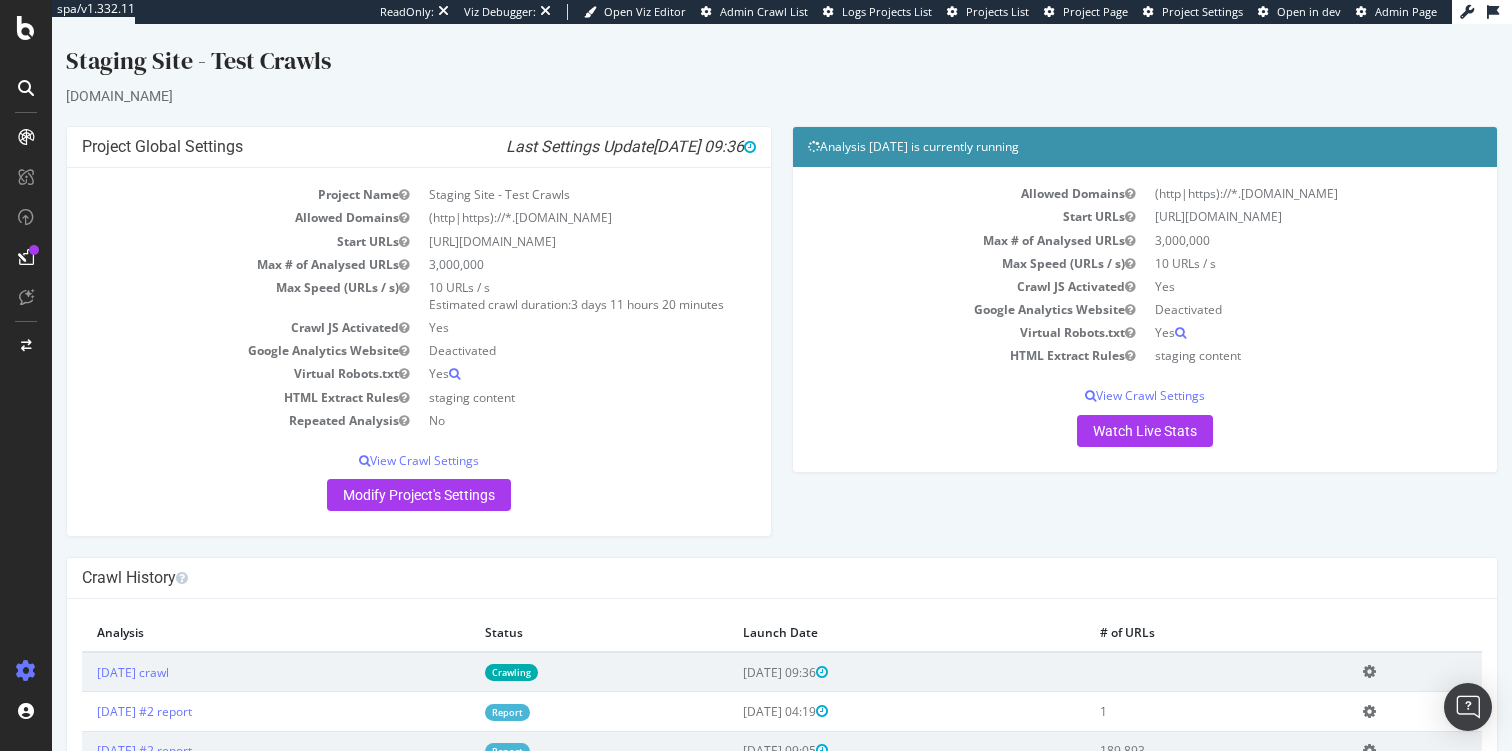 scroll, scrollTop: 0, scrollLeft: 0, axis: both 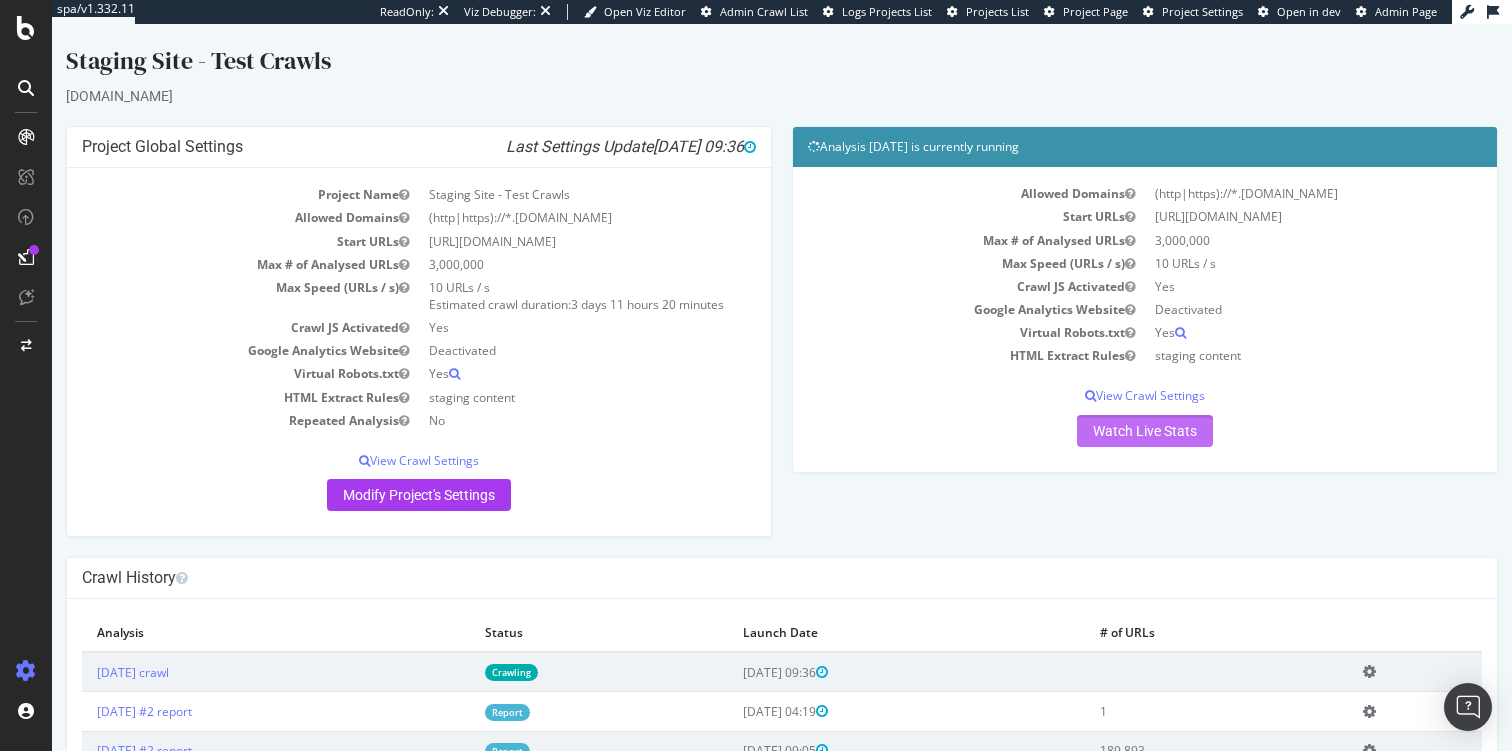 click on "Watch Live Stats" at bounding box center (1145, 431) 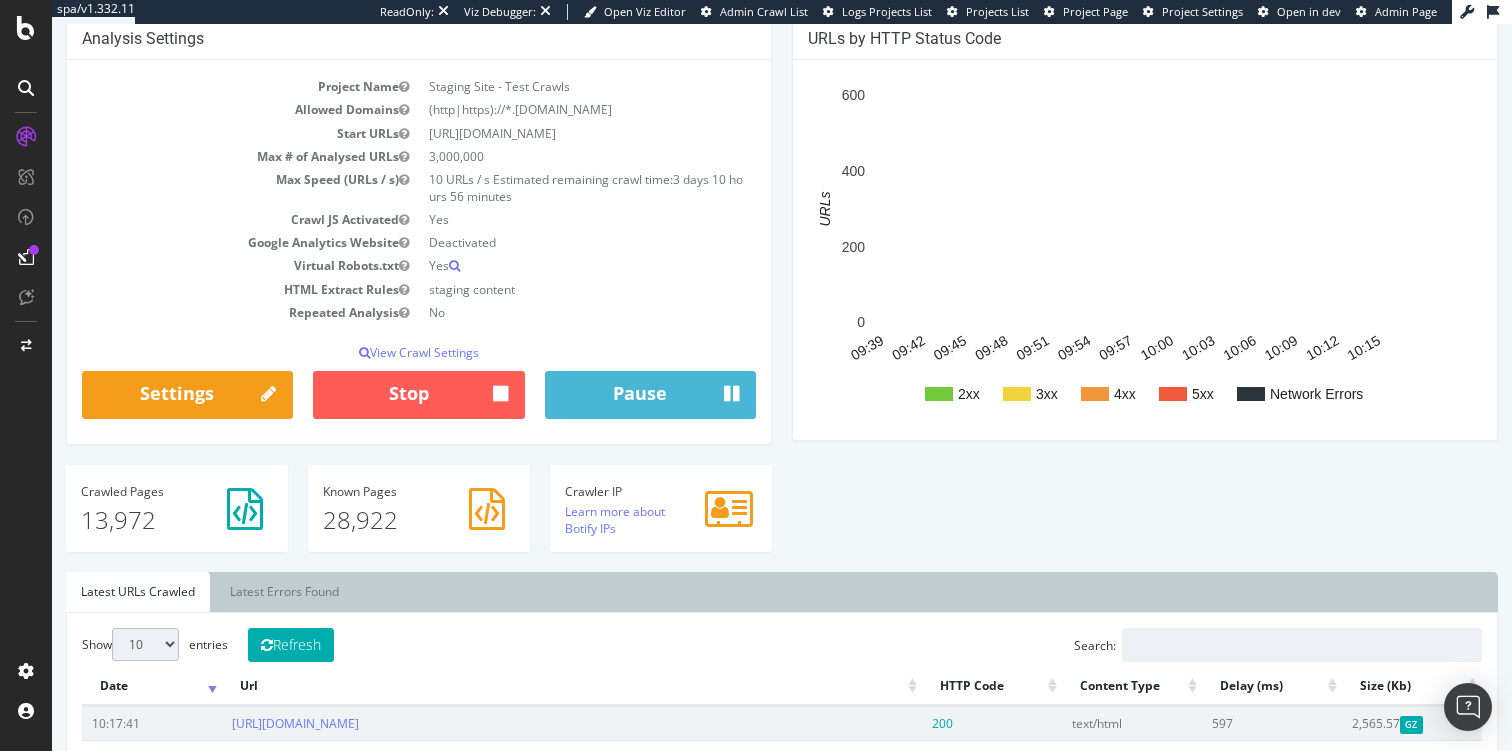 scroll, scrollTop: 0, scrollLeft: 0, axis: both 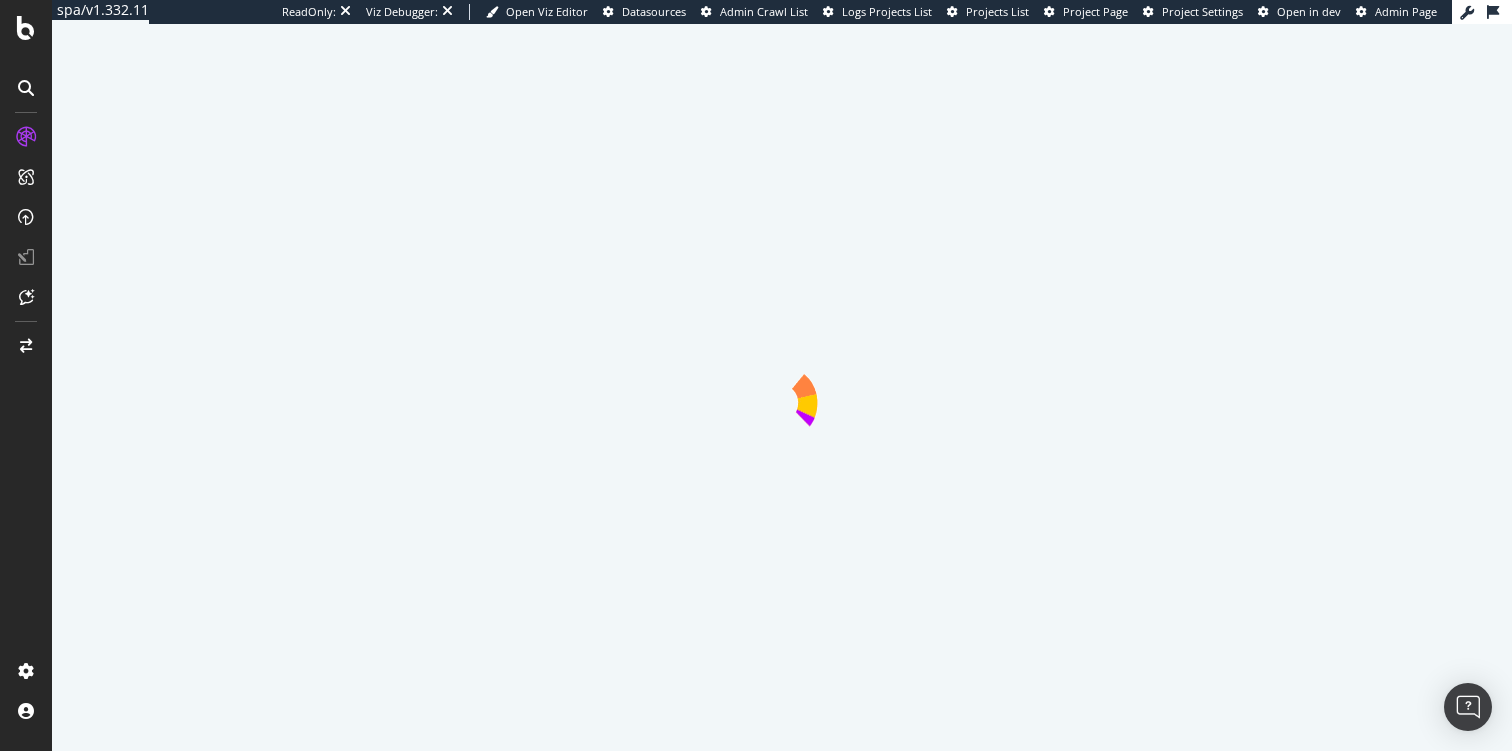 click at bounding box center [782, 387] 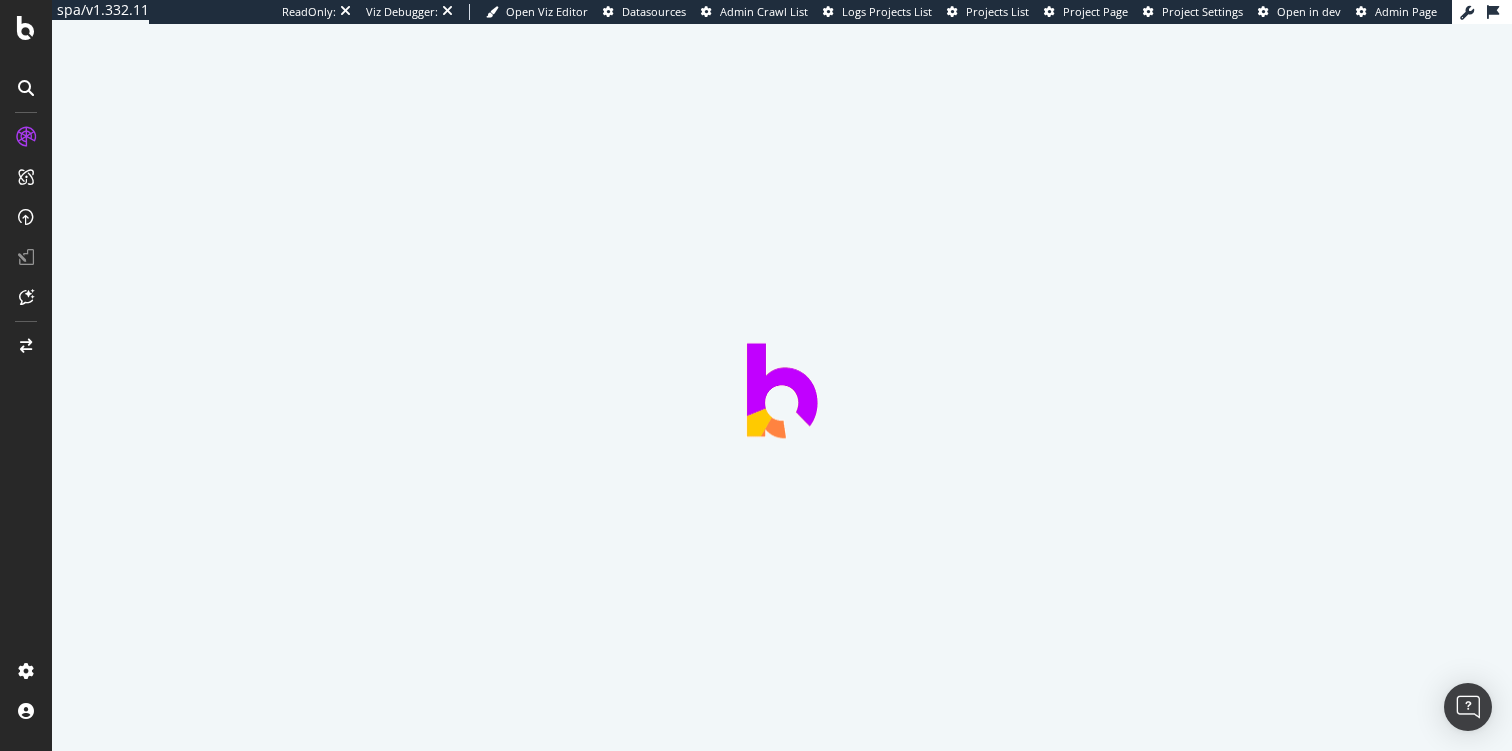 click at bounding box center [782, 387] 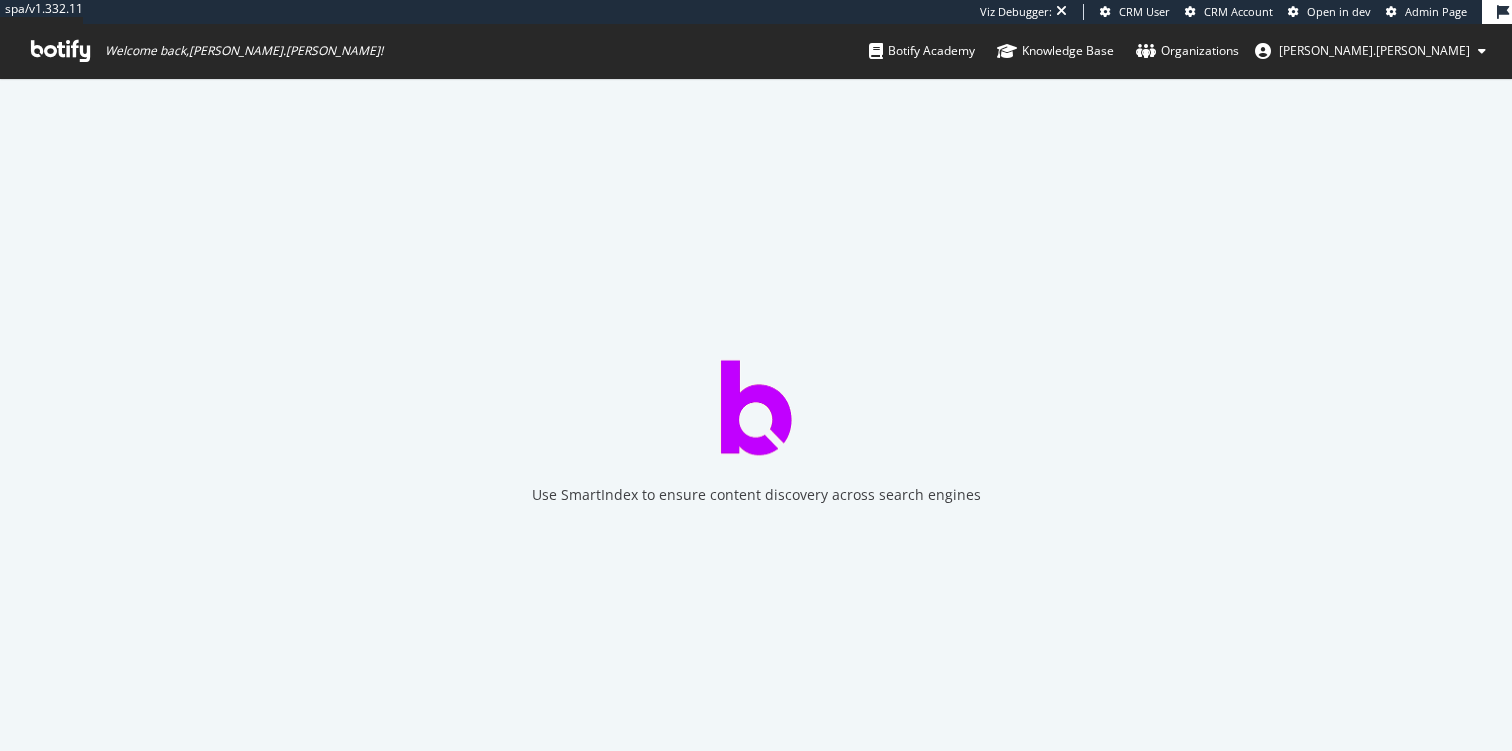 scroll, scrollTop: 0, scrollLeft: 0, axis: both 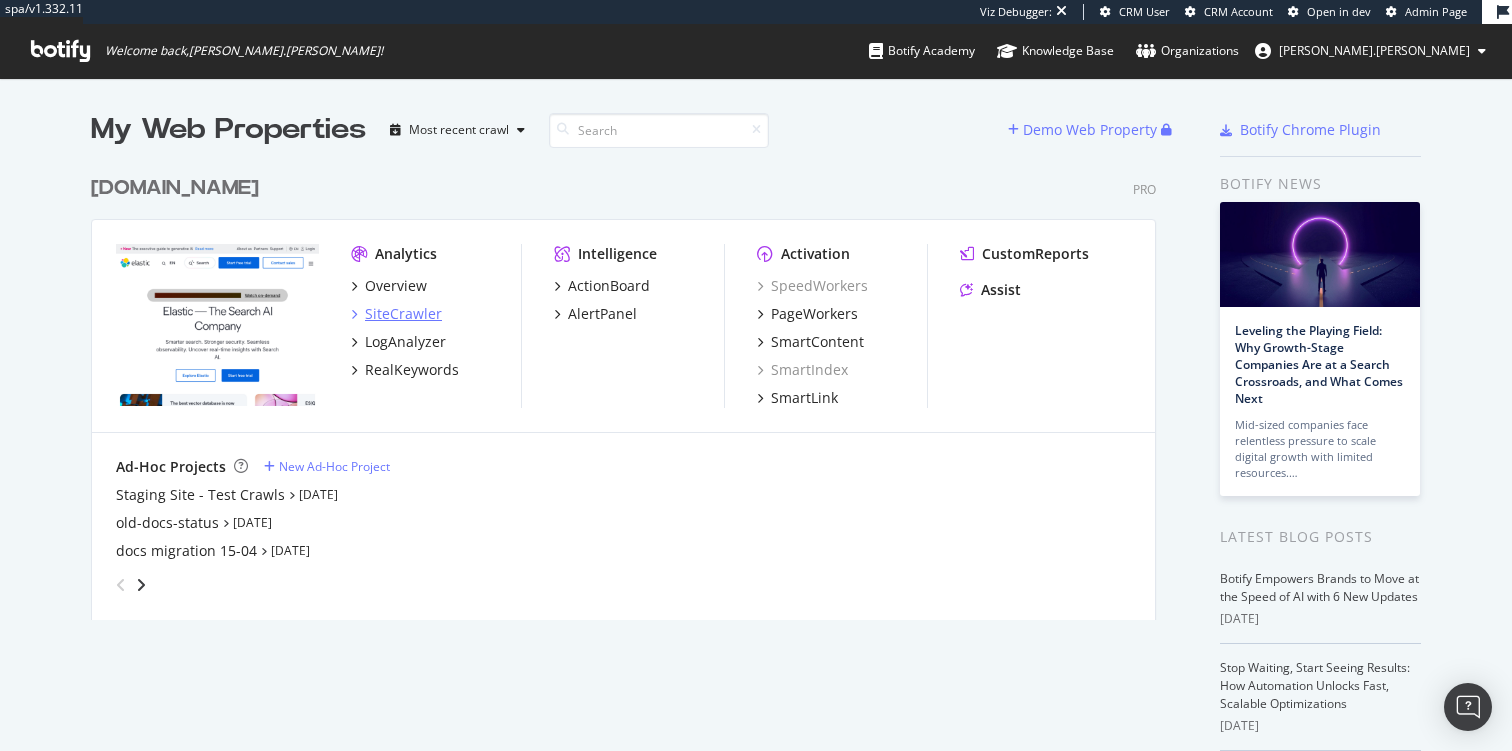 click on "SiteCrawler" at bounding box center (403, 314) 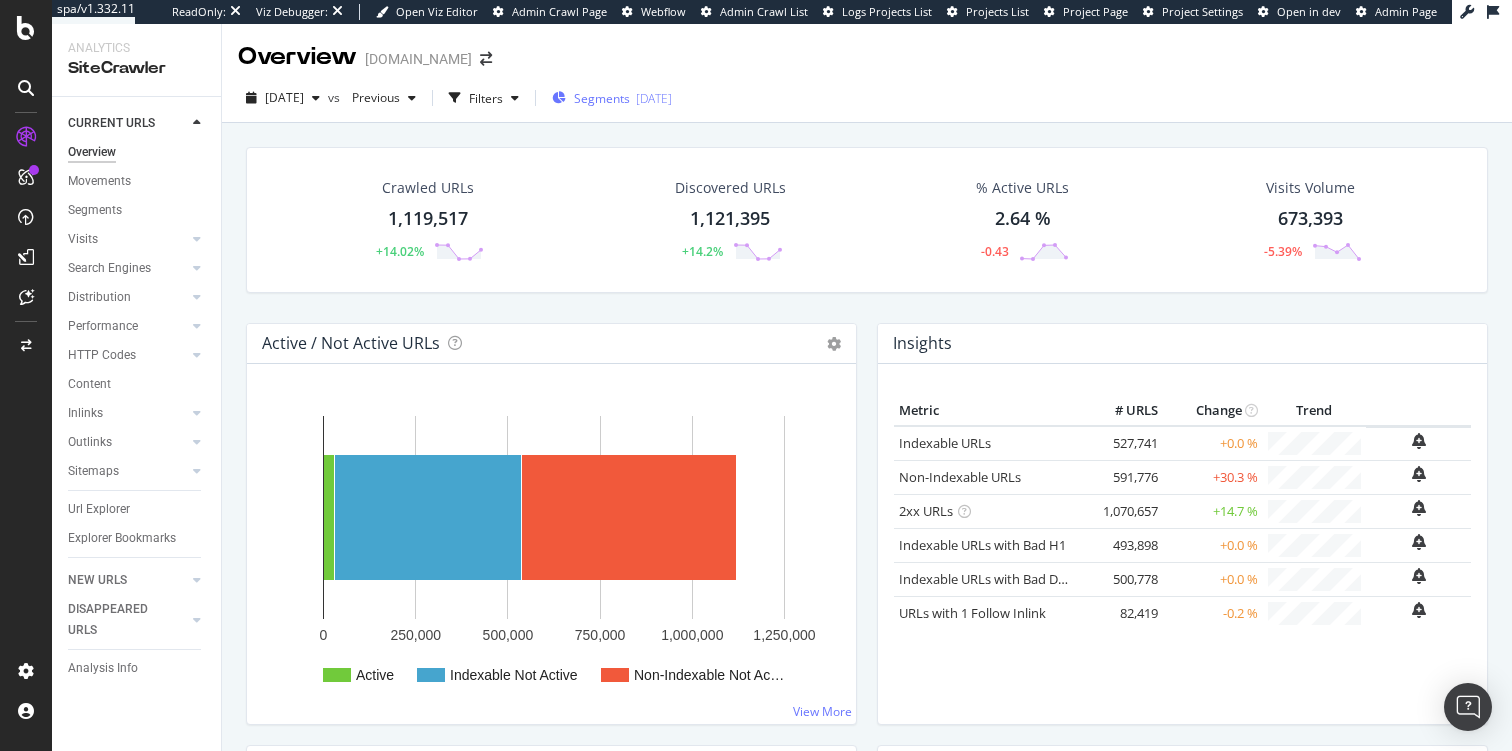 click on "2025-05-14" at bounding box center (654, 98) 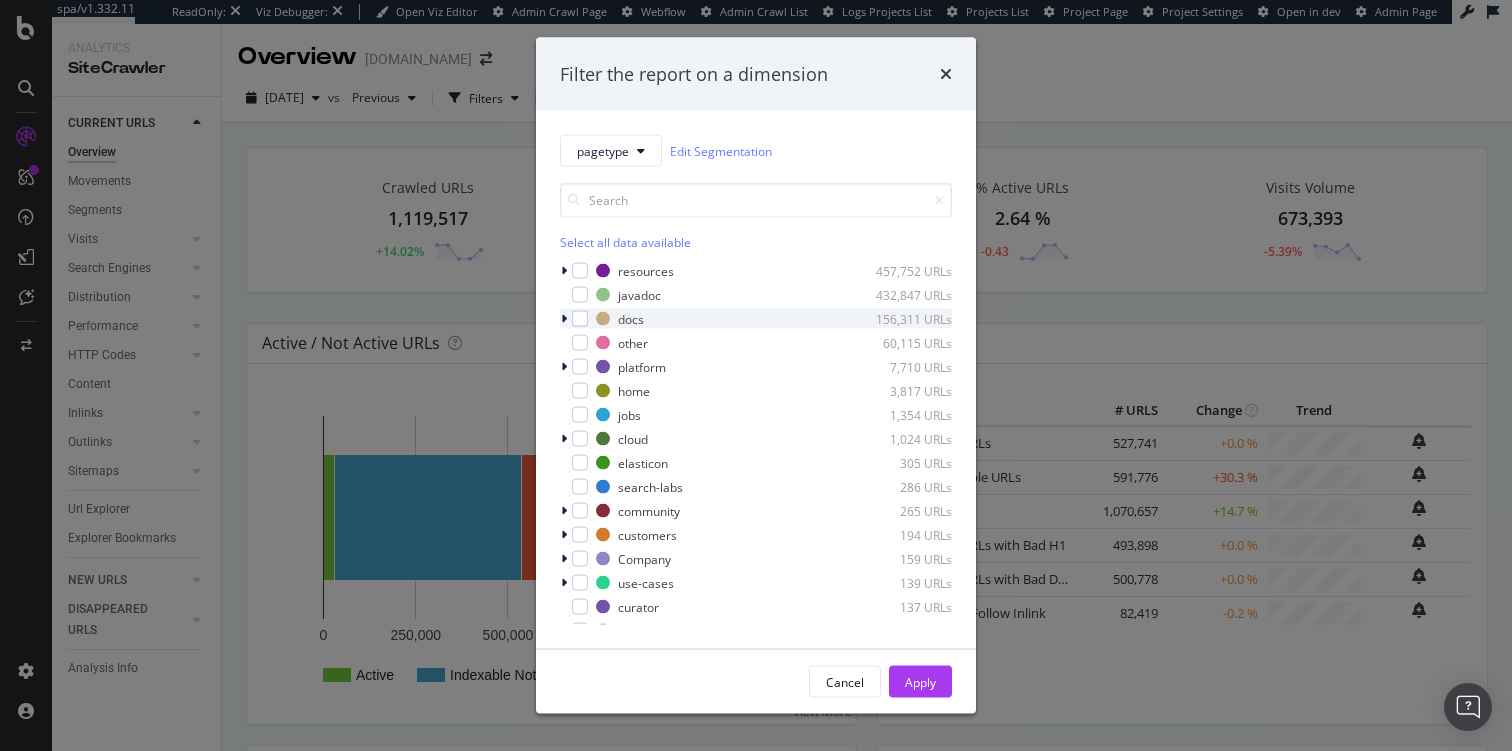 click at bounding box center [564, 319] 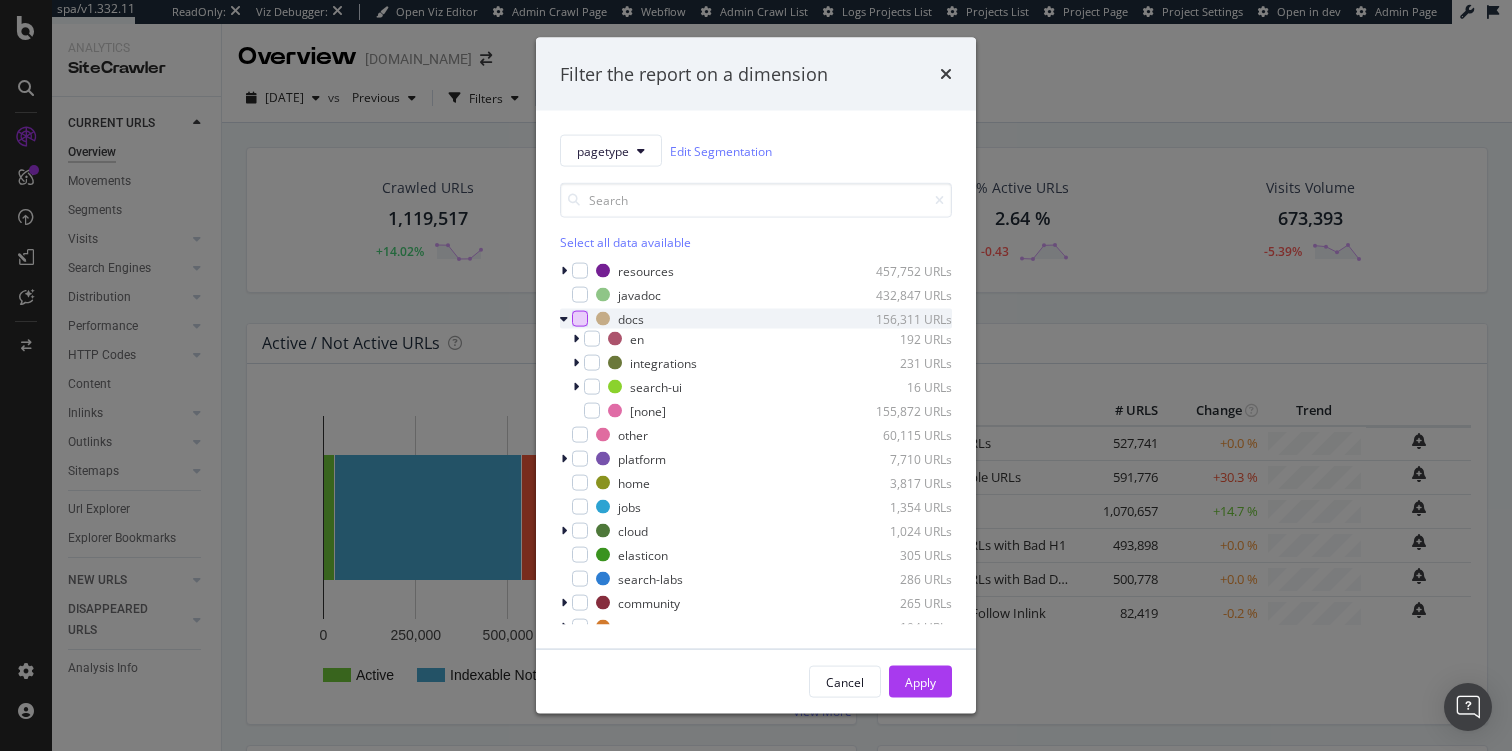 click at bounding box center [580, 319] 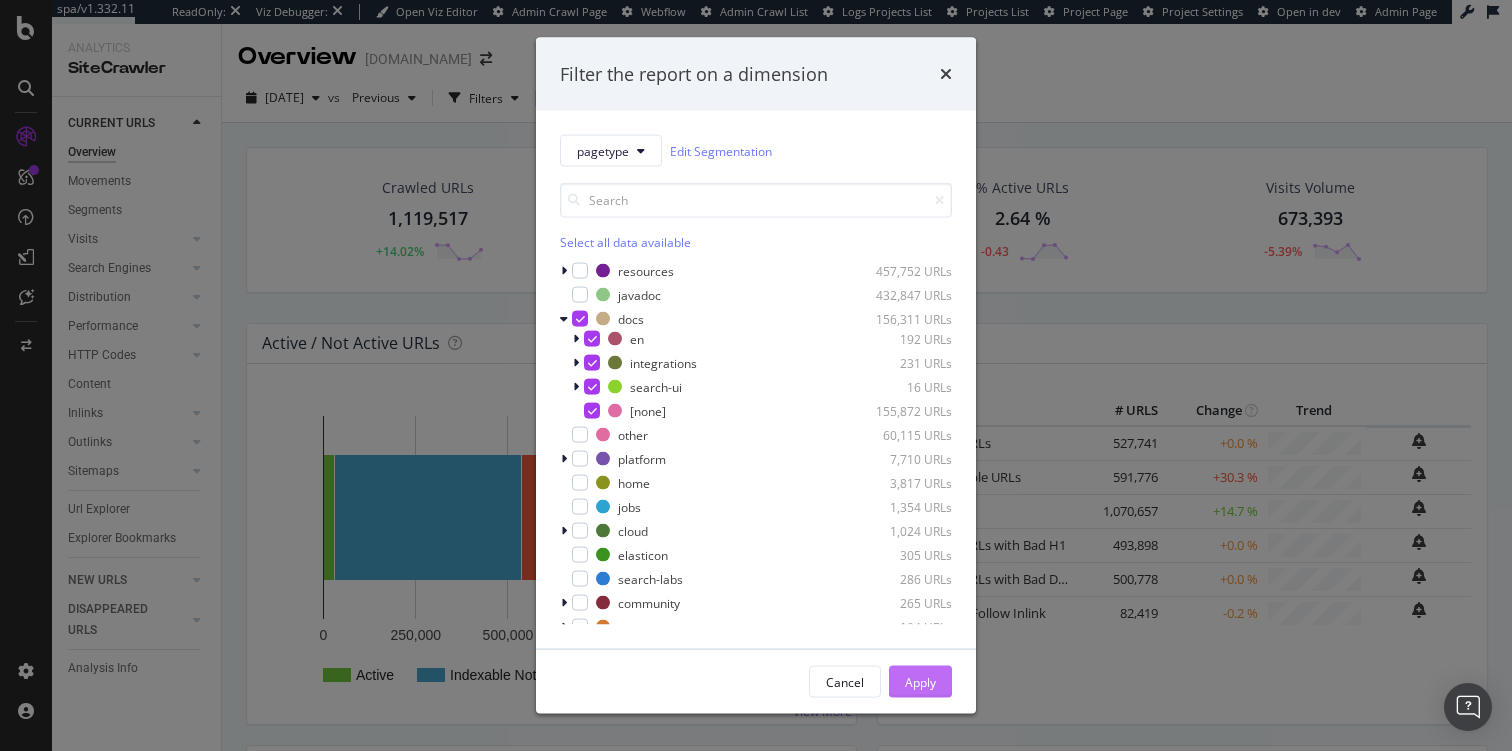 click on "Apply" at bounding box center [920, 681] 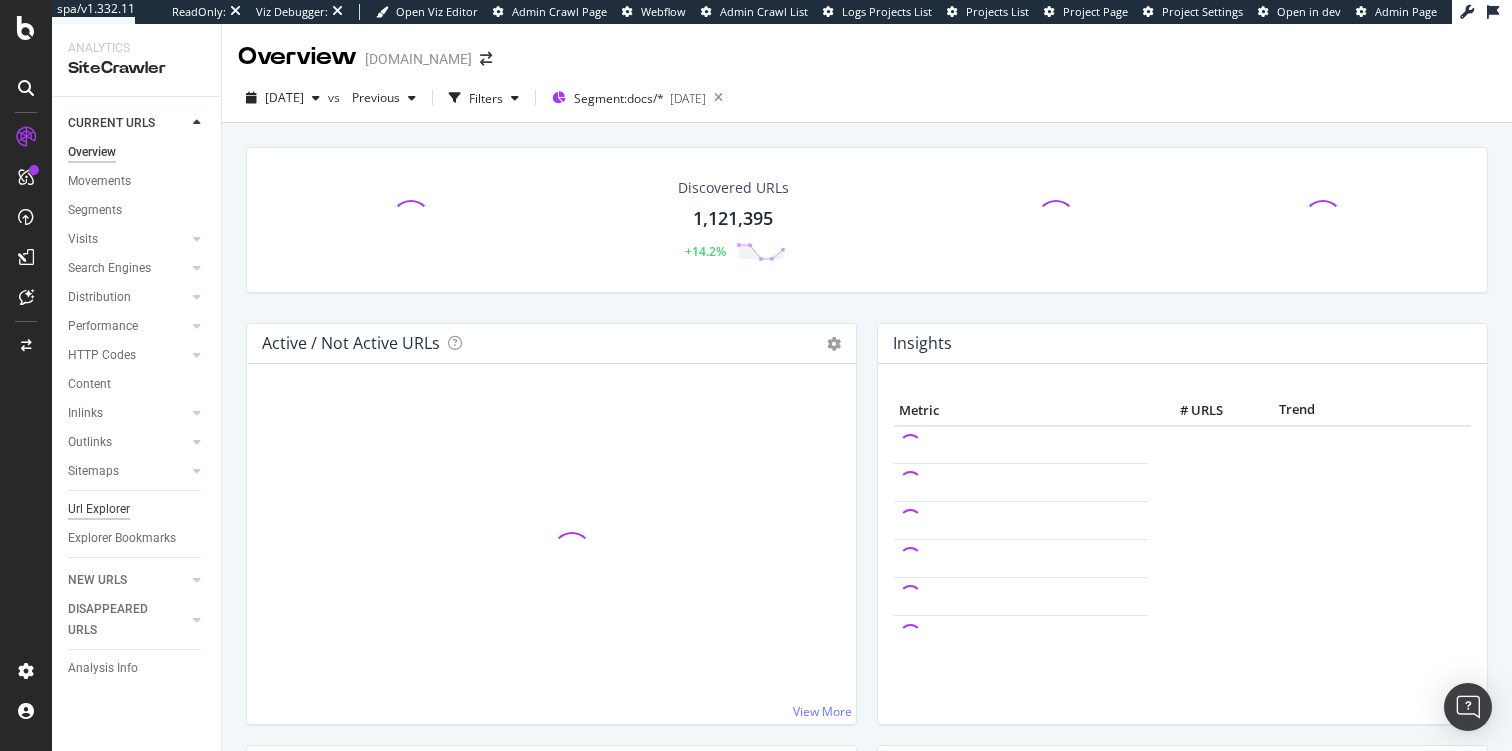 click on "Url Explorer" at bounding box center (99, 509) 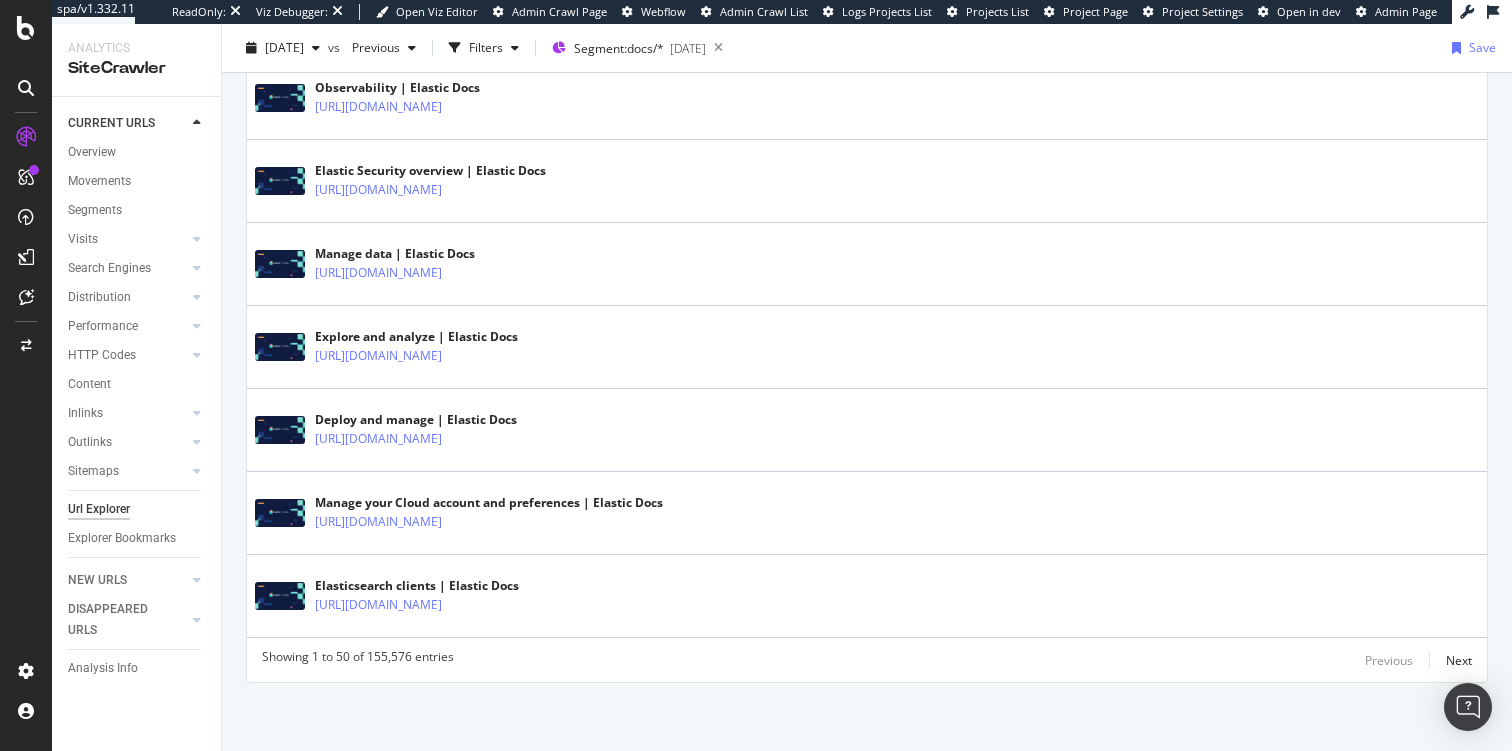 scroll, scrollTop: 3983, scrollLeft: 0, axis: vertical 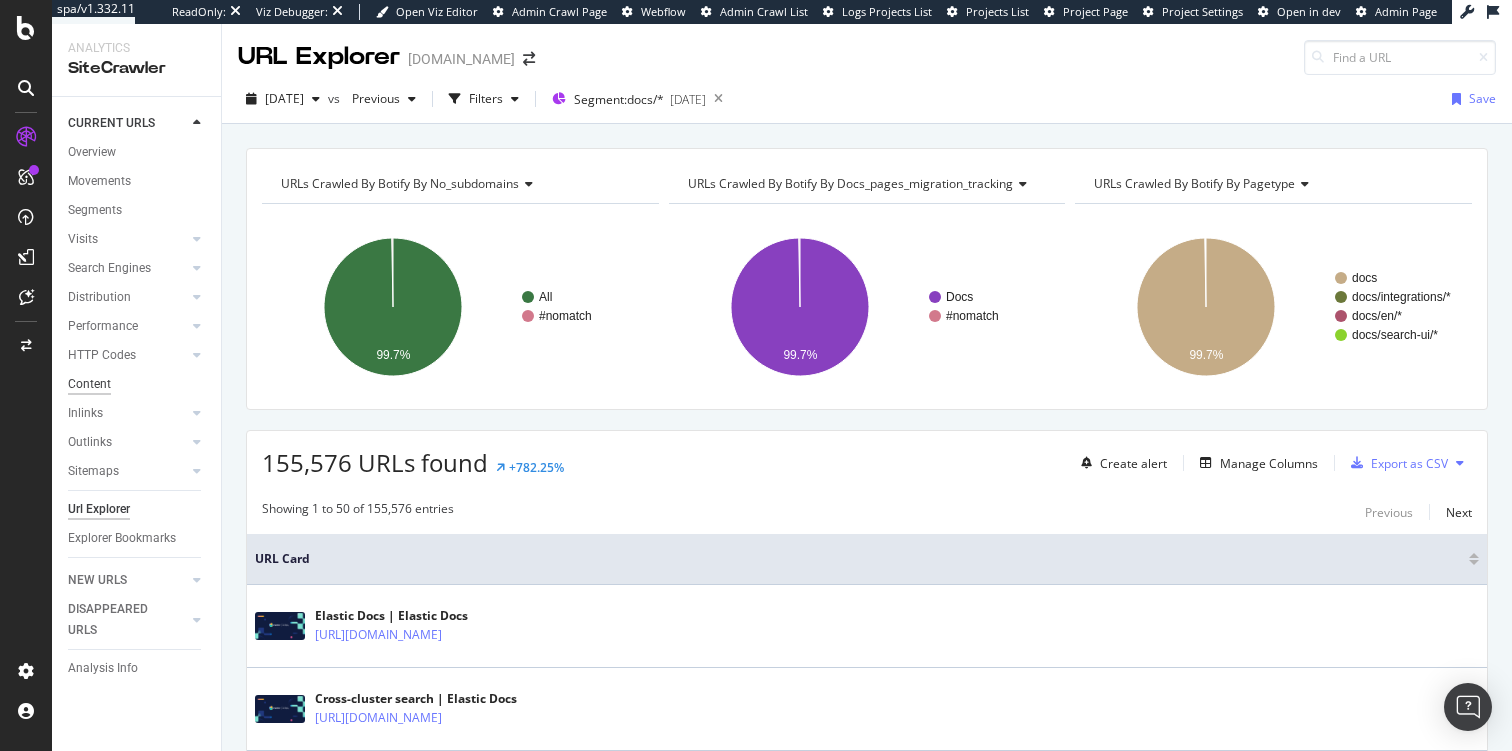 click on "Content" at bounding box center (89, 384) 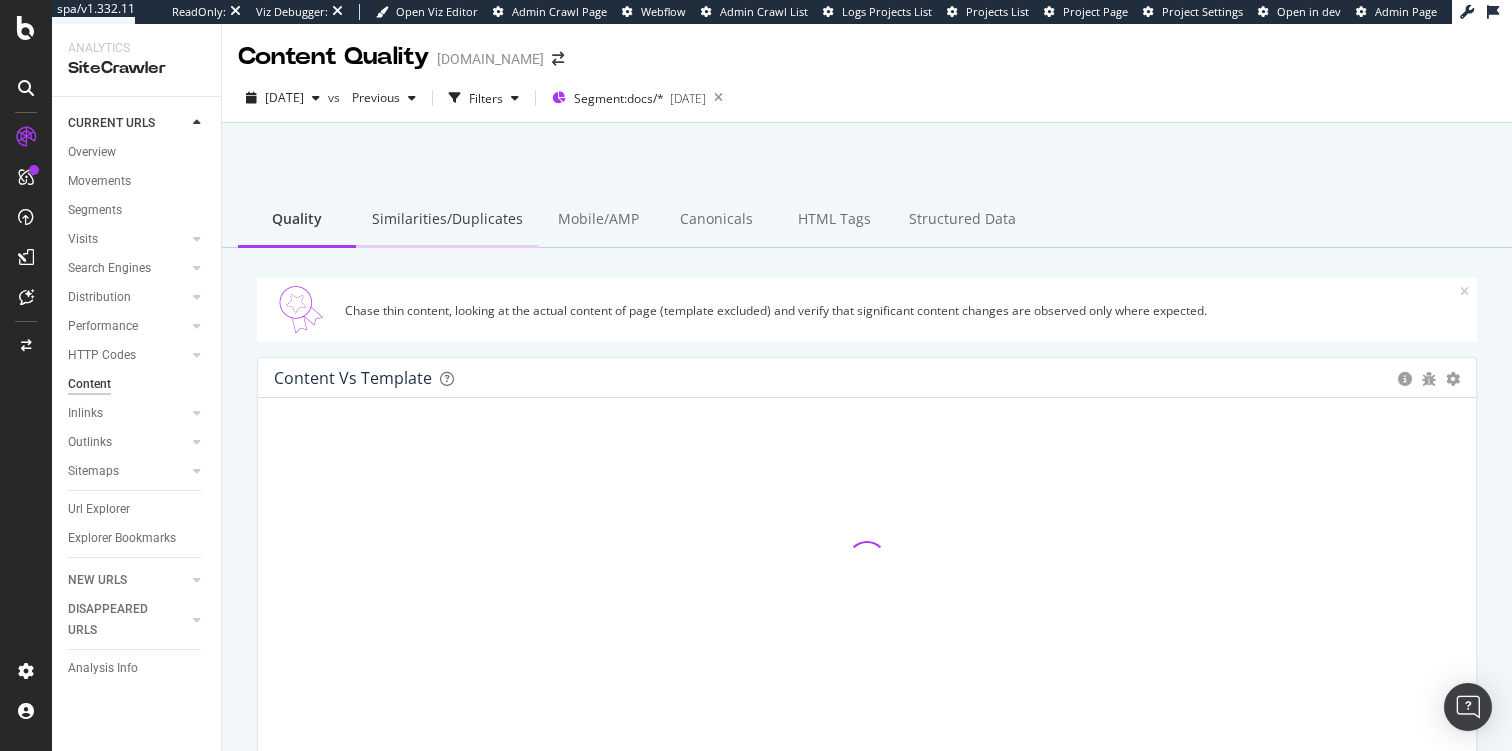 click on "Similarities/Duplicates" at bounding box center [447, 220] 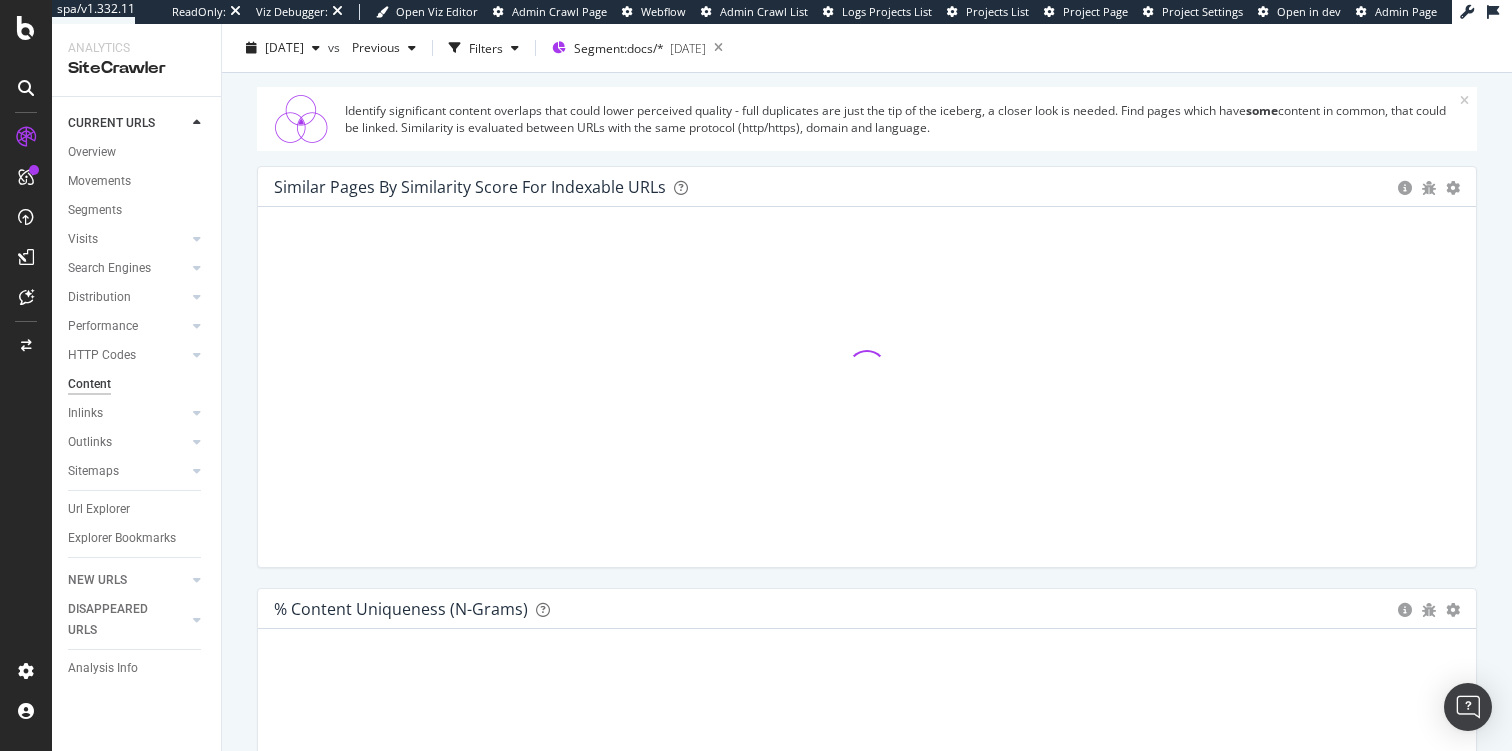 scroll, scrollTop: 194, scrollLeft: 0, axis: vertical 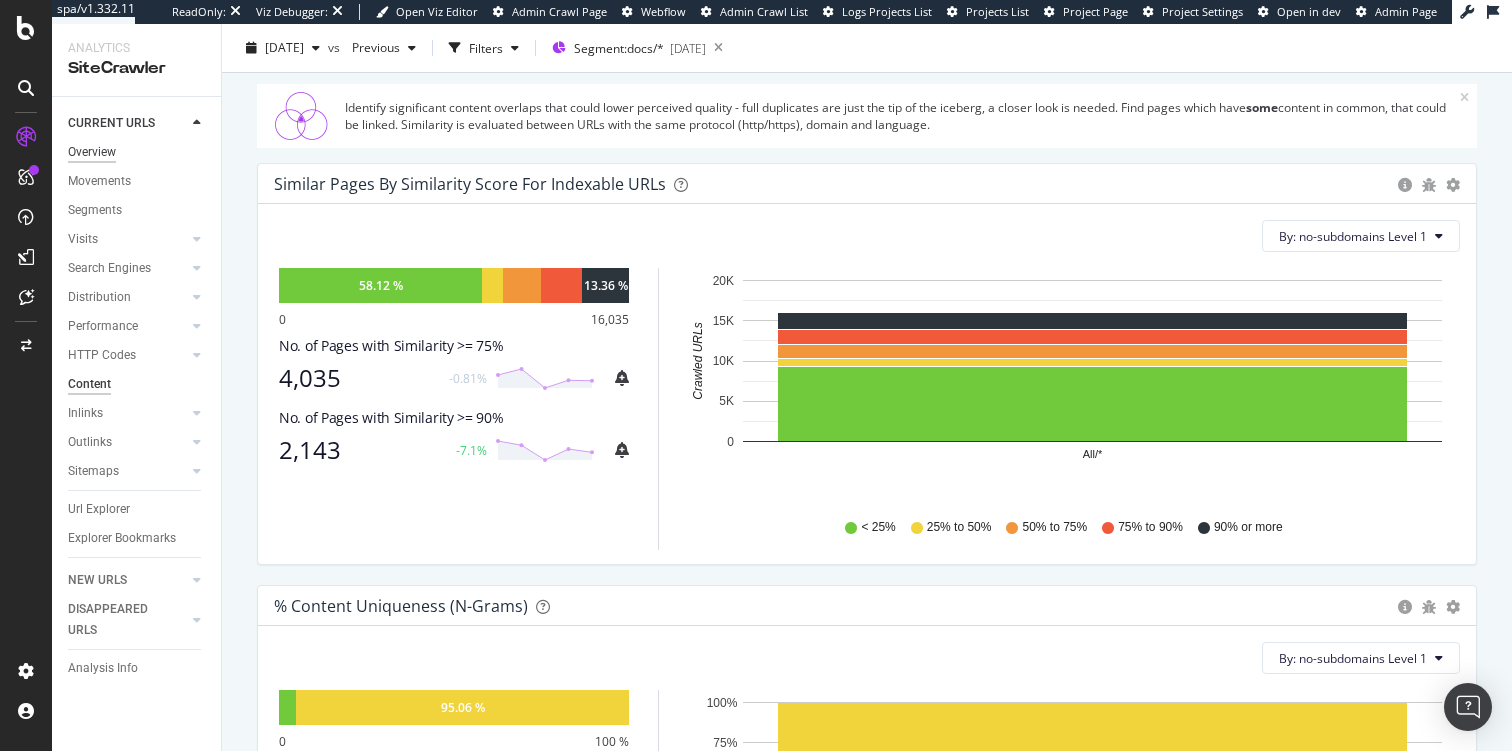 click on "Overview" at bounding box center (92, 152) 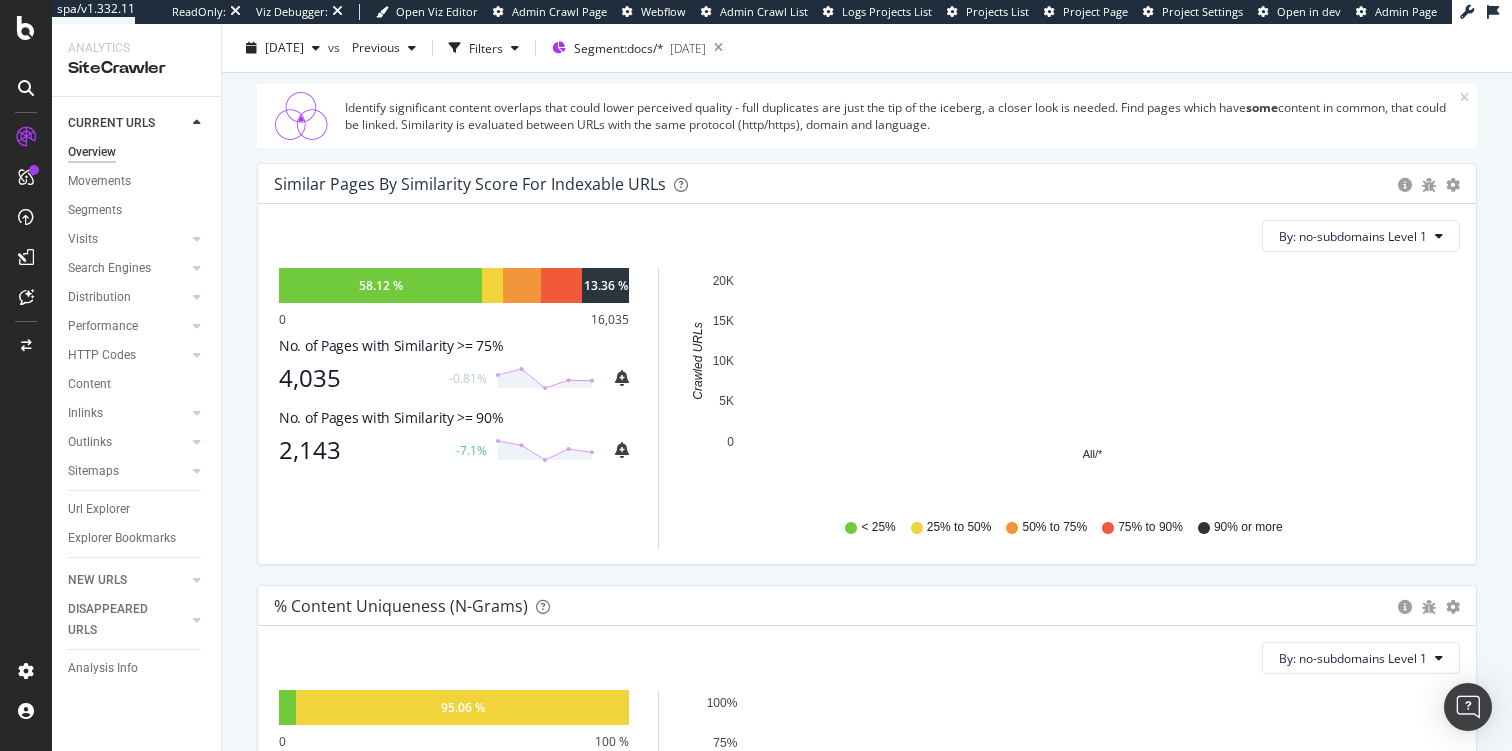 scroll, scrollTop: 0, scrollLeft: 0, axis: both 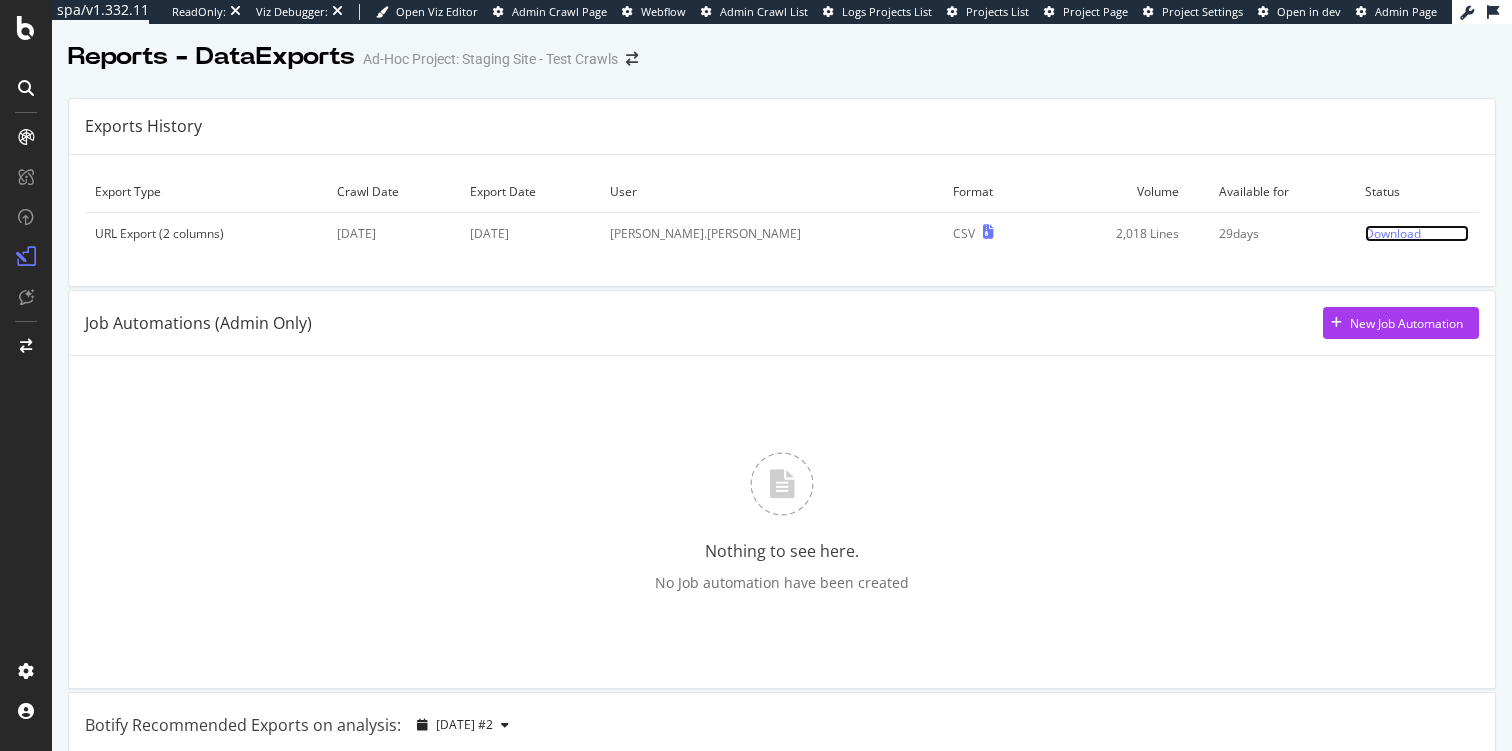 click on "Download" at bounding box center (1393, 233) 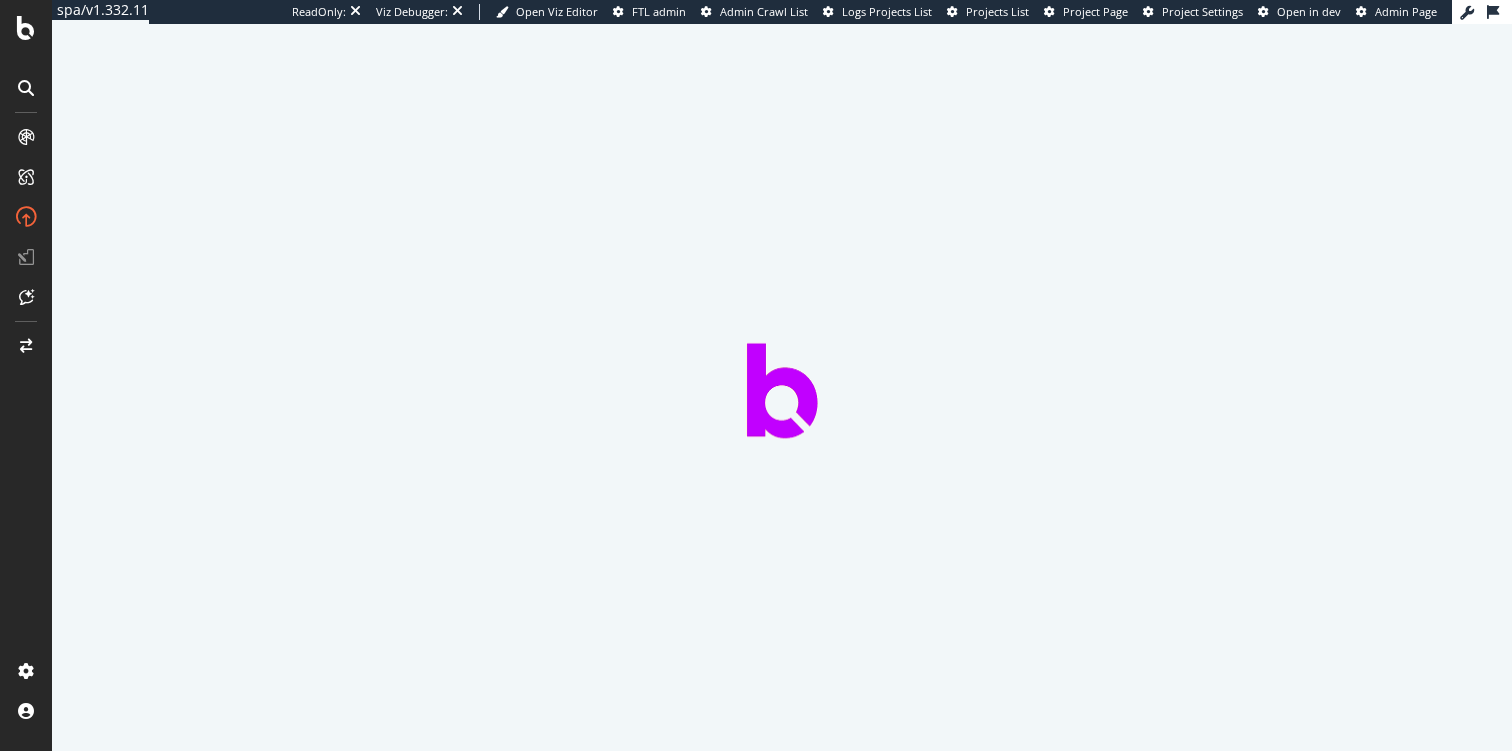 scroll, scrollTop: 0, scrollLeft: 0, axis: both 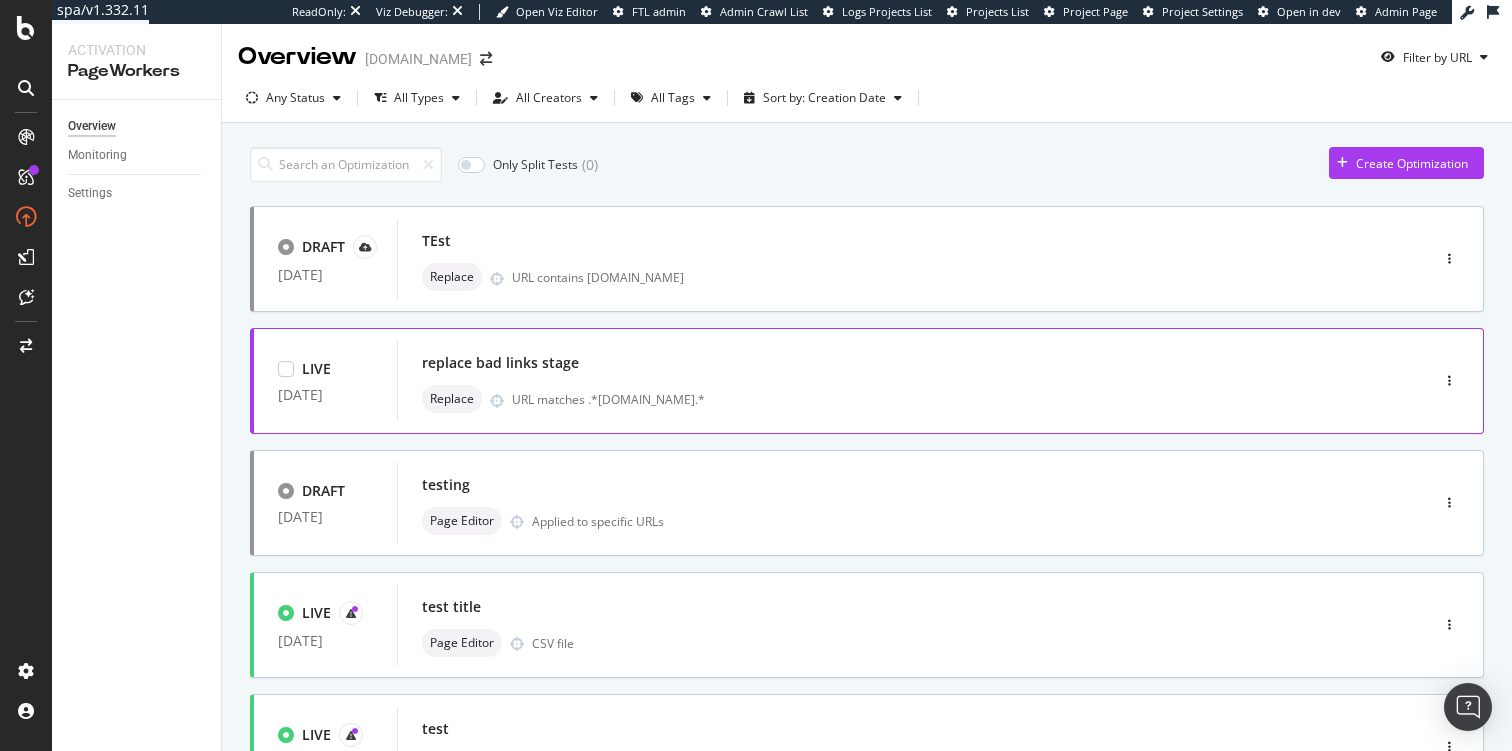 click on "replace bad links stage Replace URL matches .*[DOMAIN_NAME].*" at bounding box center (883, 381) 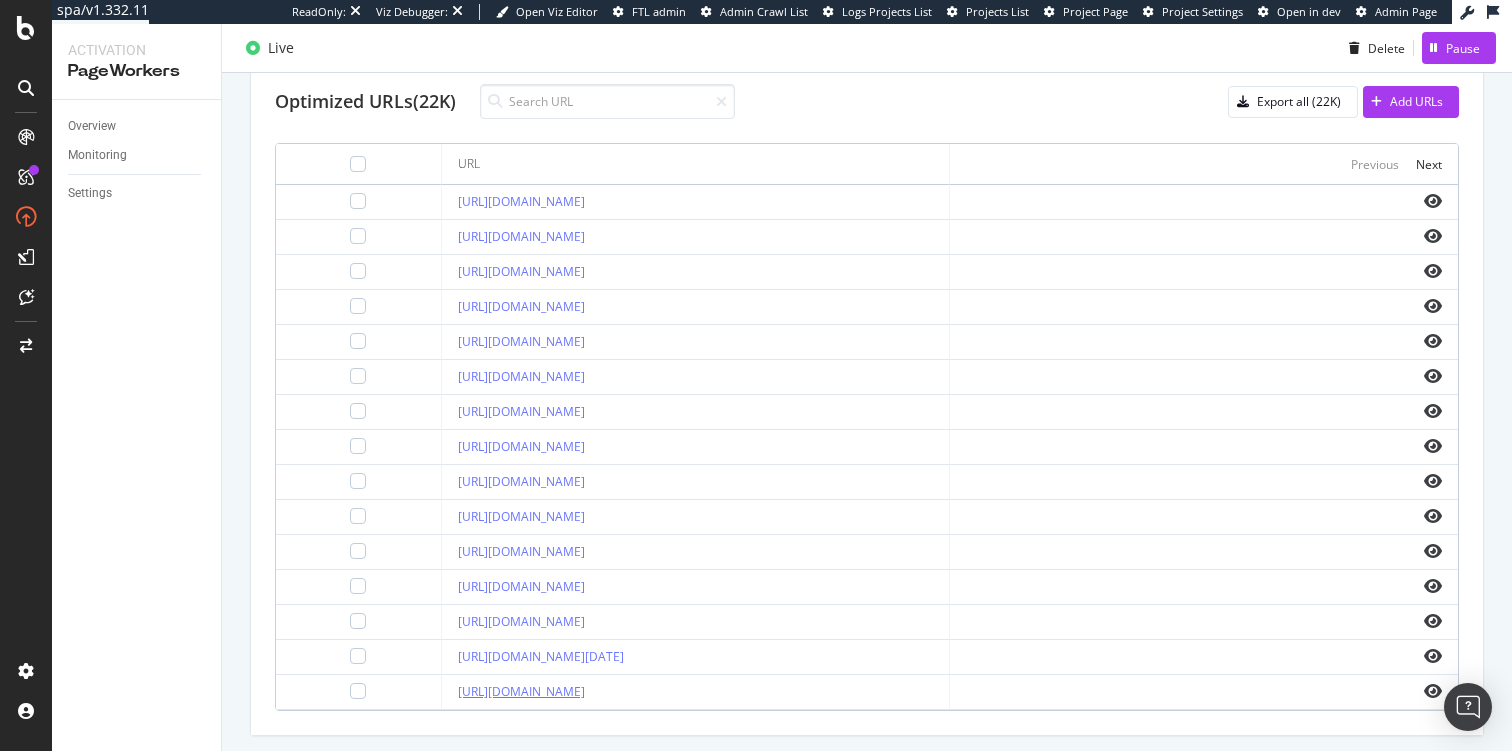 scroll, scrollTop: 707, scrollLeft: 0, axis: vertical 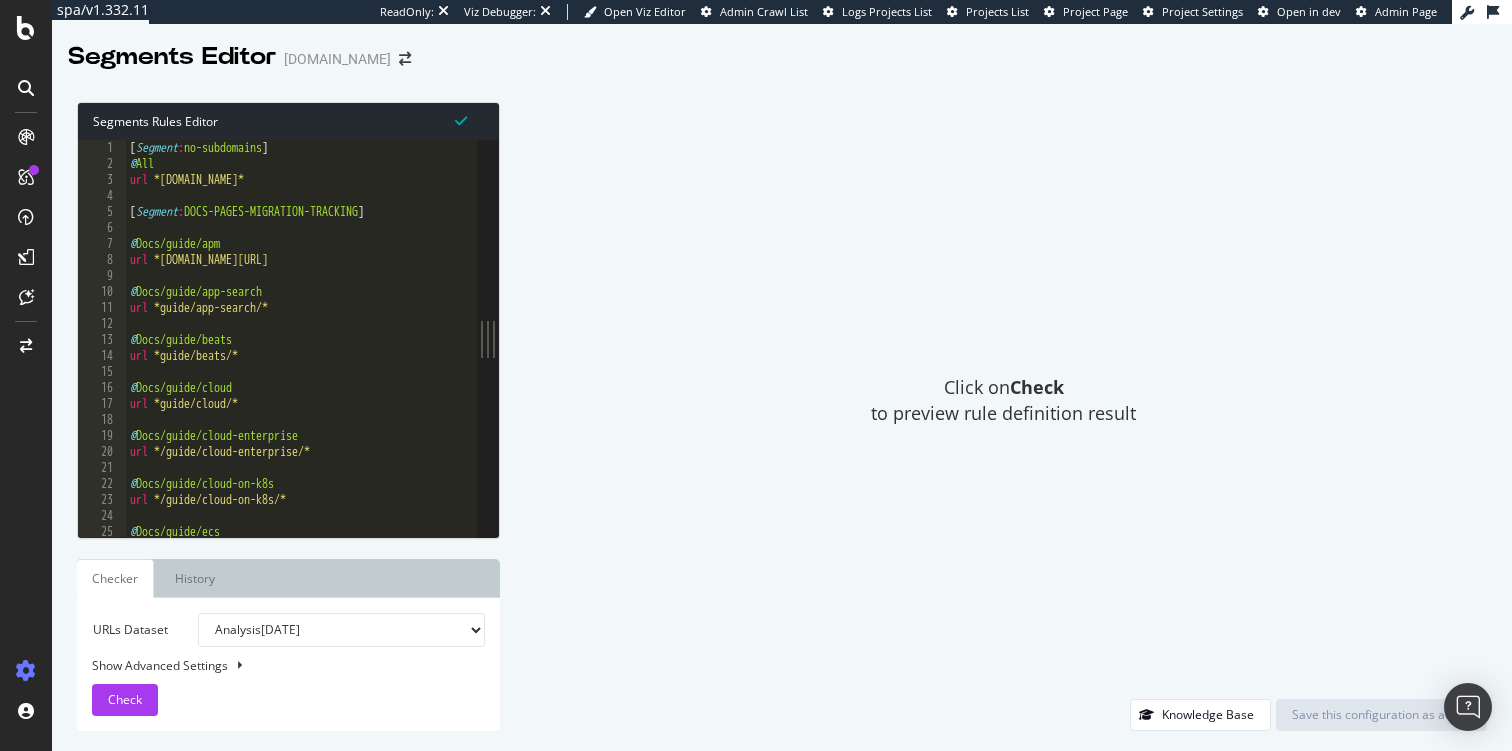 type on "url *guide/beats/*" 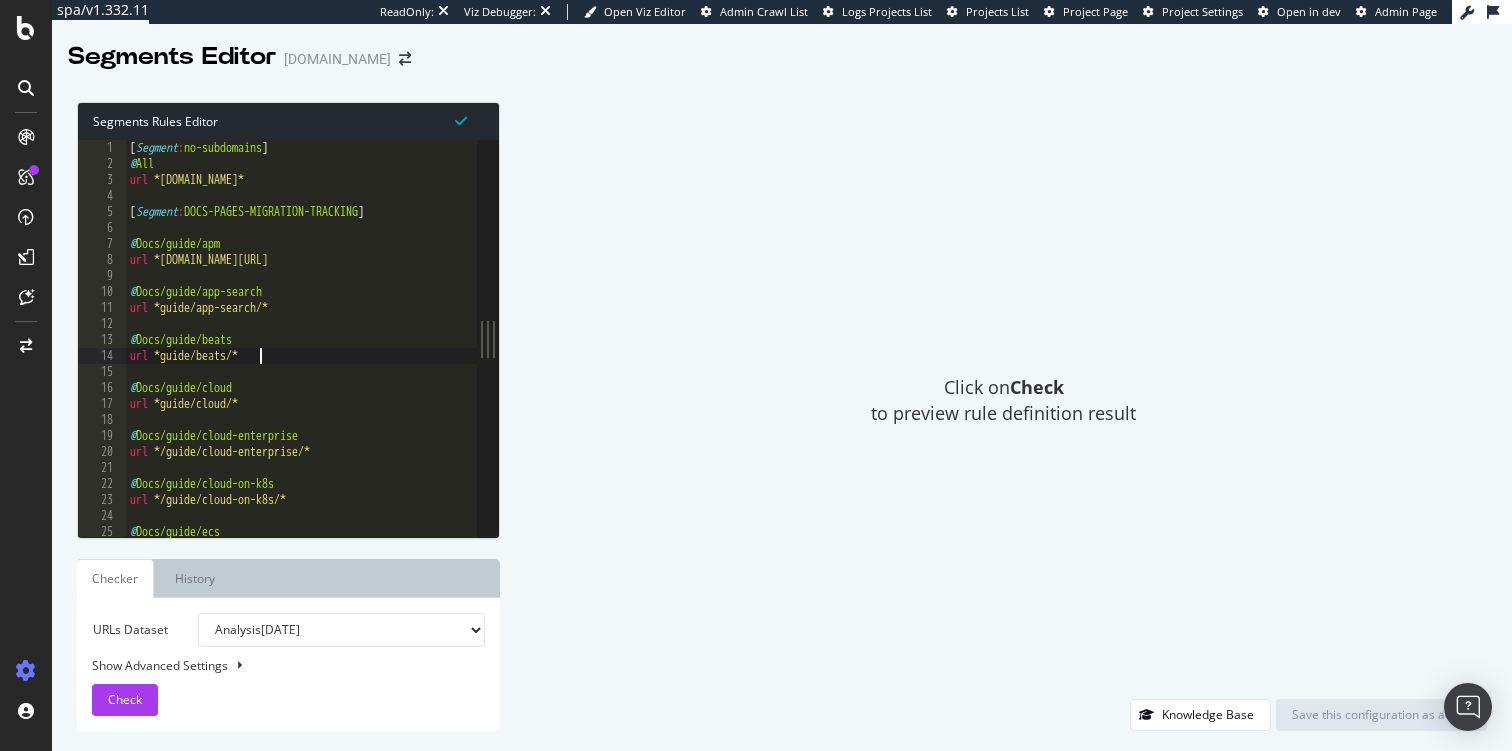 click on "[ Segment : no-subdomains ] @ All url   *[DOMAIN_NAME]* [ Segment : DOCS-PAGES-MIGRATION-TRACKING ] @ Docs/guide/apm url   *[DOMAIN_NAME][URL] @ Docs/guide/app-search url   *guide/app-search/* @ Docs/guide/beats url   *guide/beats/* @ Docs/guide/cloud url   *guide/cloud/* @ Docs/guide/cloud-enterprise url   */guide/cloud-enterprise/* @ Docs/guide/cloud-on-k8s url   */guide/cloud-on-k8s/* @ Docs/guide/ecs url   */guide/ecs/*" at bounding box center (1124, 354) 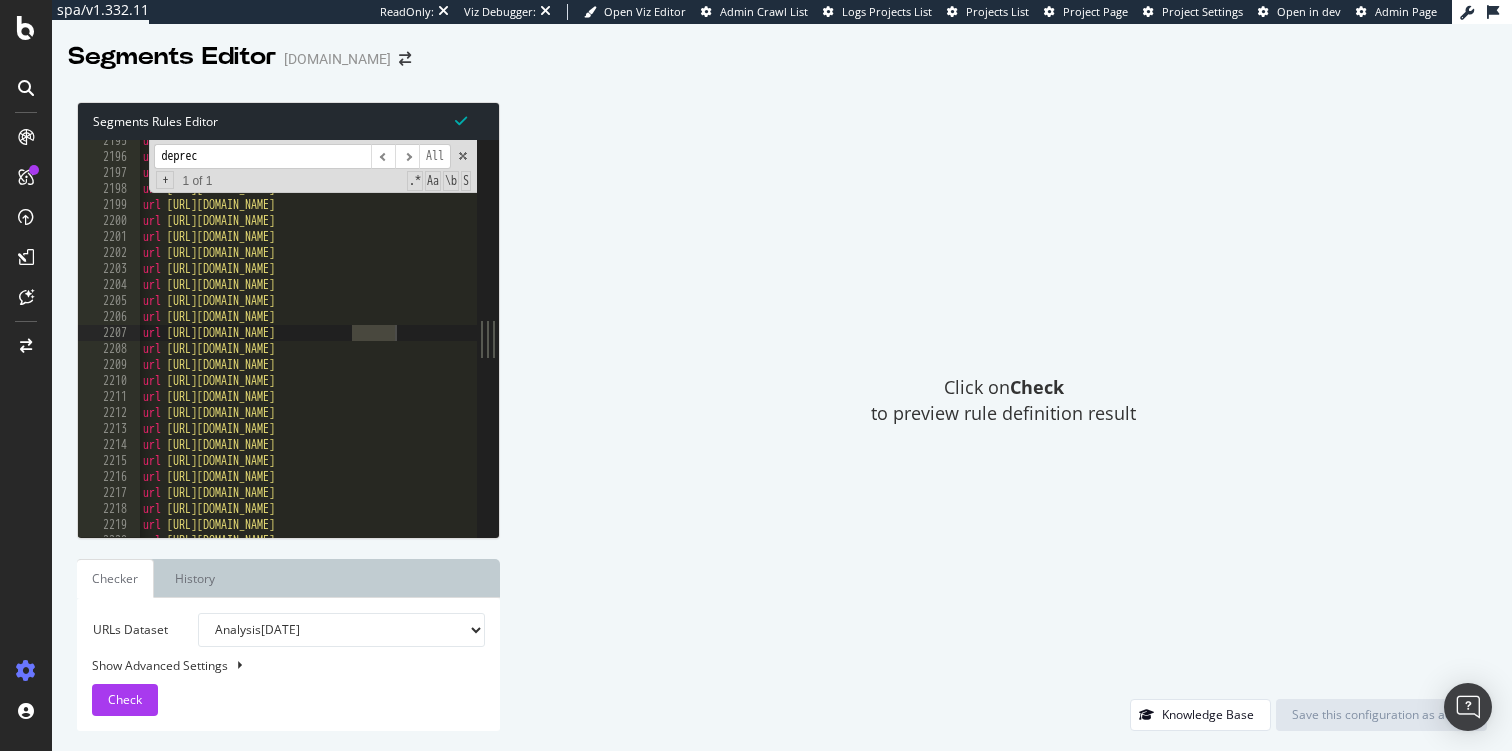 scroll, scrollTop: 24420, scrollLeft: 0, axis: vertical 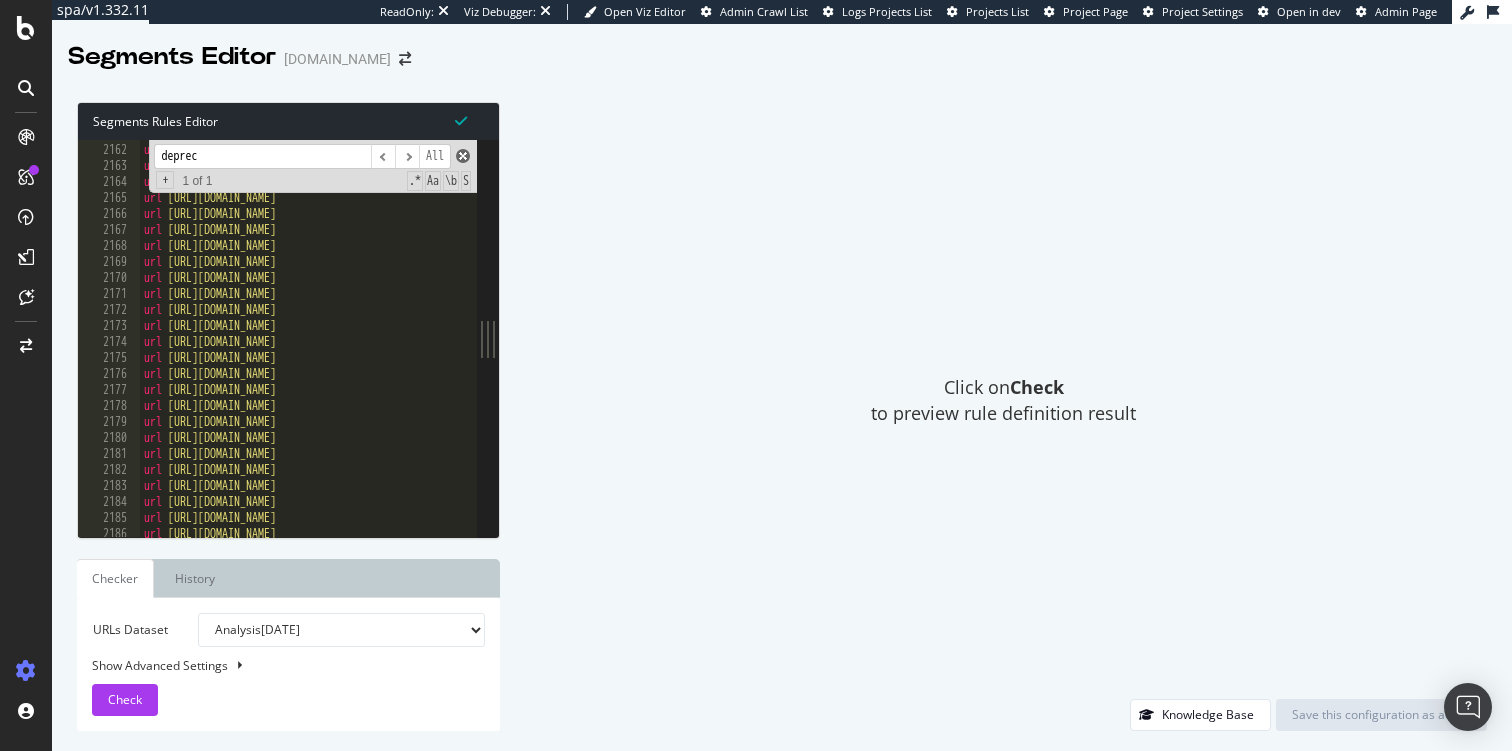 type on "deprec" 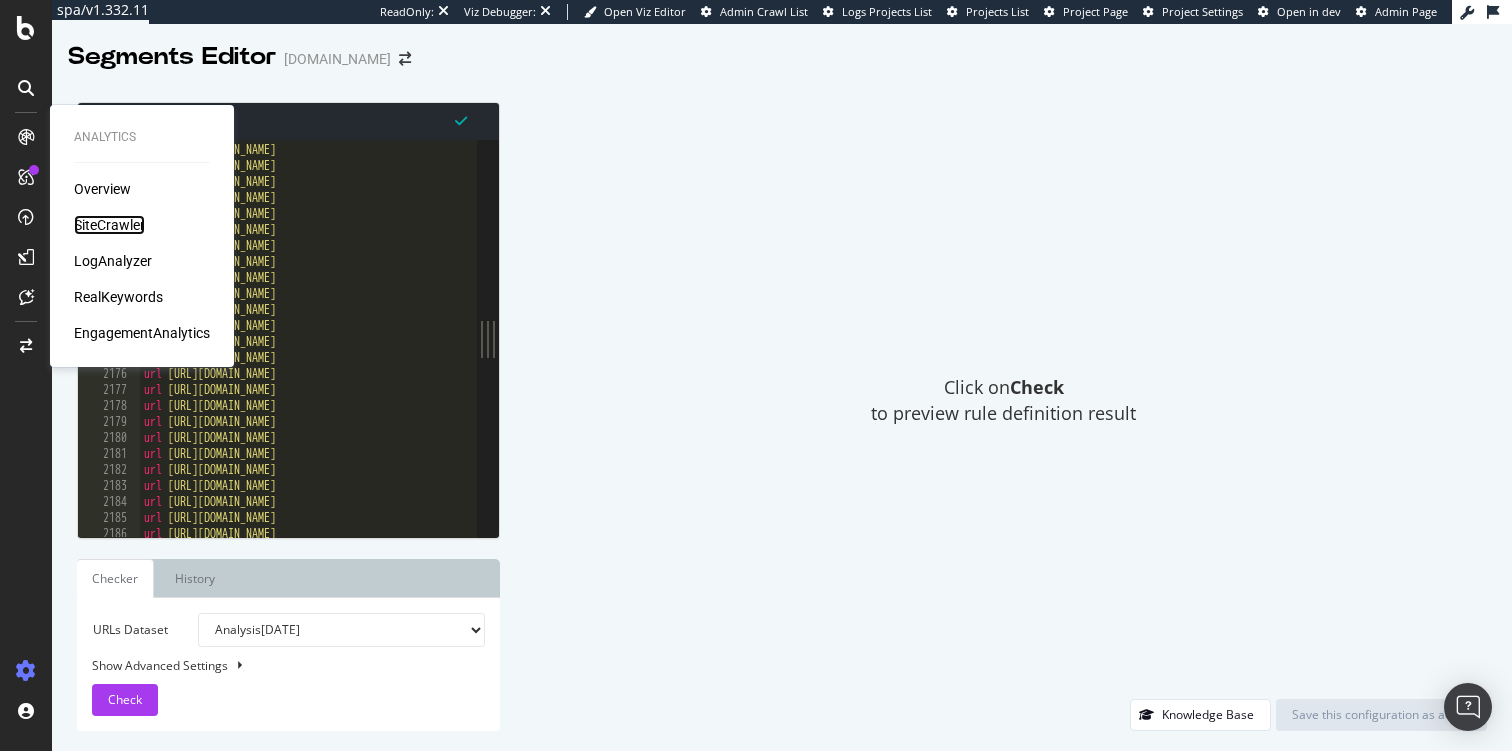 click on "SiteCrawler" at bounding box center (109, 225) 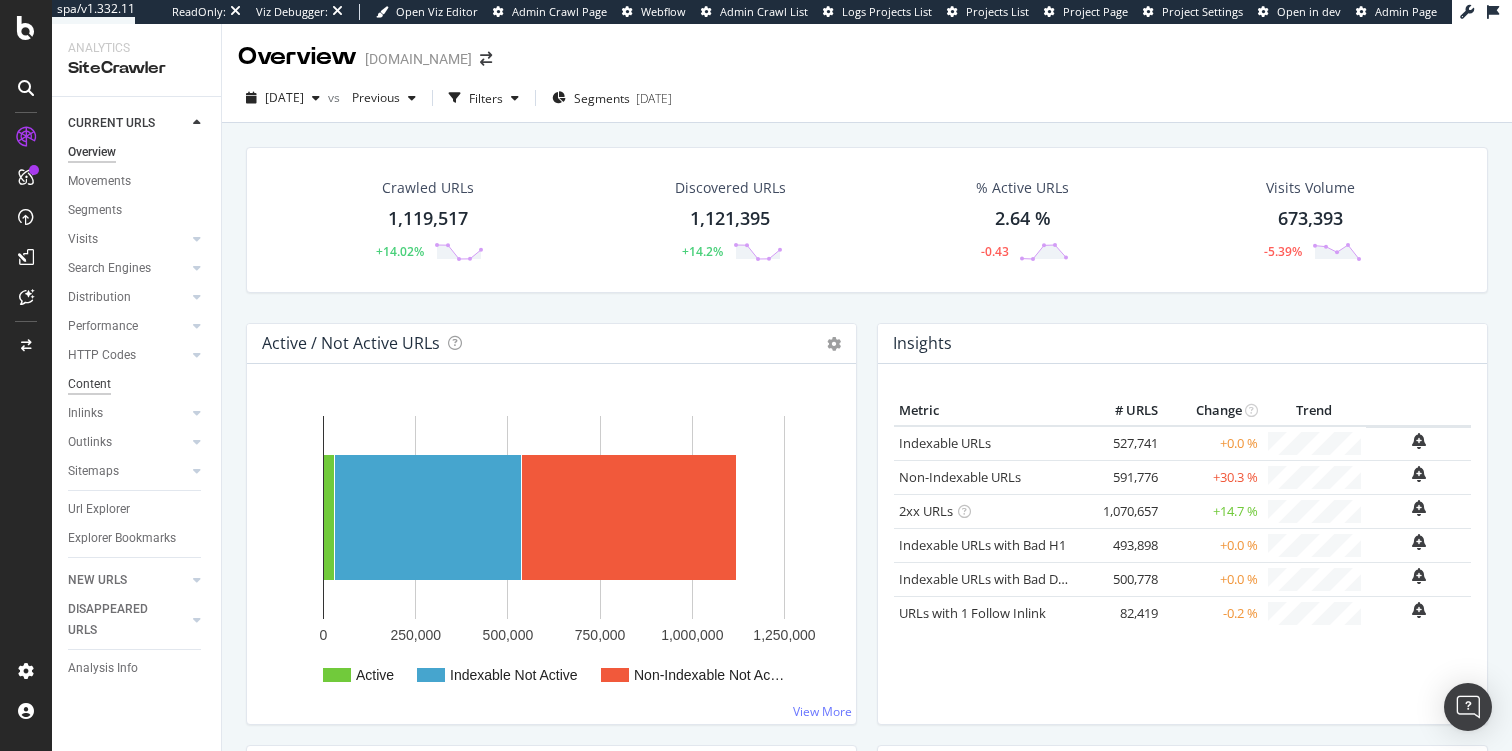 click on "Content" at bounding box center (89, 384) 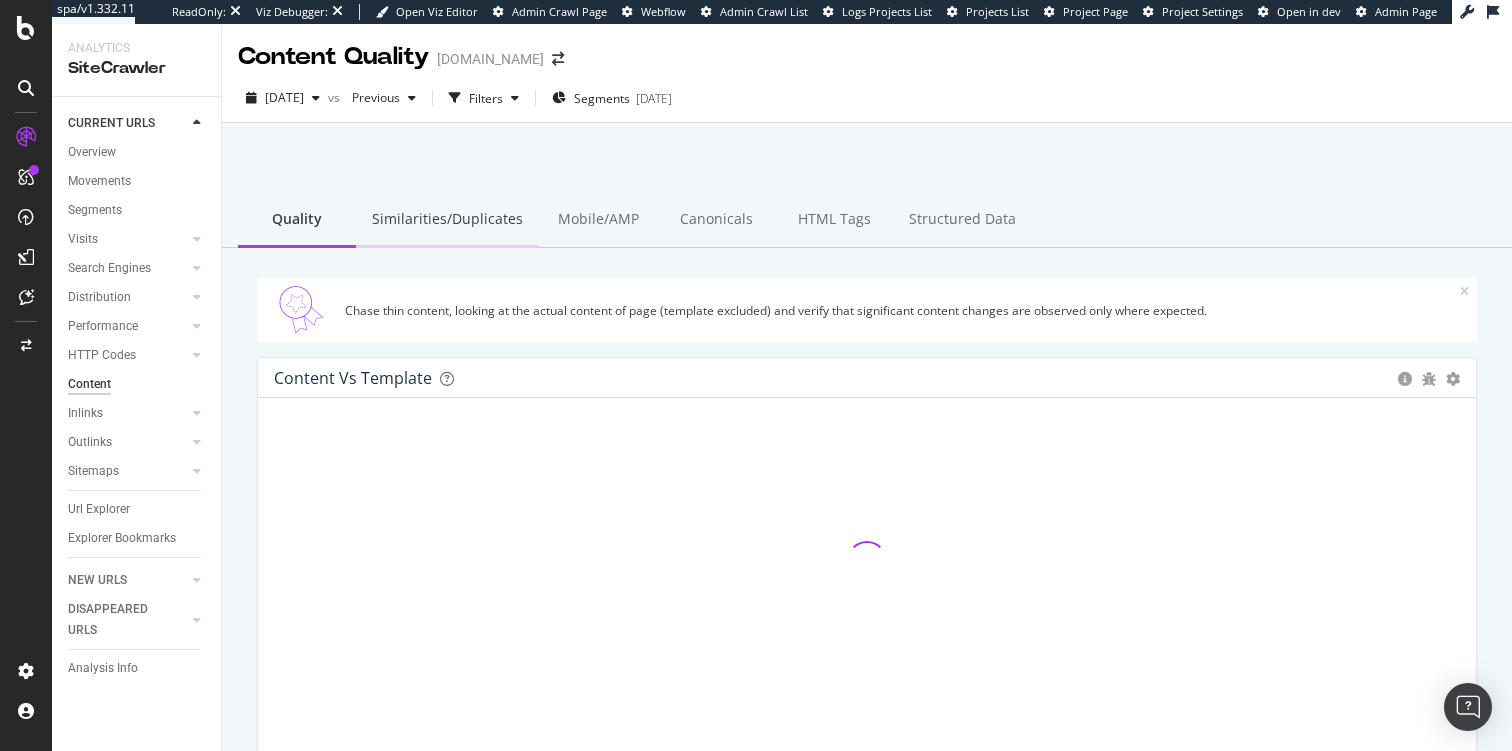 click on "Similarities/Duplicates" at bounding box center [447, 220] 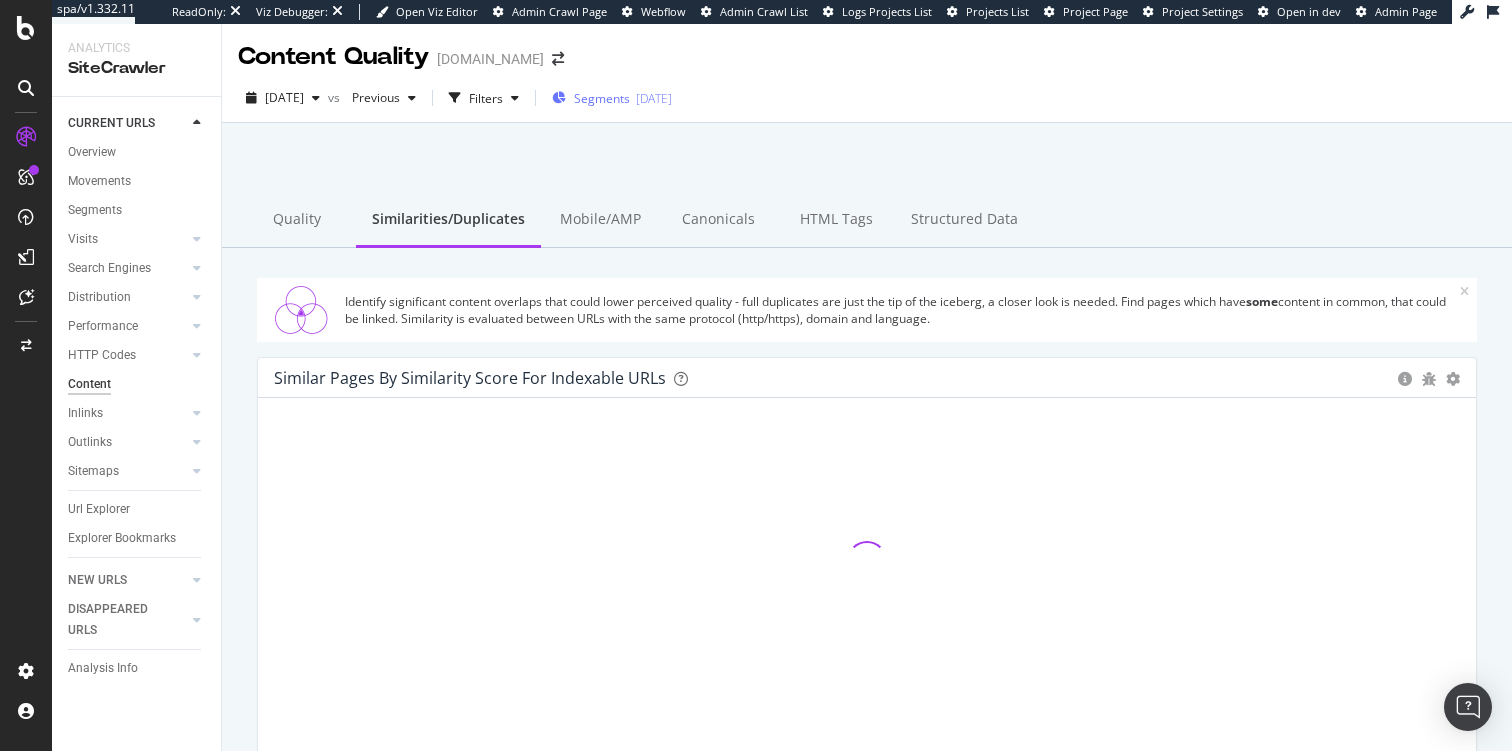 click on "Segments [DATE]" at bounding box center [612, 98] 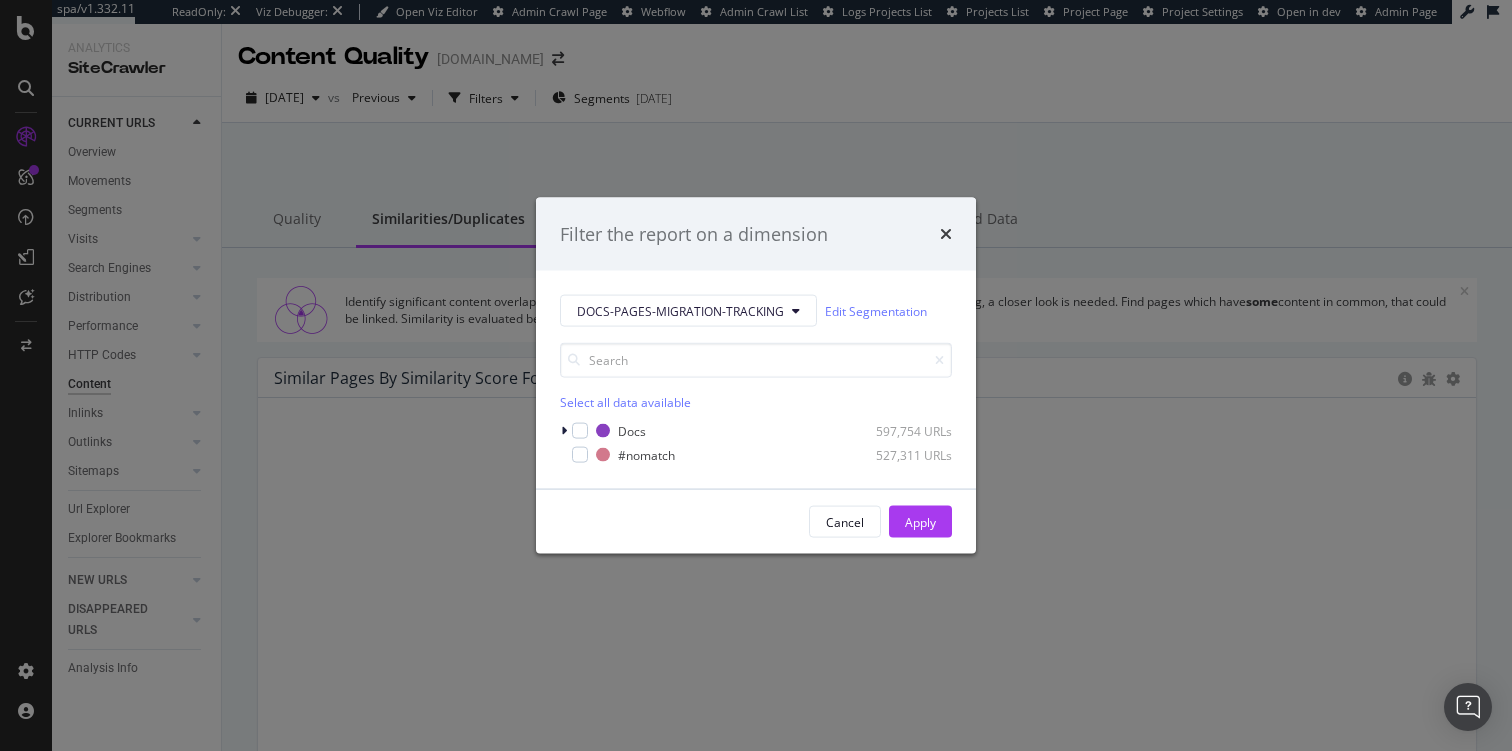 click on "DOCS-PAGES-MIGRATION-TRACKING Edit Segmentation Select all data available Docs 597,754   URLs #nomatch 527,311   URLs" at bounding box center [756, 380] 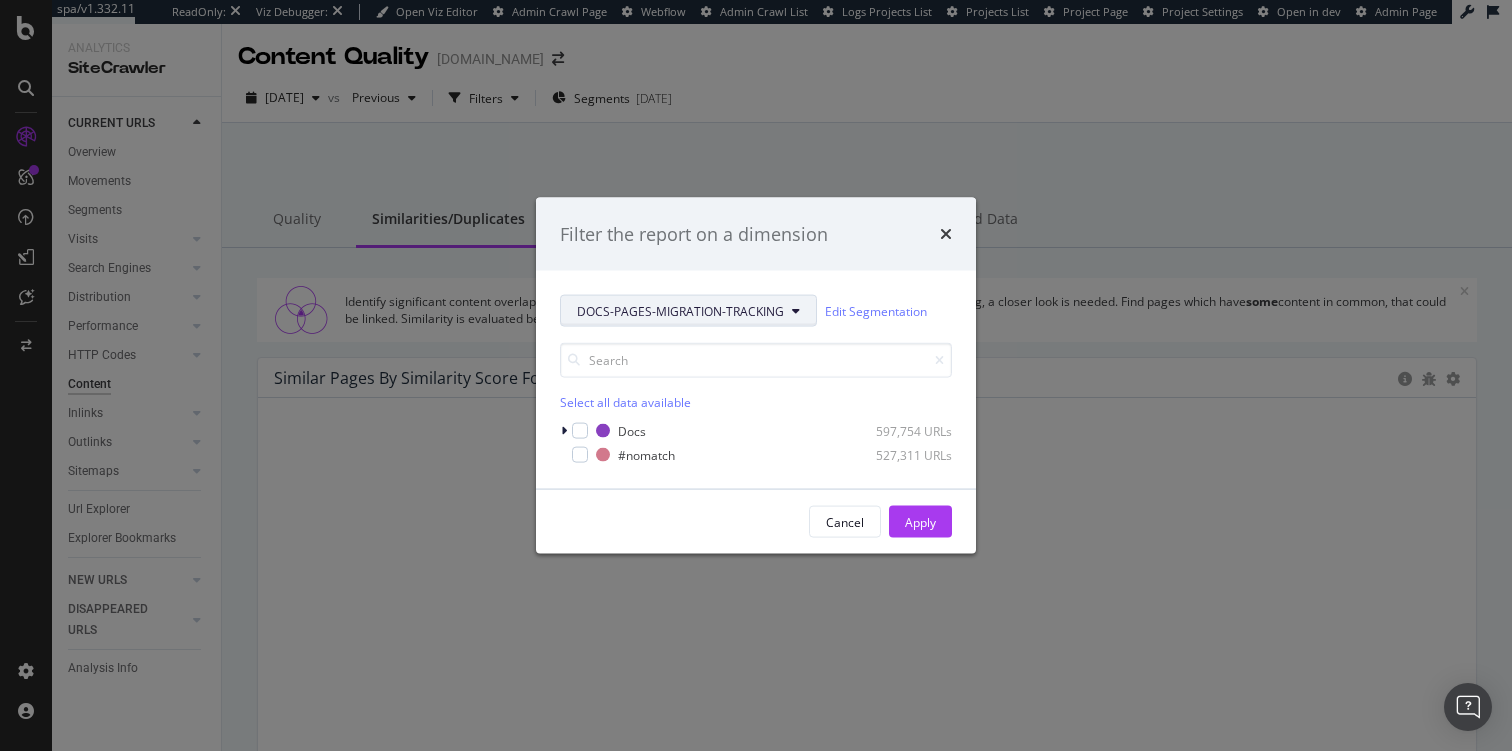 click on "DOCS-PAGES-MIGRATION-TRACKING" at bounding box center [680, 310] 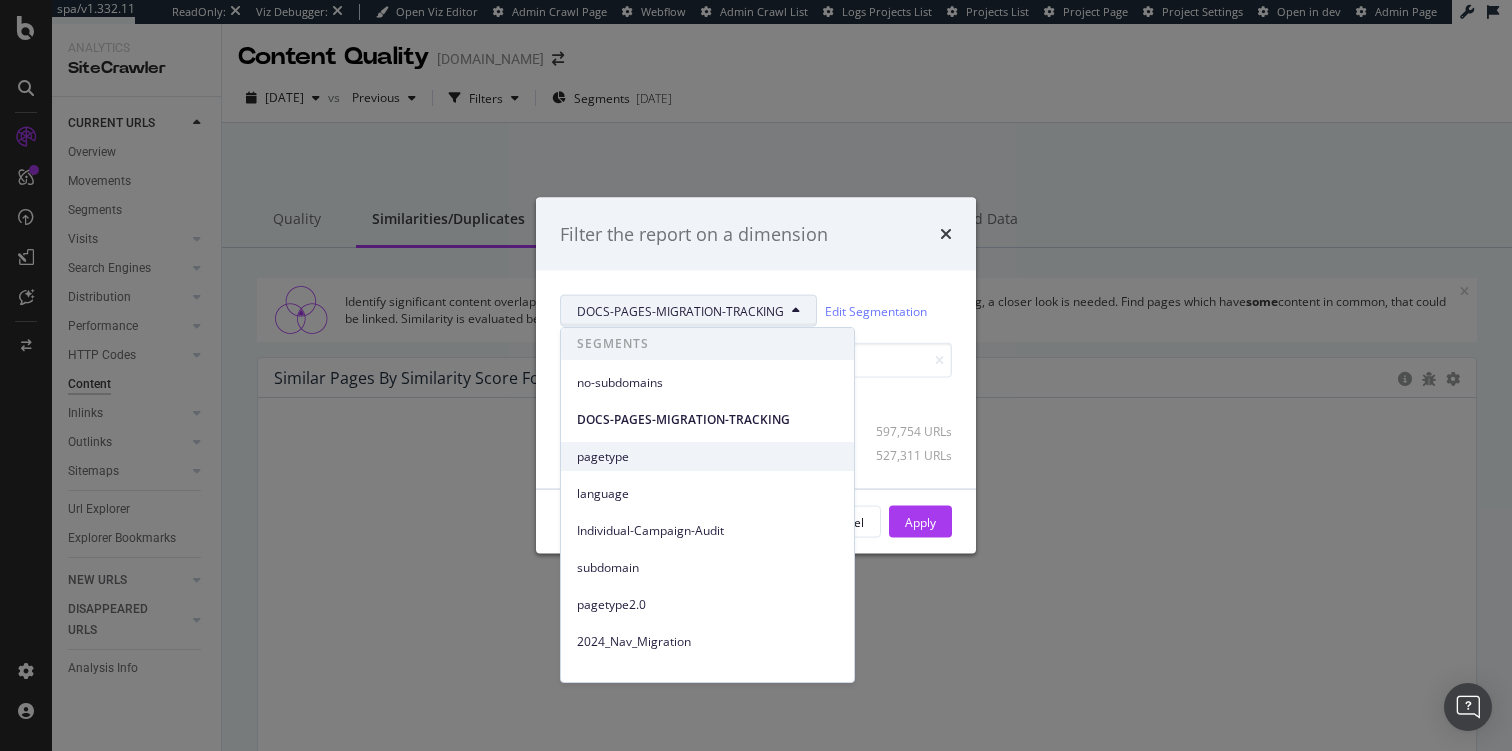 click on "pagetype" at bounding box center (707, 457) 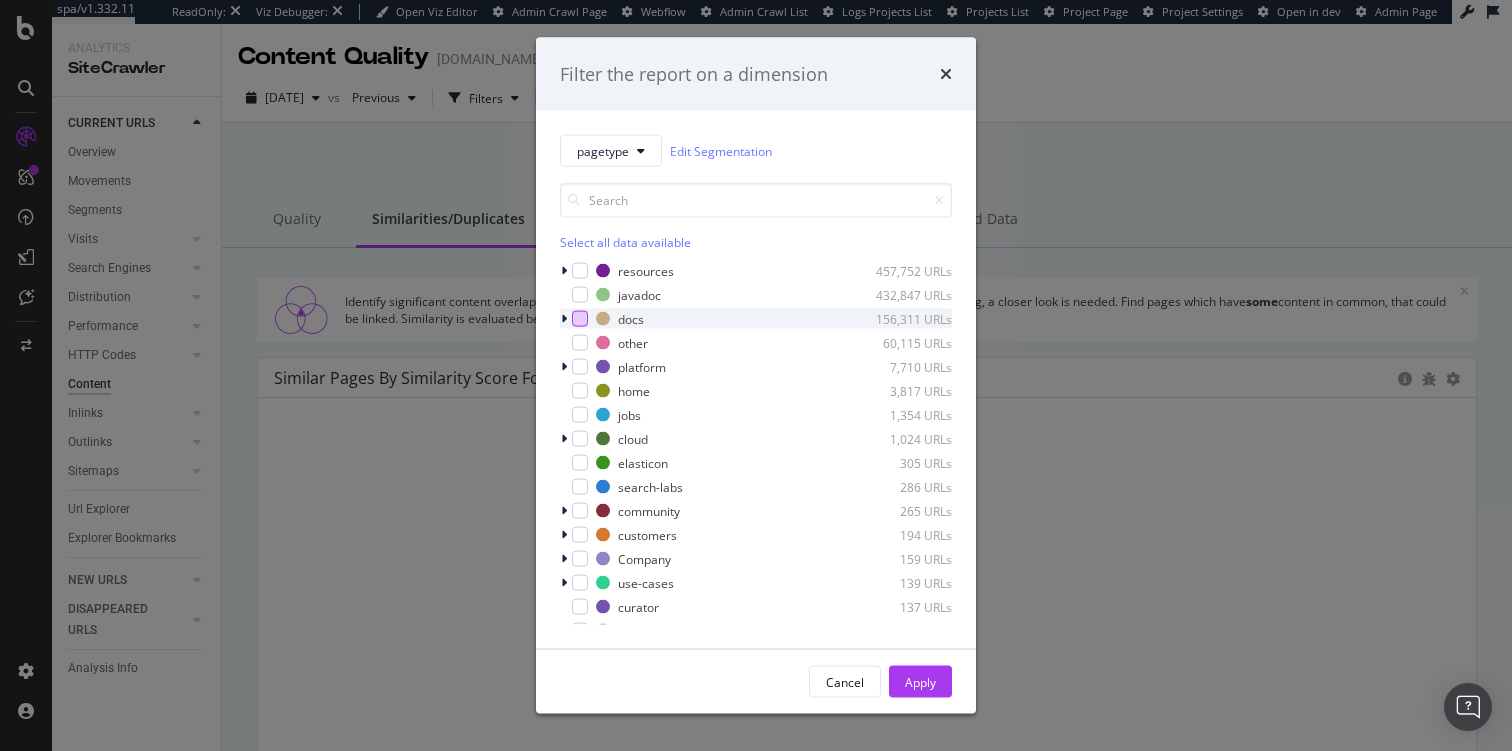 click at bounding box center (580, 319) 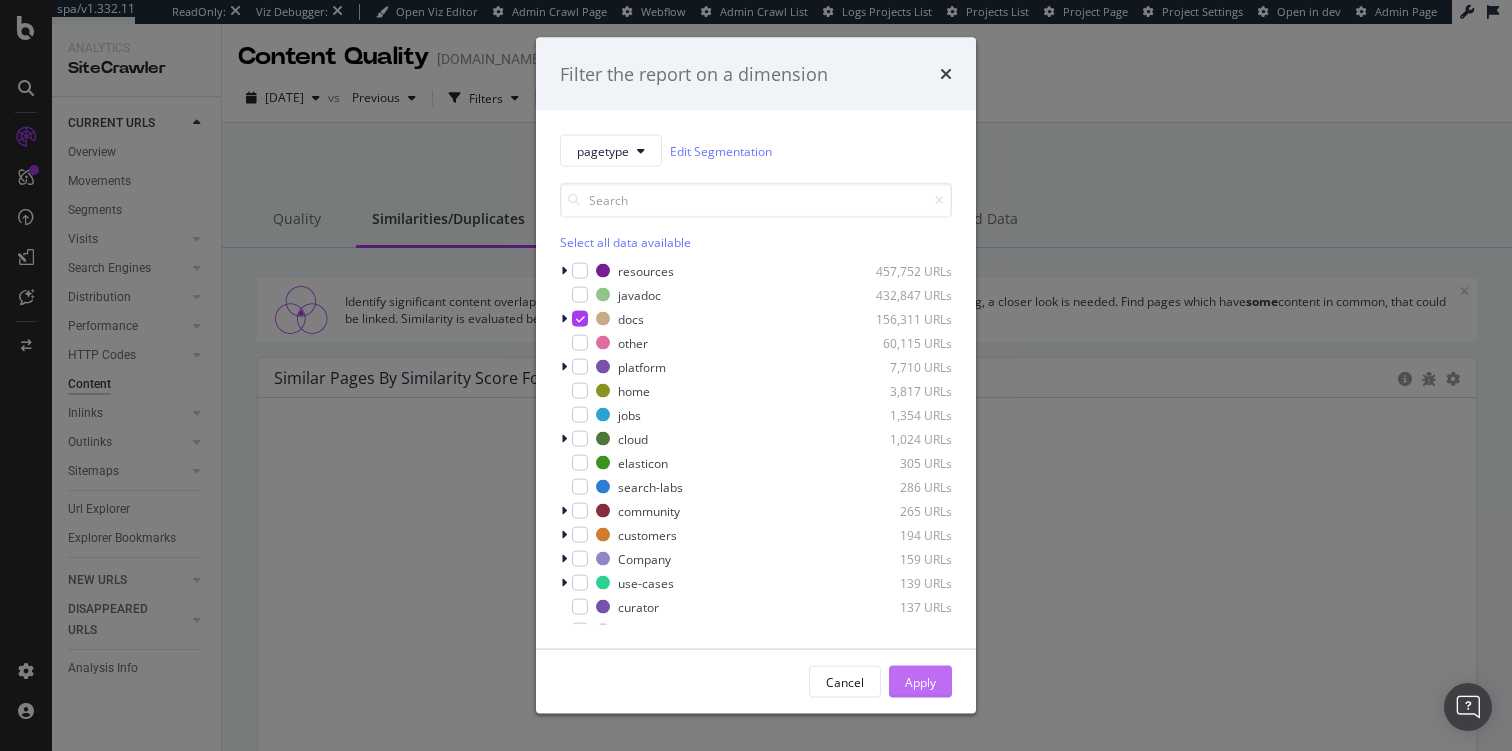 click on "Apply" at bounding box center (920, 681) 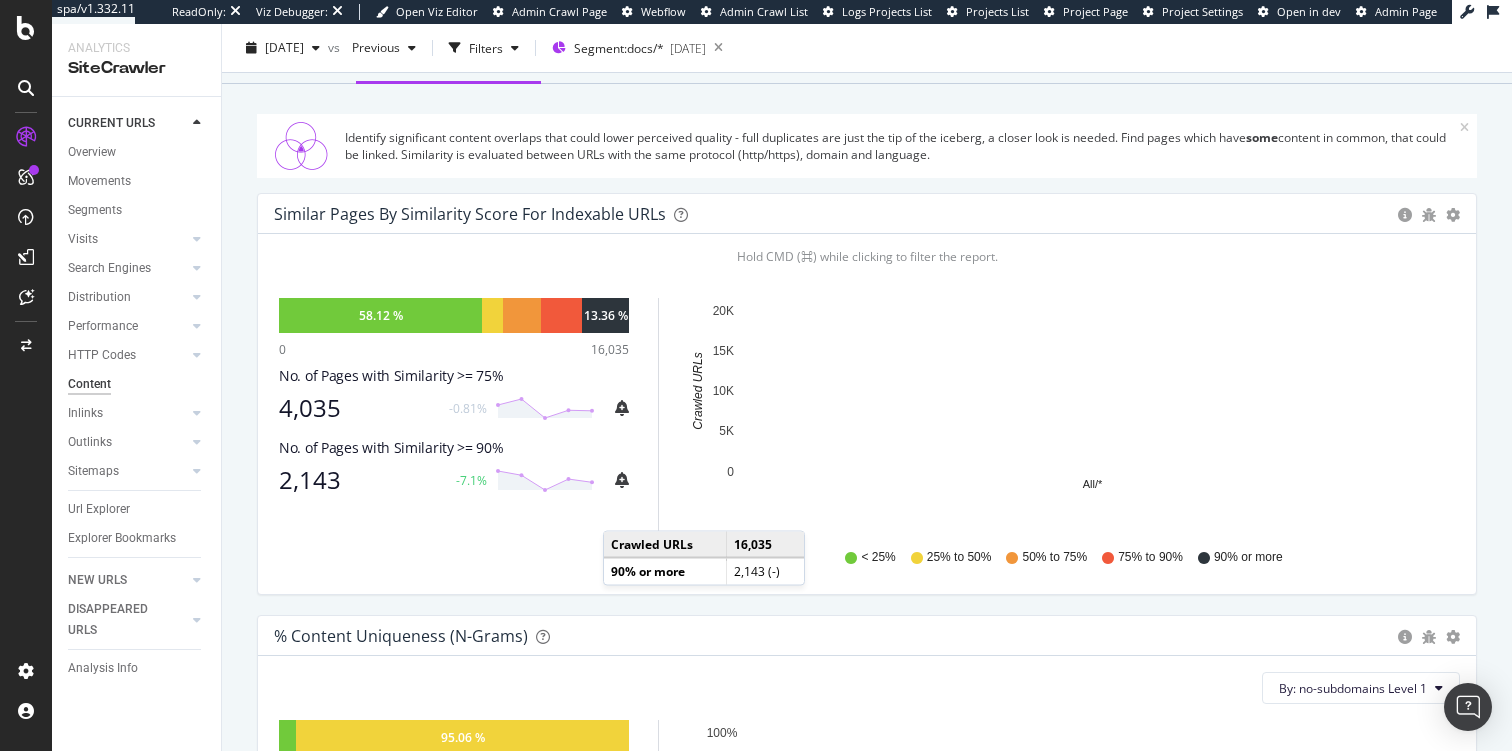 scroll, scrollTop: 205, scrollLeft: 0, axis: vertical 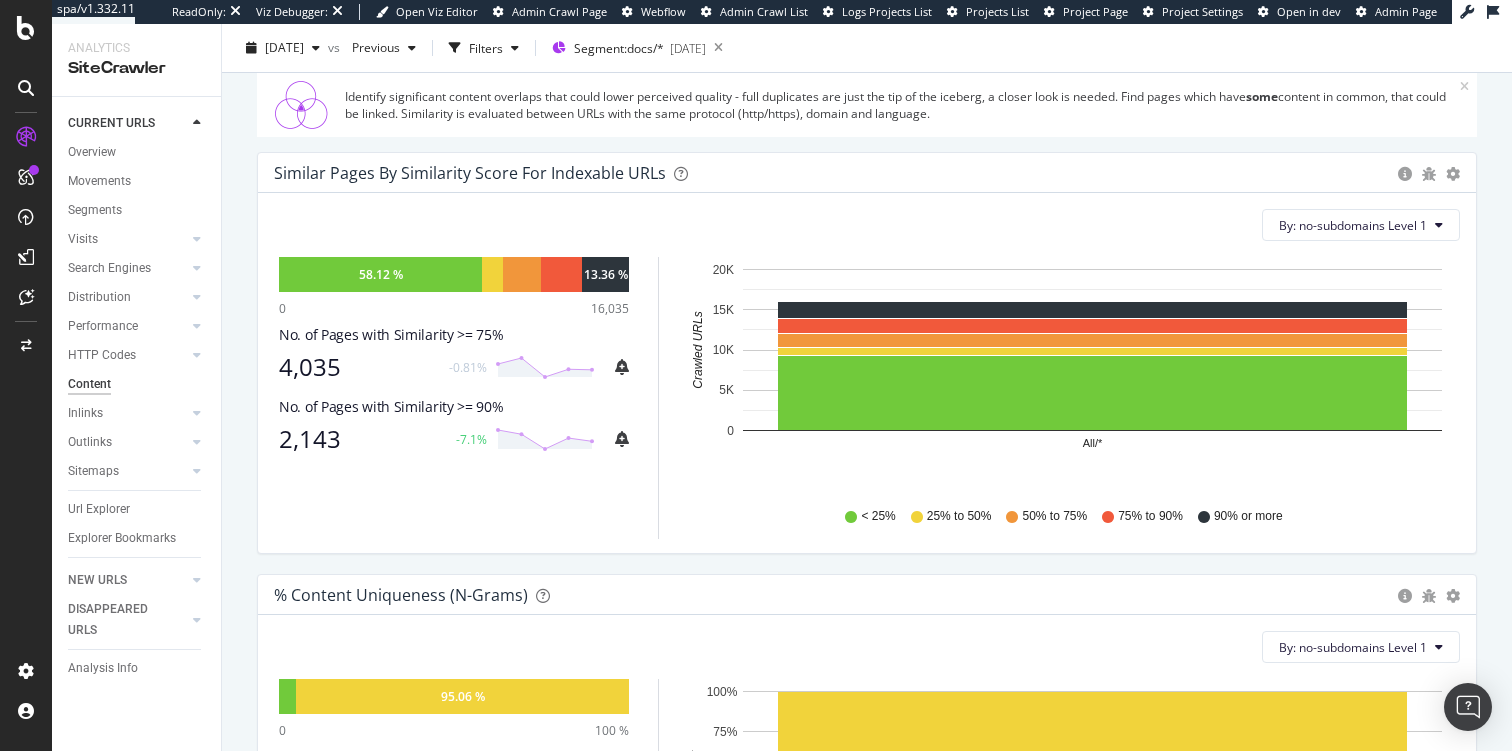 click on "2,143" at bounding box center [361, 439] 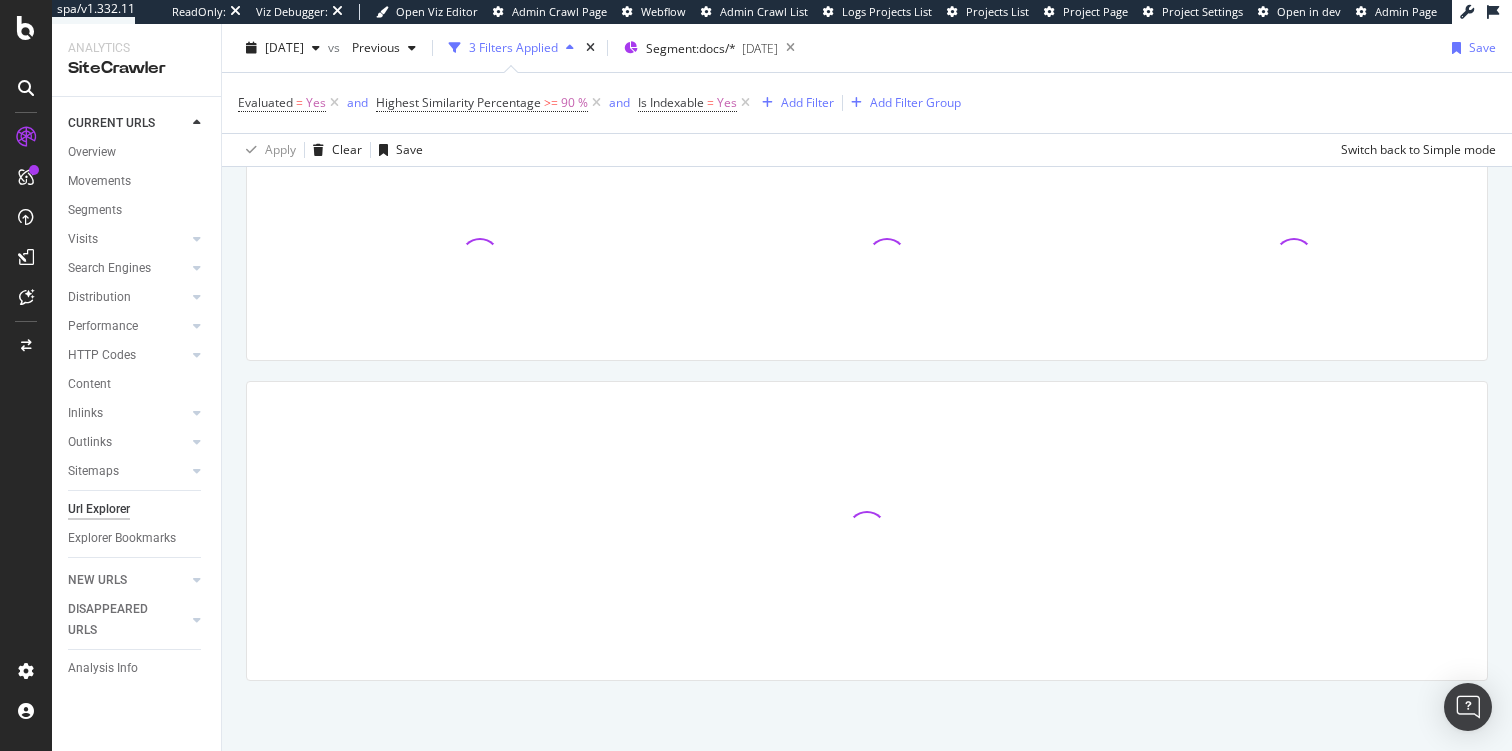 scroll, scrollTop: 0, scrollLeft: 0, axis: both 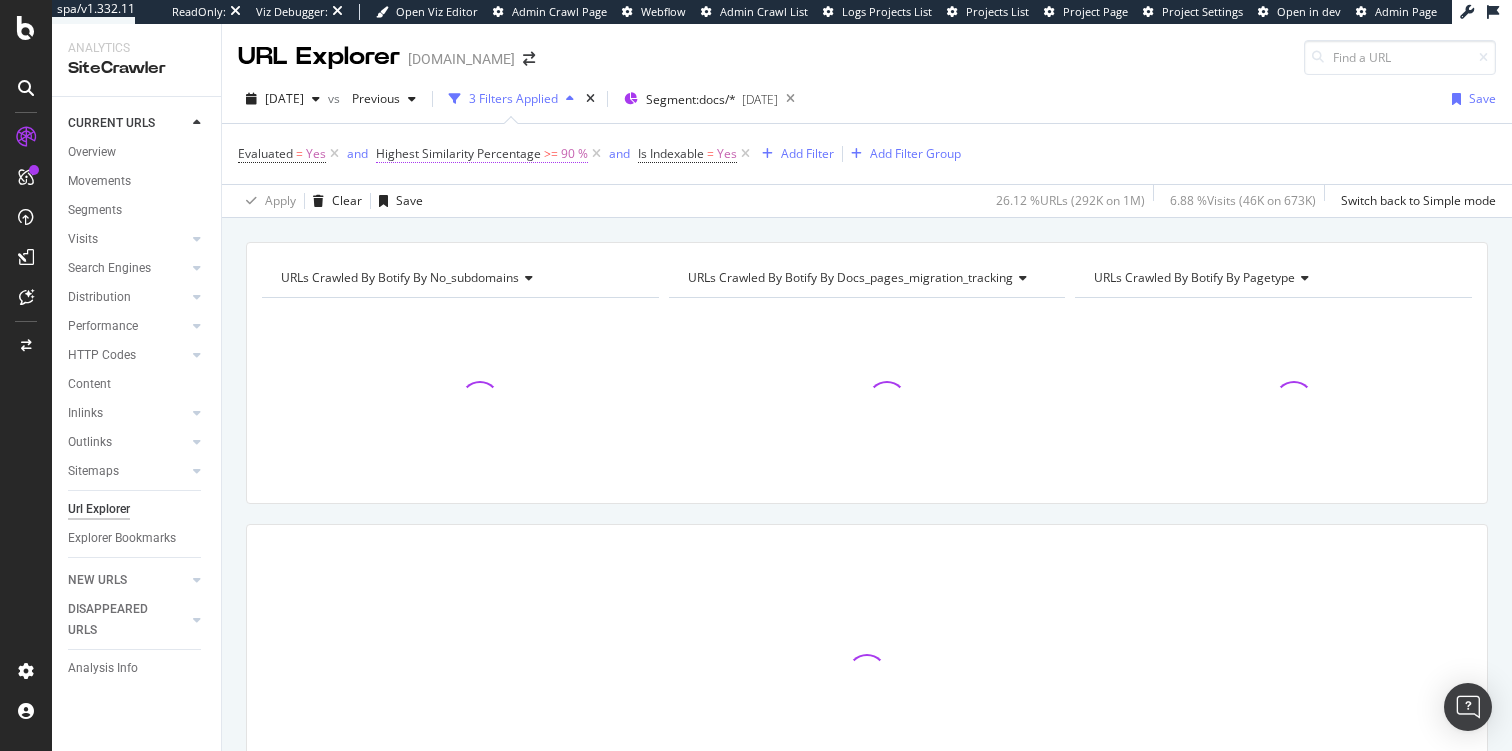 click on "Highest Similarity Percentage" at bounding box center [458, 153] 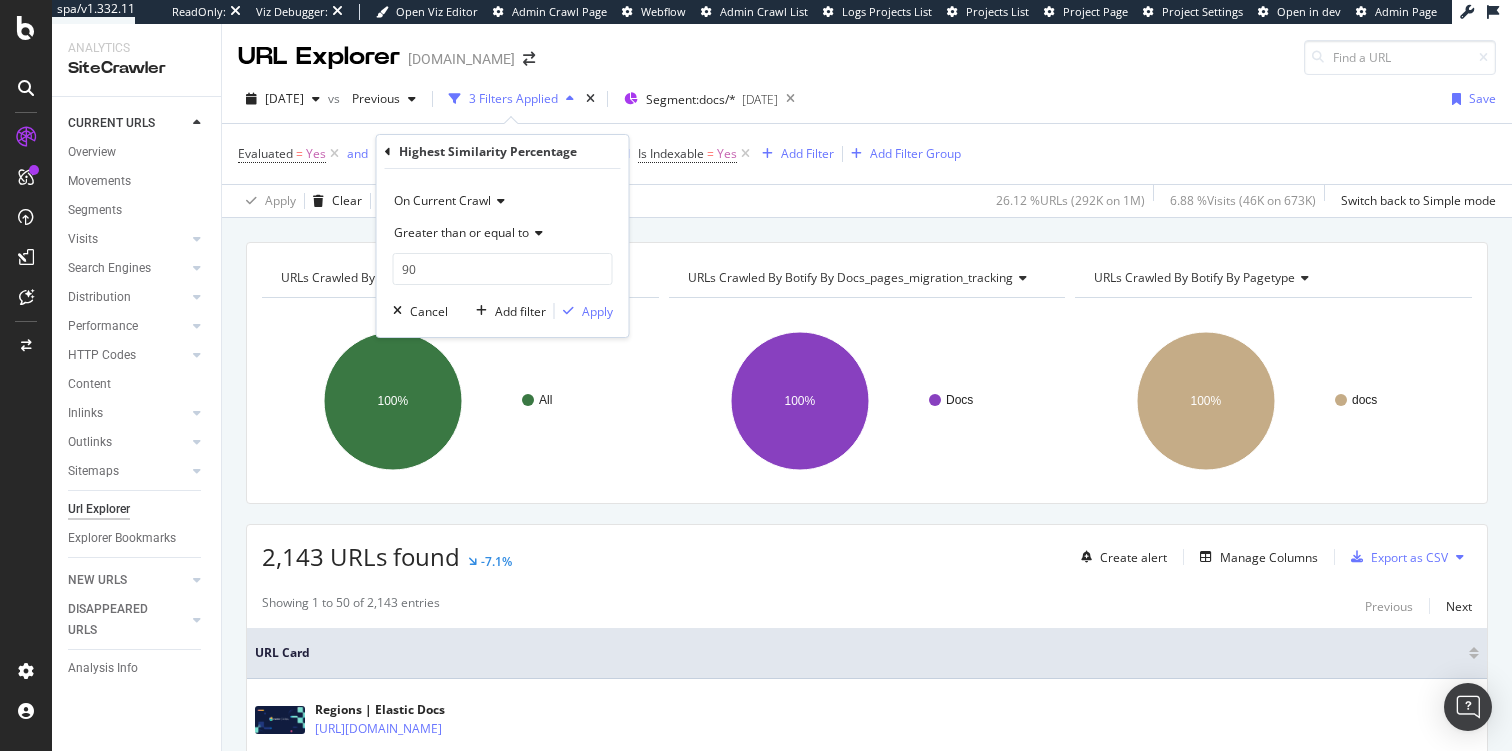 click on "Greater than or equal to" at bounding box center [461, 232] 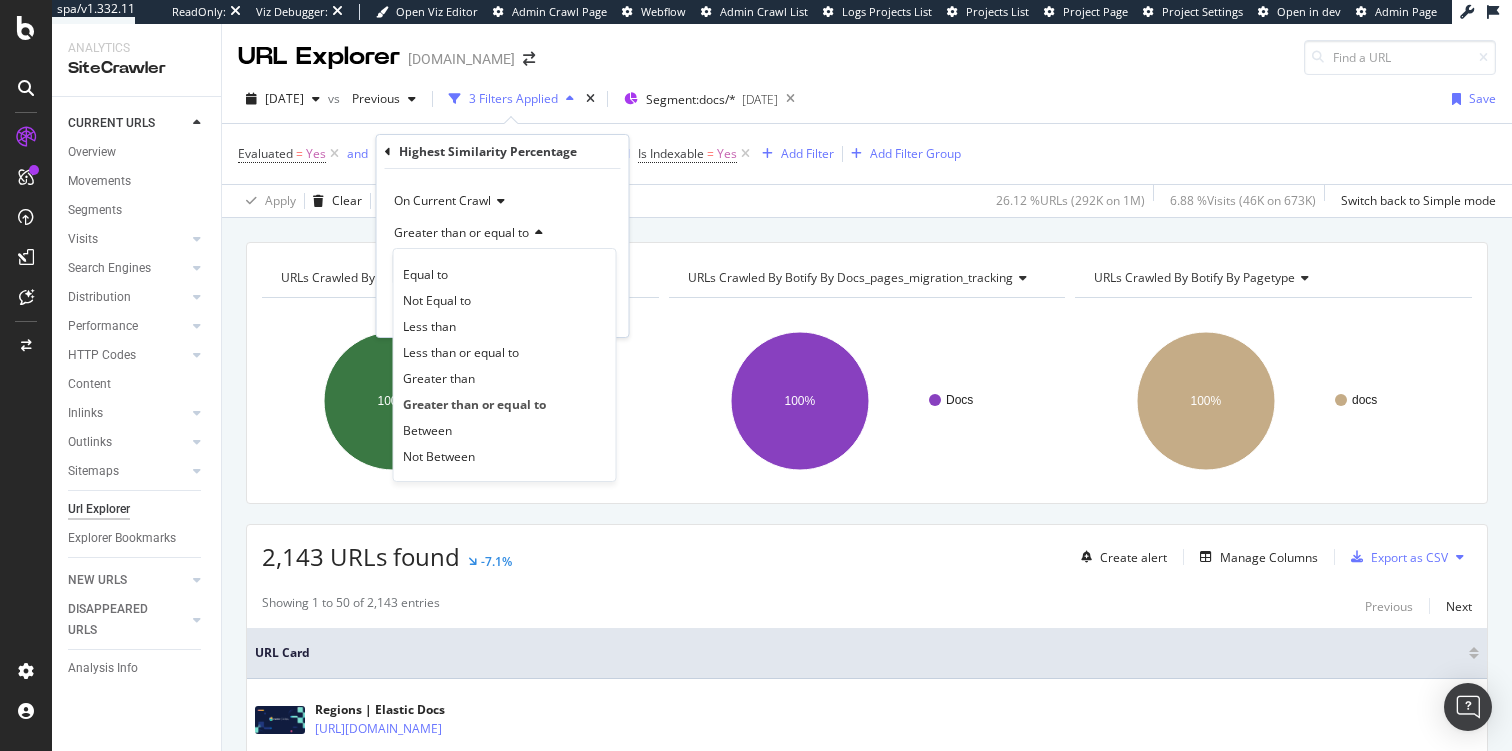 click on "Greater than or equal to" at bounding box center [461, 232] 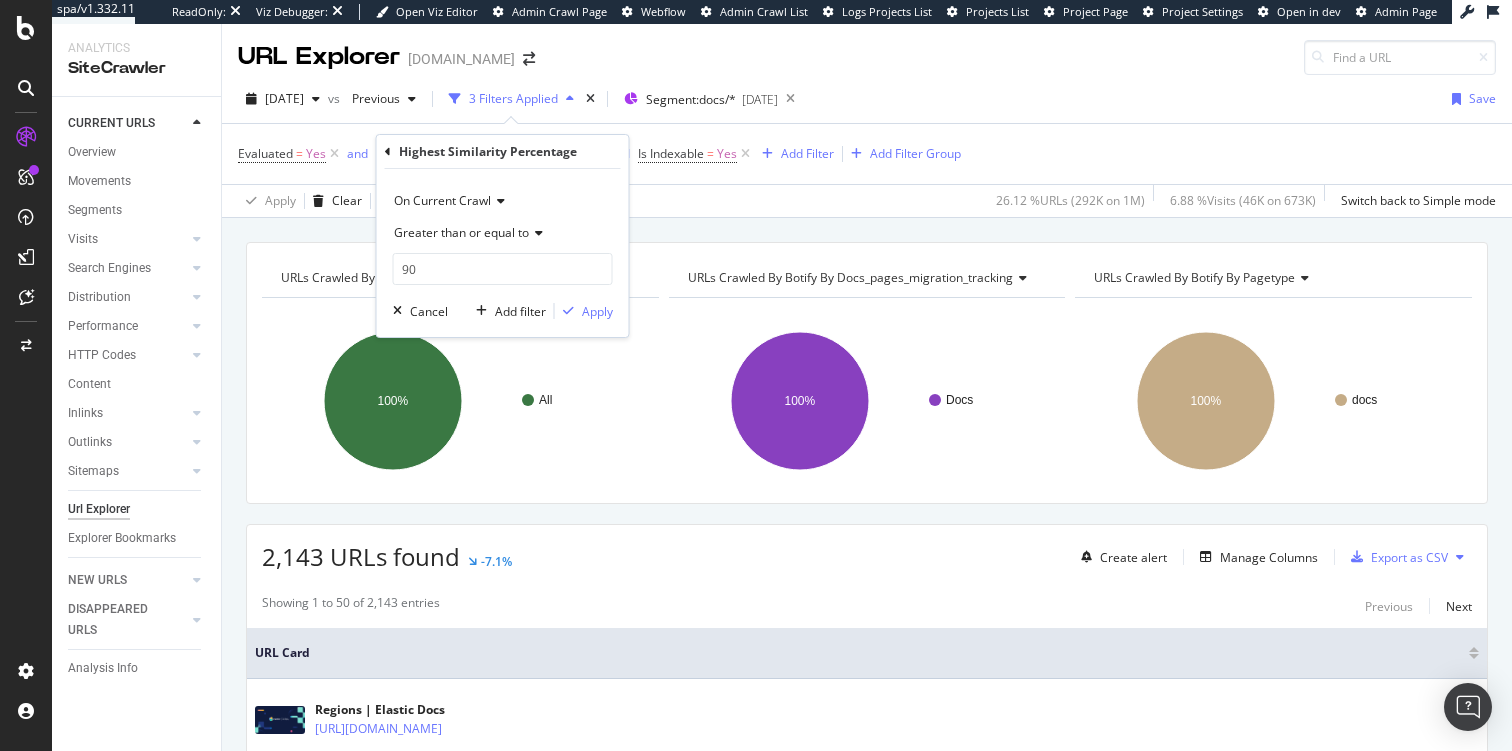 click on "URLs Crawled By Botify By no_subdomains
Chart (by Value) Table Expand Export as CSV Export as PNG Add to Custom Report
×
Close
Chart distribution-urls-by-segments - API Requests List
Area
Type
Request
Response
current
query
{
"aggs": [
{
"group_by": [
{
"distinct": {
"field": "segments.no_subdomains.depth_1",
"order": {
"value": "asc"
},
"size": 300
}
}
]
}
]
}
current" at bounding box center (867, 242) 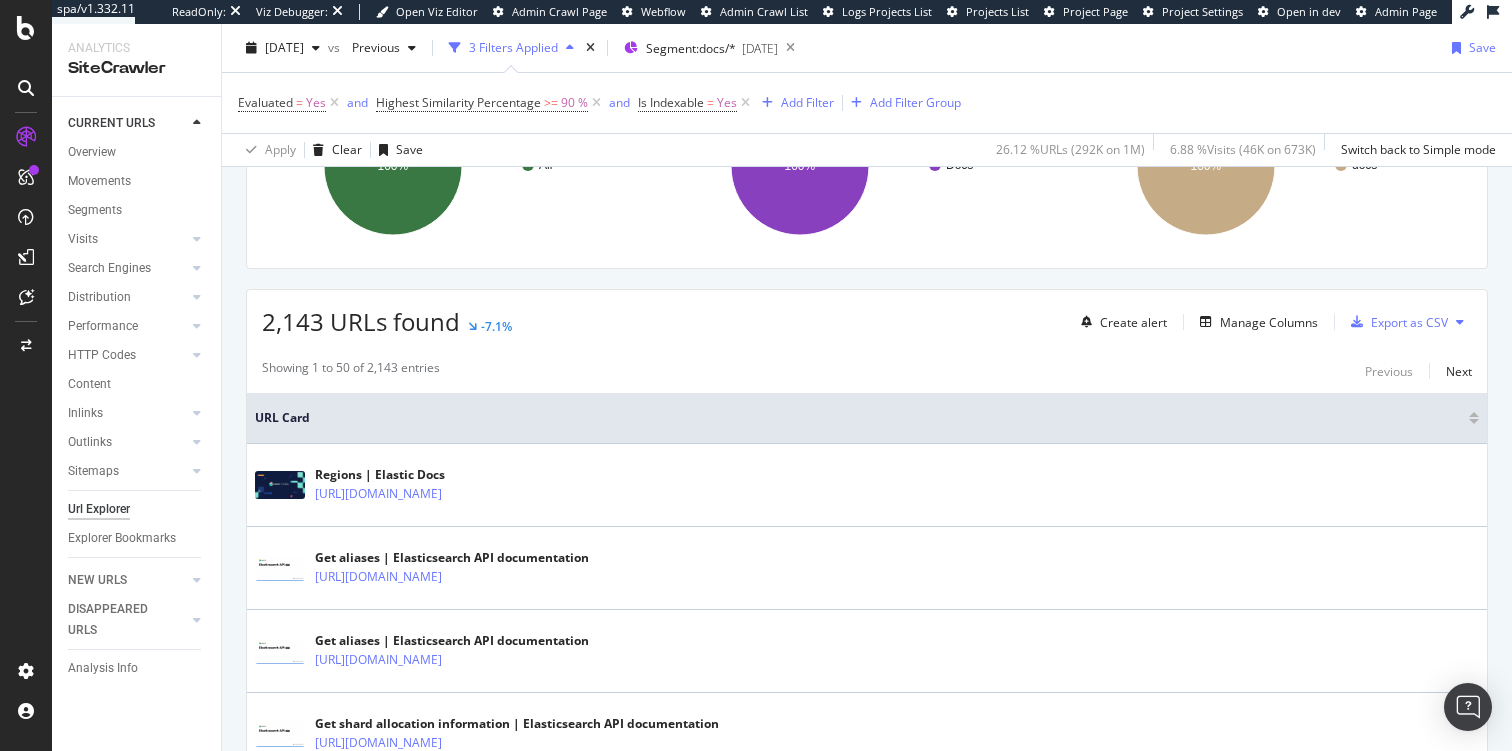 scroll, scrollTop: 256, scrollLeft: 0, axis: vertical 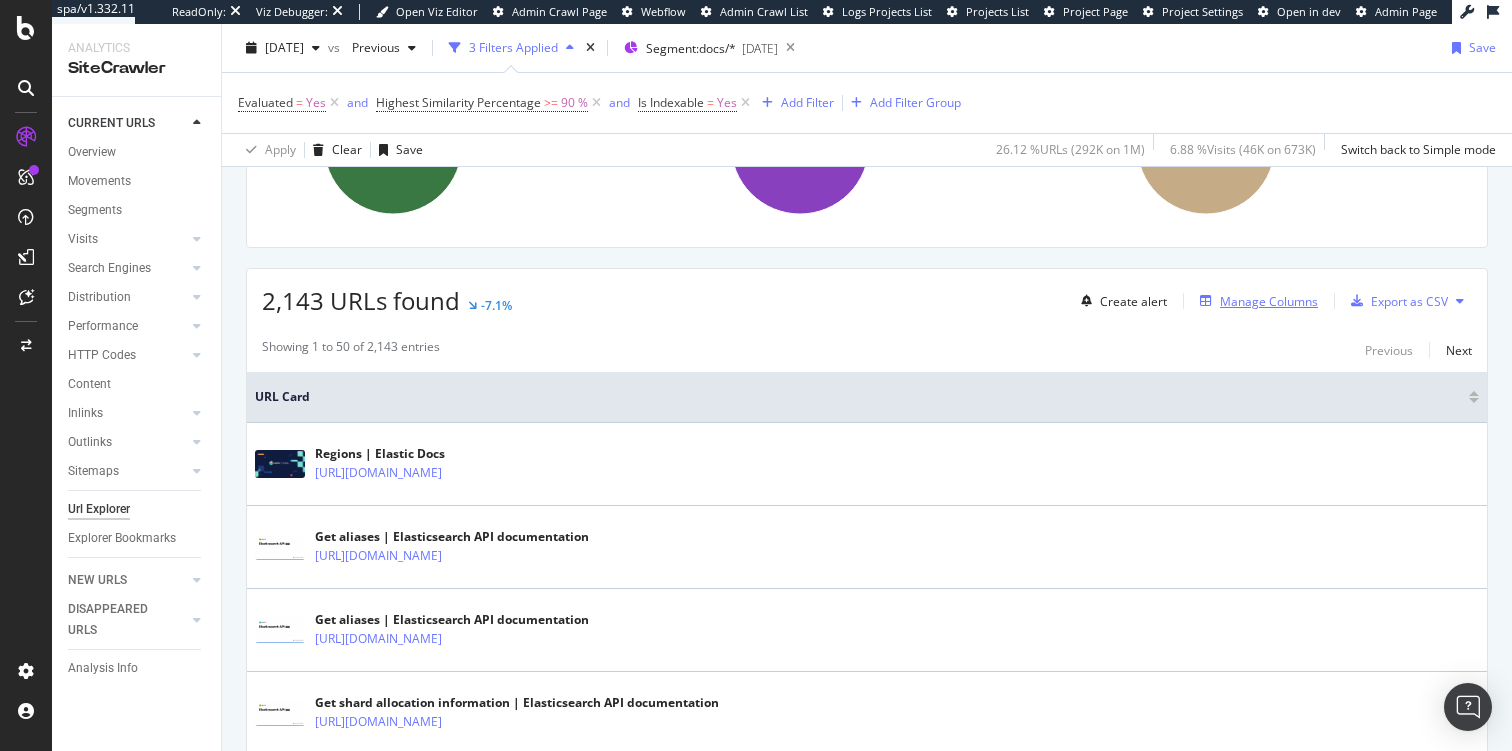 click on "Manage Columns" at bounding box center (1269, 301) 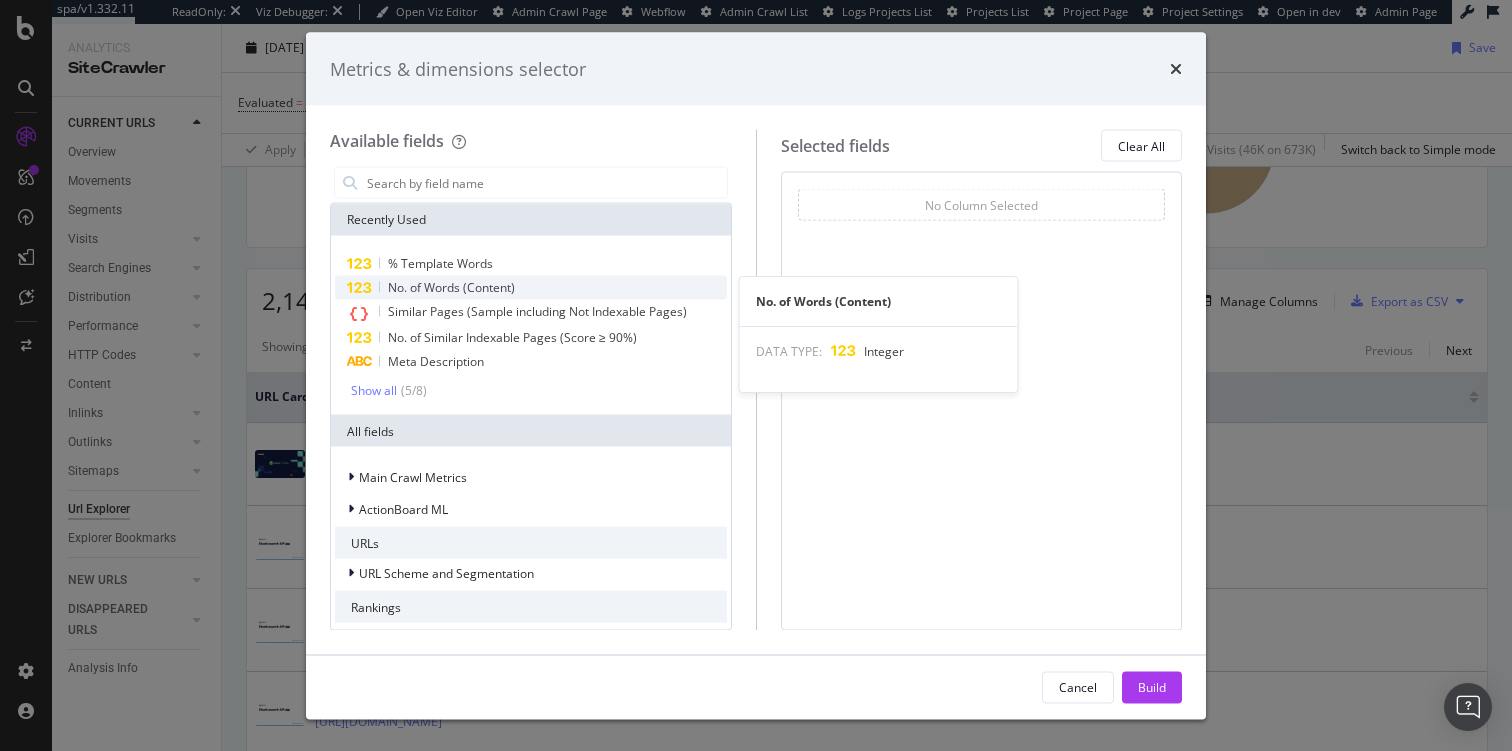click on "No. of Words (Content)" at bounding box center (531, 288) 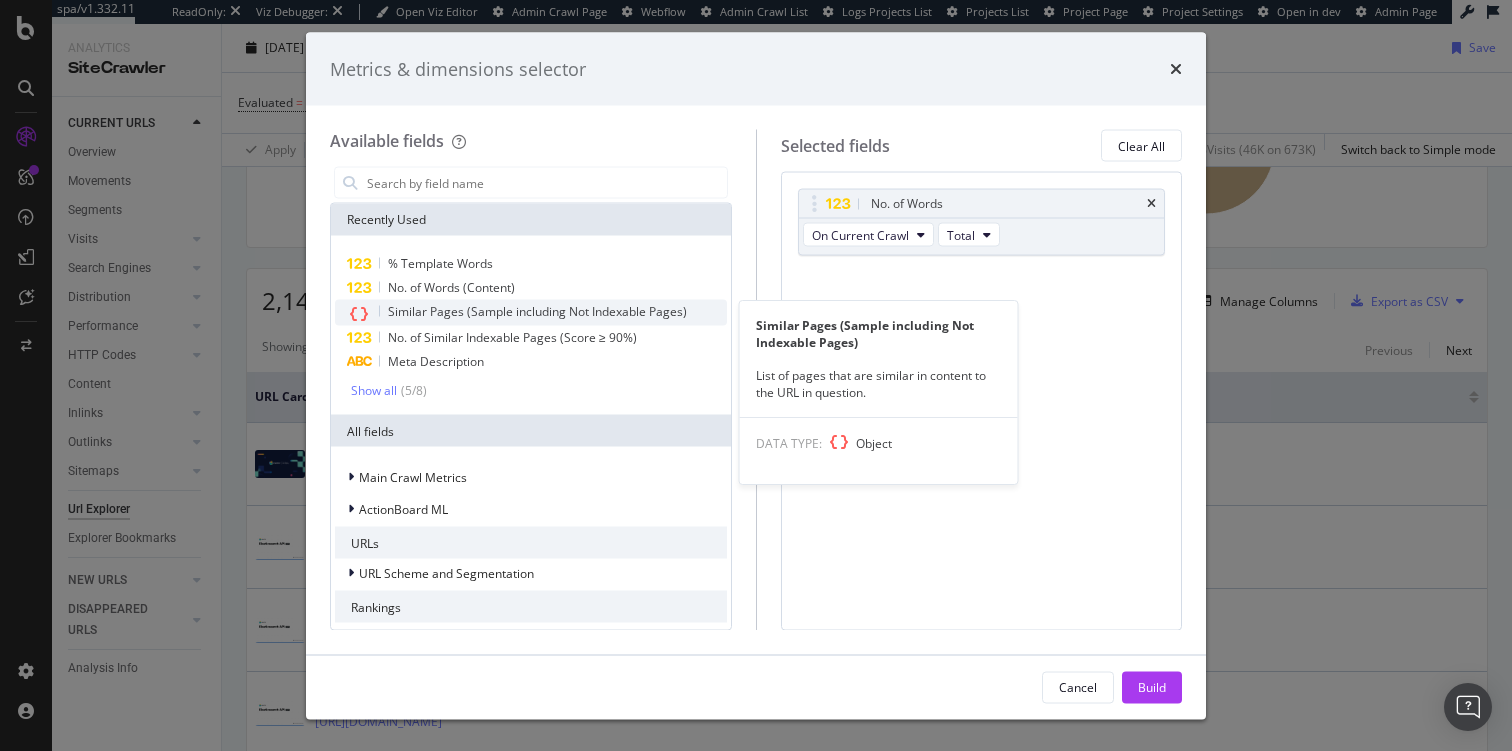 click on "Similar Pages (Sample including Not Indexable Pages)" at bounding box center [537, 311] 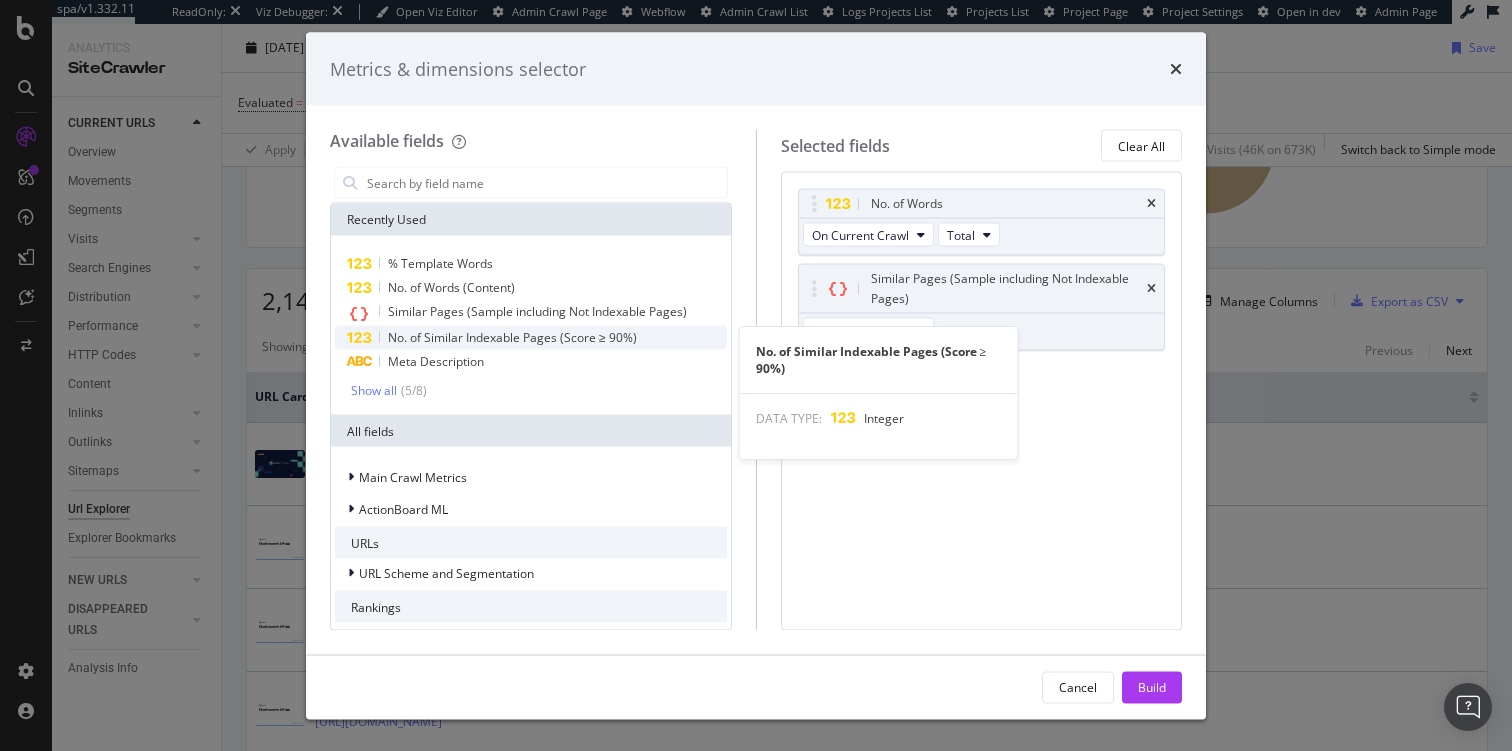click on "No. of Similar Indexable Pages (Score ≥ 90%)" at bounding box center [512, 337] 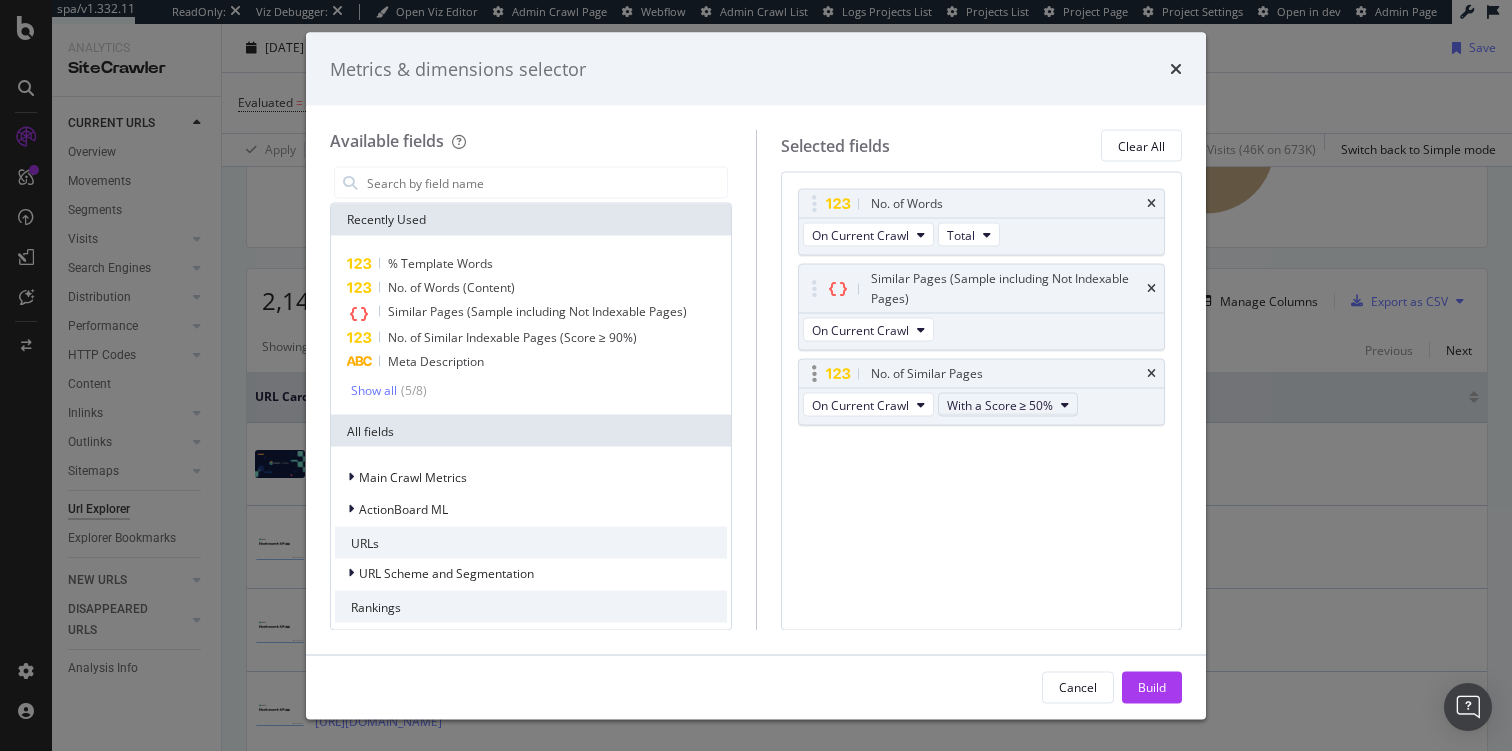 click on "With a Score ≥ 50%" at bounding box center [1000, 404] 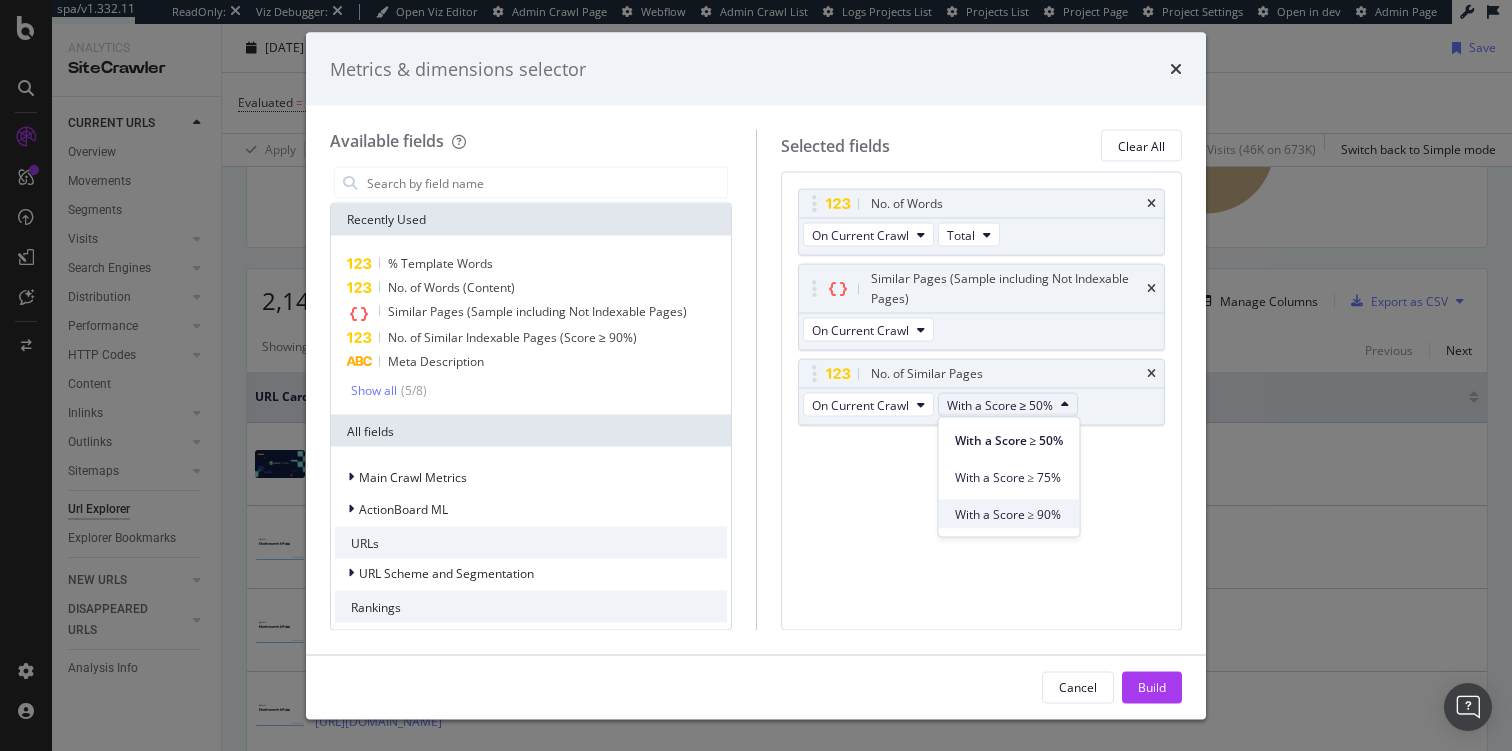 click on "With a Score ≥ 90%" at bounding box center [1009, 514] 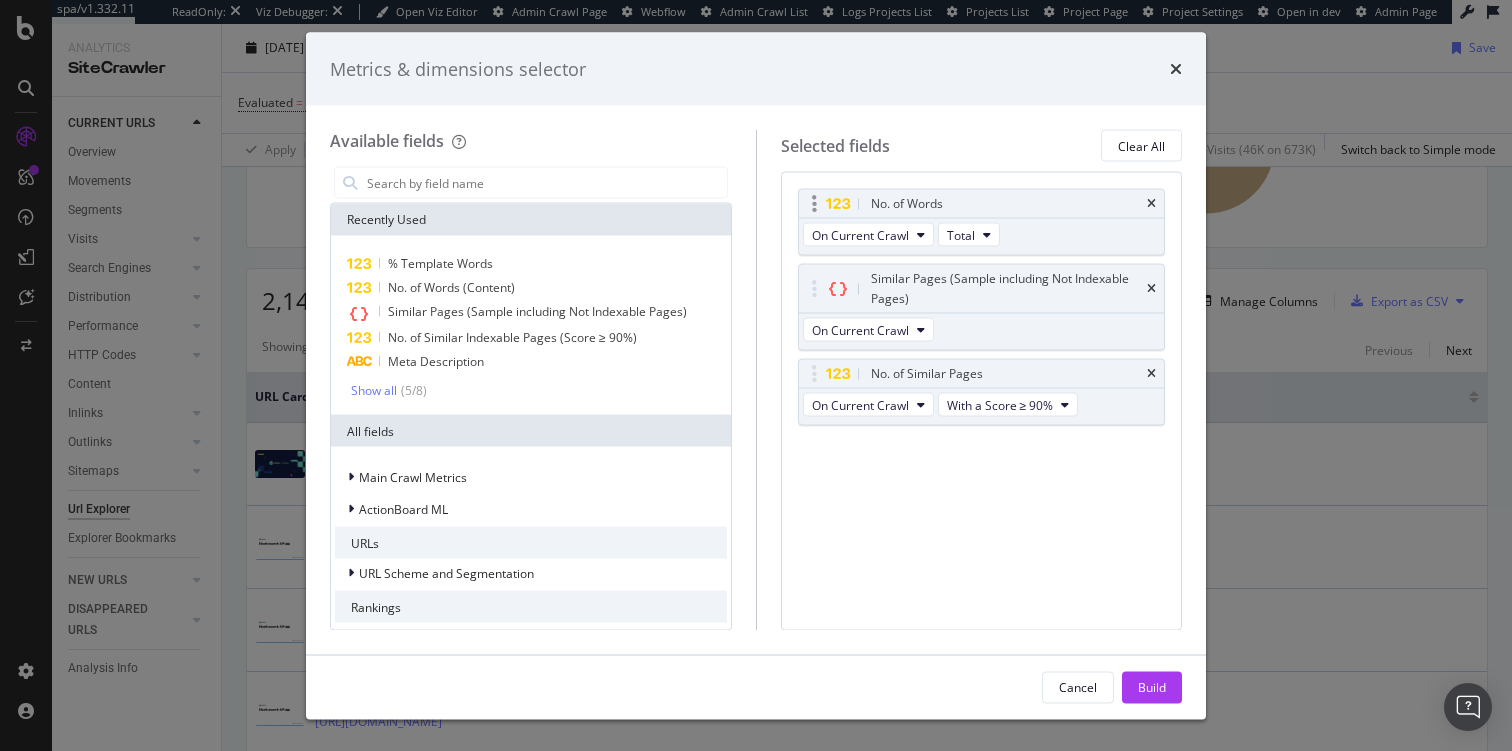 click on "No. of Words" at bounding box center [982, 204] 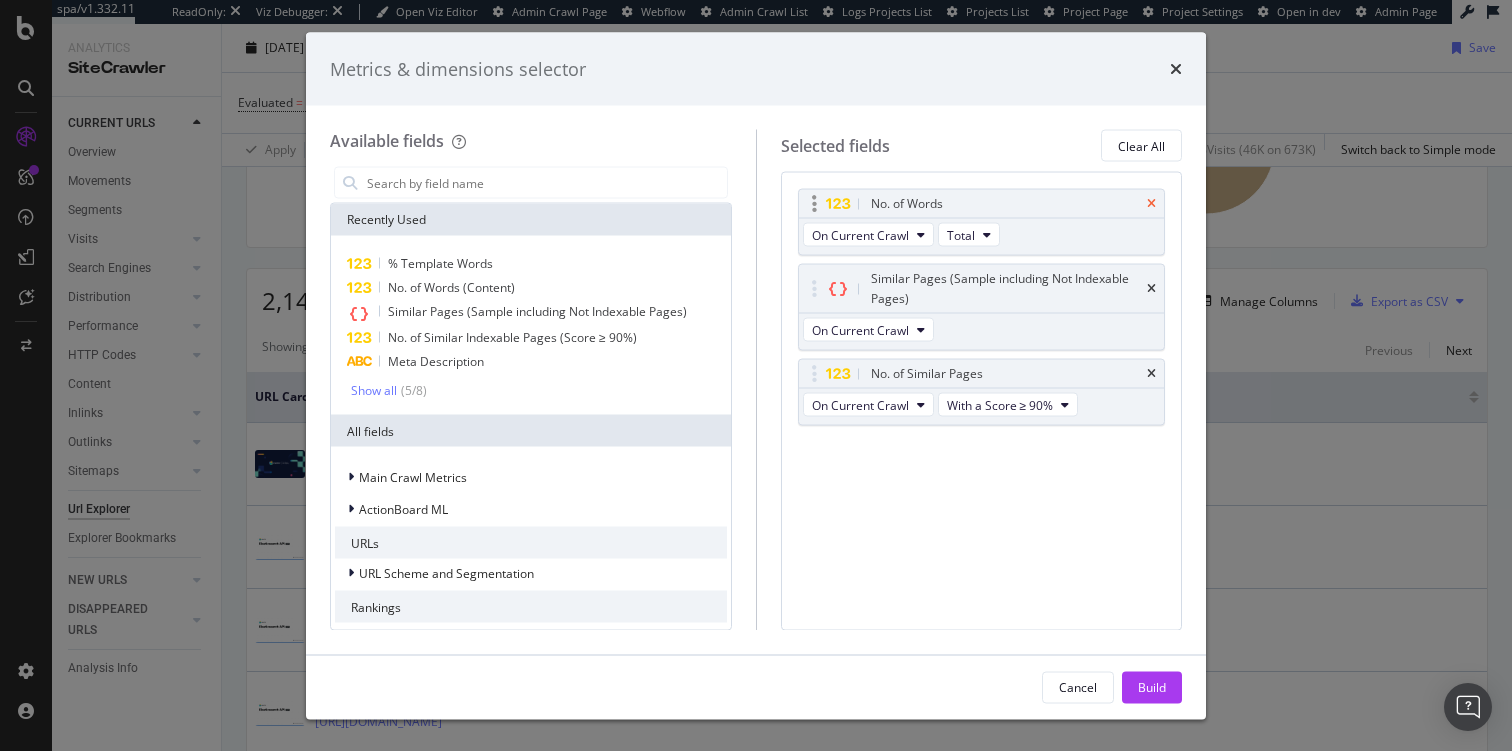 click at bounding box center (1151, 204) 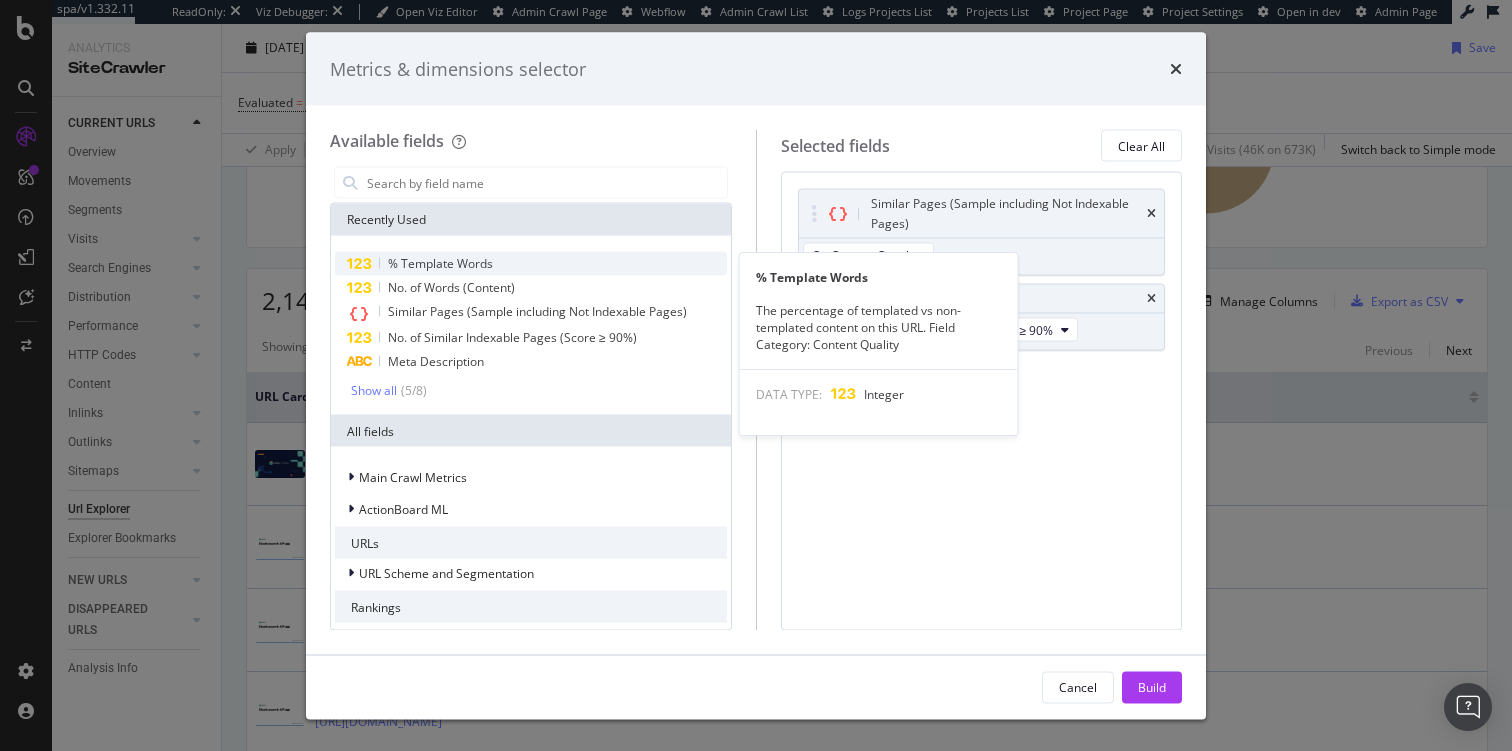 click on "% Template Words" at bounding box center (531, 264) 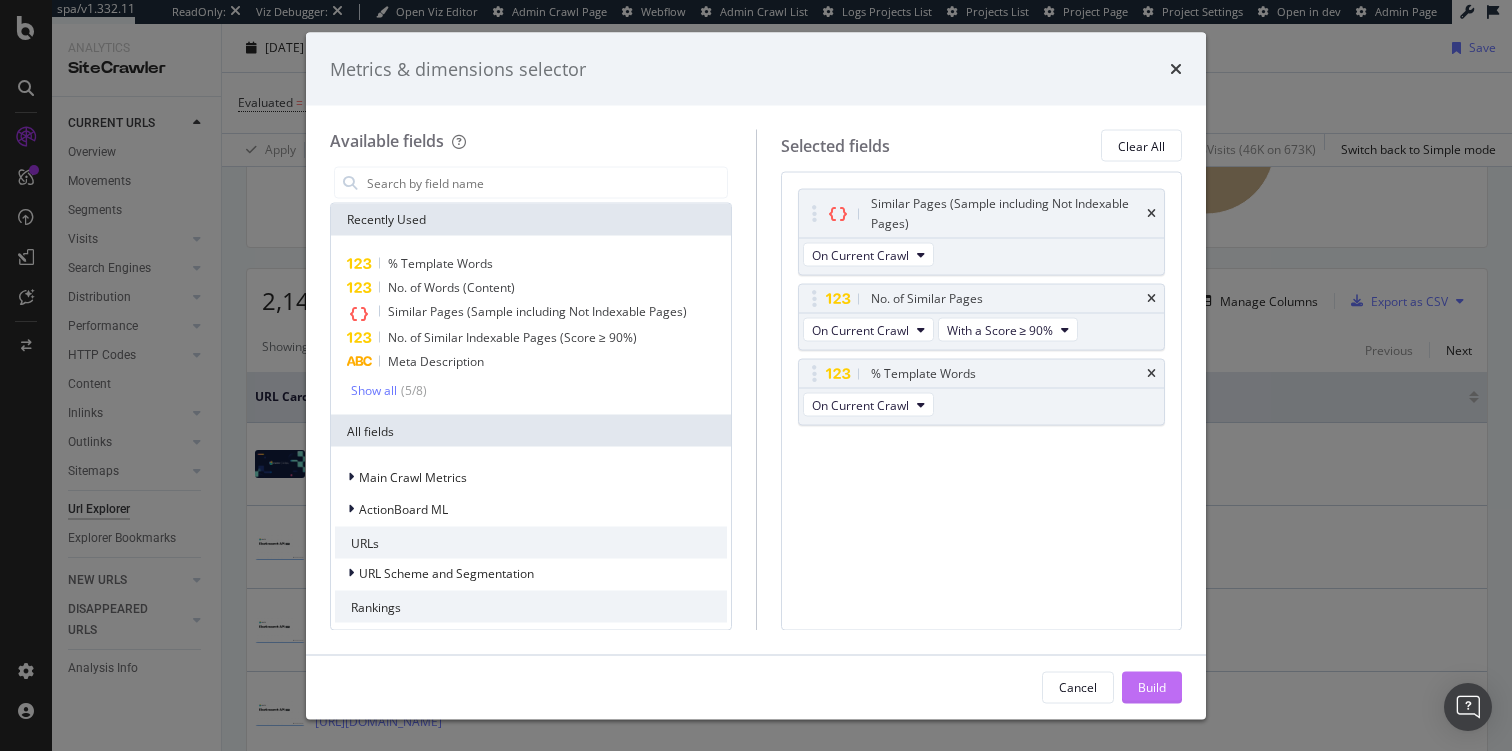 click on "Build" at bounding box center [1152, 686] 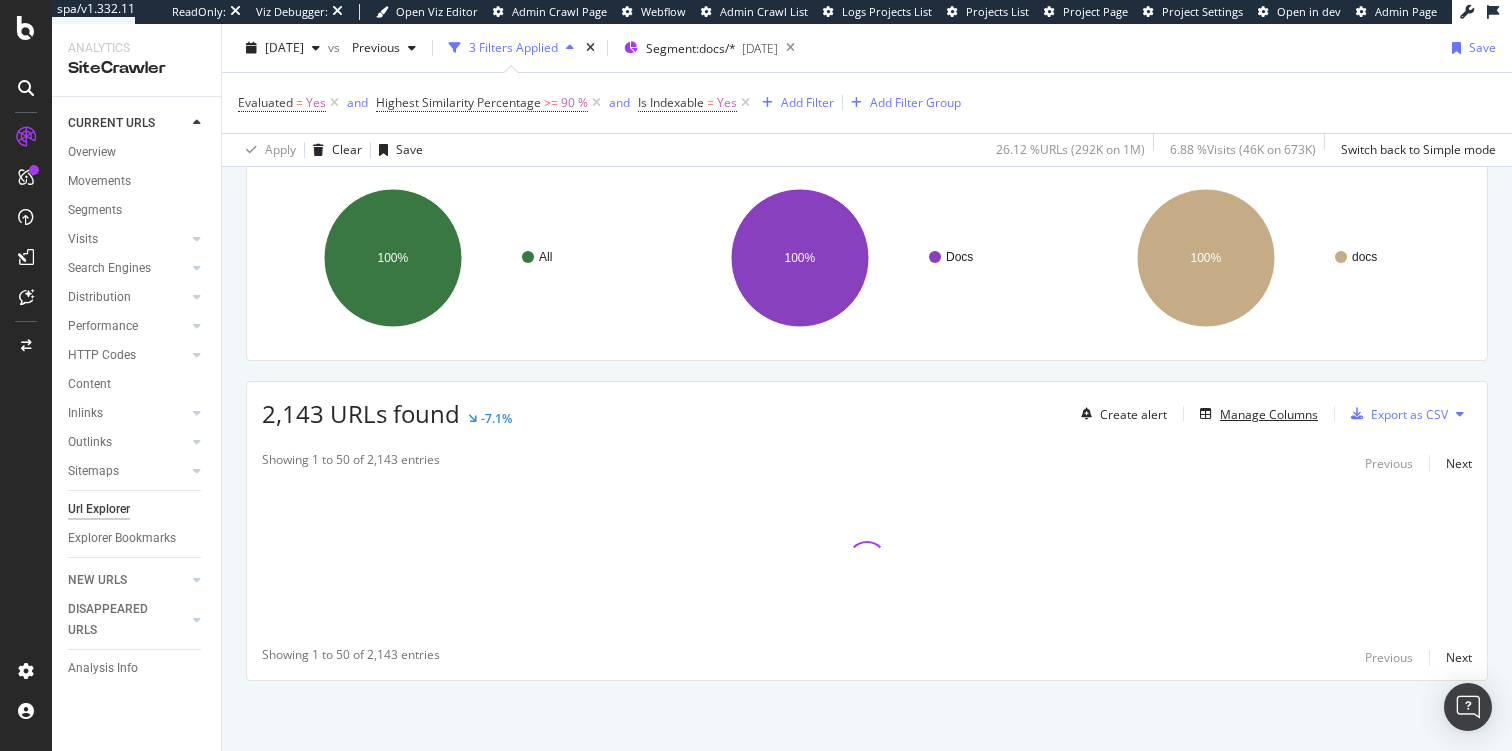 scroll, scrollTop: 143, scrollLeft: 0, axis: vertical 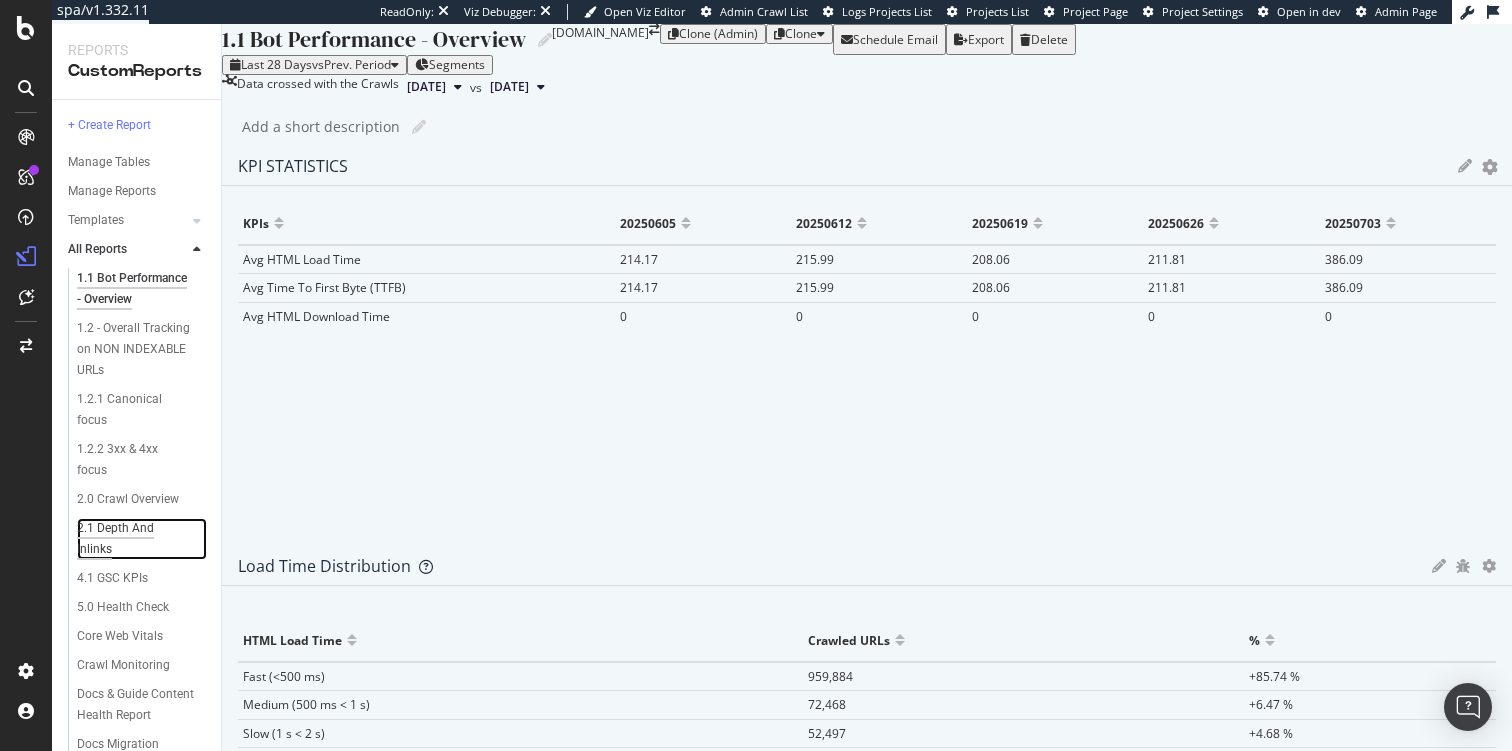 click on "2.1 Depth And Inlinks" at bounding box center (132, 539) 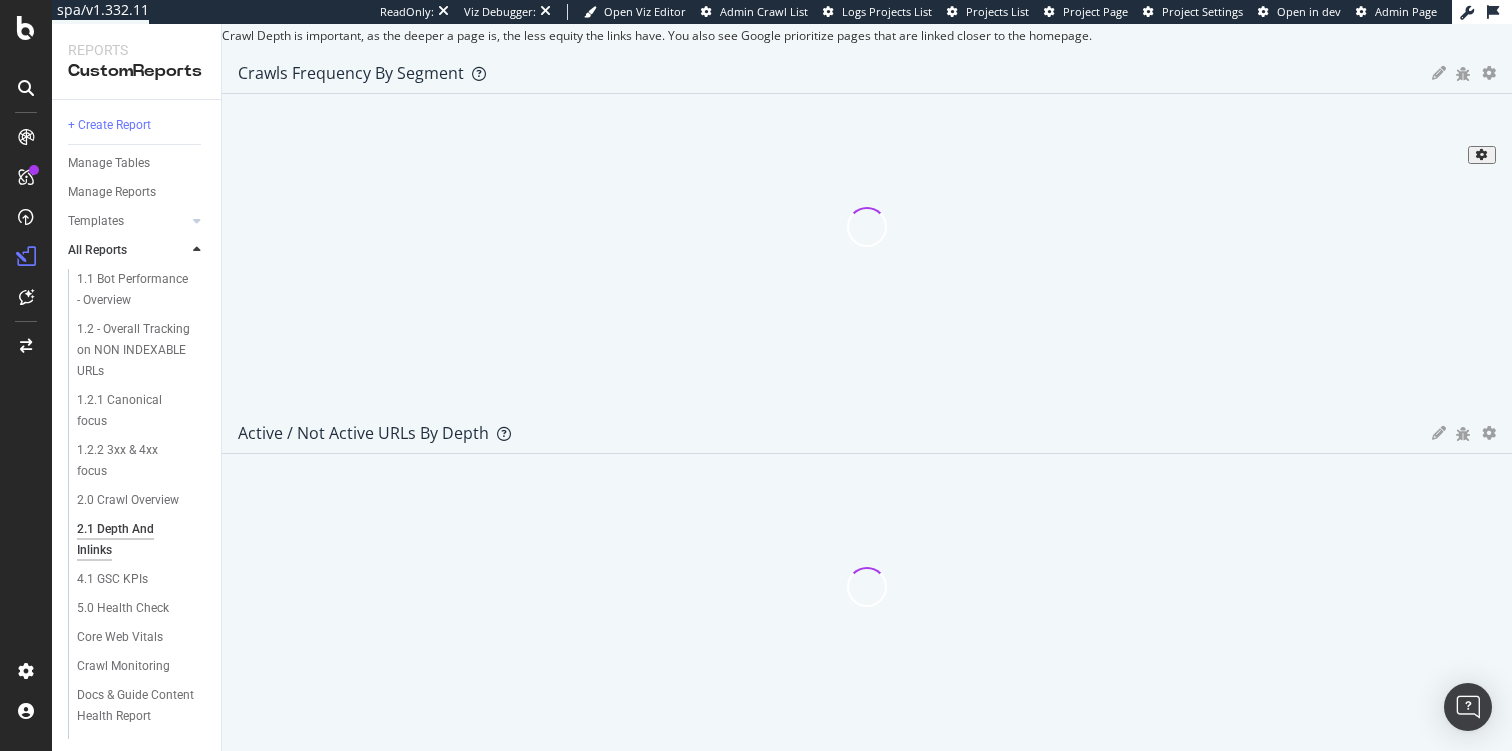 scroll, scrollTop: 205, scrollLeft: 0, axis: vertical 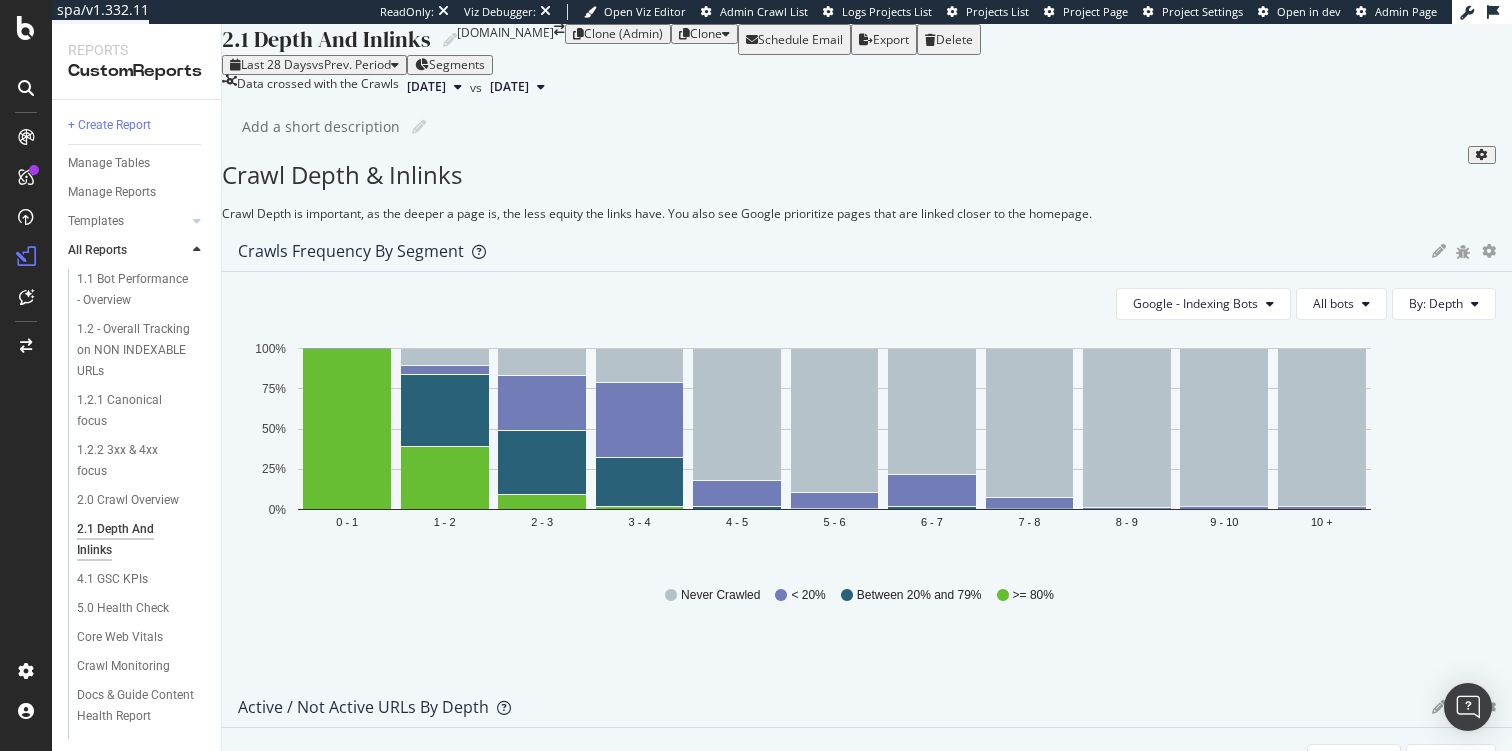 click on "[DATE]" at bounding box center [426, 87] 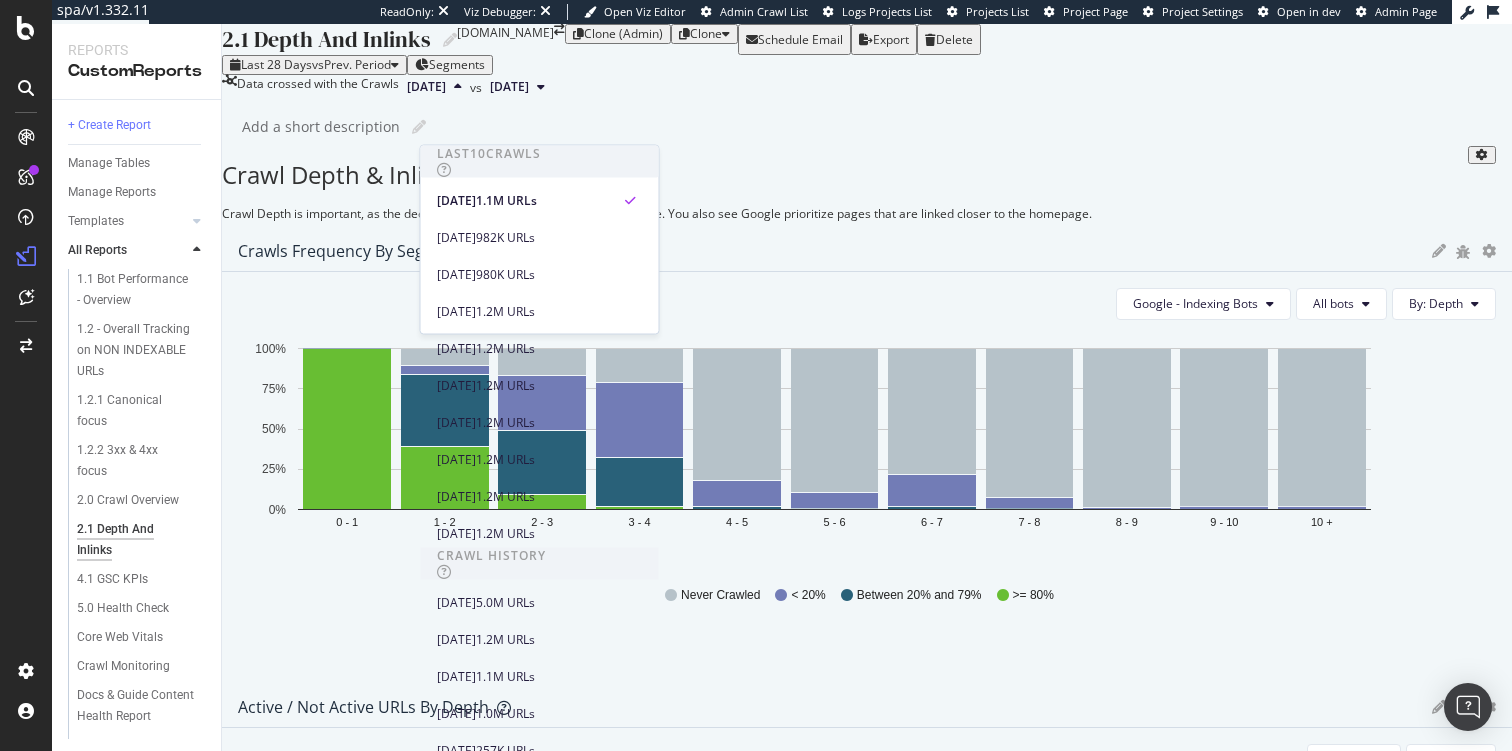 click on "2.1 Depth And Inlinks 2.1 Depth And Inlinks [DOMAIN_NAME] Clone (Admin) Clone Schedule Email Export Delete Last 28 Days  vs  Prev. Period Segments Data crossed with the Crawls  [DATE] vs [DATE] Add a short description Add a short description Crawl Depth & Inlinks
Crawl Depth is important, as the deeper a page is, the less equity the links have. You also see Google prioritize pages that are linked closer to the homepage.
Crawls Frequency By Segment Bar (by Value) Bar (by Percentage) Table Apply Filter Export as CSV Delete Add to Custom Report Google - Indexing Bots All bots By: Depth Hold CMD (⌘) while clicking to filter the report. 0 - 1 1 - 2 2 - 3 3 - 4 4 - 5 5 - 6 6 - 7 7 - 8 8 - 9 9 - 10 10 + 0% 25% 50% 75% 100% Depth >= 80% Between 20% and 79% < 20% Never Crawled 0 - 1 1 0 0 0 1 - 2 44 50 6 12 2 - 3 100 434 374 184 3 - 4 285 4,748 7,321 3,260 4 - 5 58 1,968 20,512 102,983 5 - 6 57 1,484 26,952 239,089 6 - 7 14 726 7,457 29,765 7 - 8 18 551 5,234 69,454 8 - 9 0 194 3,140 0 64" at bounding box center [867, 387] 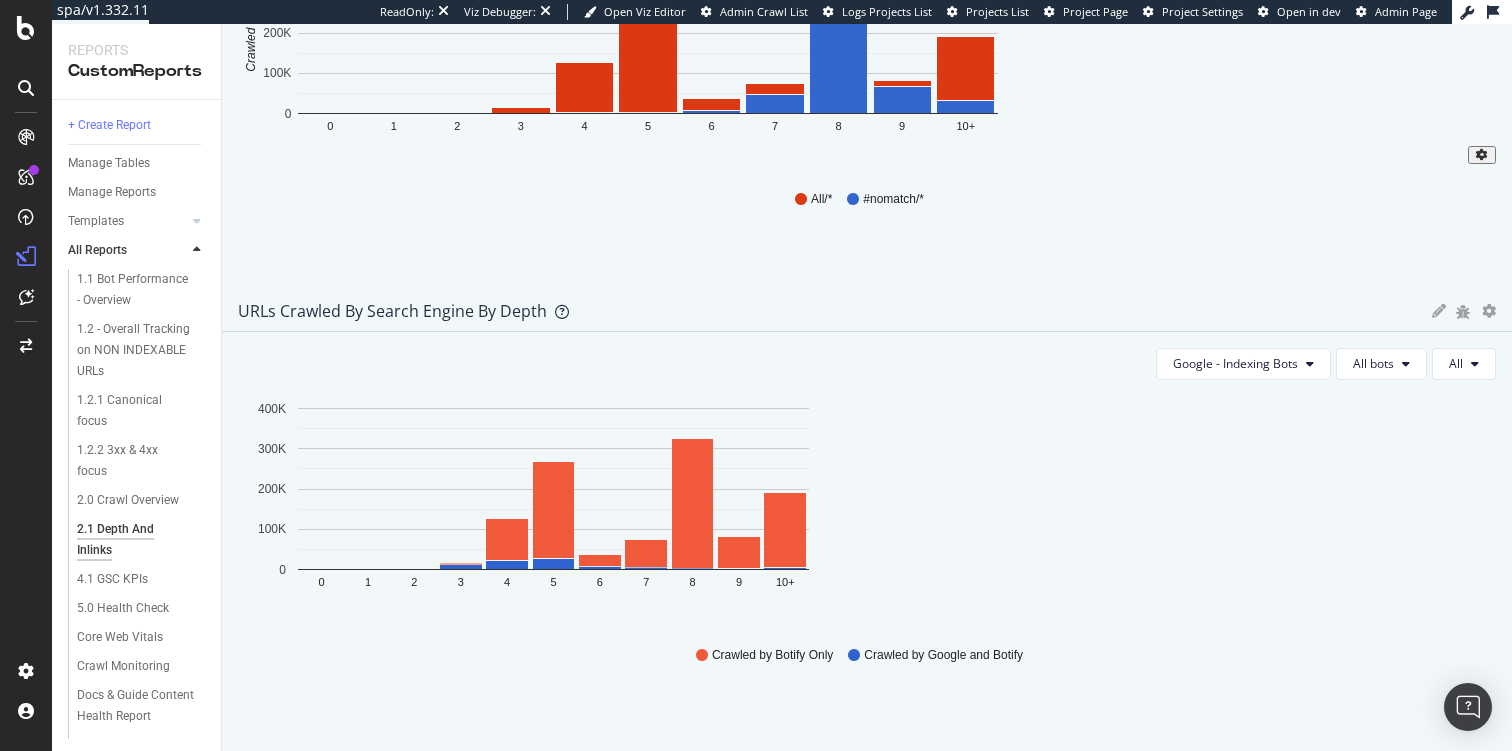 scroll, scrollTop: 1322, scrollLeft: 0, axis: vertical 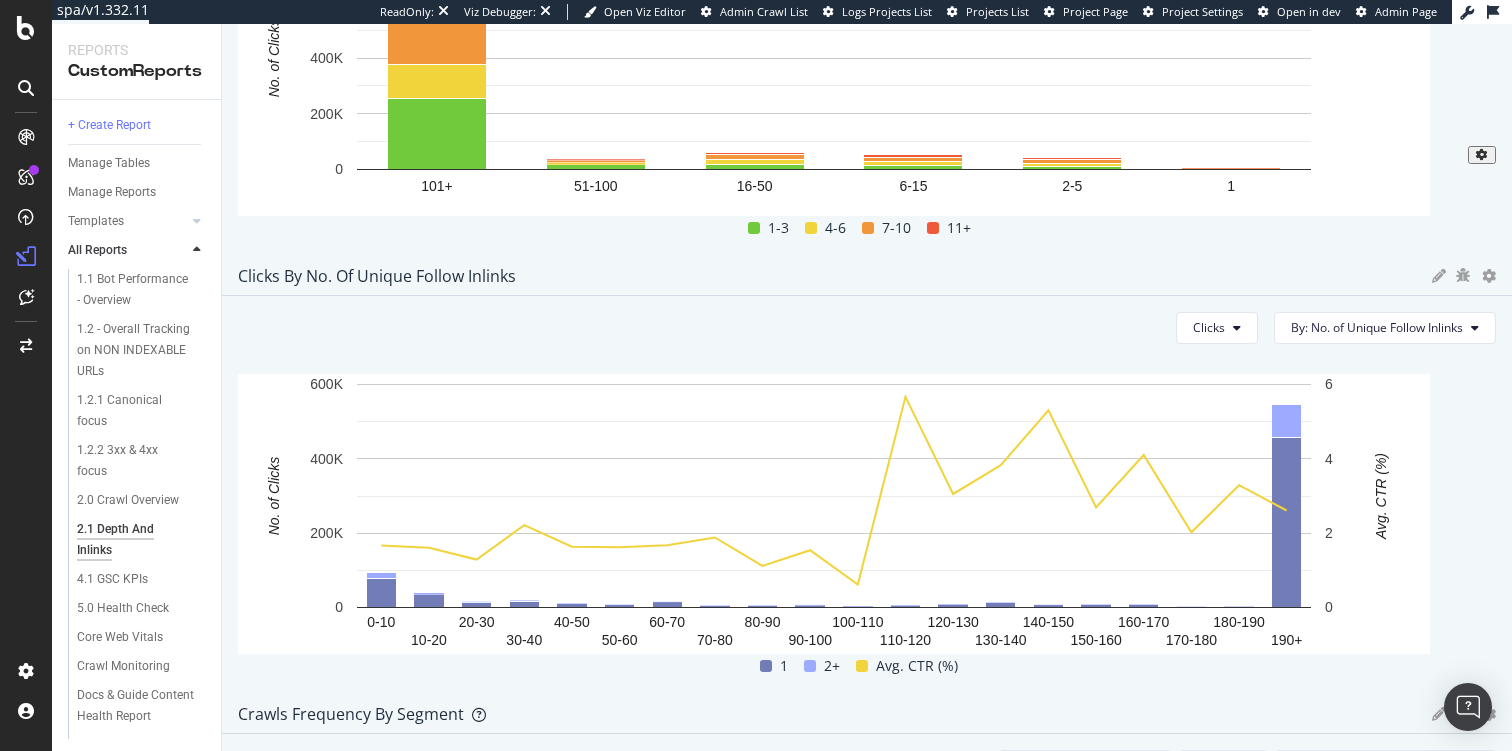 click on "[DATE]" at bounding box center (426, -3045) 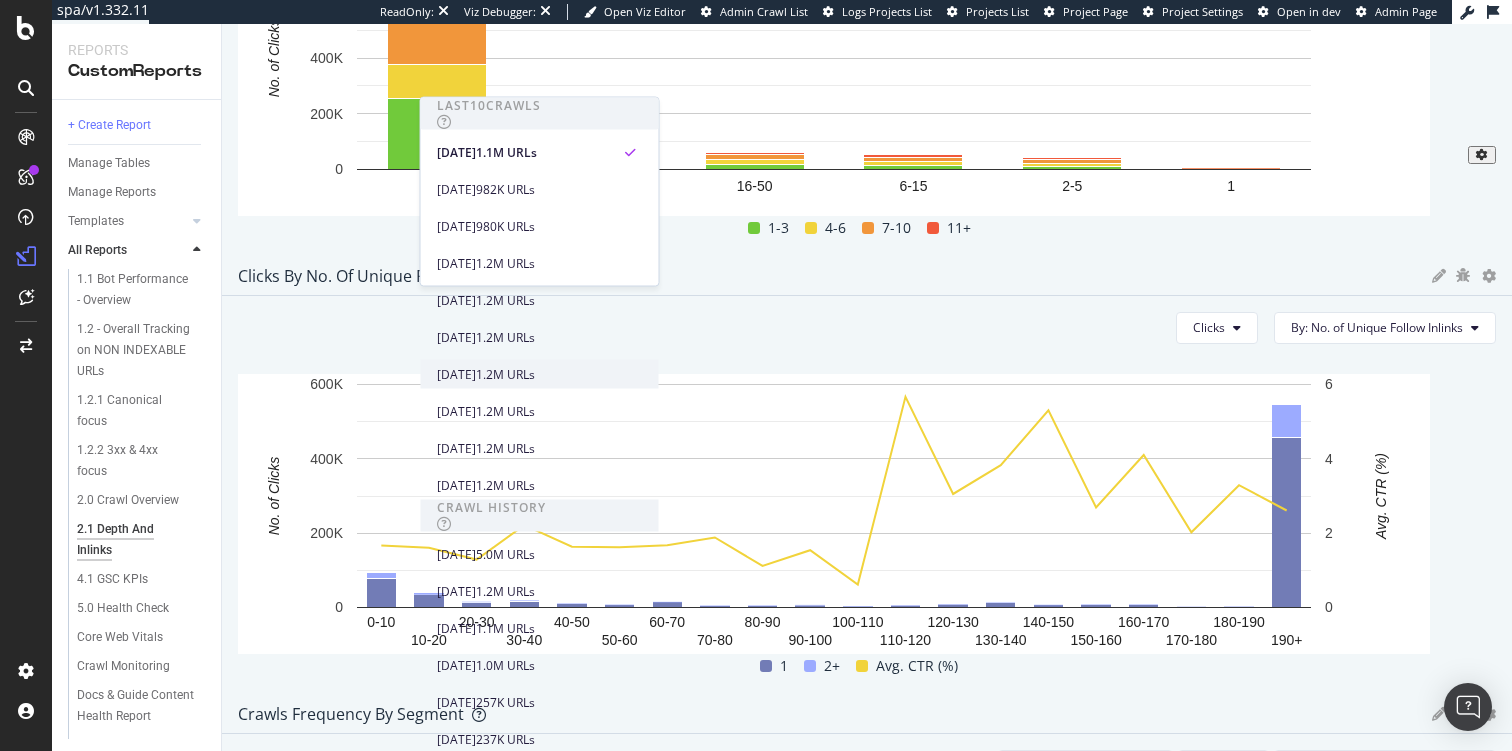 scroll, scrollTop: 405, scrollLeft: 0, axis: vertical 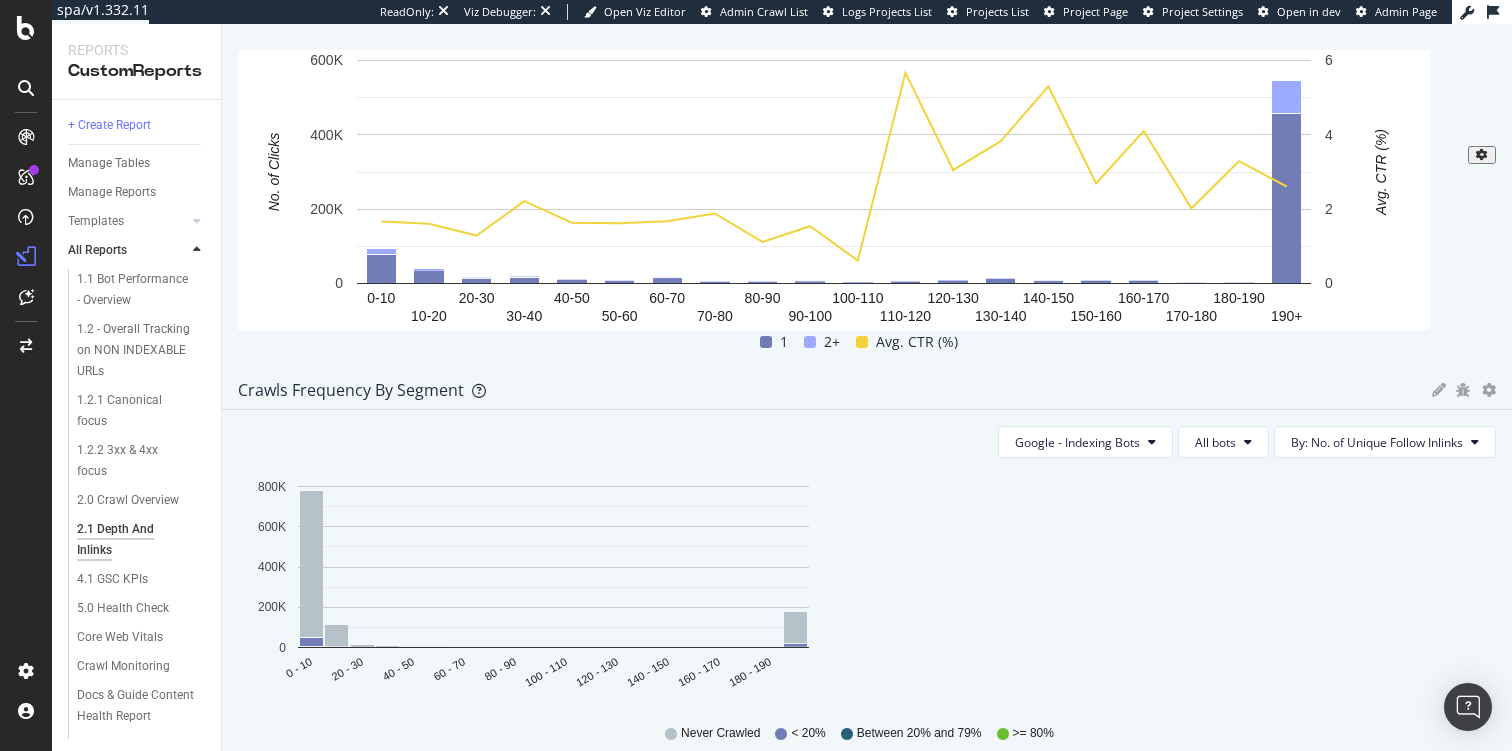click on "Crawl Depth & Inlinks
Crawl Depth is important, as the deeper a page is, the less equity the links have. You also see Google prioritize pages that are linked closer to the homepage.
Crawls Frequency By Segment Bar (by Value) Bar (by Percentage) Table Apply Filter Export as CSV Delete Add to Custom Report Google - Indexing Bots All bots By: Depth Hold CMD (⌘) while clicking to filter the report. 0 - 1 1 - 2 2 - 3 3 - 4 4 - 5 5 - 6 6 - 7 7 - 8 8 - 9 9 - 10 10 + 0% 25% 50% 75% 100% Depth >= 80% Between 20% and 79% < 20% Never Crawled 0 - 1 1 0 0 0 1 - 2 44 50 6 12 2 - 3 100 434 374 184 3 - 4 285 4,748 7,321 3,260 4 - 5 58 1,968 20,512 102,983 5 - 6 57 1,484 26,952 239,089 6 - 7 14 726 7,457 29,765 7 - 8 18 551 5,234 69,454 8 - 9 0 194 3,140 321,522 9 - 10 0 64 1,552 79,331 10 + 1 156 3,589 186,827 ... Never Crawled < 20% Between 20% and 79% >= 80% Active / Not Active URLs by Depth Bar (by Value) Bar (by Percentage) Table Apply Filter Export as CSV Delete Add to Custom Report Organic Google 0 1 2 3 4 5 6 7" at bounding box center [867, -796] 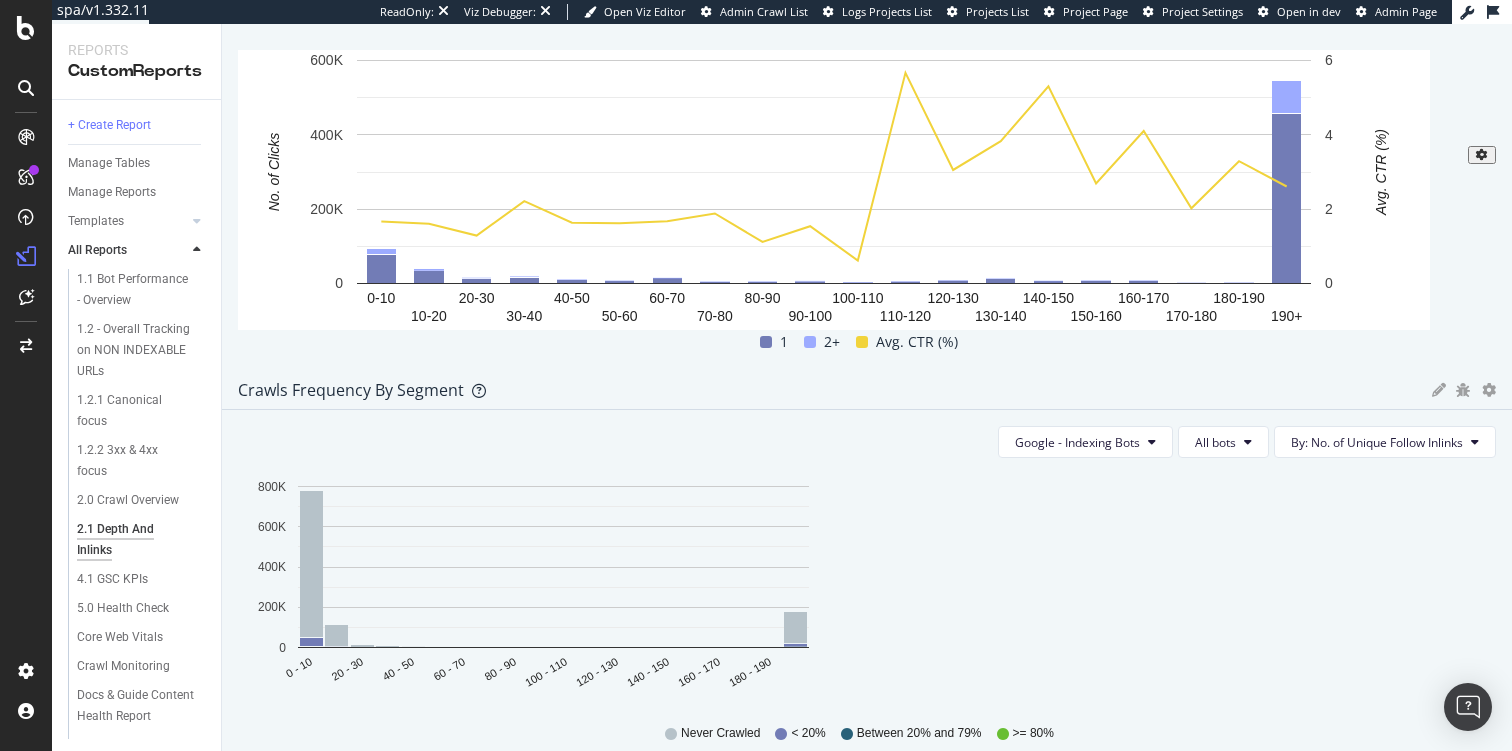 scroll, scrollTop: 241, scrollLeft: 0, axis: vertical 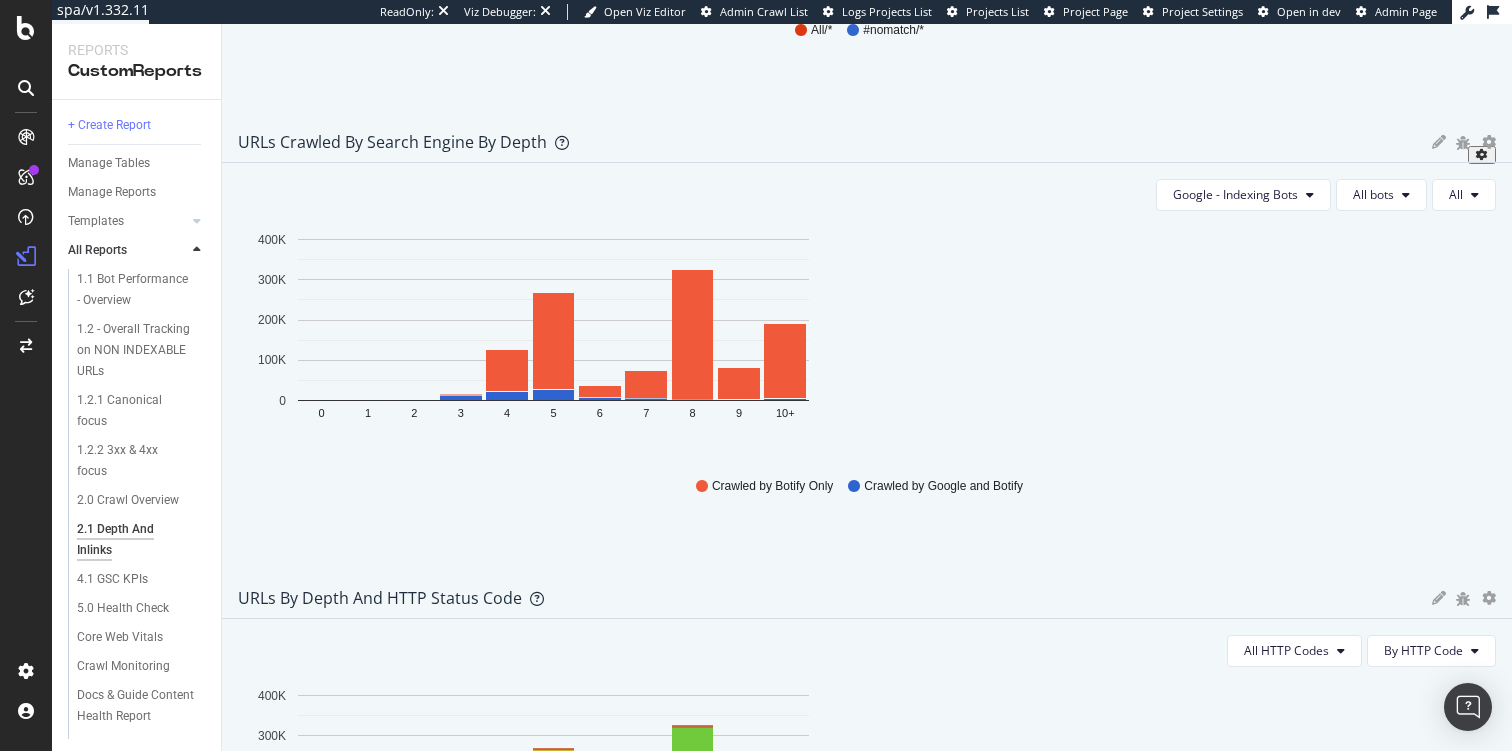 click on "2025 Jul. 3rd" at bounding box center [426, -1390] 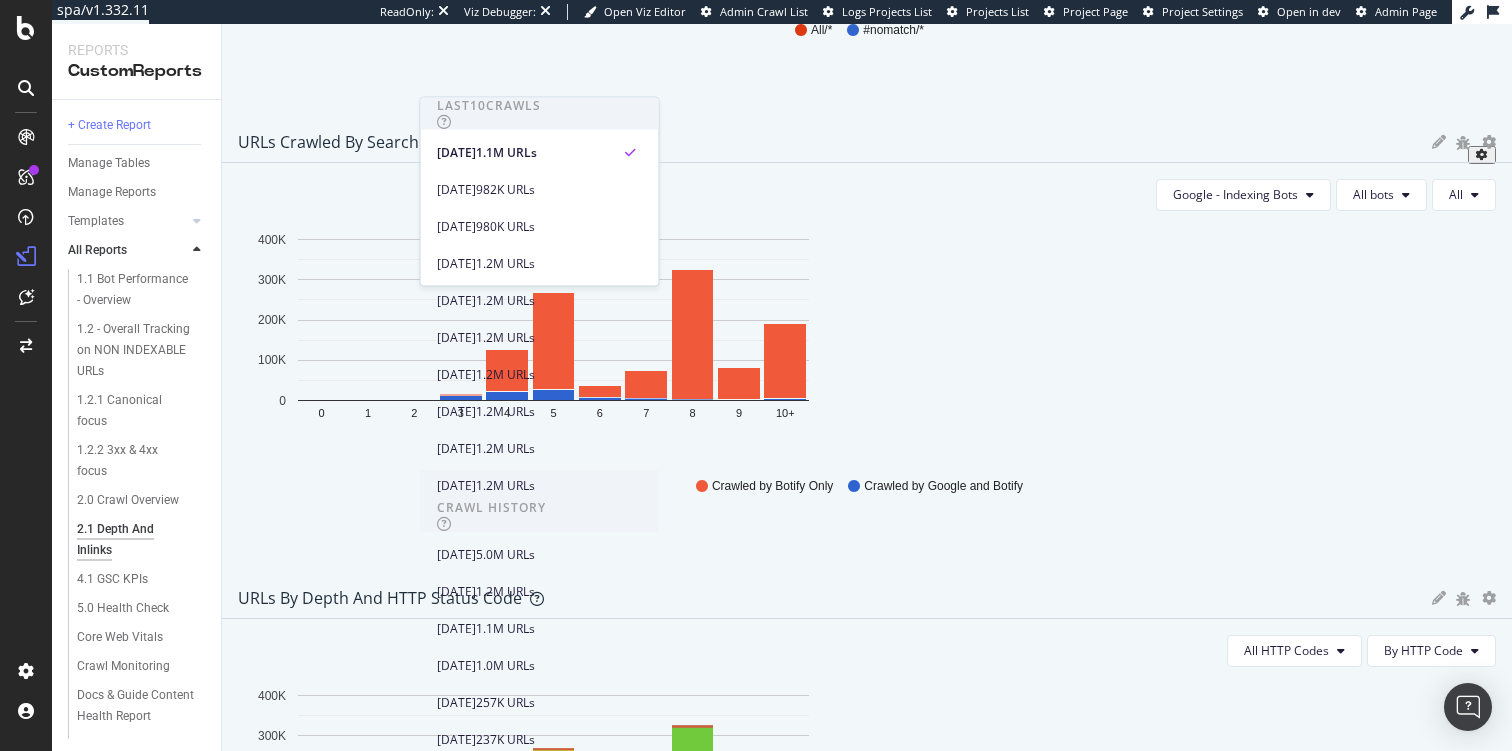 scroll, scrollTop: 380, scrollLeft: 0, axis: vertical 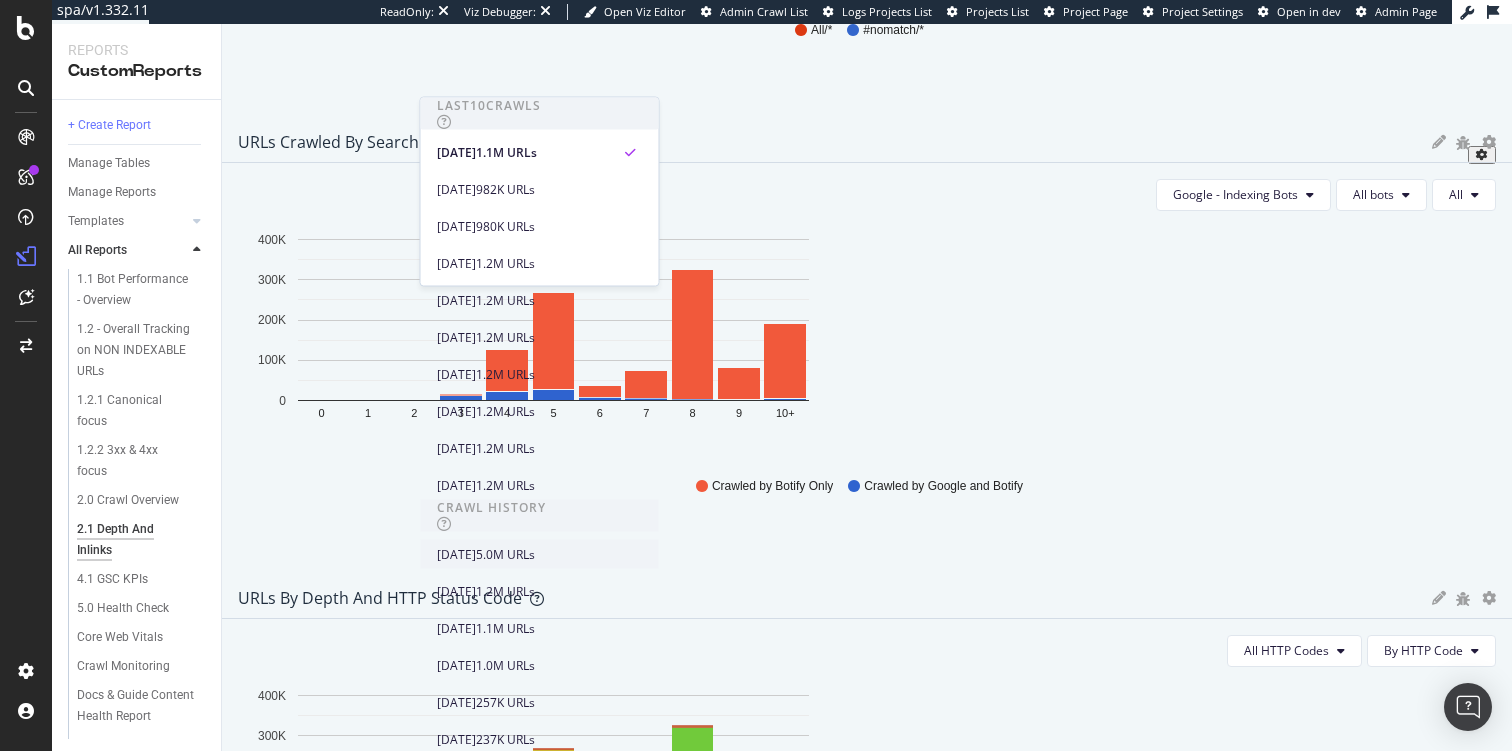 click on "2025 Apr. 14th" at bounding box center (456, 554) 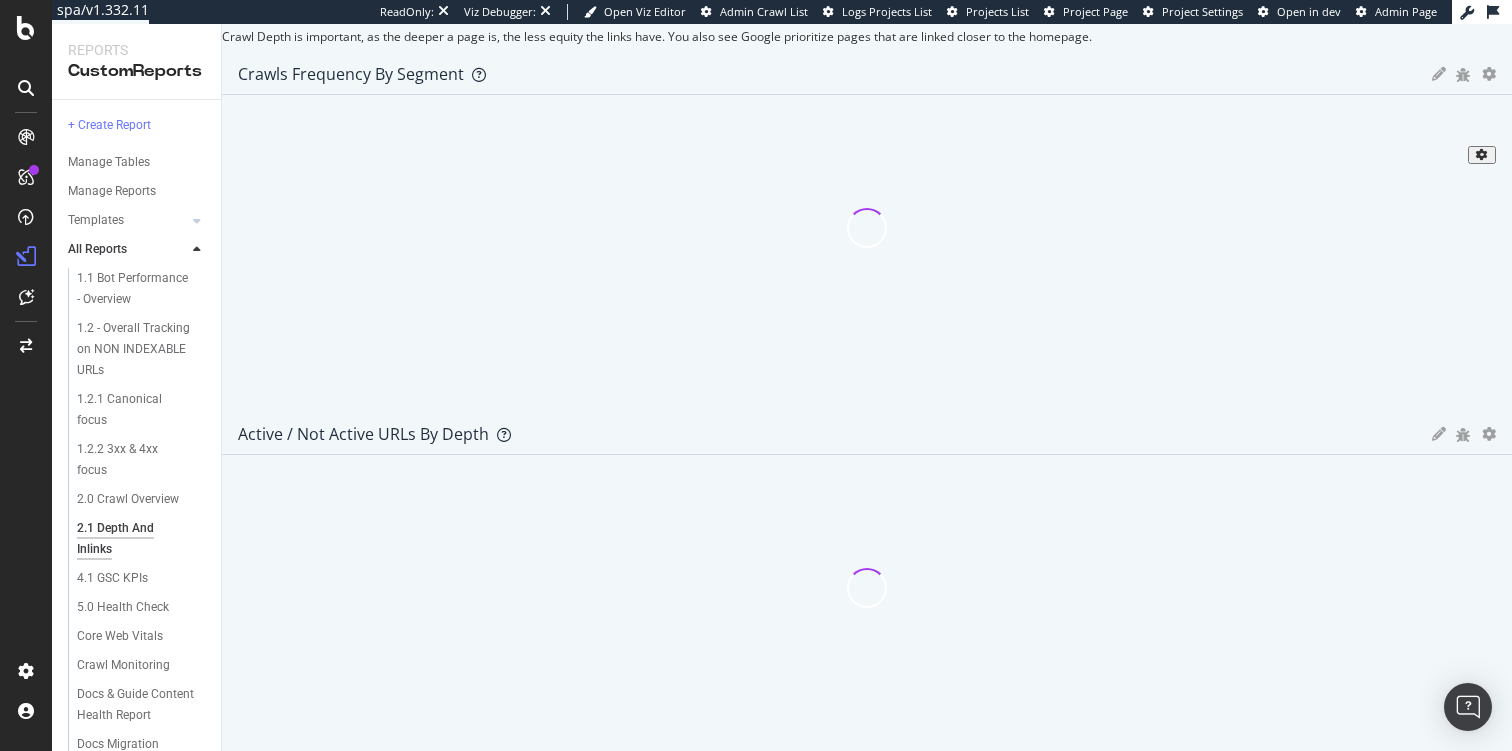 scroll, scrollTop: 196, scrollLeft: 0, axis: vertical 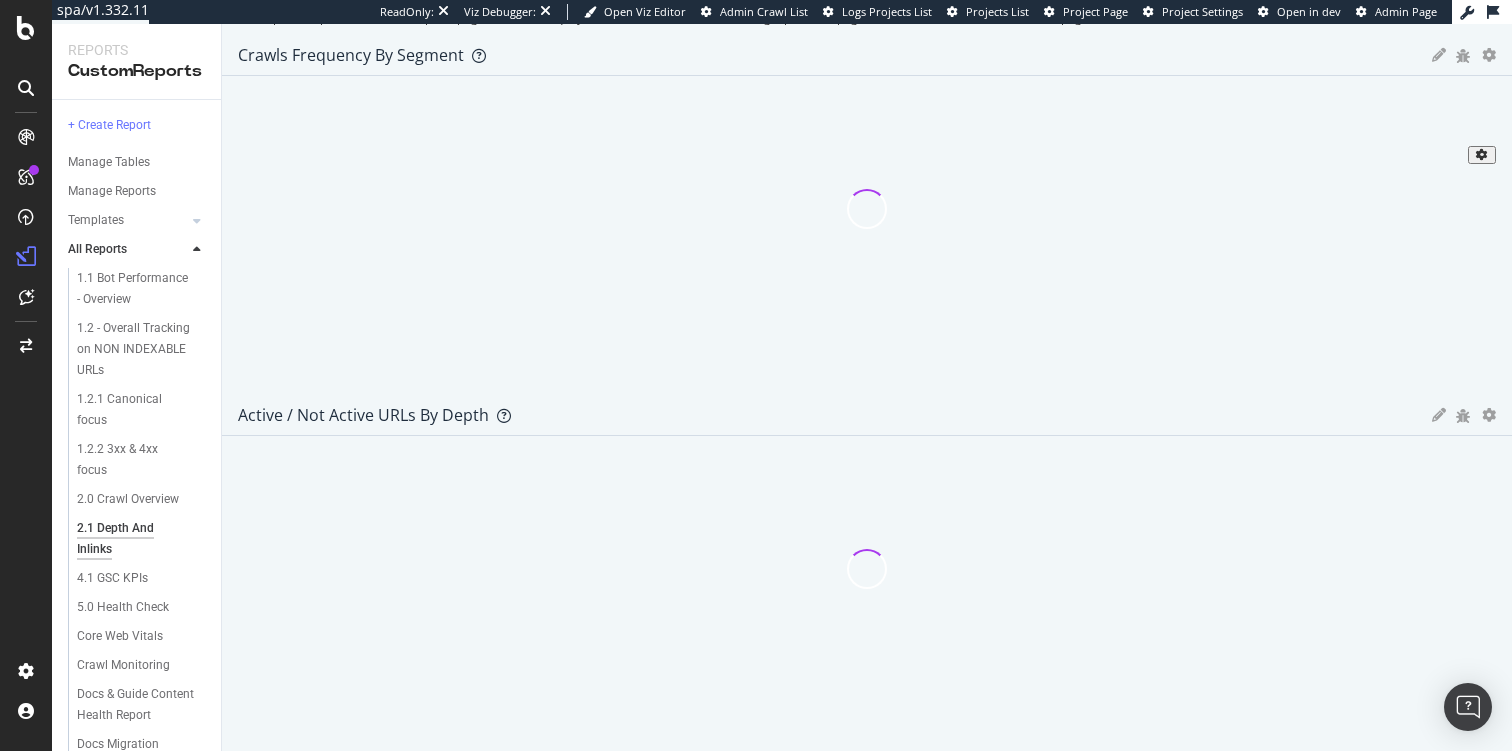 click at bounding box center (1489, 55) 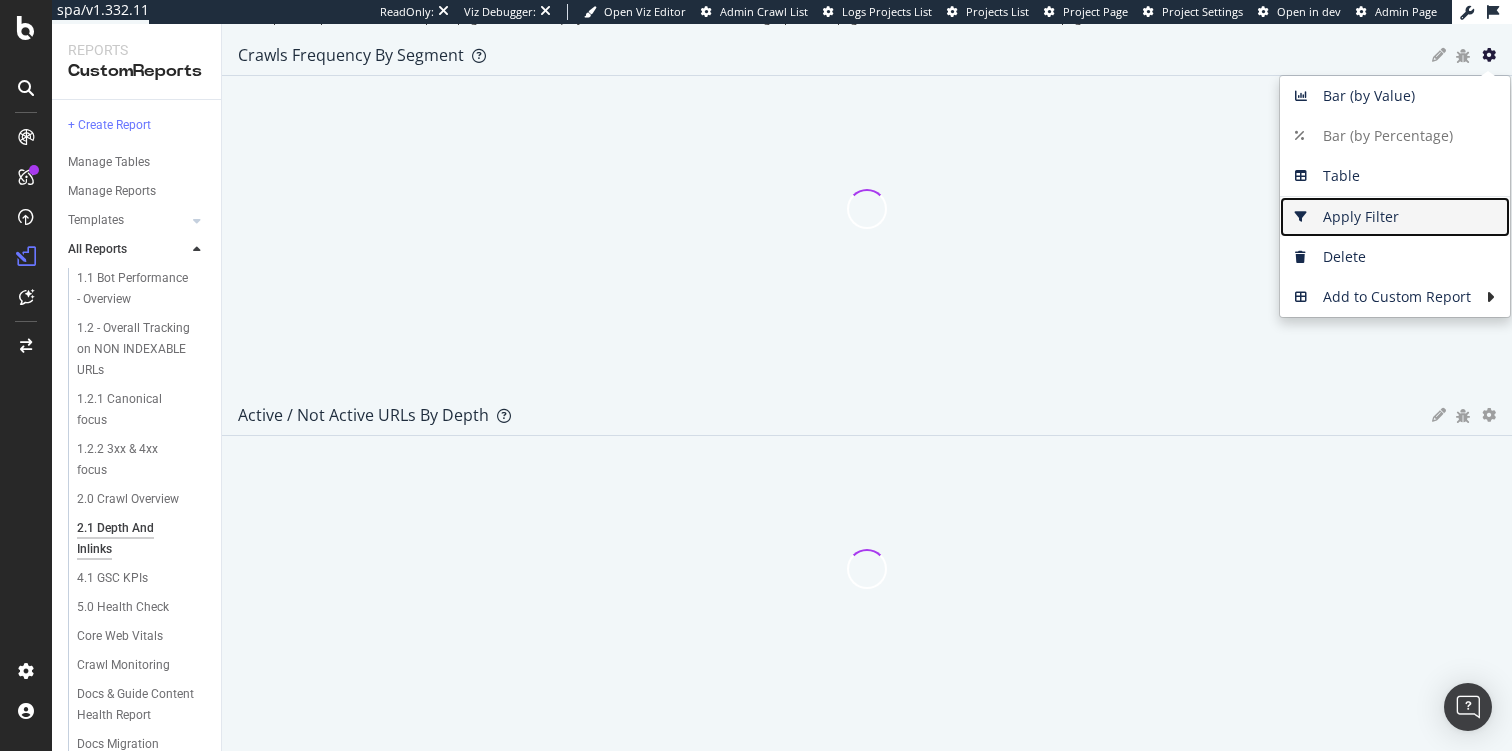 click on "Apply Filter" at bounding box center (1395, 217) 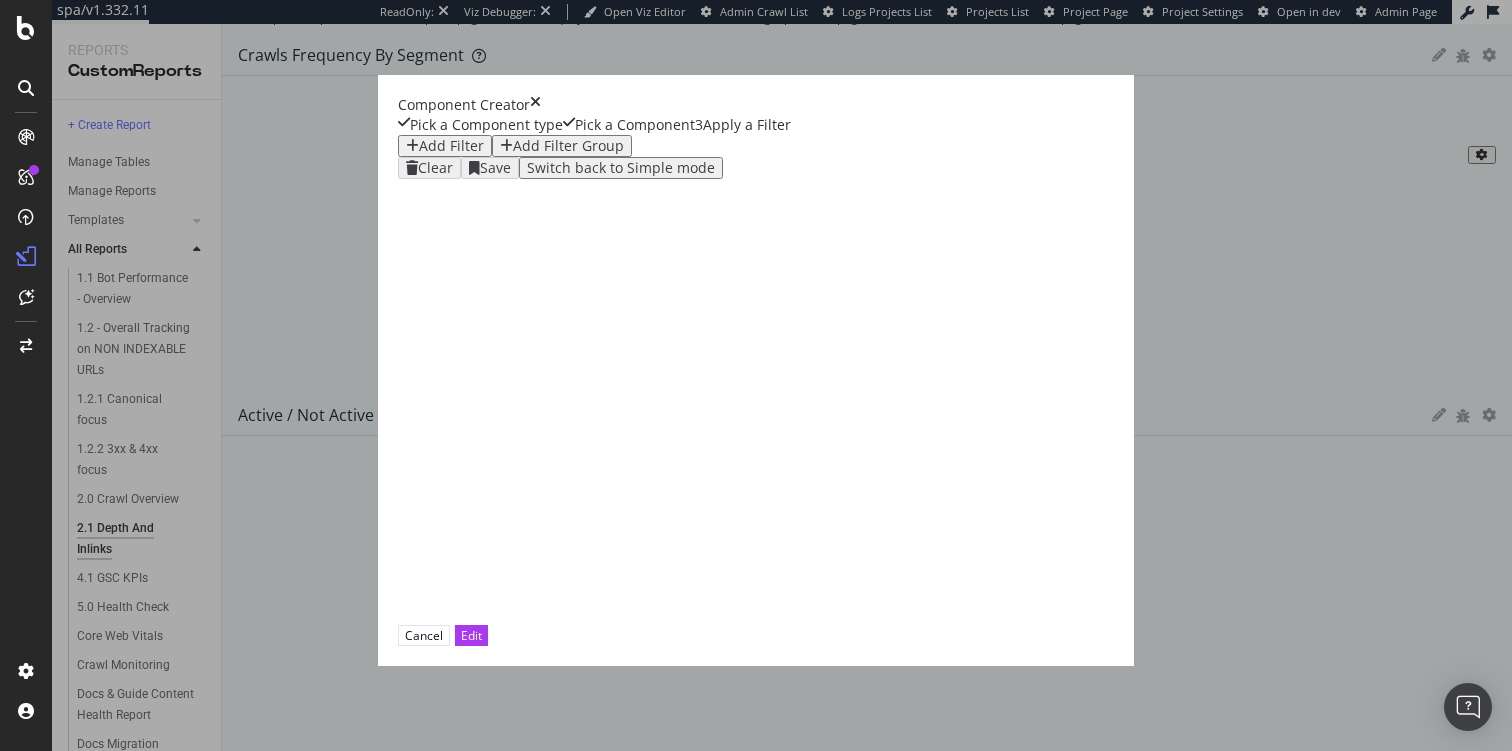 click on "Add Filter" at bounding box center [451, 146] 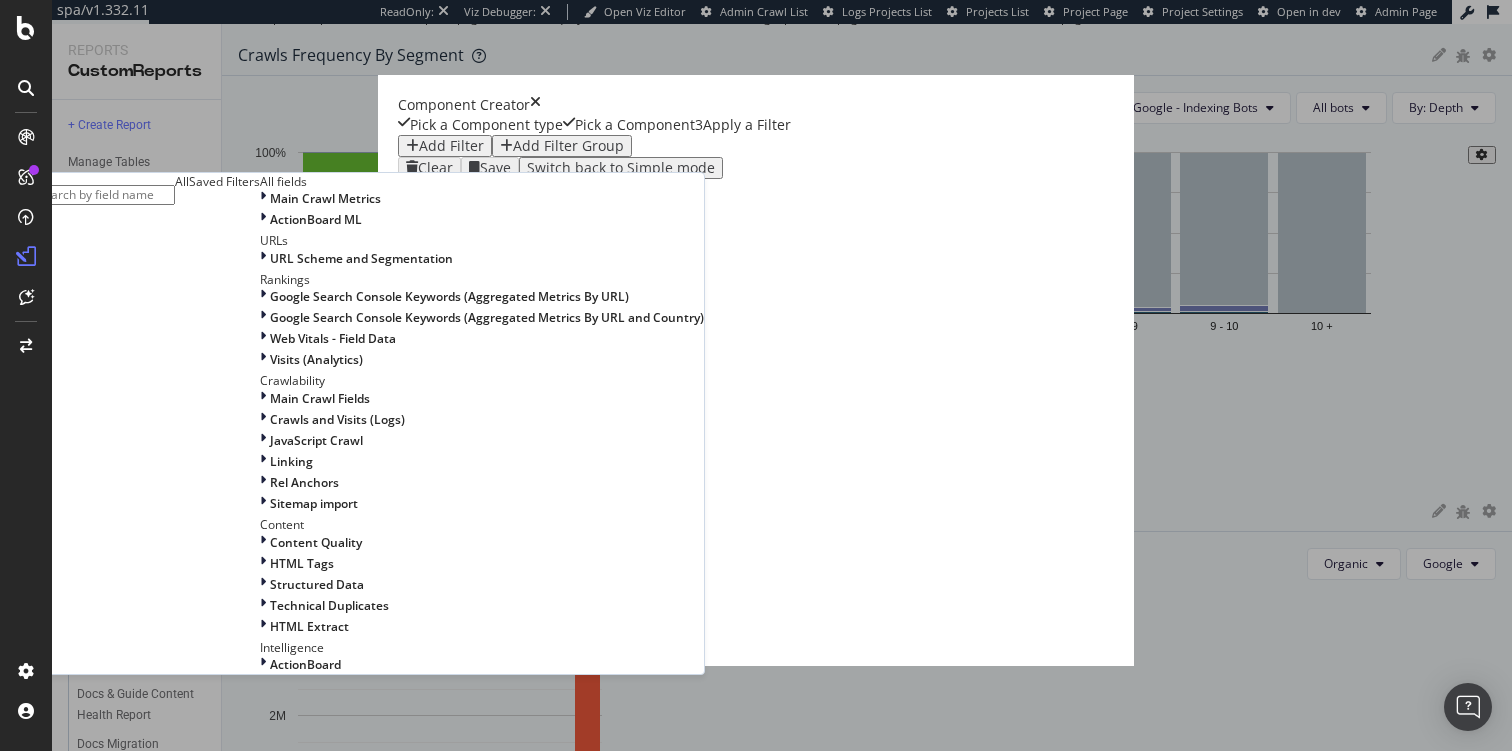 click at bounding box center (104, 195) 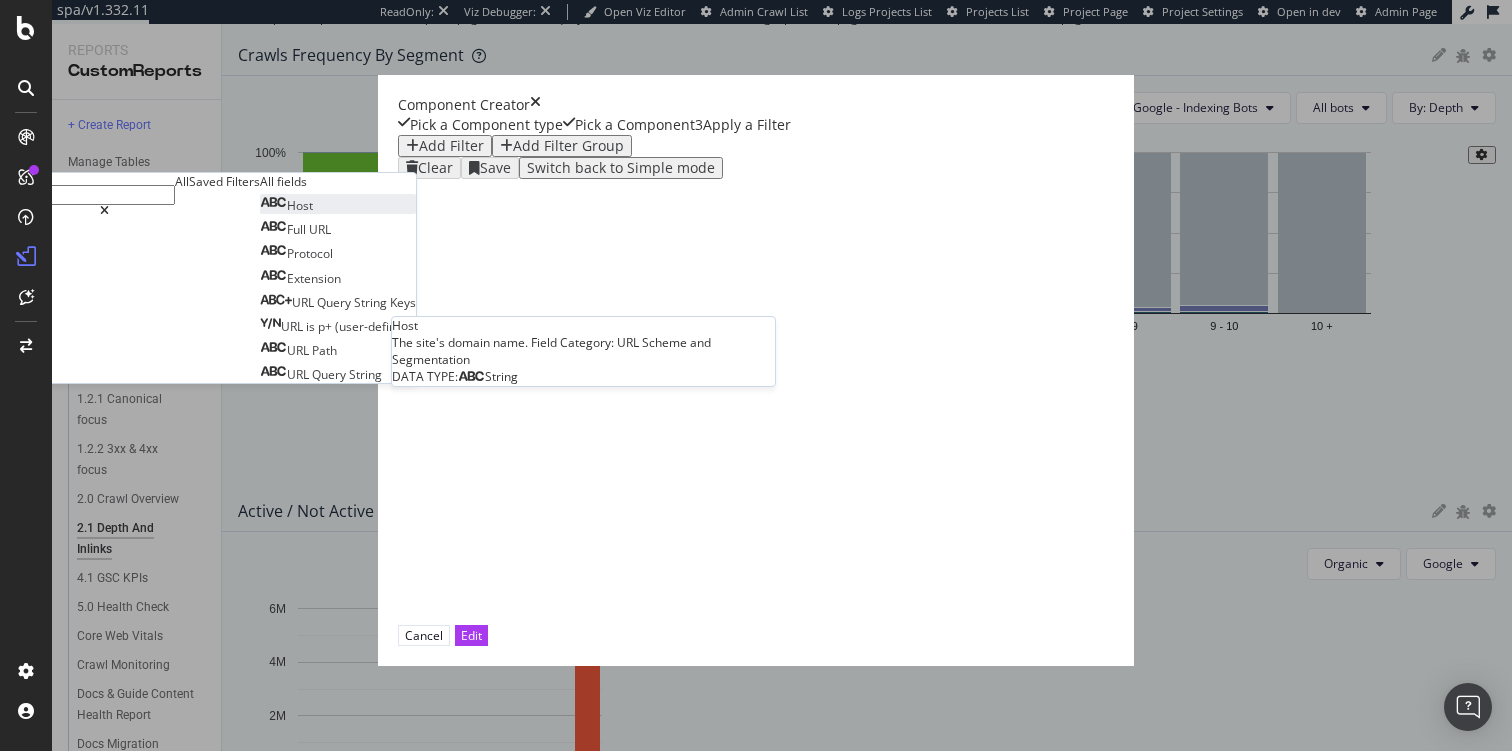 type on "s" 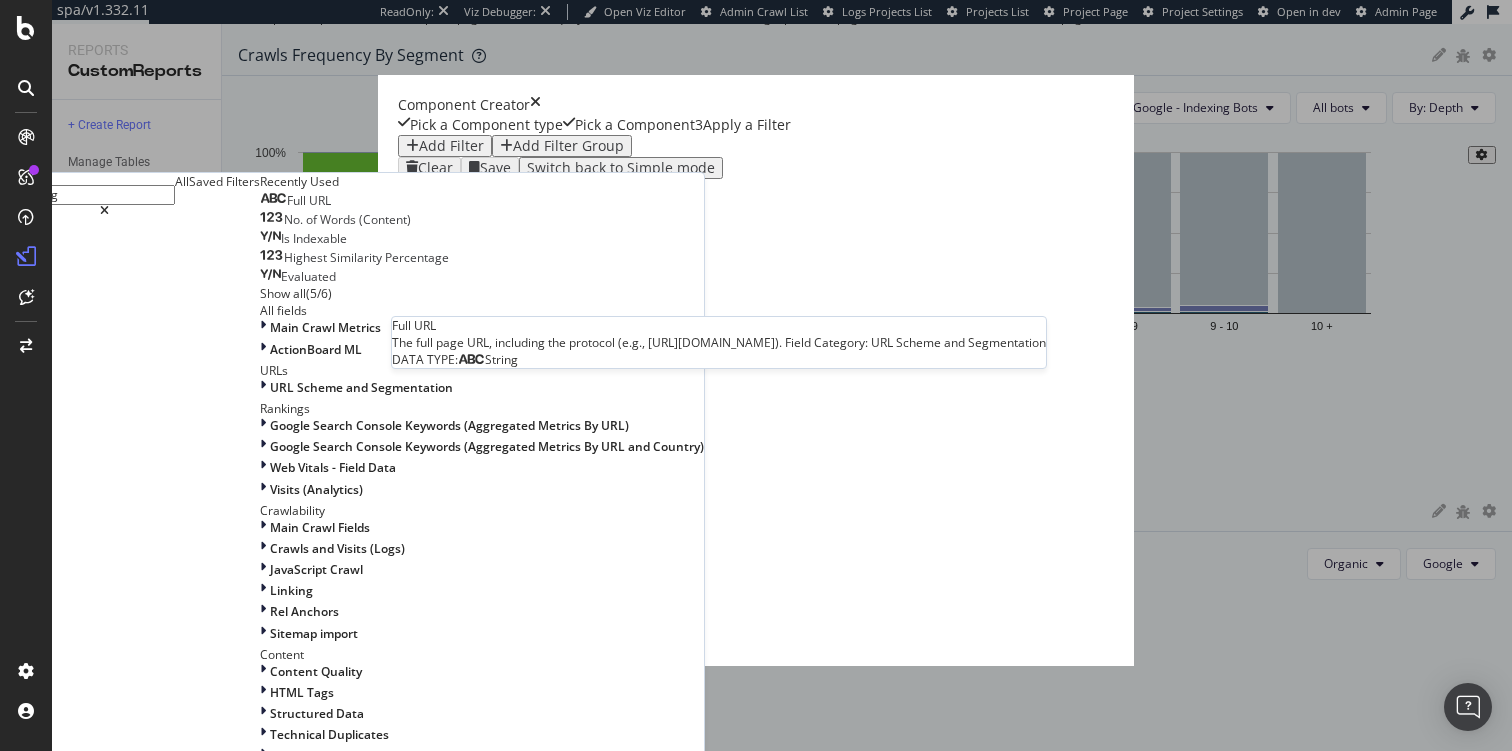 type on "page" 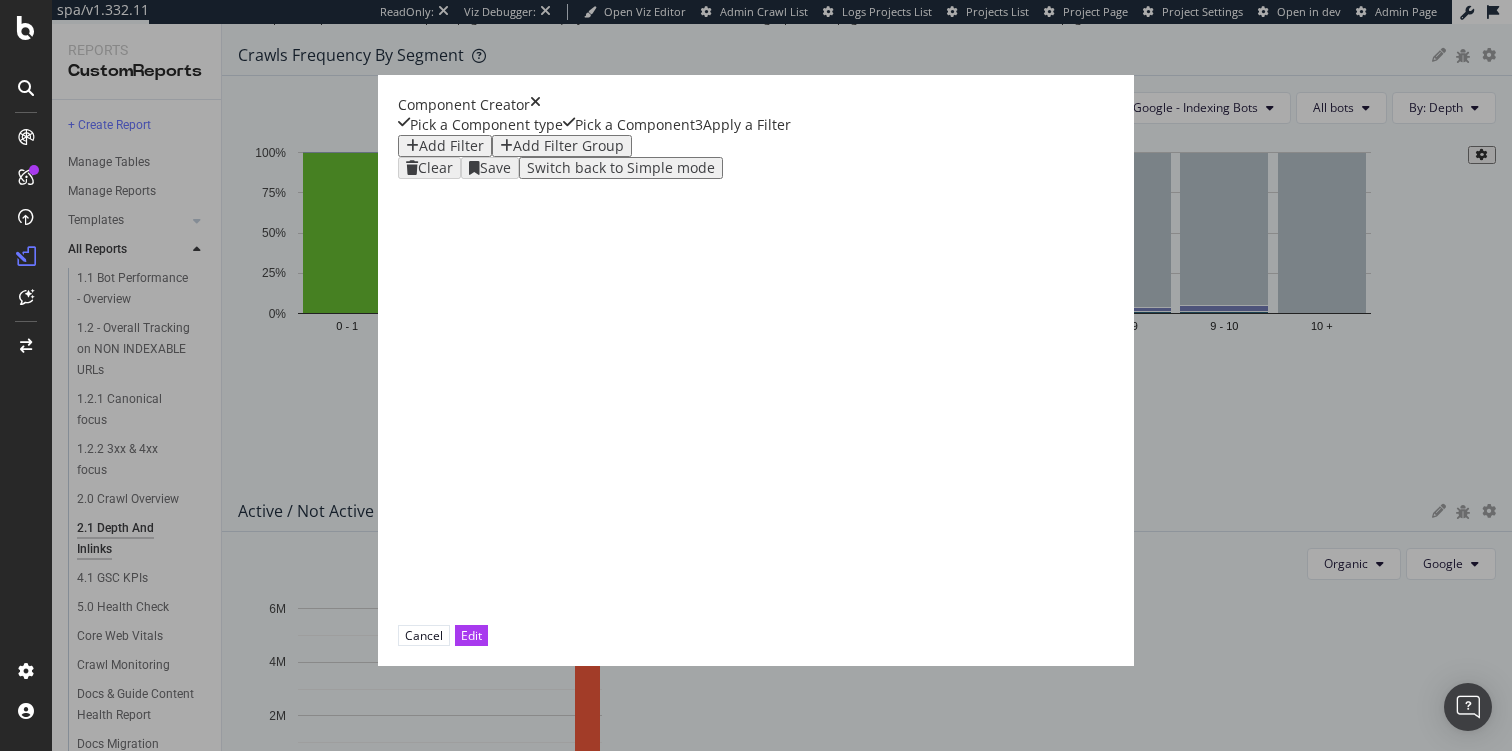 click at bounding box center [535, 105] 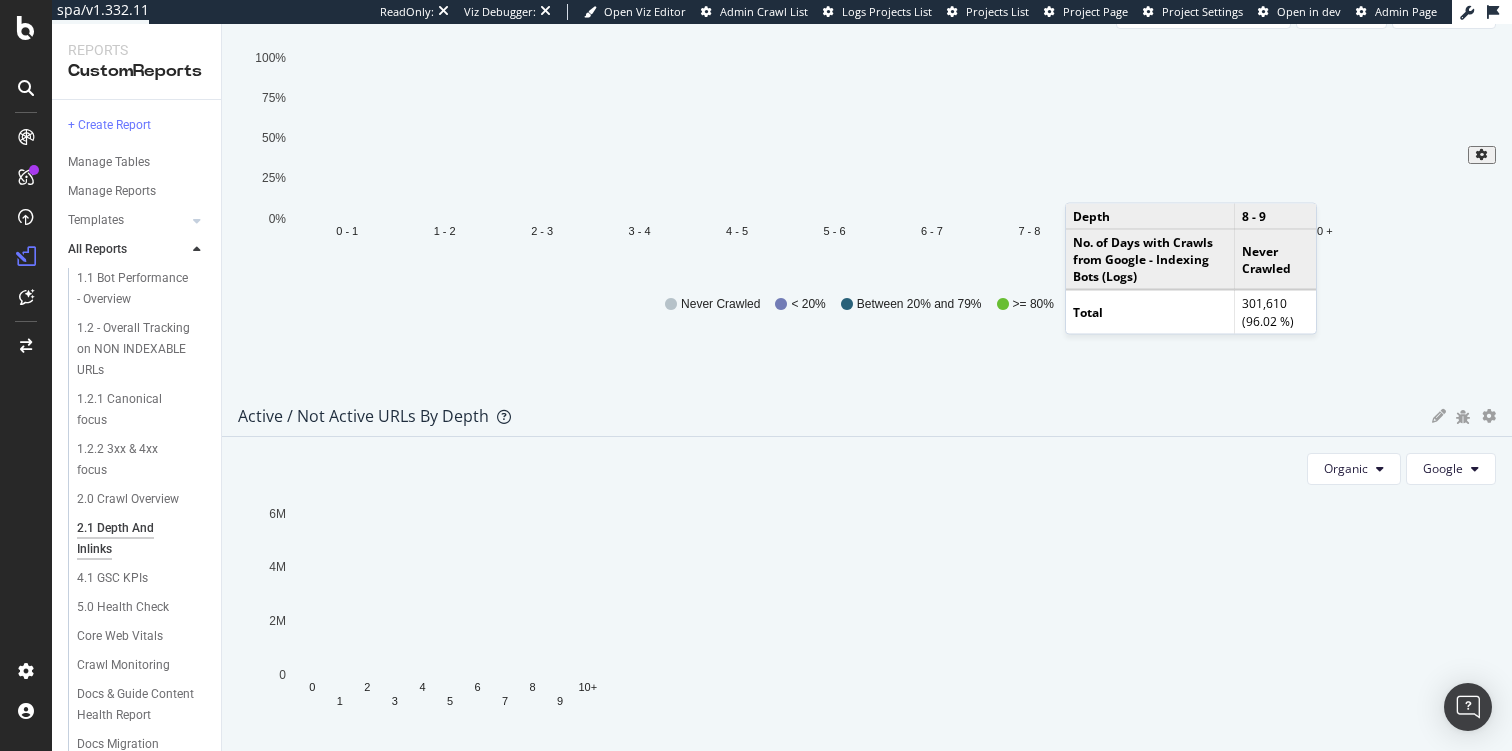 scroll, scrollTop: 0, scrollLeft: 0, axis: both 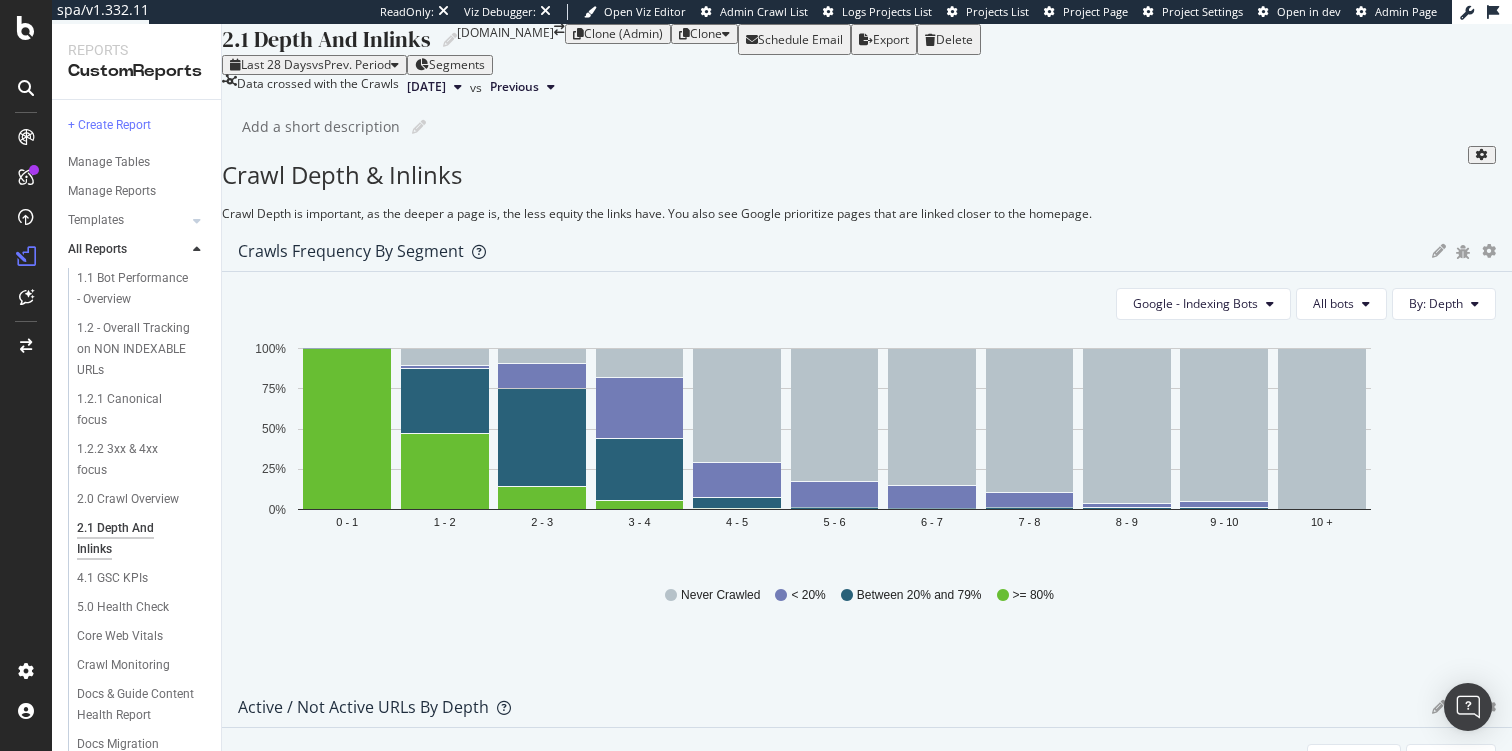 click on "Clone" at bounding box center (706, 34) 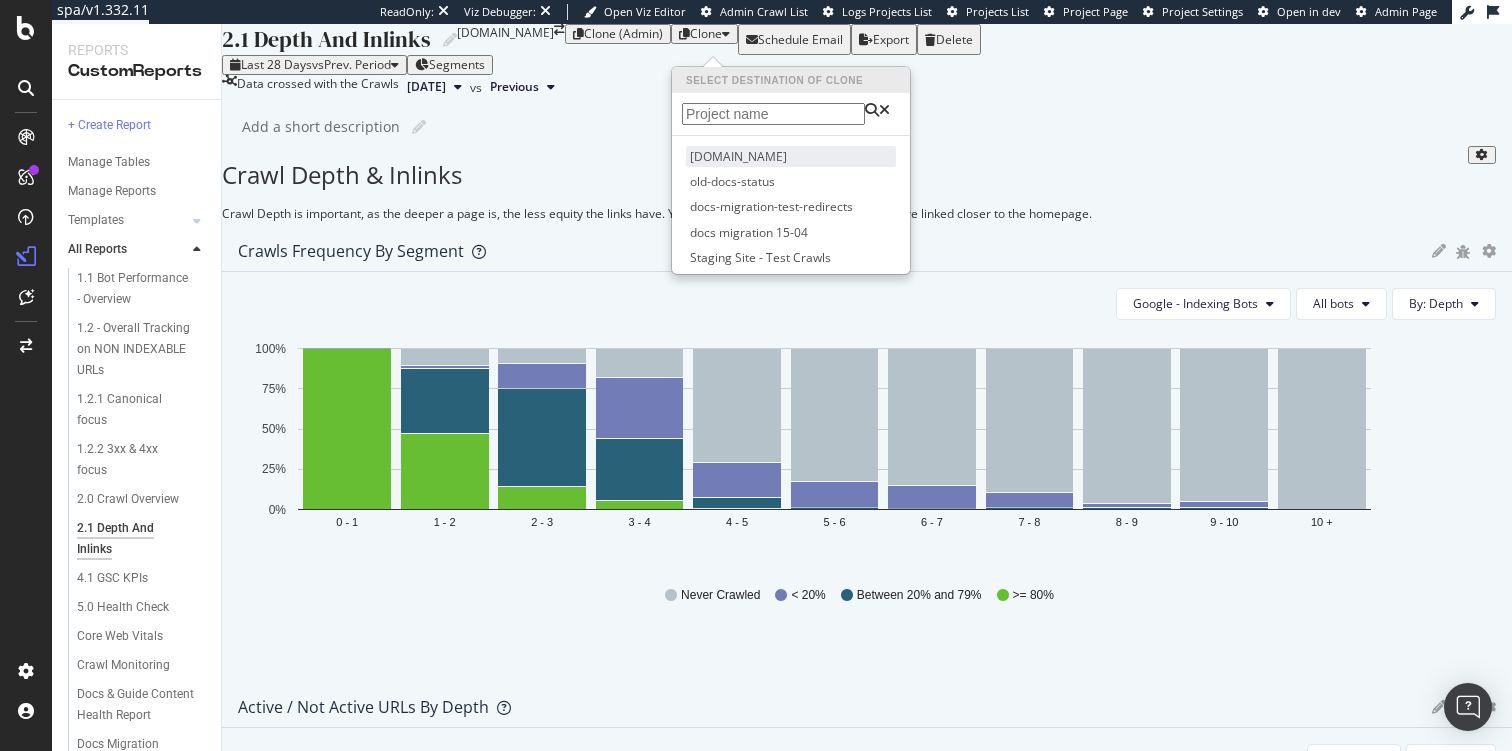 click on "elastic.co" at bounding box center [791, 156] 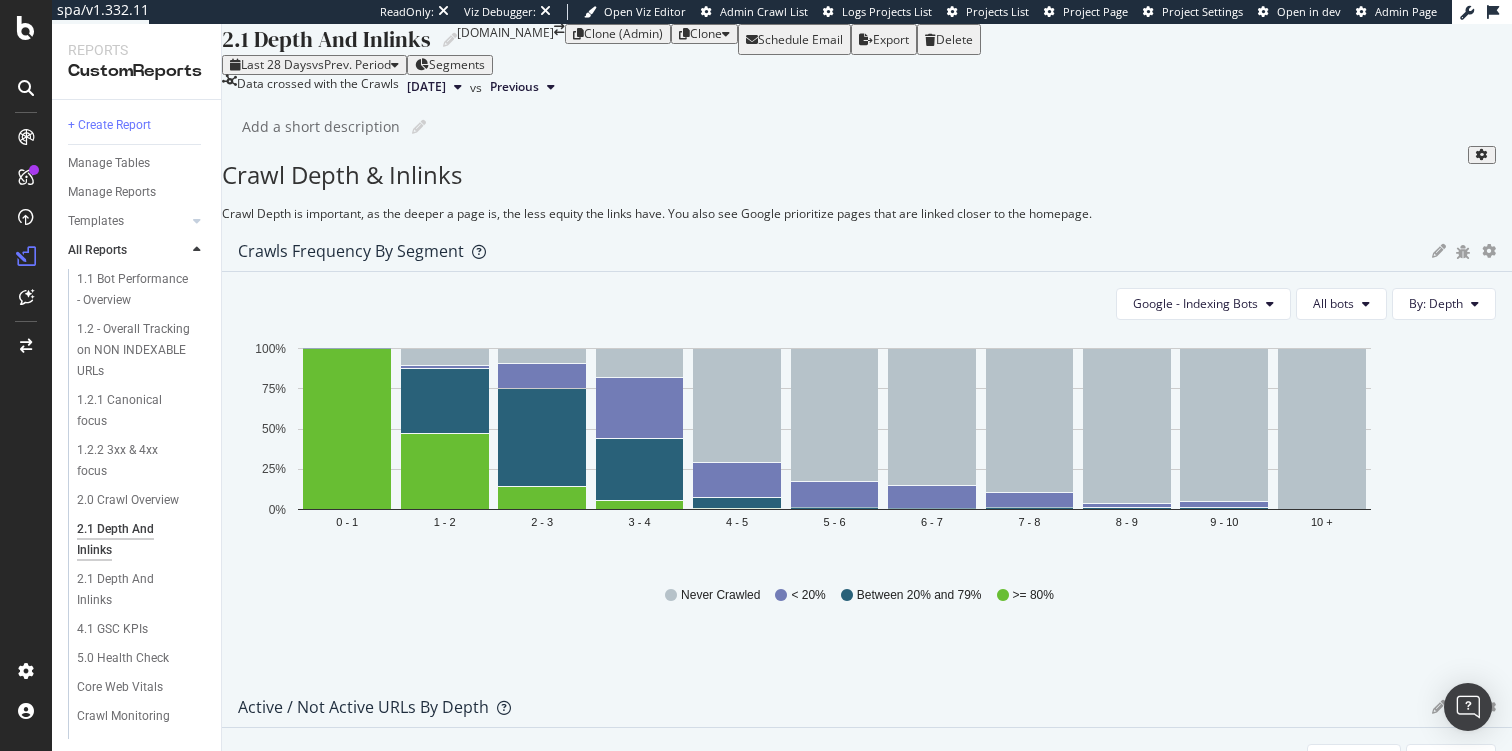 click on "2.1 Depth And Inlinks" at bounding box center (326, 39) 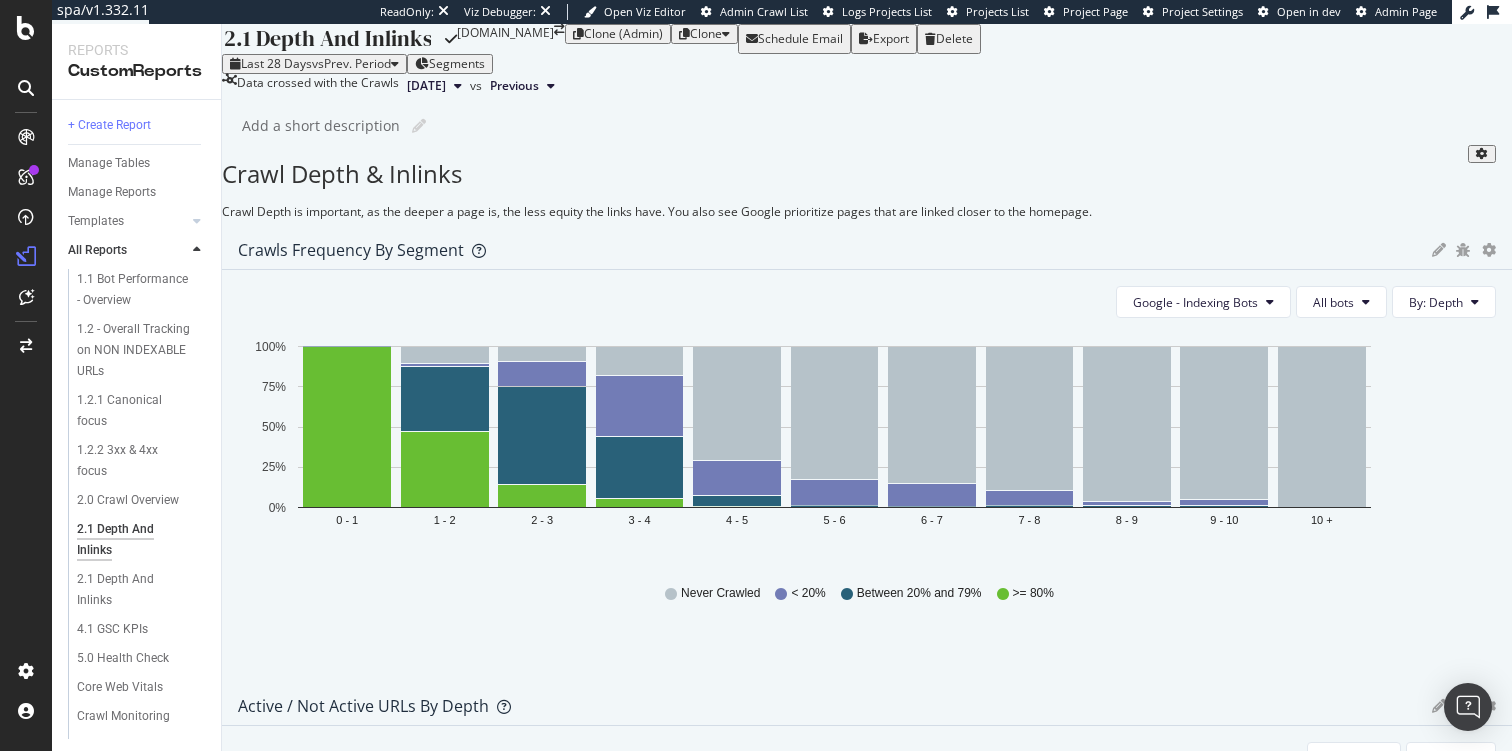 drag, startPoint x: 269, startPoint y: 53, endPoint x: 212, endPoint y: 47, distance: 57.31492 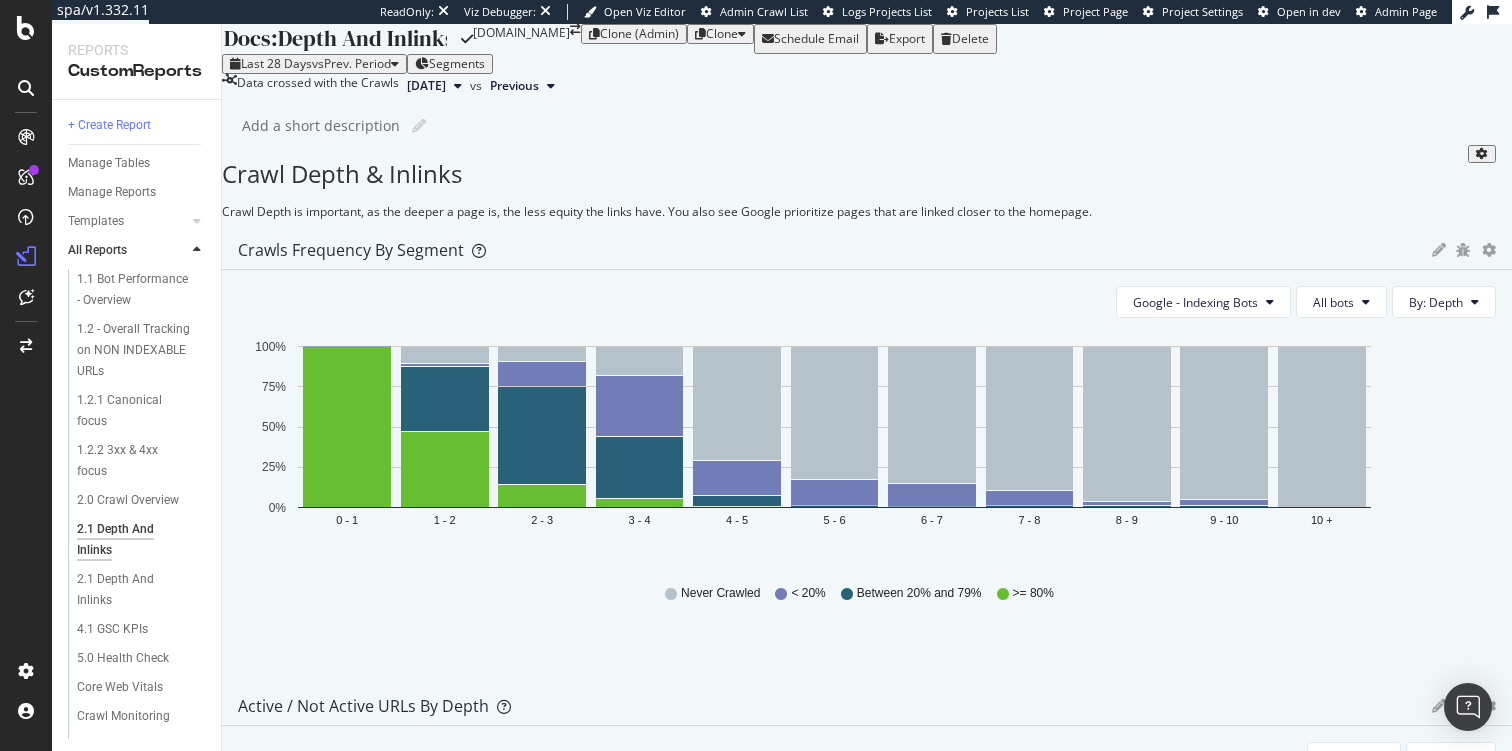 type on "Docs: Depth And Inlinks" 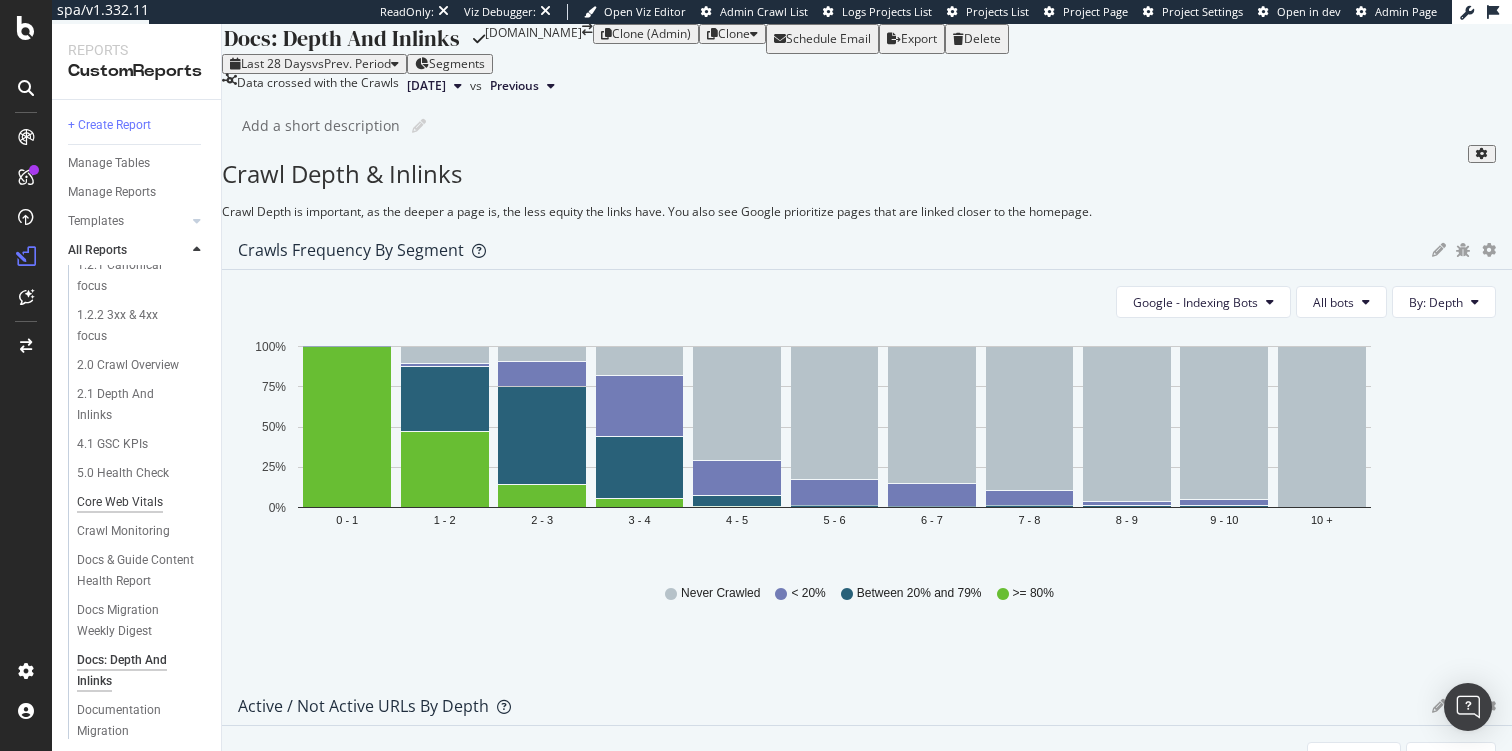 scroll, scrollTop: 174, scrollLeft: 0, axis: vertical 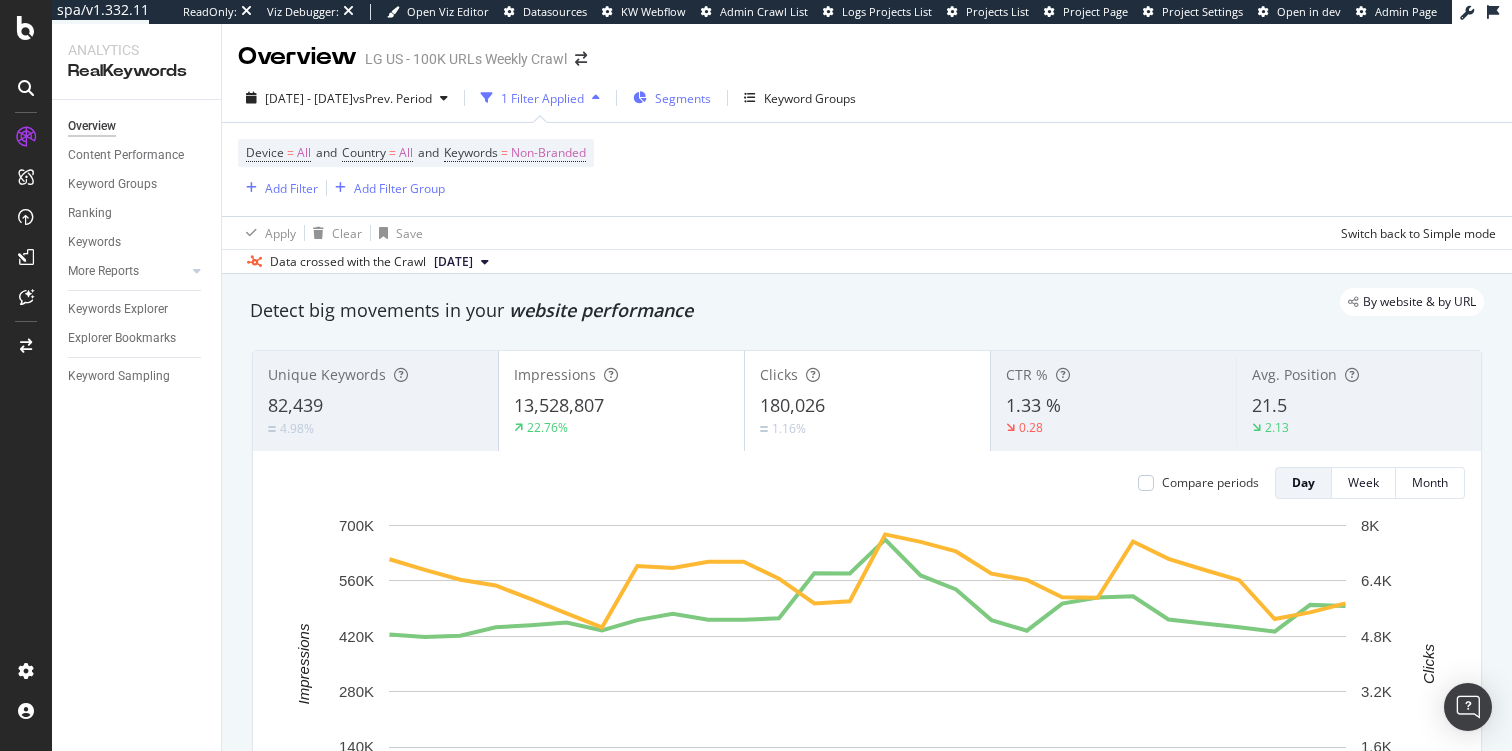 click on "Segments" at bounding box center [683, 98] 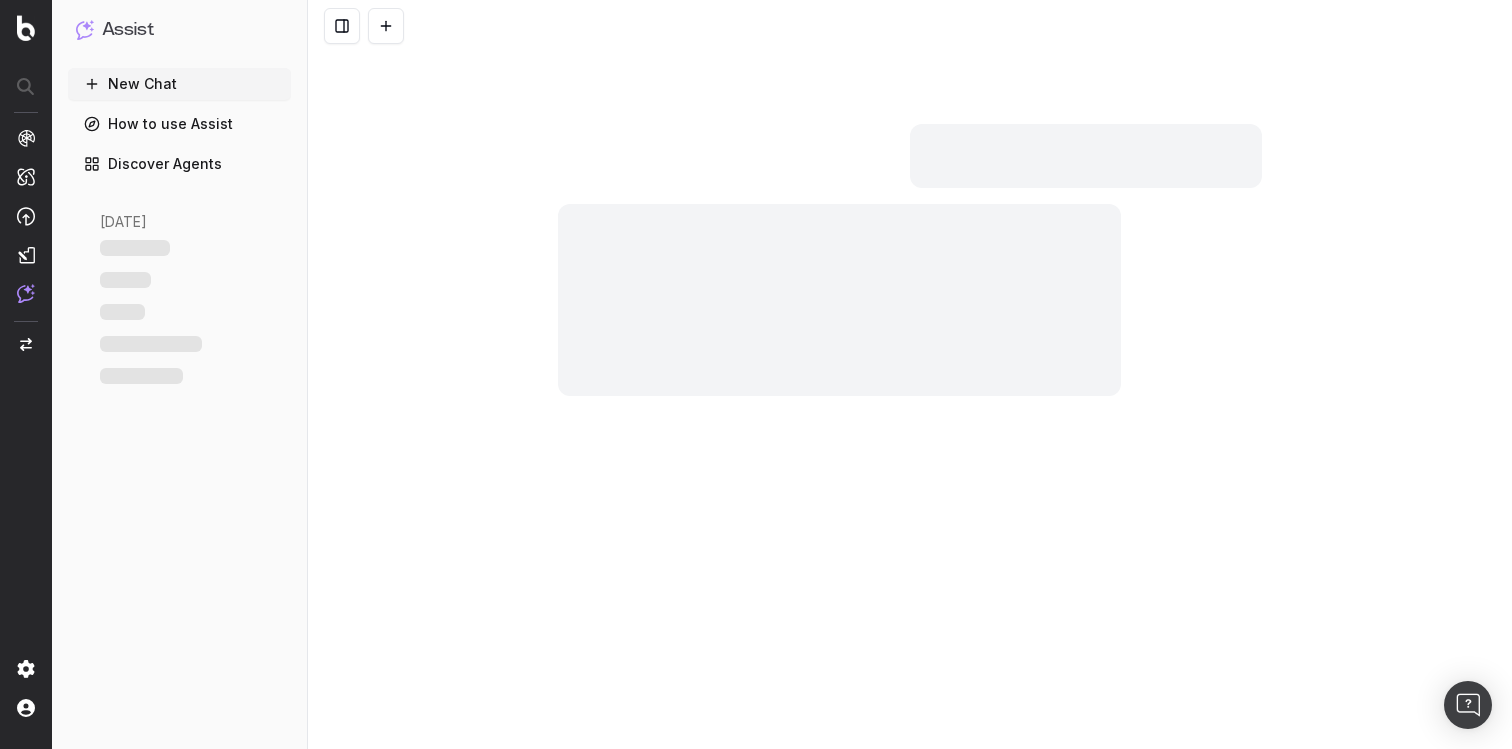 scroll, scrollTop: 0, scrollLeft: 0, axis: both 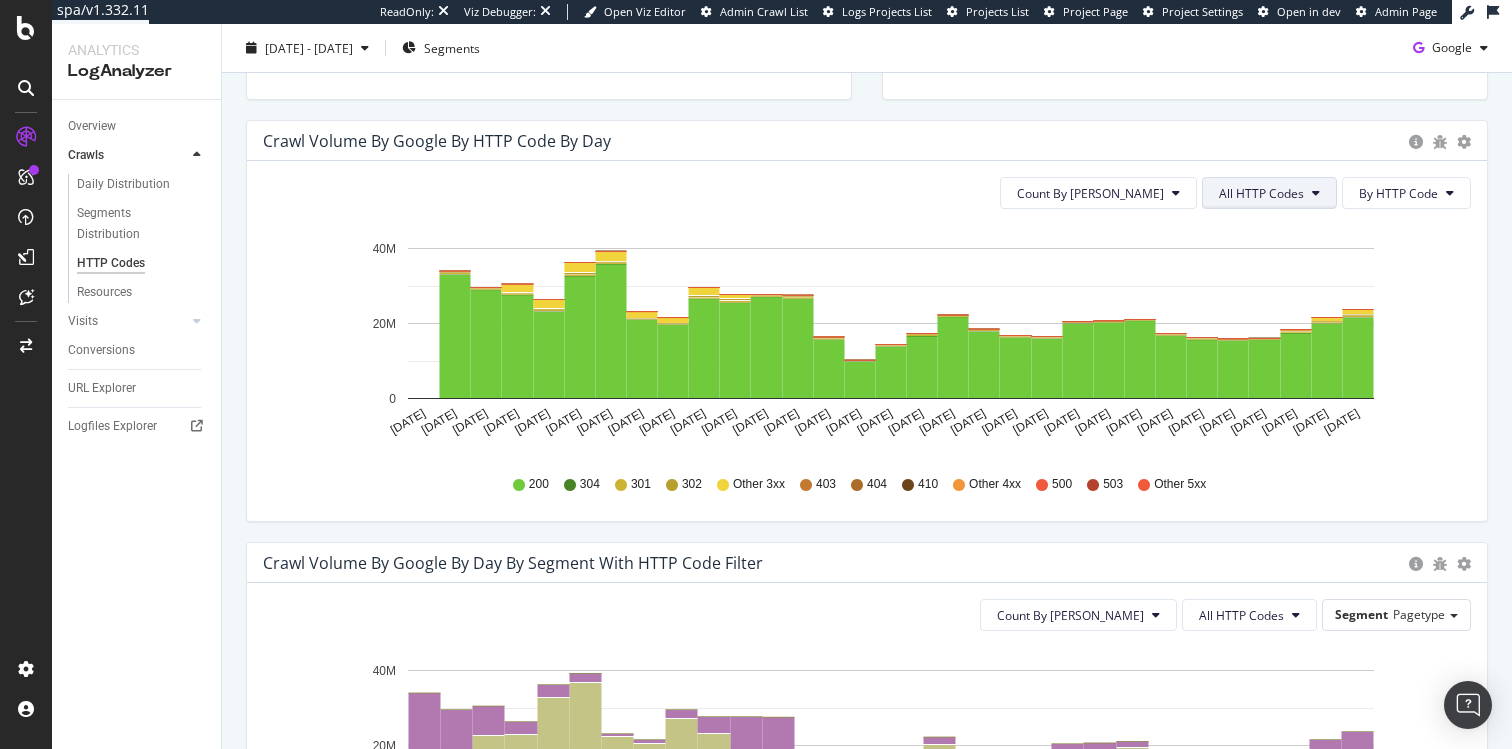click on "All HTTP Codes" at bounding box center (1261, 193) 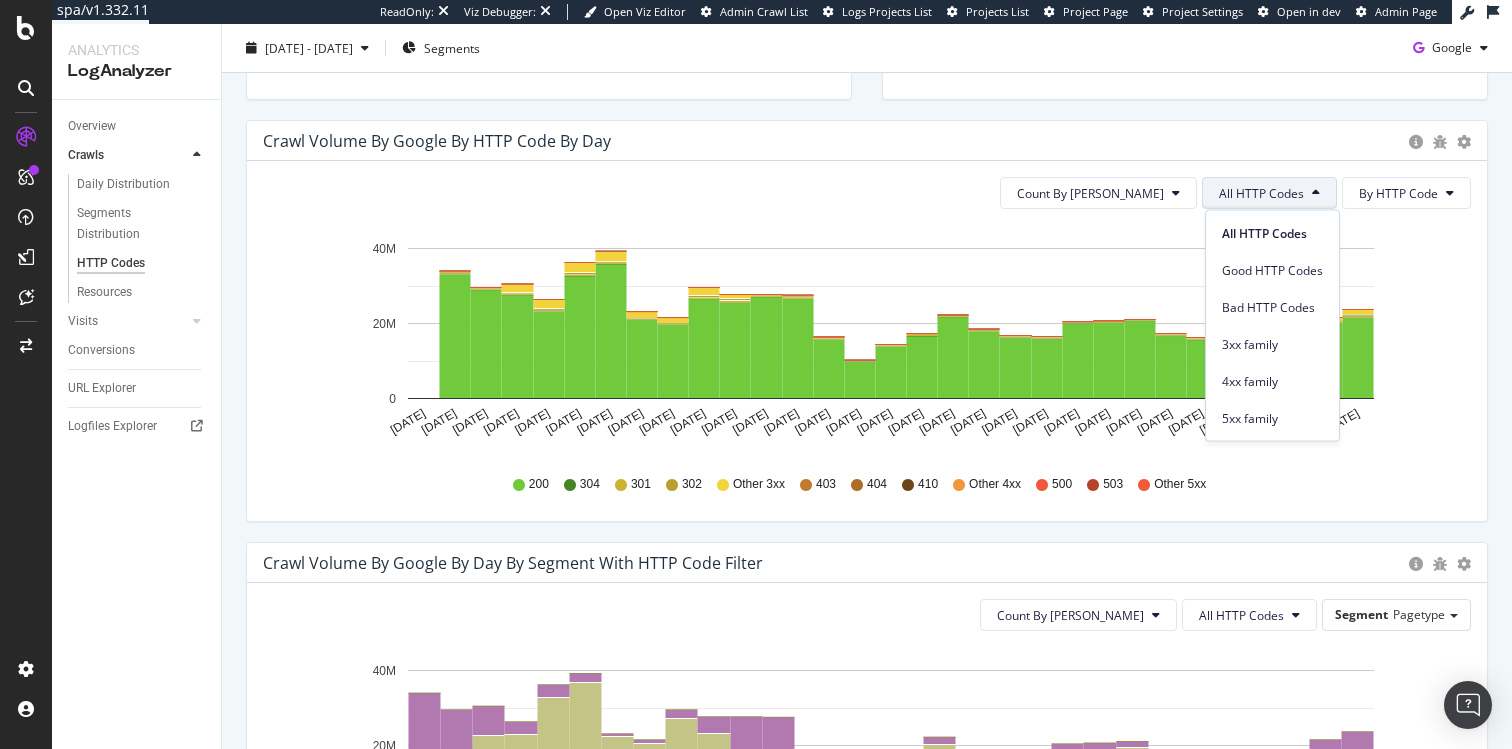 click on "Crawl Volume by google by Day by Segment with HTTP Code Filter" at bounding box center [831, 563] 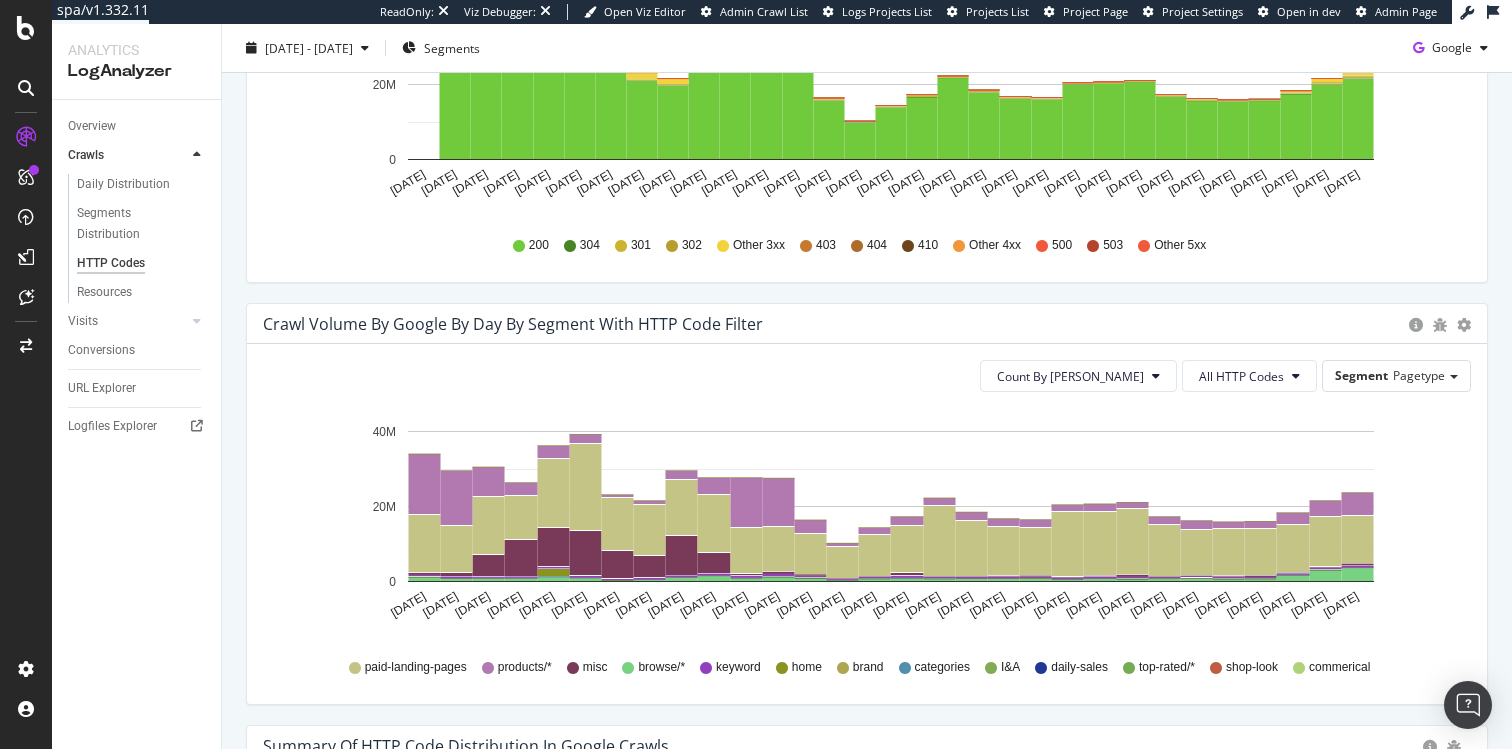 scroll, scrollTop: 868, scrollLeft: 0, axis: vertical 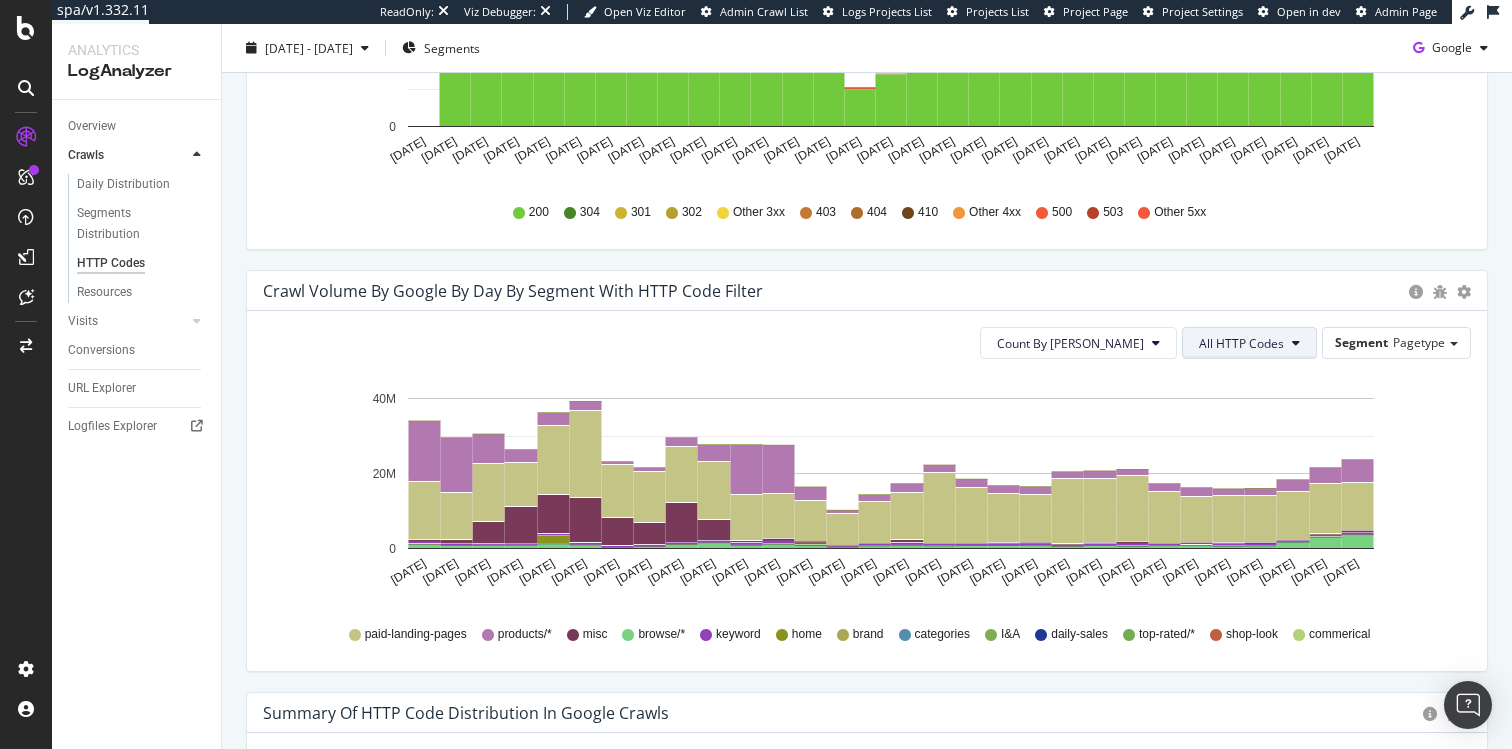 click on "All HTTP Codes" at bounding box center (1241, 343) 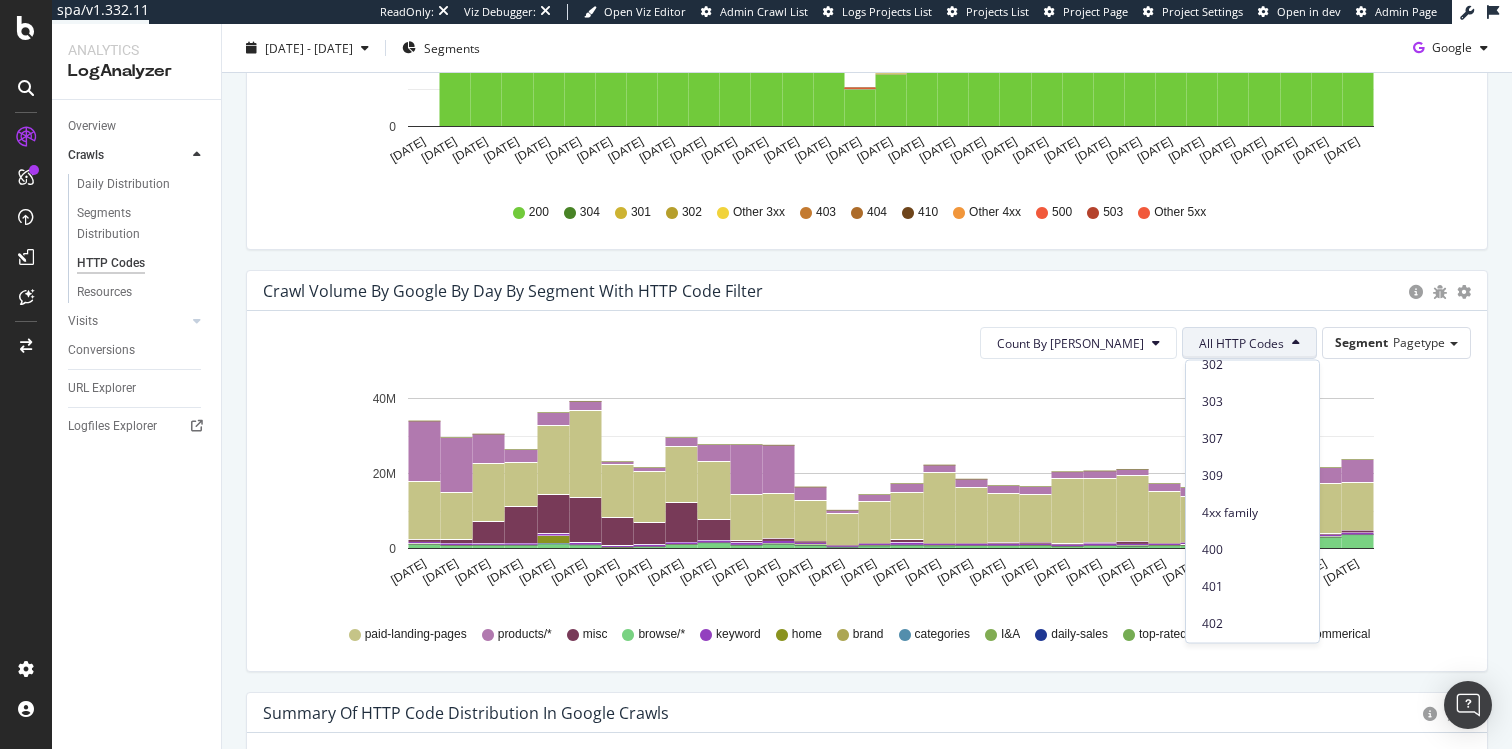 scroll, scrollTop: 280, scrollLeft: 0, axis: vertical 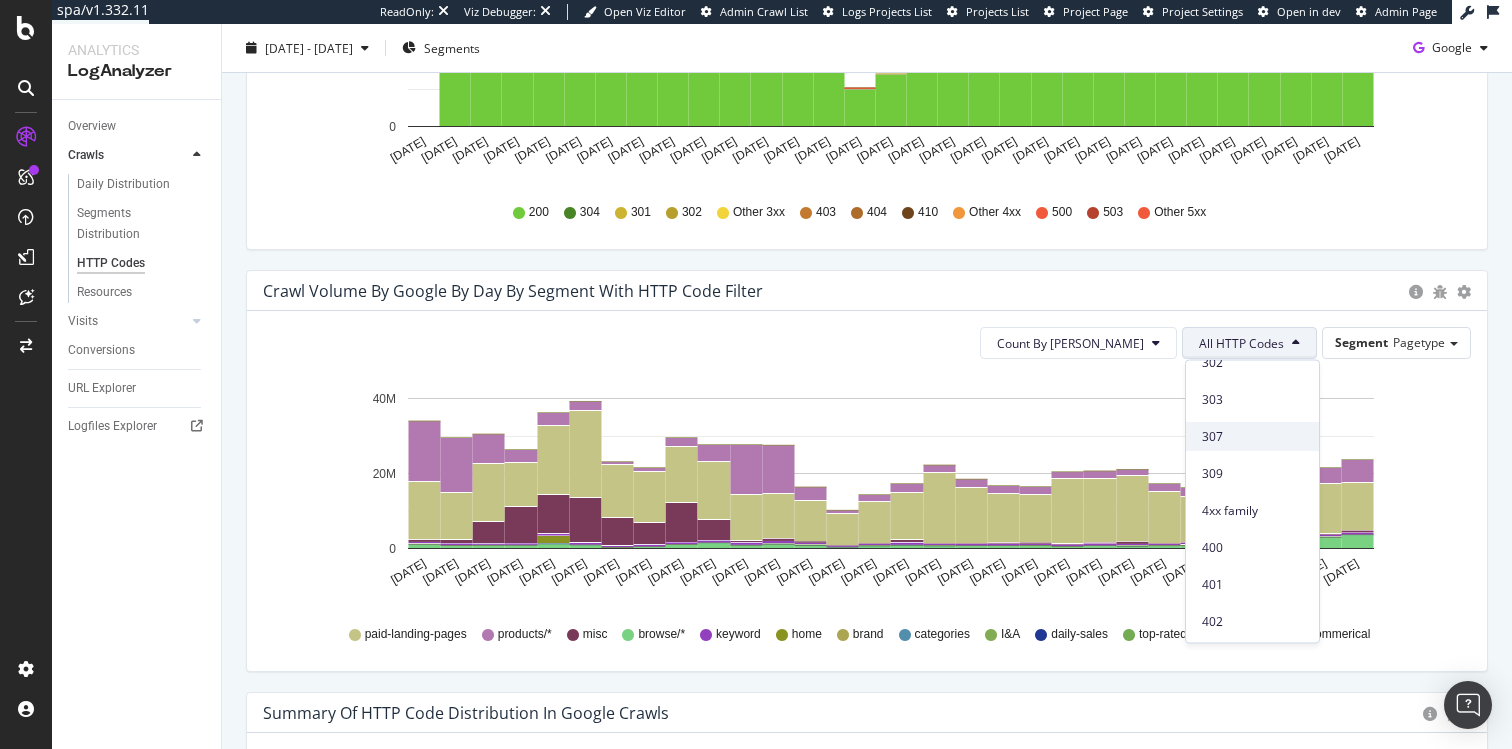 click on "307" at bounding box center (1252, 436) 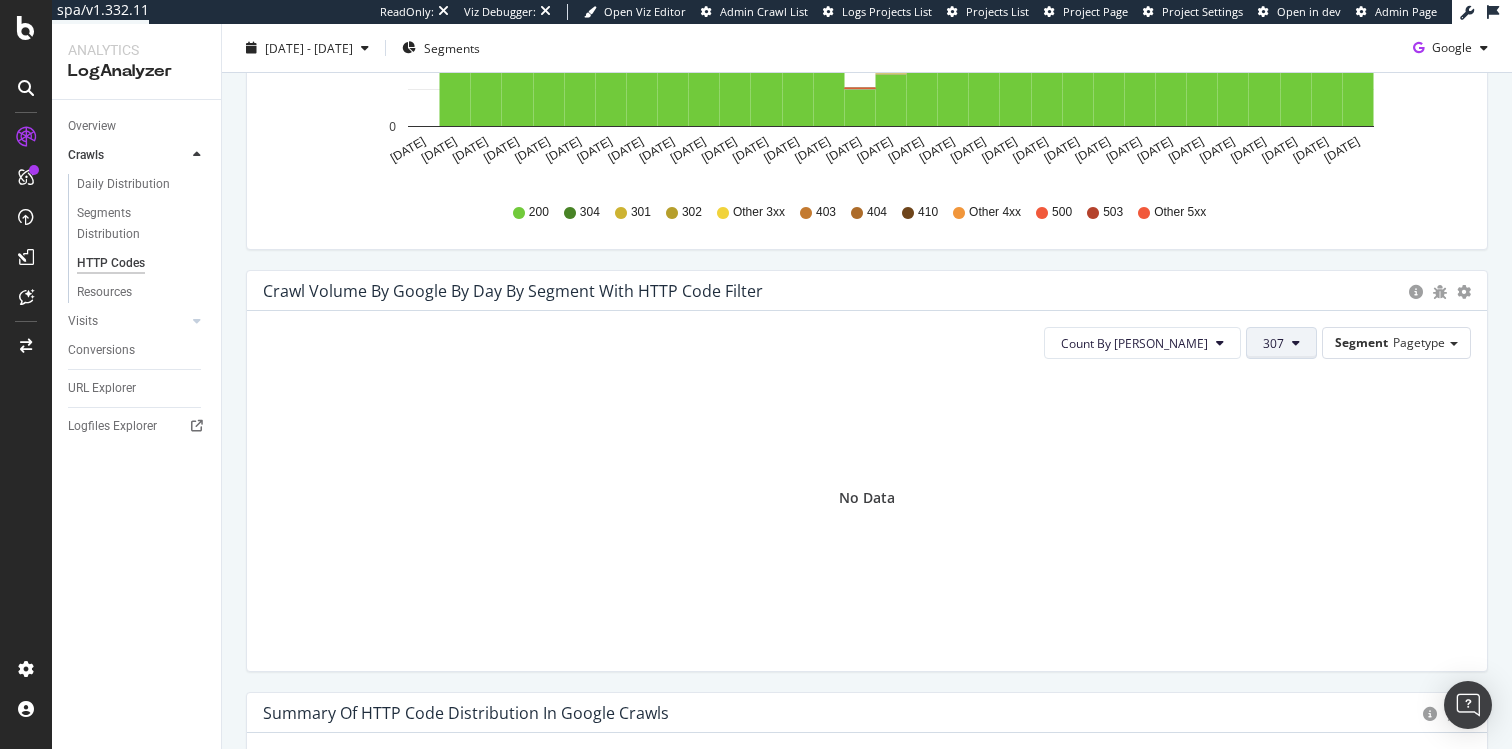 click on "307" at bounding box center [1273, 343] 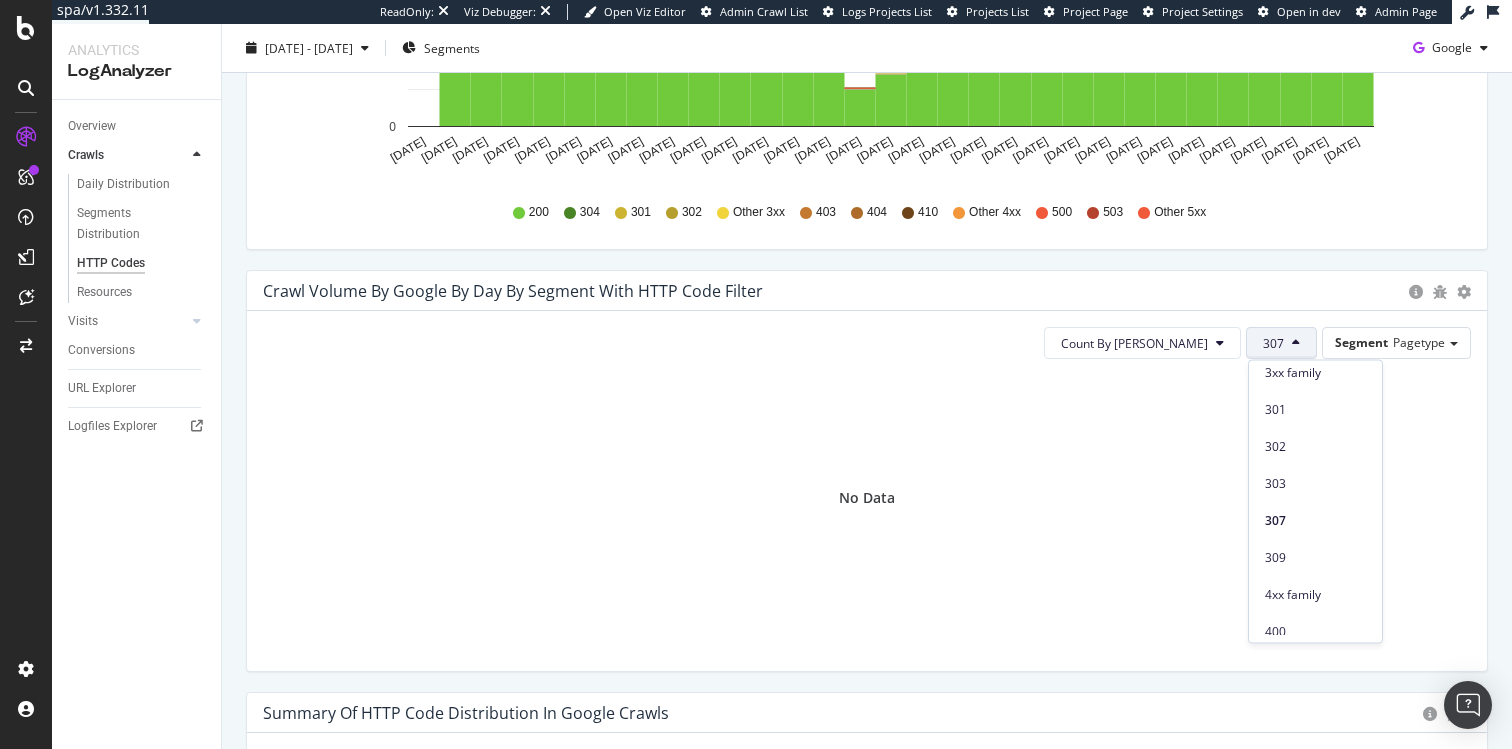 scroll, scrollTop: 207, scrollLeft: 0, axis: vertical 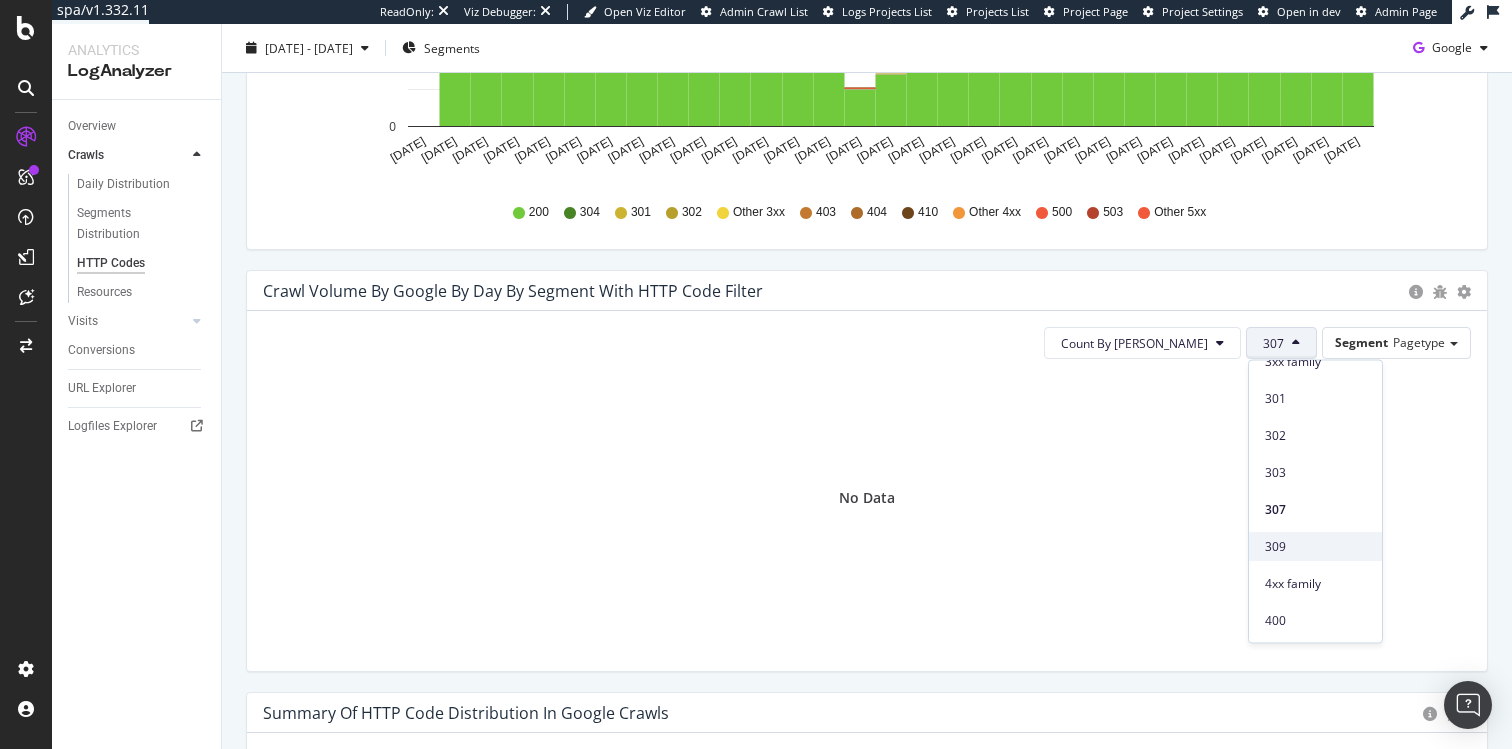 click on "309" at bounding box center (1315, 546) 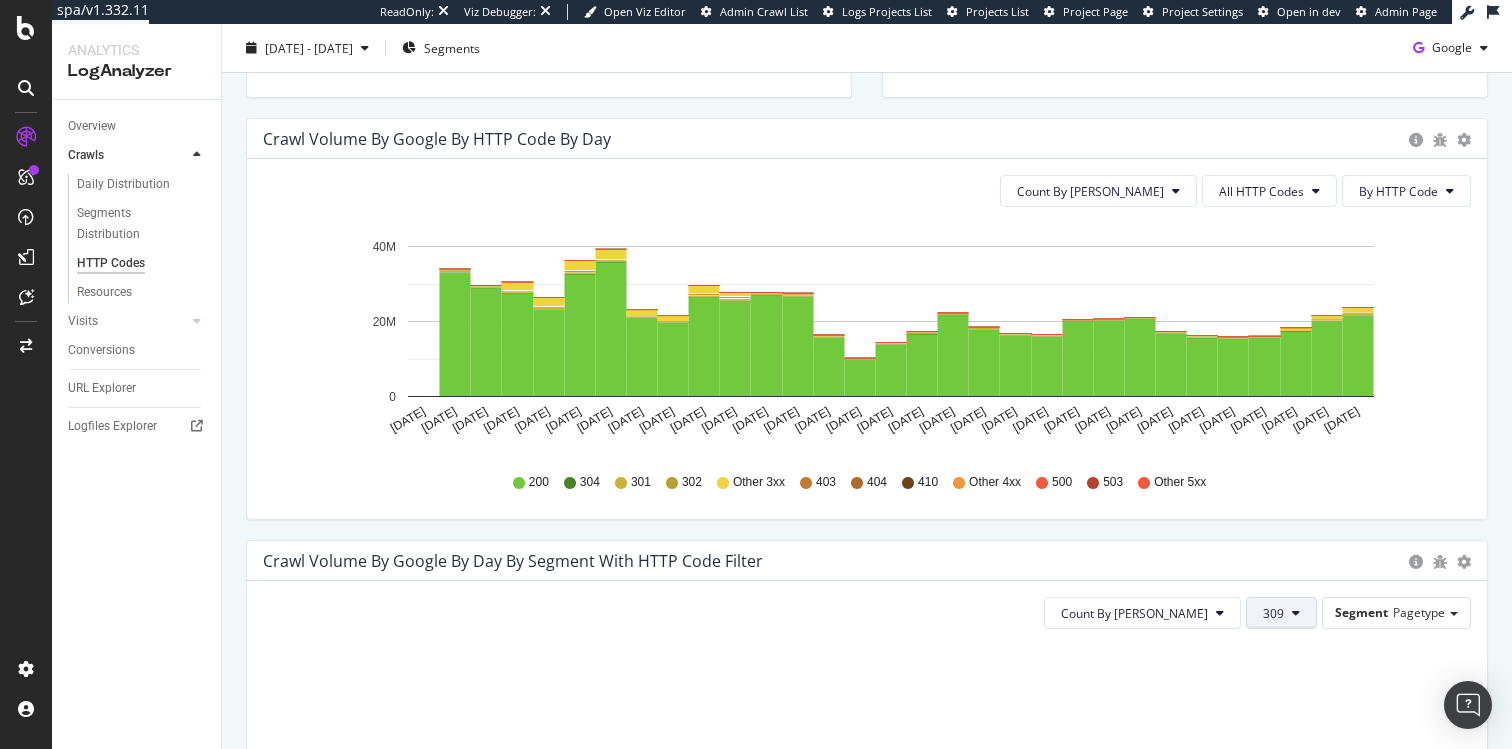 scroll, scrollTop: 569, scrollLeft: 0, axis: vertical 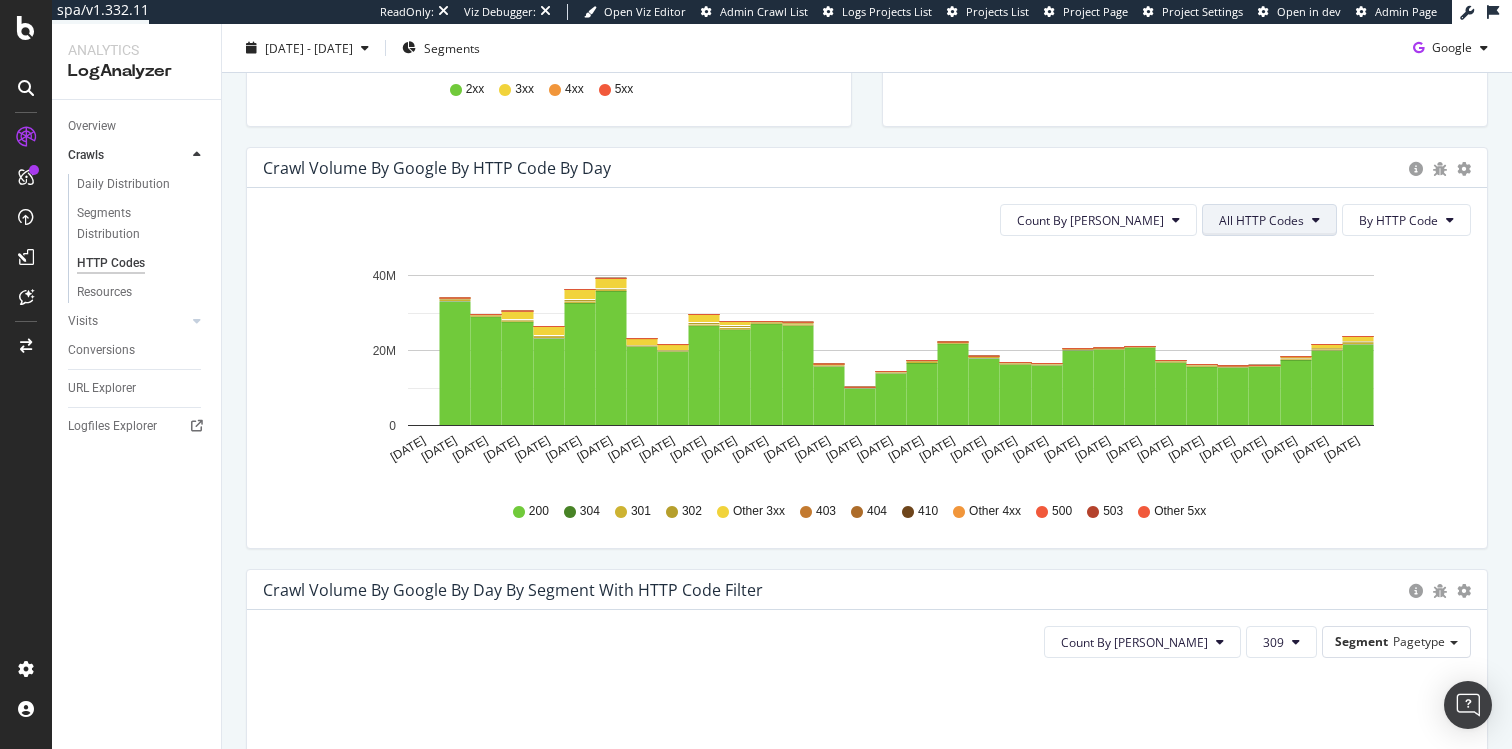 click on "All HTTP Codes" at bounding box center (1261, 220) 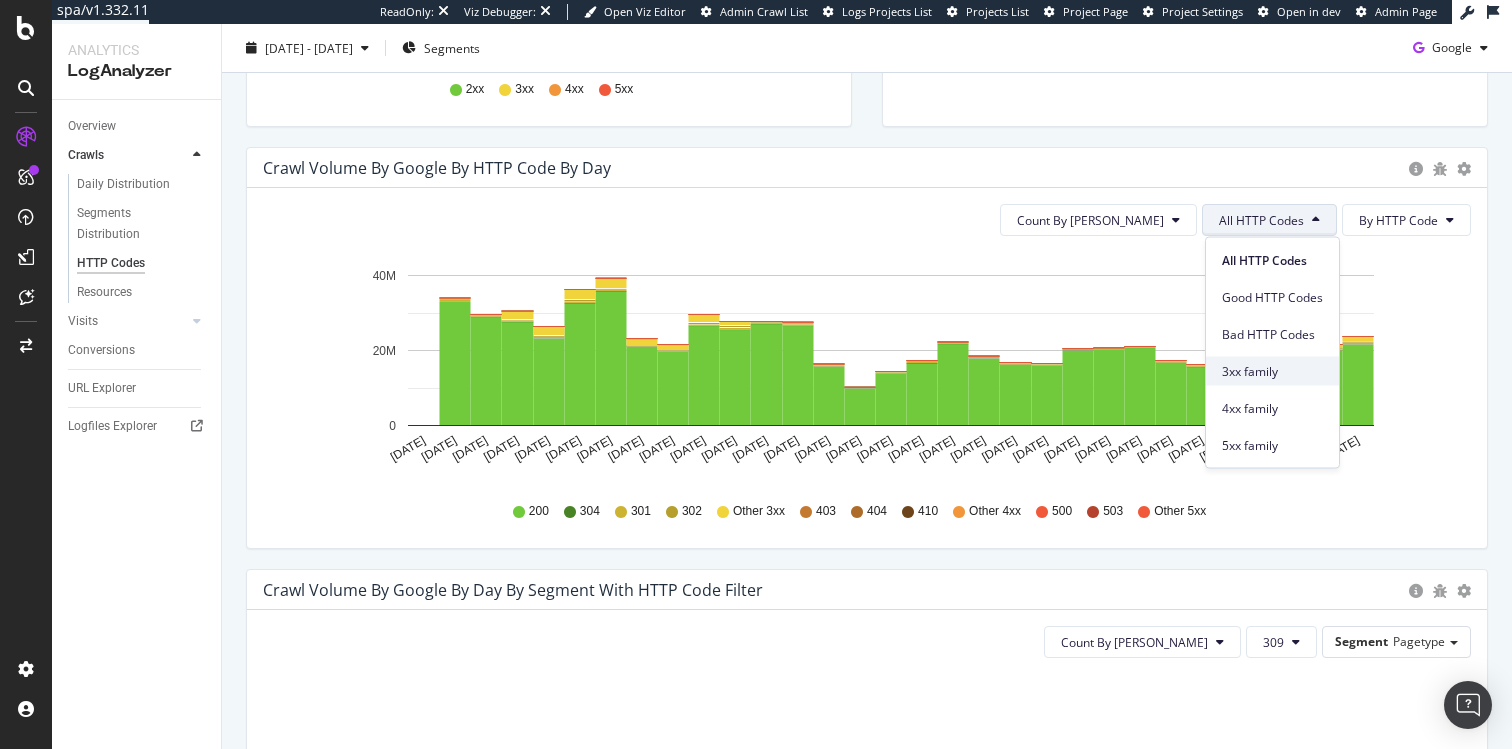 click on "3xx family" at bounding box center [1272, 371] 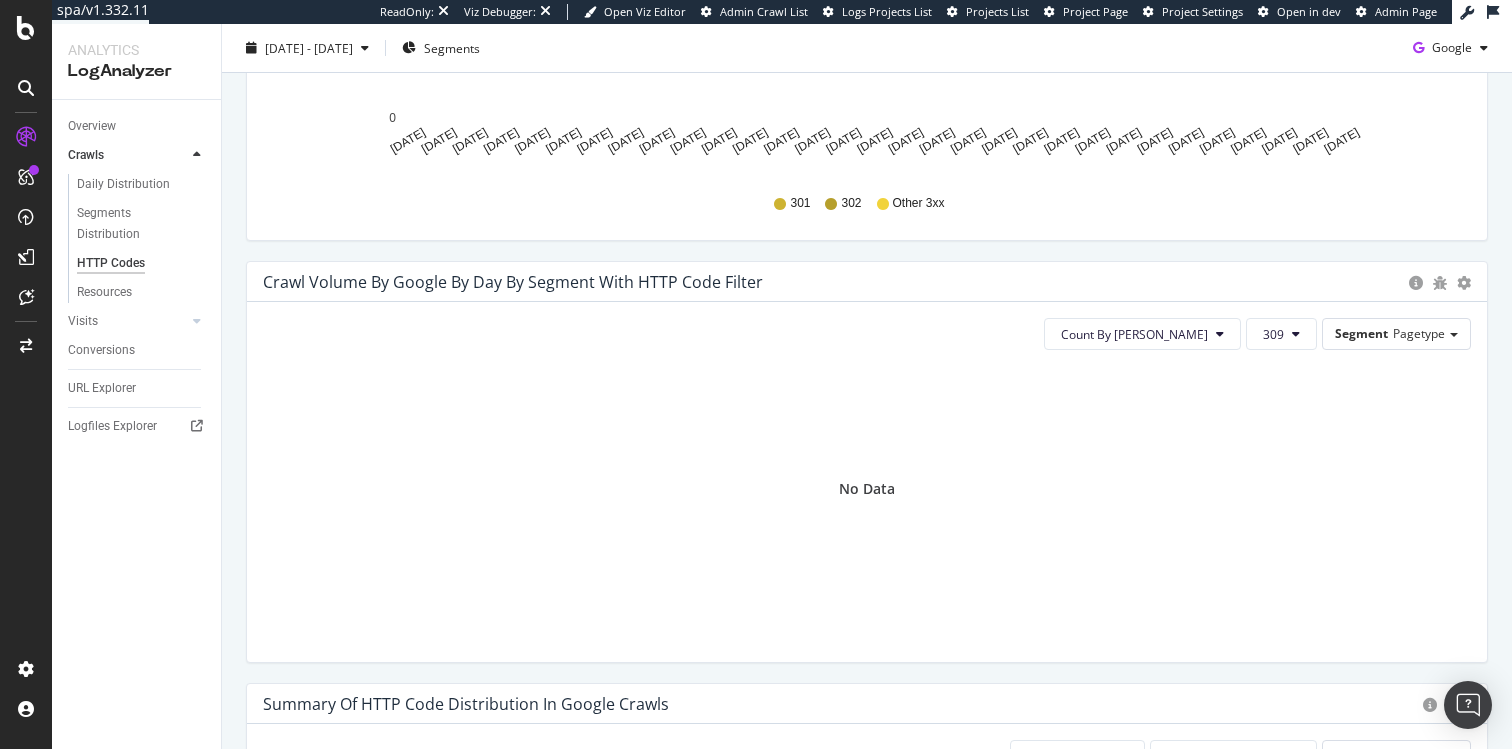 scroll, scrollTop: 874, scrollLeft: 0, axis: vertical 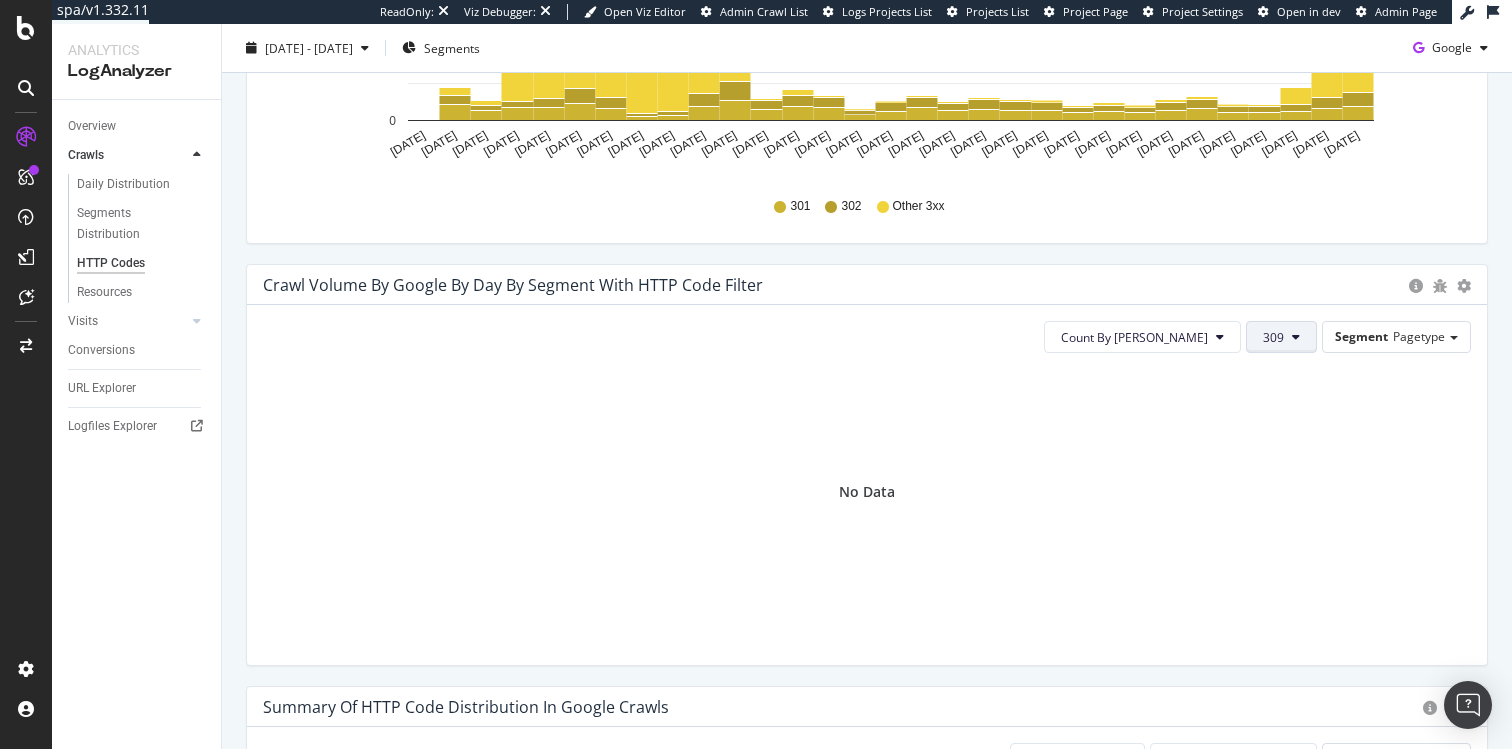 click on "309" at bounding box center (1273, 337) 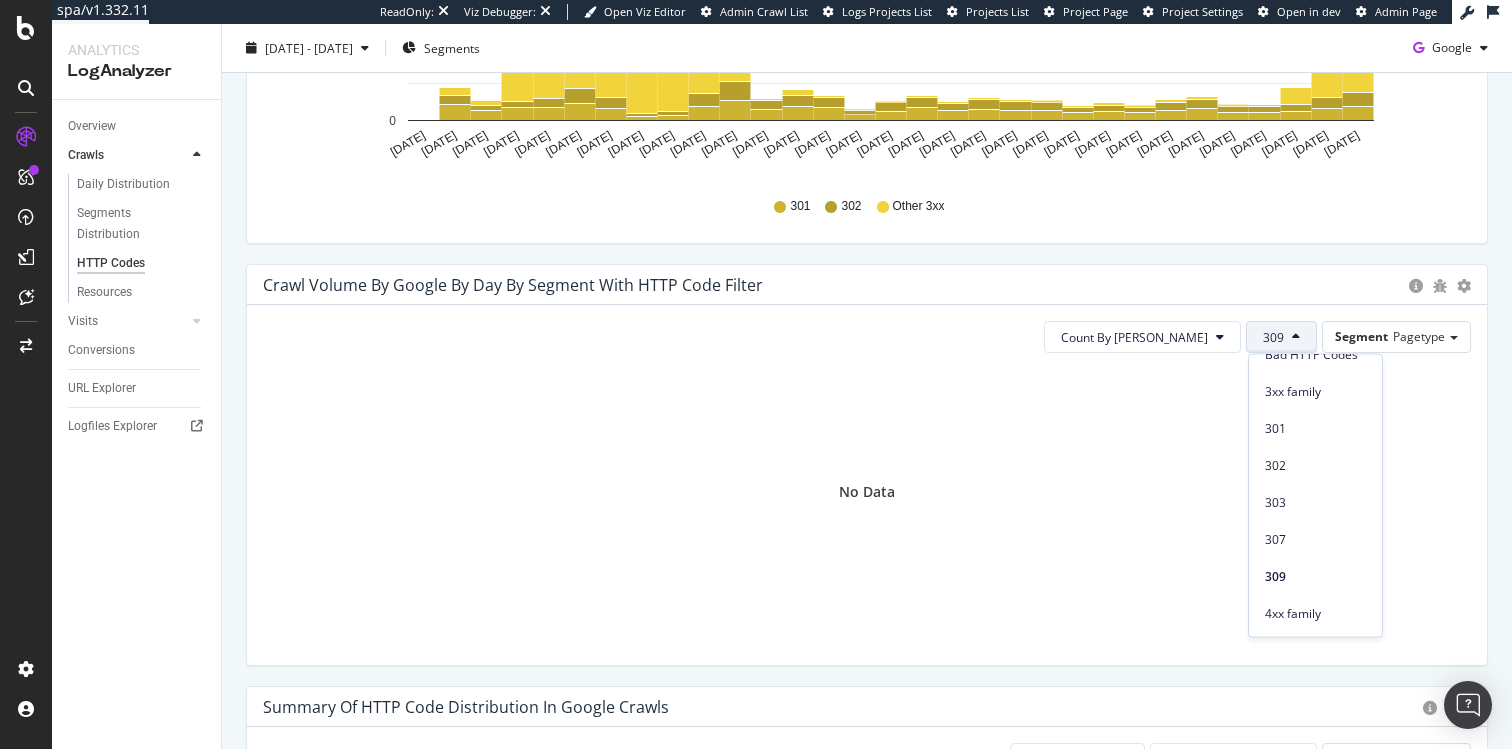 scroll, scrollTop: 172, scrollLeft: 0, axis: vertical 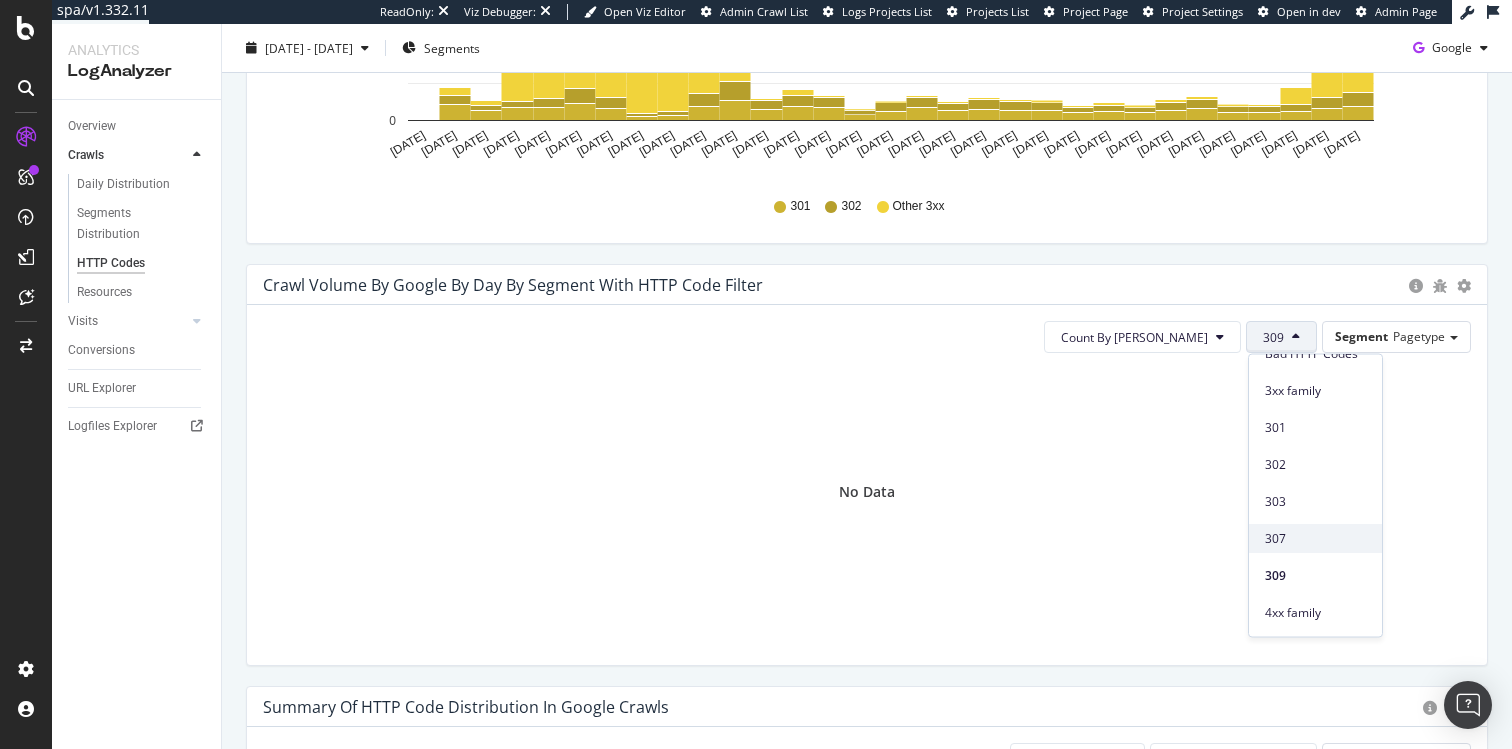 click on "307" at bounding box center (1315, 538) 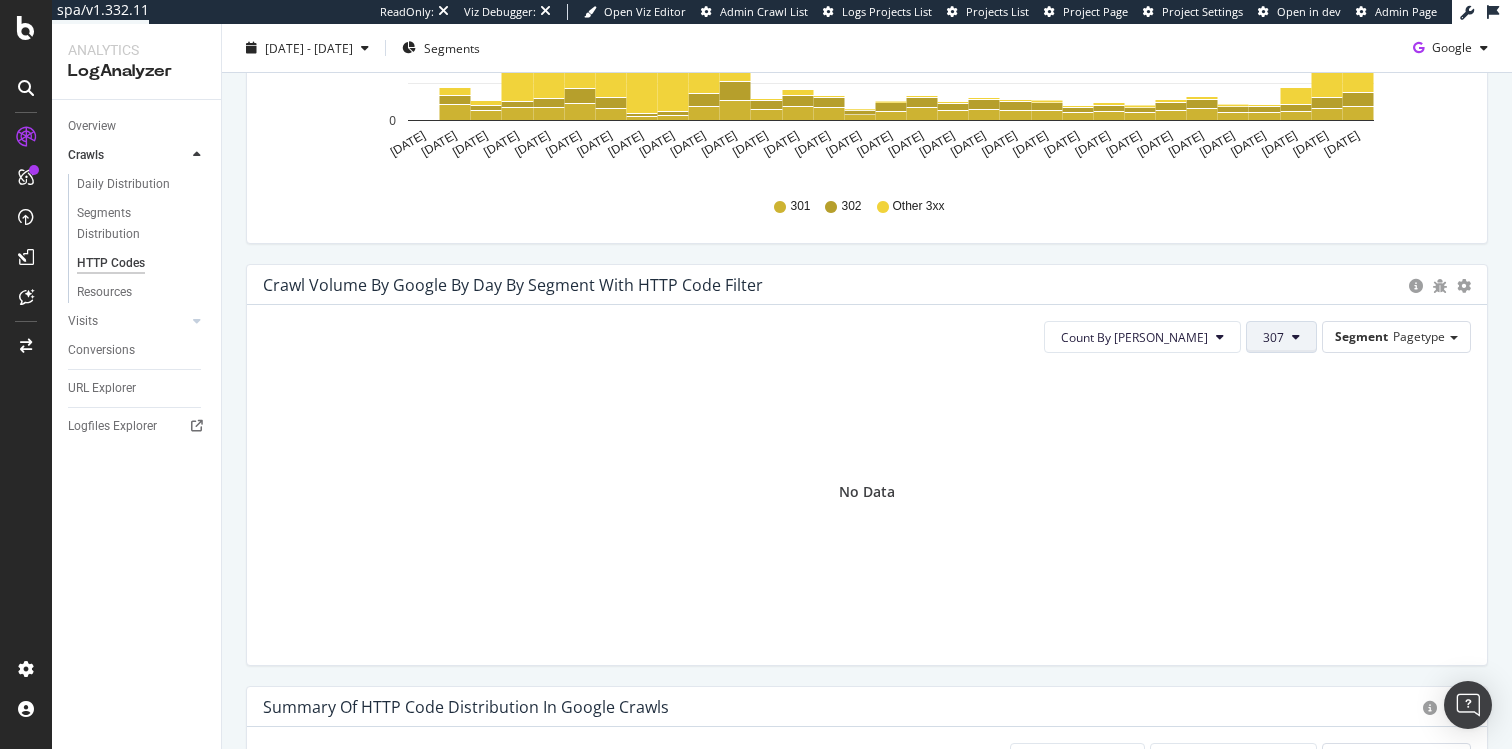 click at bounding box center (1296, 337) 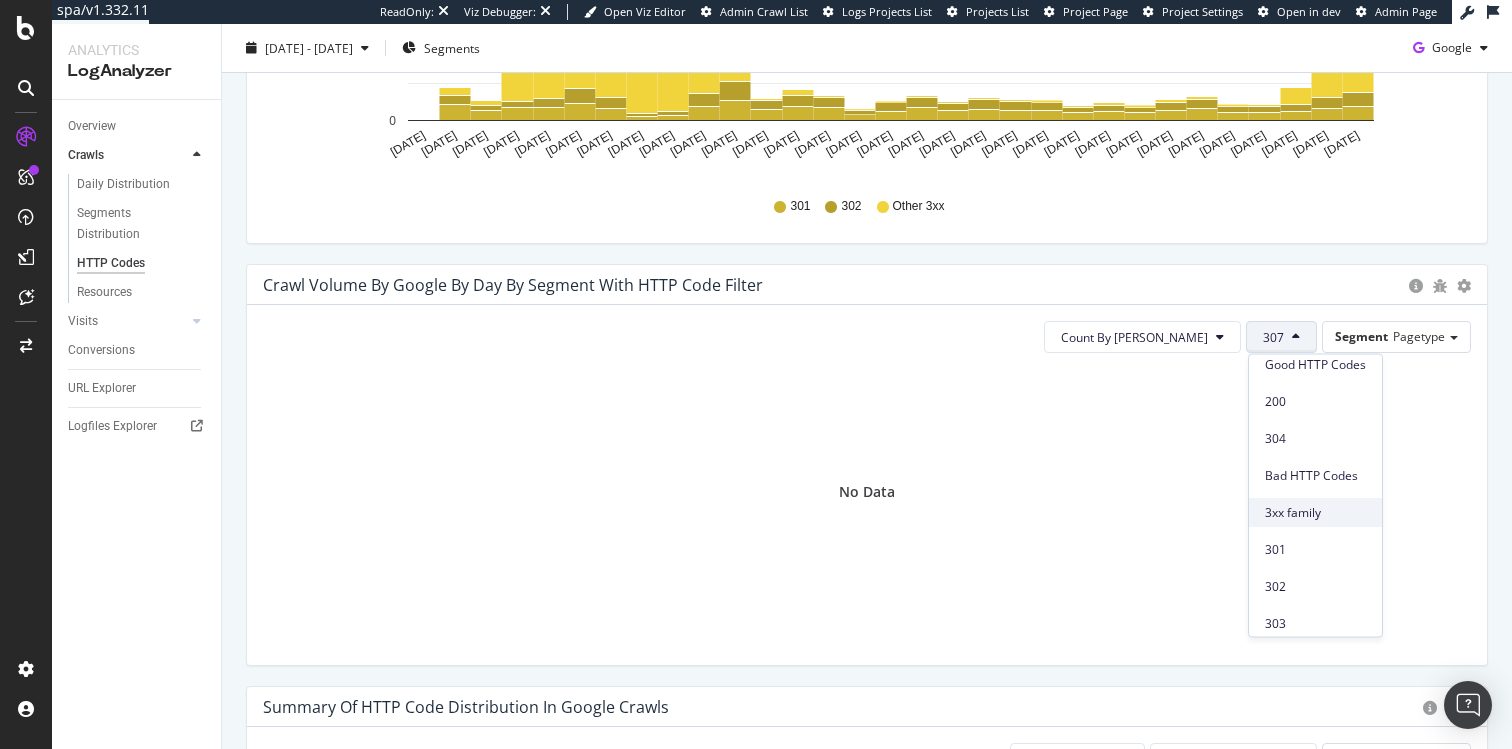 scroll, scrollTop: 51, scrollLeft: 0, axis: vertical 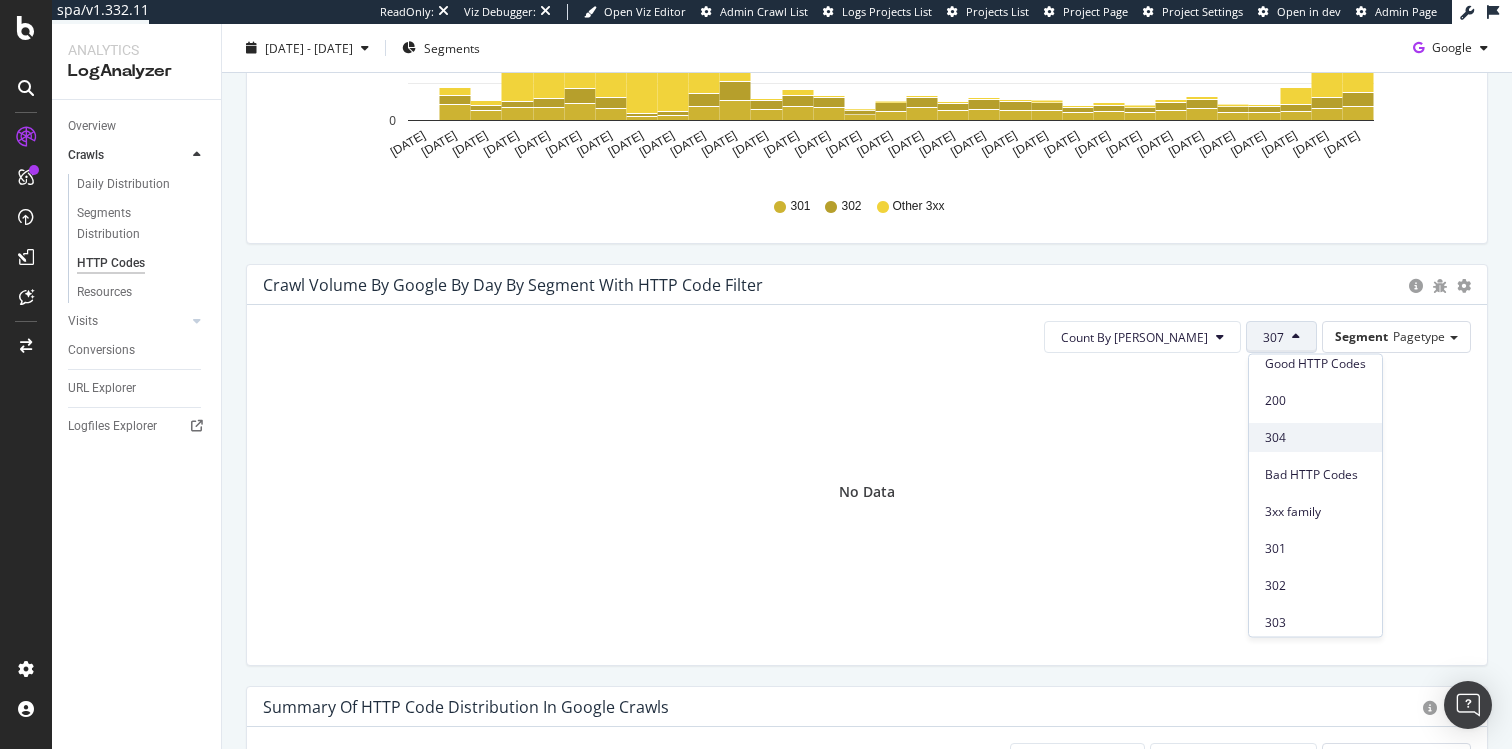 click on "304" at bounding box center (1315, 437) 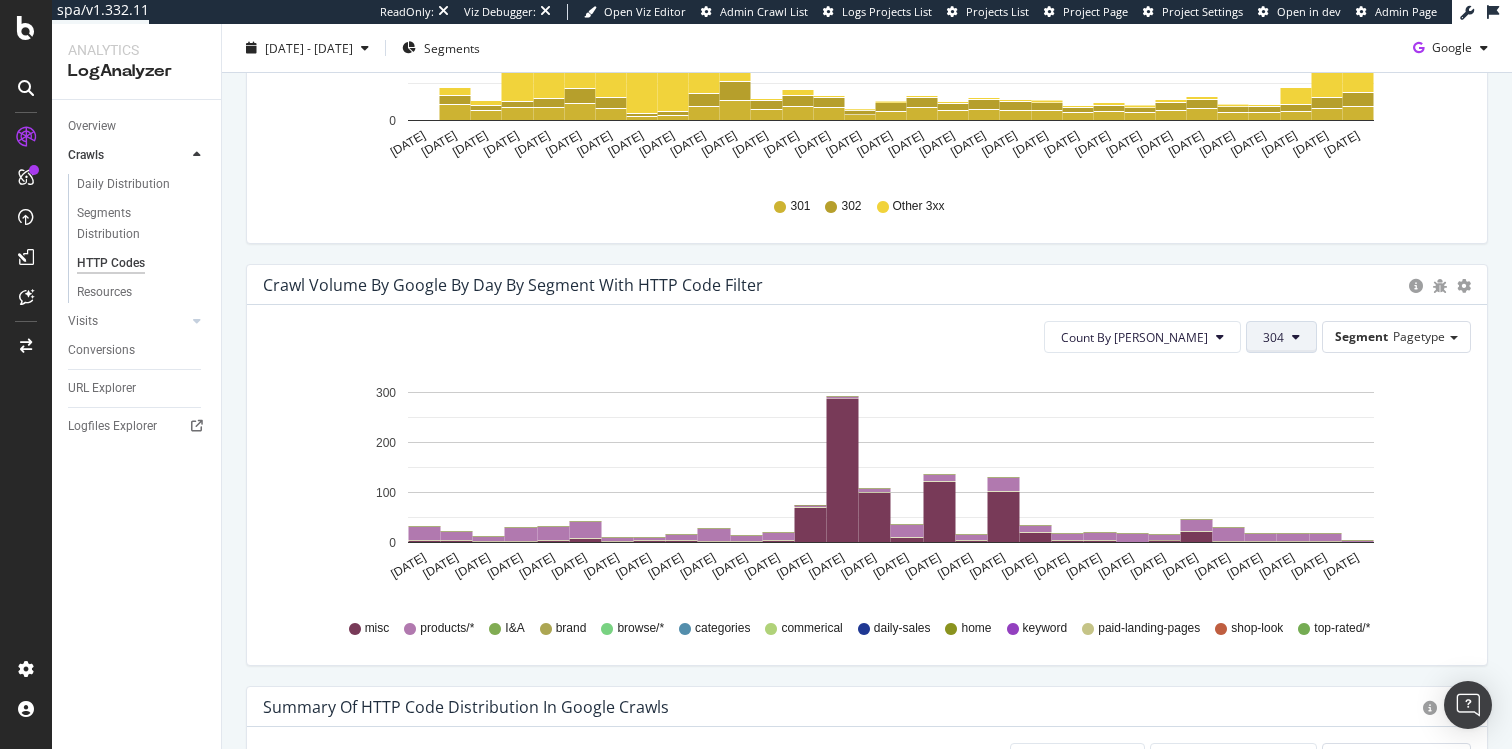 click on "304" at bounding box center (1273, 337) 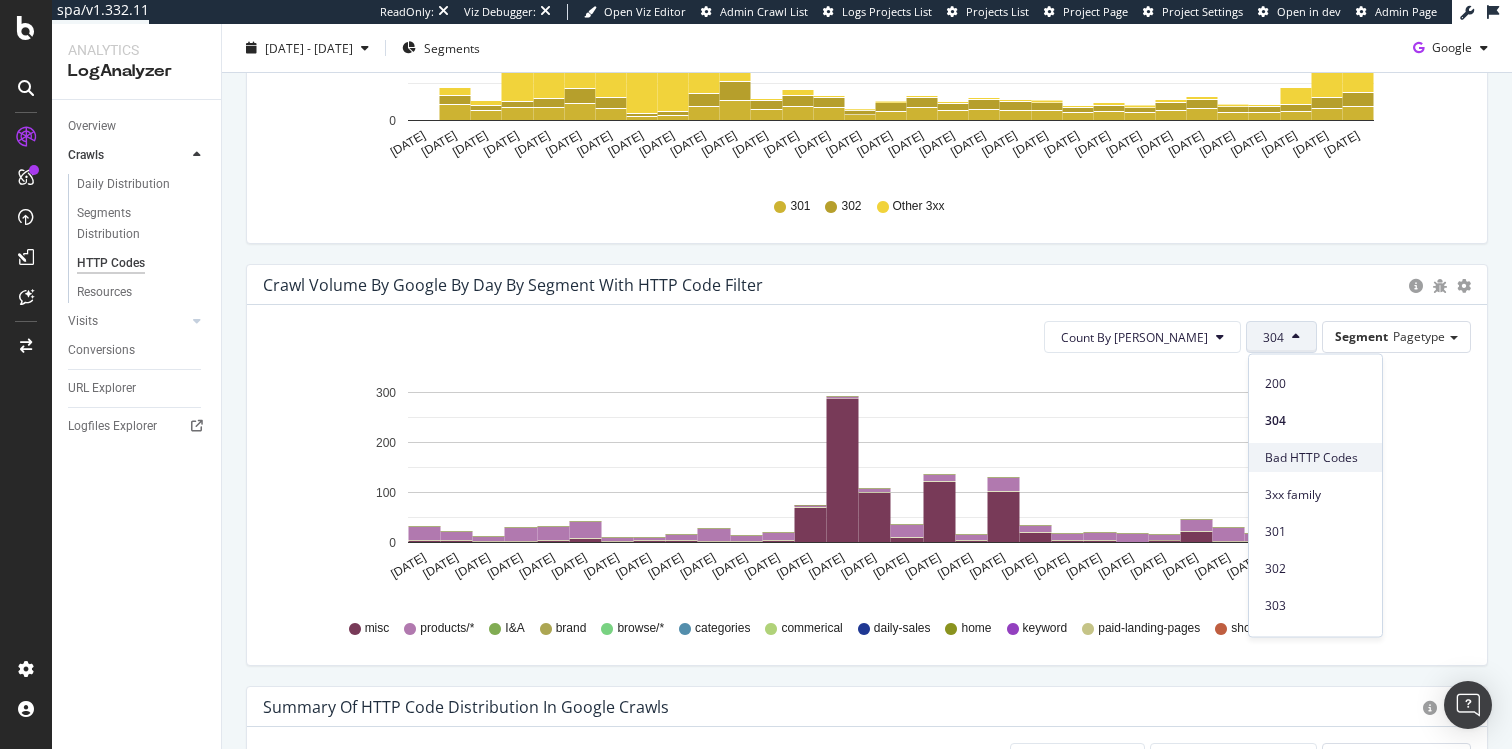 scroll, scrollTop: 81, scrollLeft: 0, axis: vertical 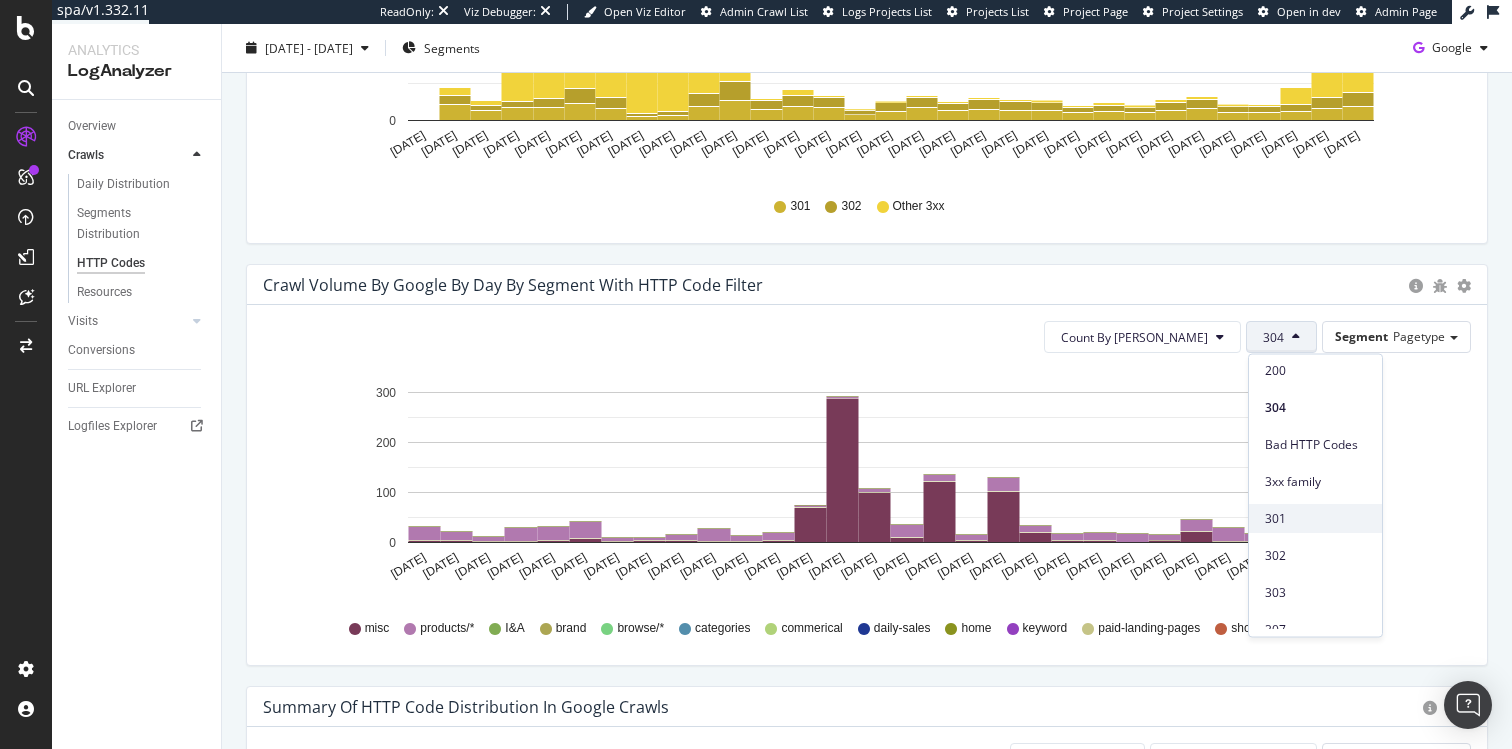 click on "301" at bounding box center [1315, 518] 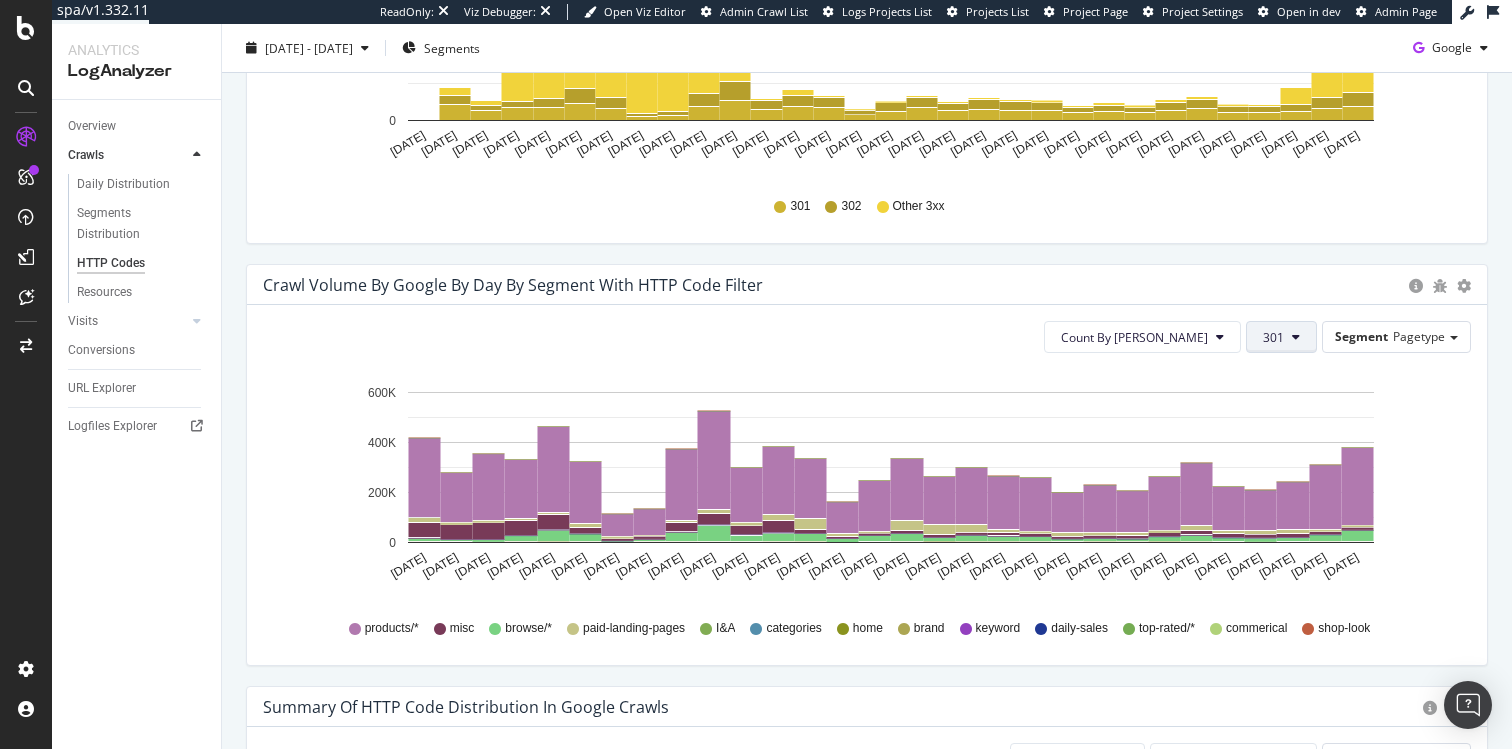 click on "301" at bounding box center (1281, 337) 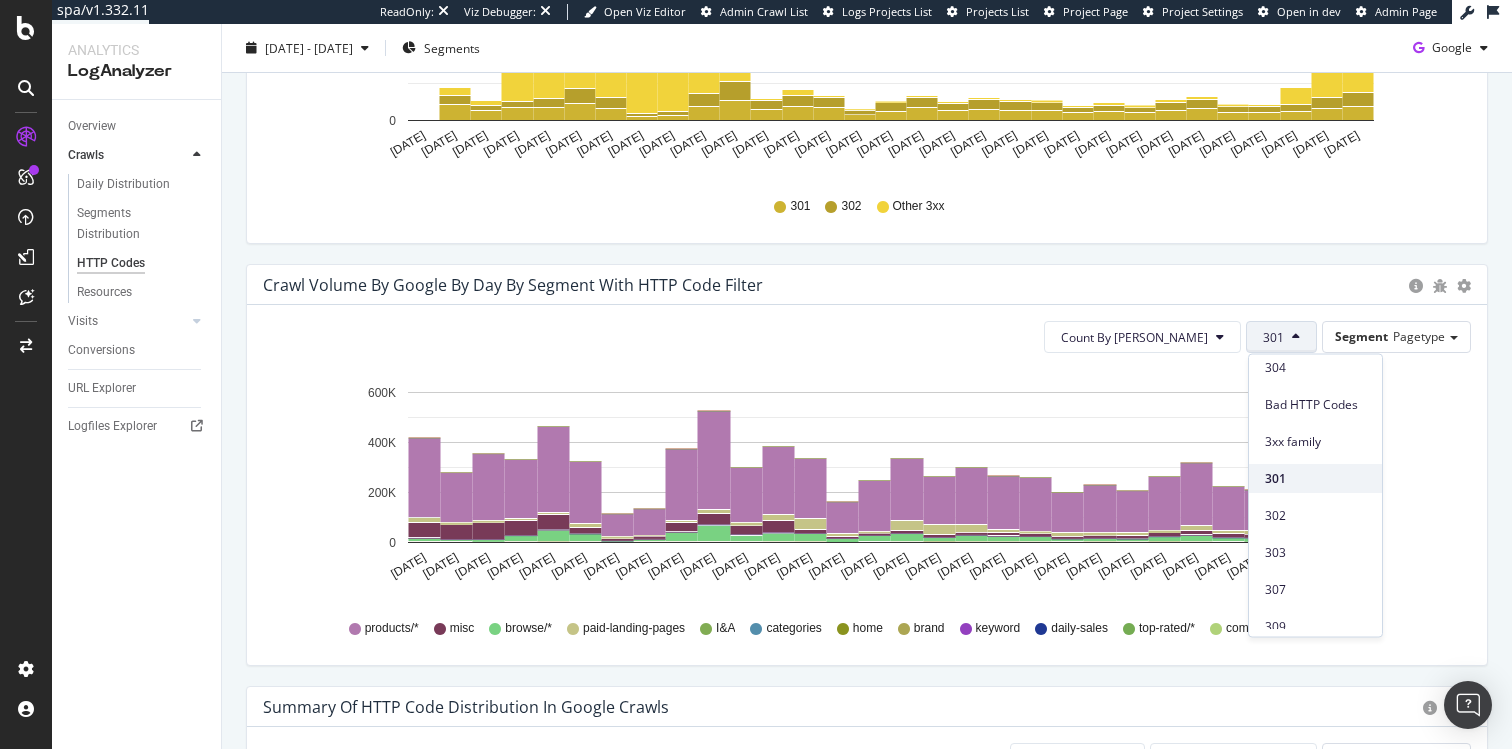 scroll, scrollTop: 122, scrollLeft: 0, axis: vertical 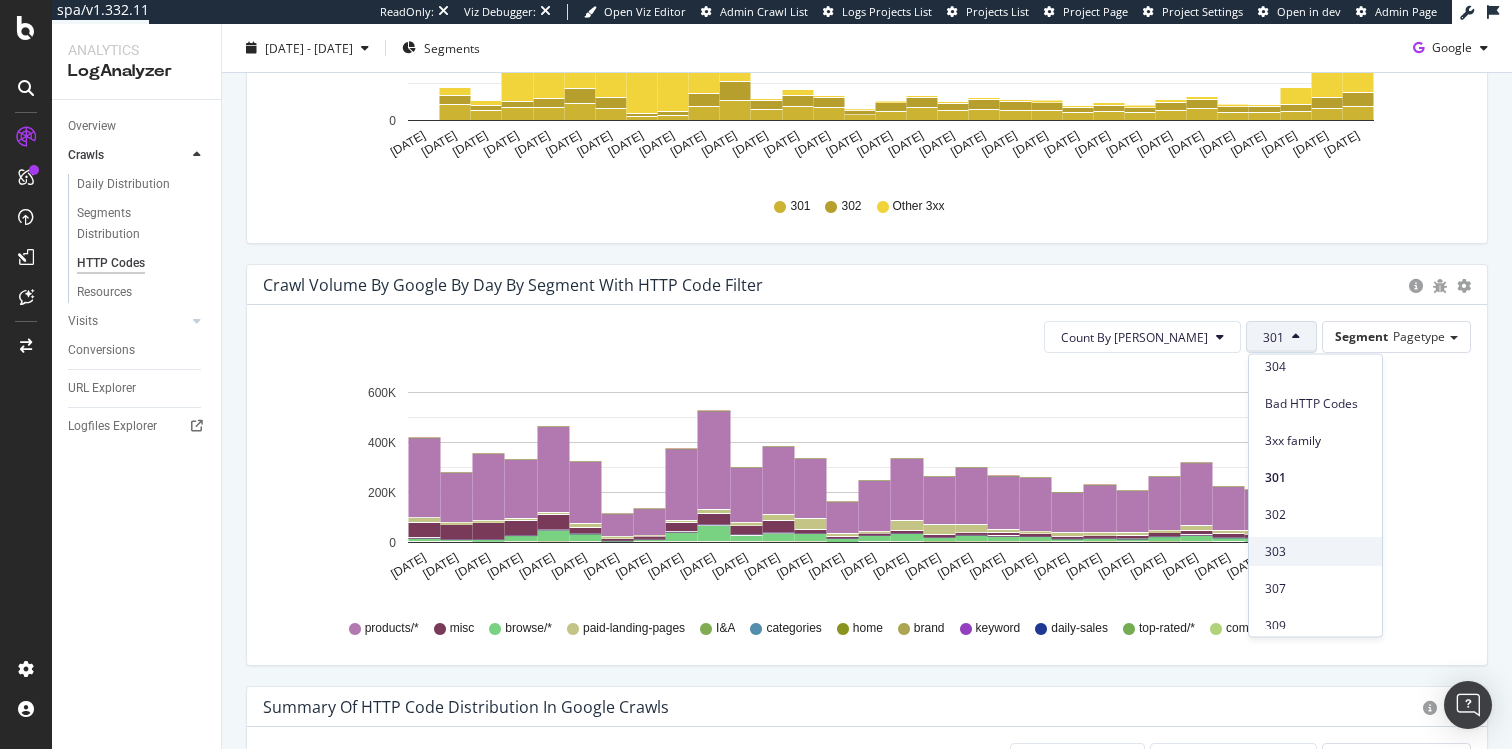 click on "303" at bounding box center (1315, 551) 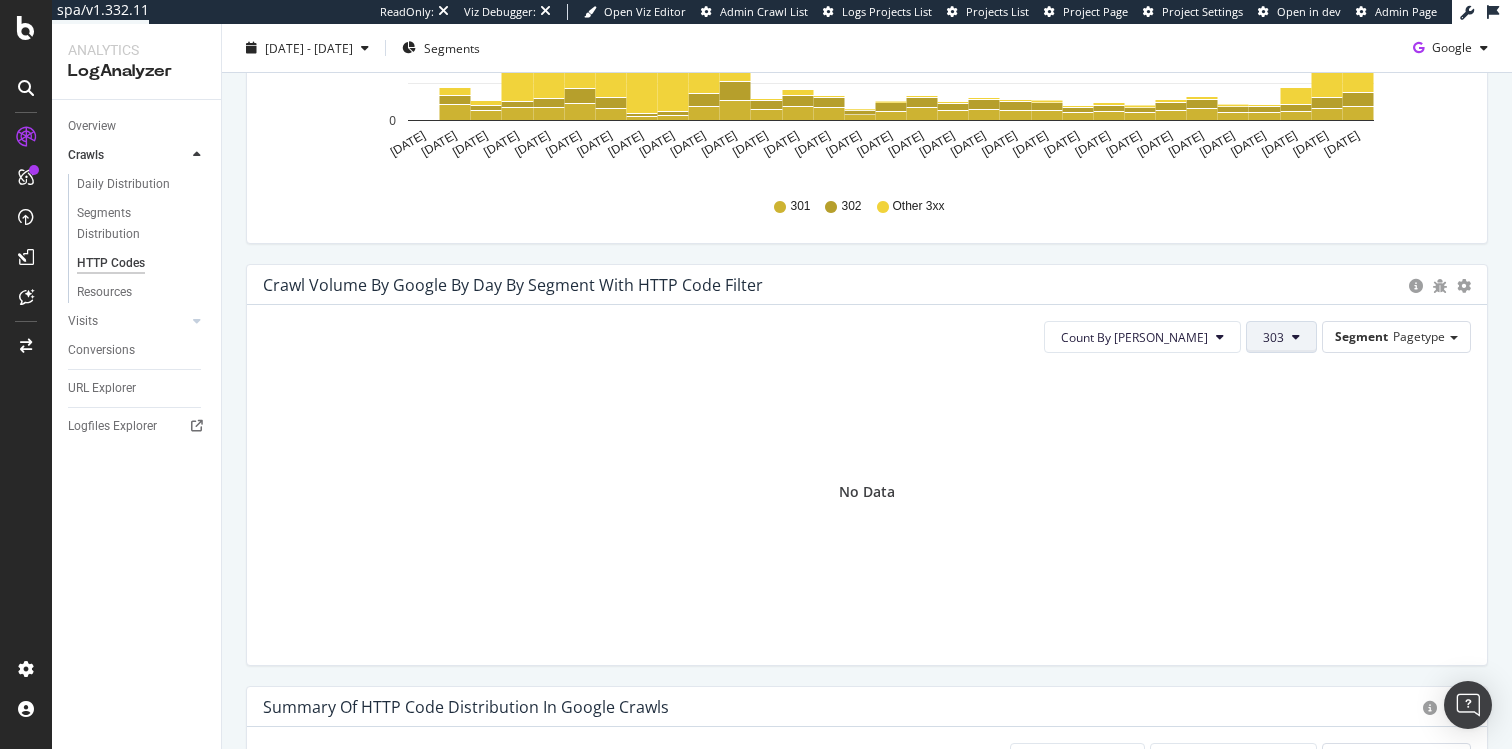 click on "303" at bounding box center (1281, 337) 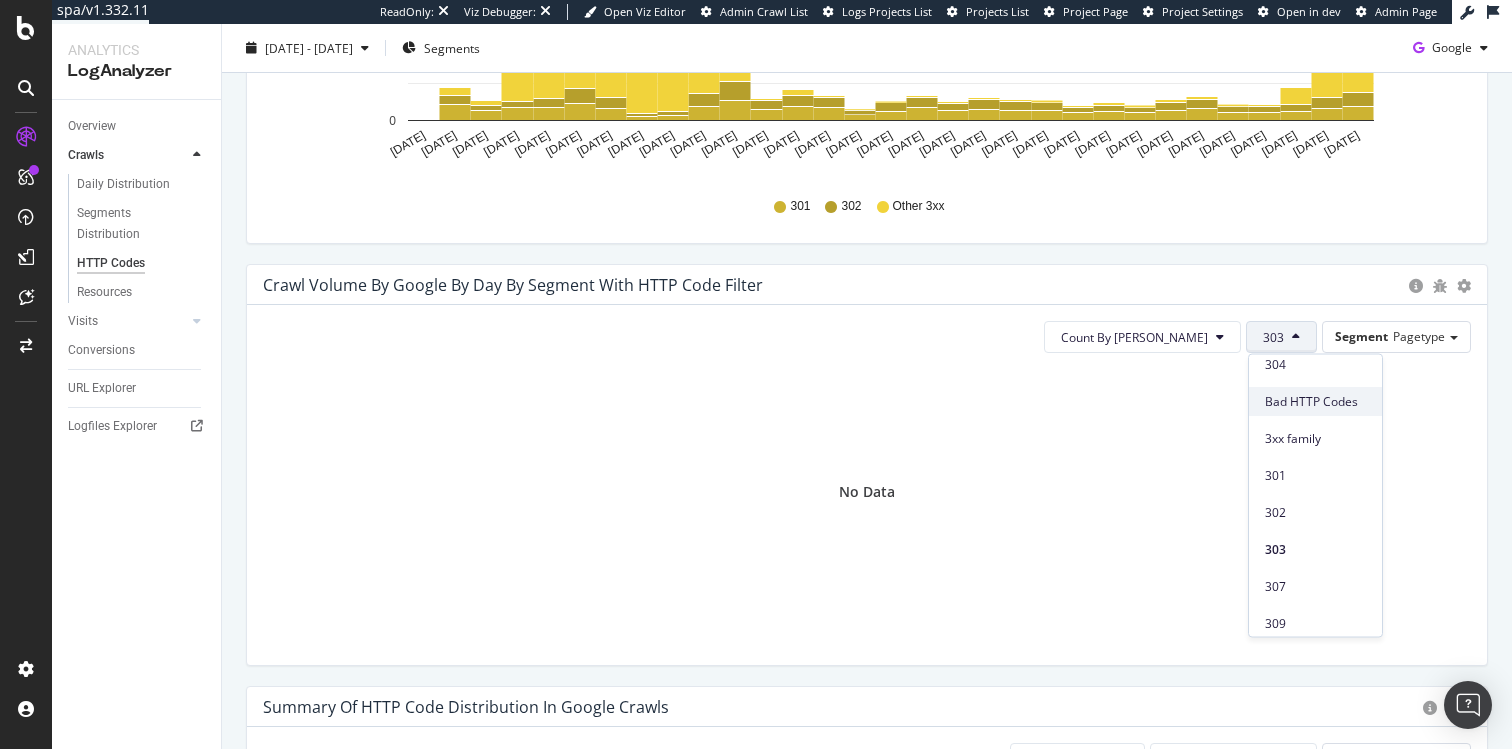 scroll, scrollTop: 134, scrollLeft: 0, axis: vertical 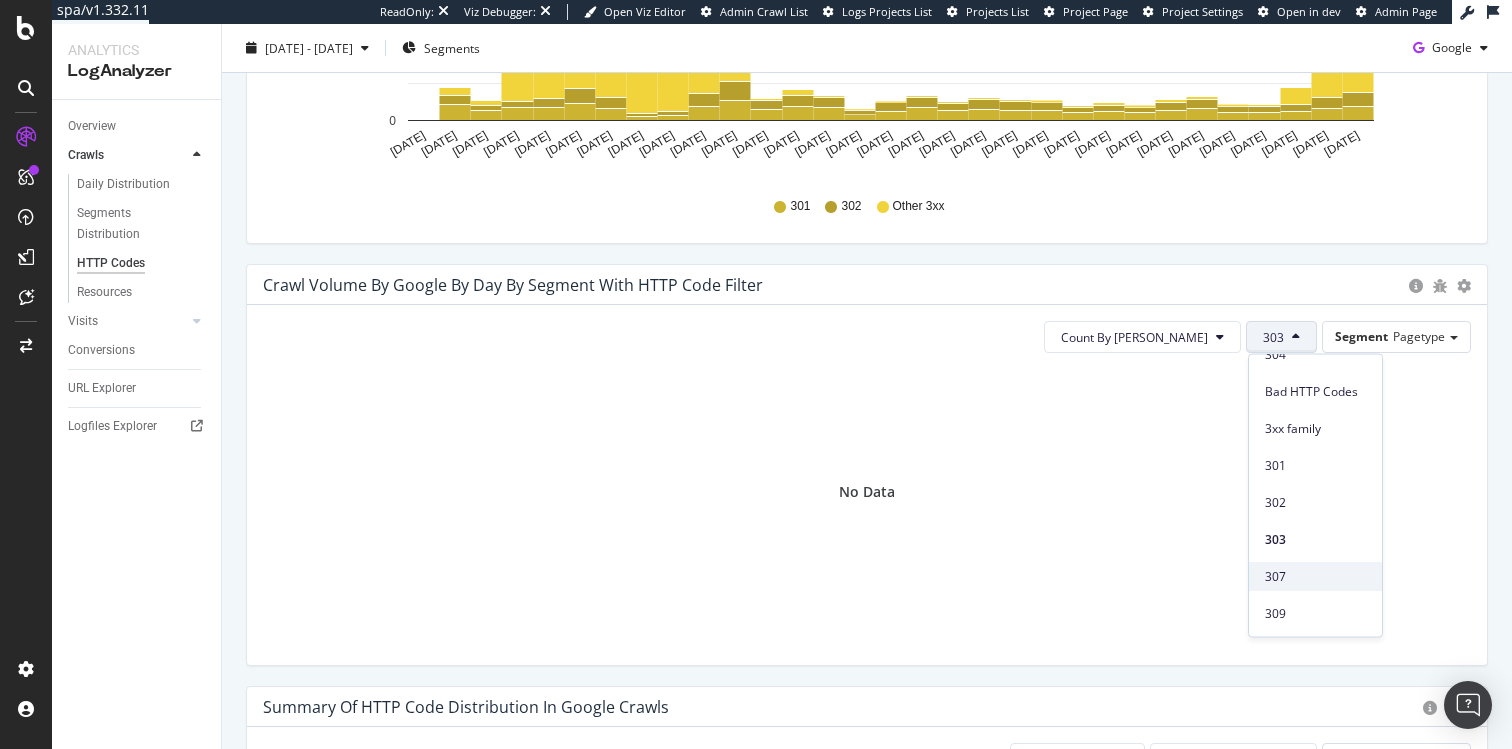 click on "307" at bounding box center (1315, 576) 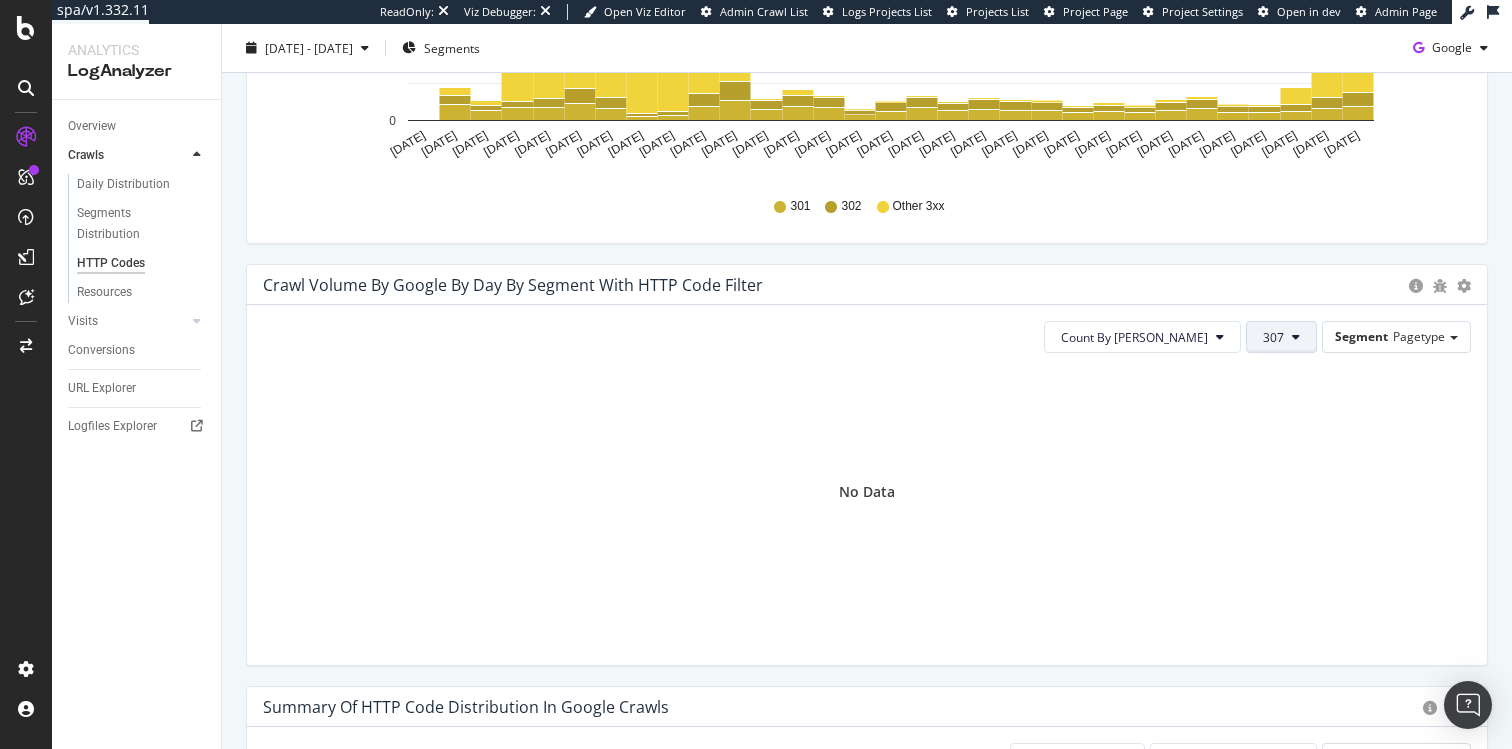 click at bounding box center (1296, 337) 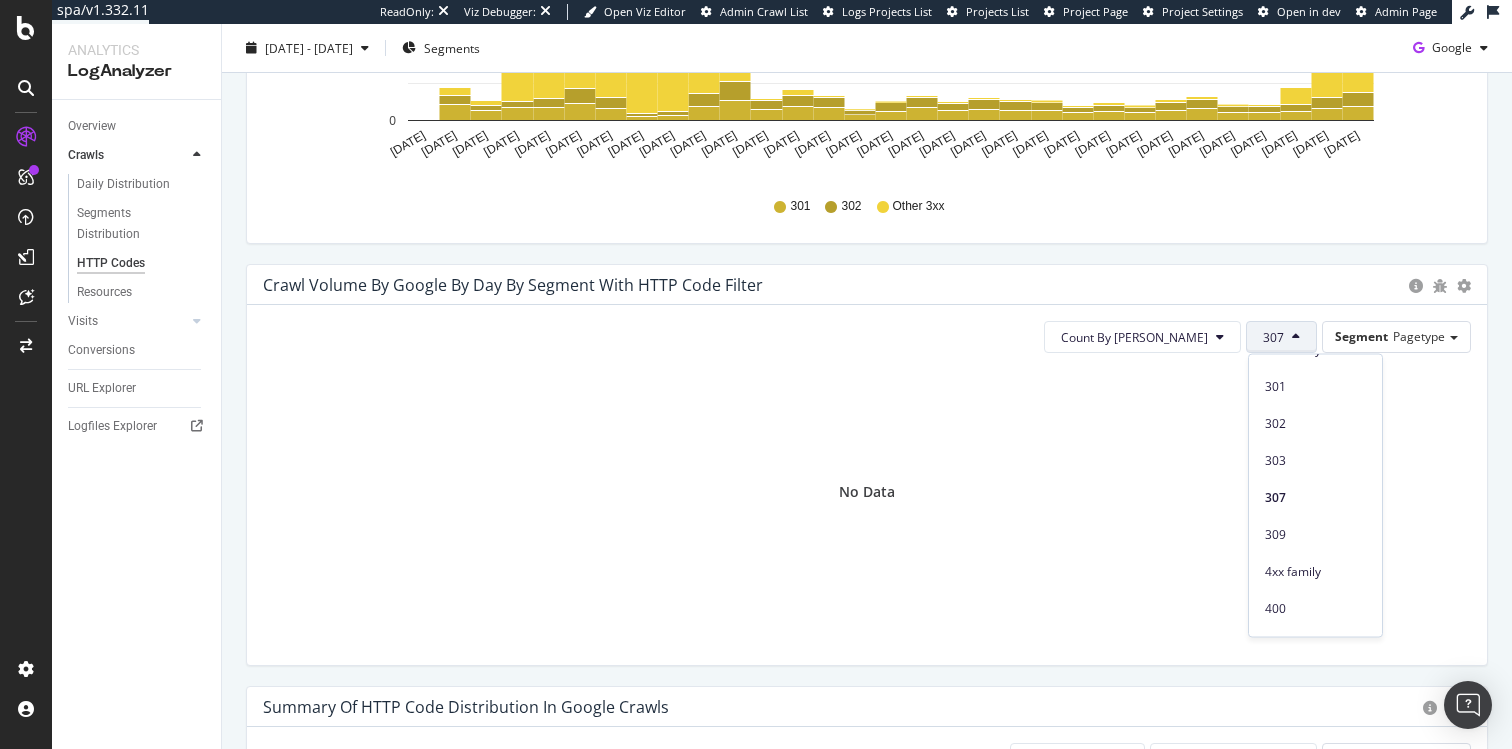 scroll, scrollTop: 216, scrollLeft: 0, axis: vertical 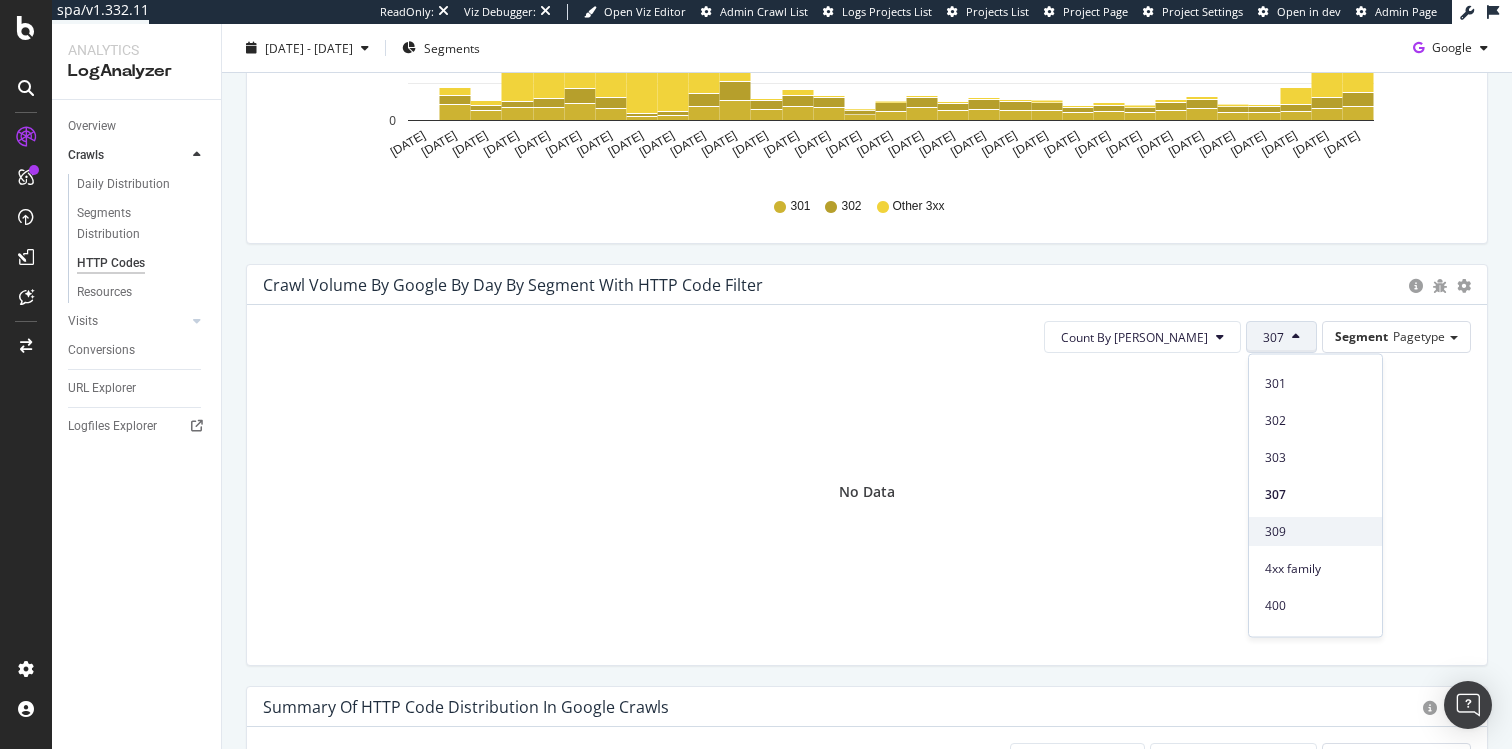 click on "309" at bounding box center [1315, 531] 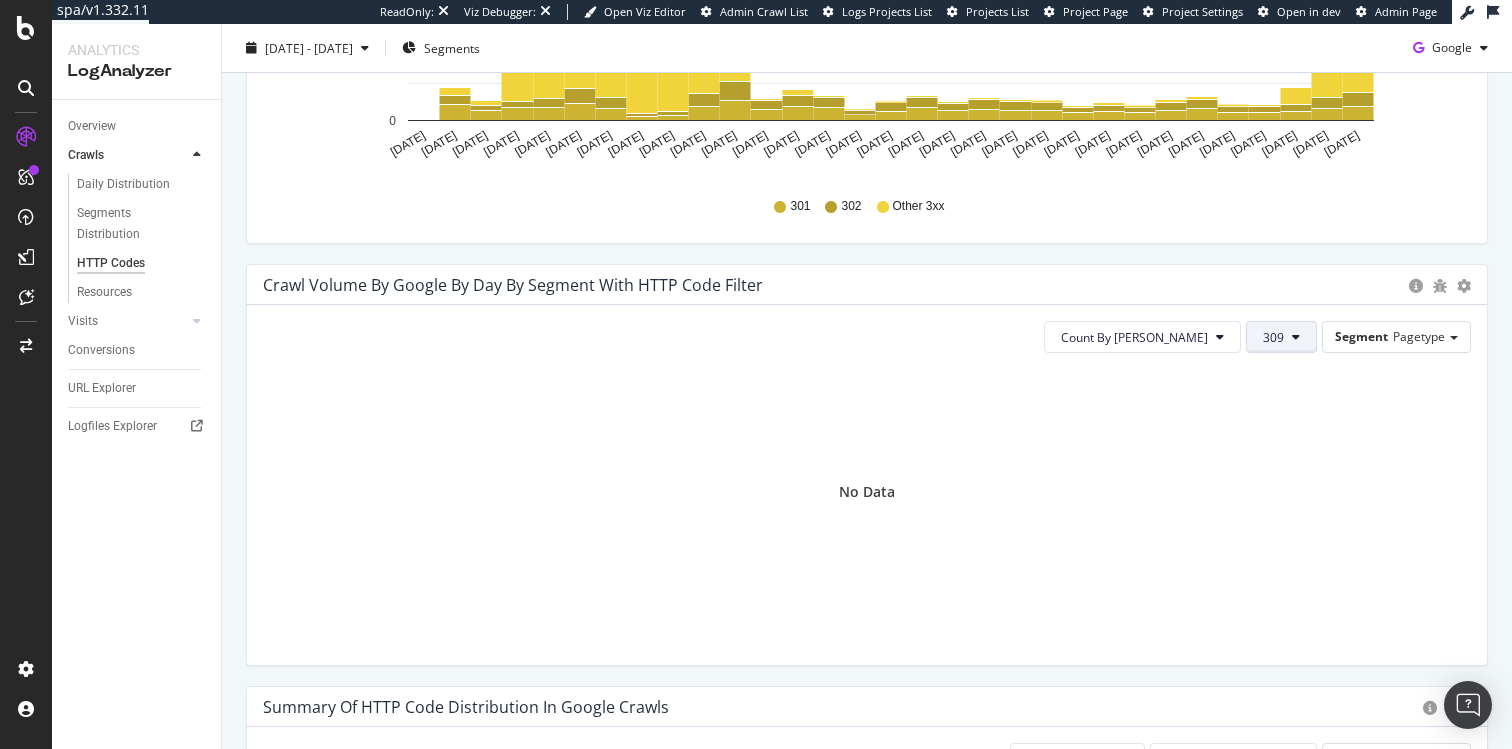 click on "309" at bounding box center [1273, 337] 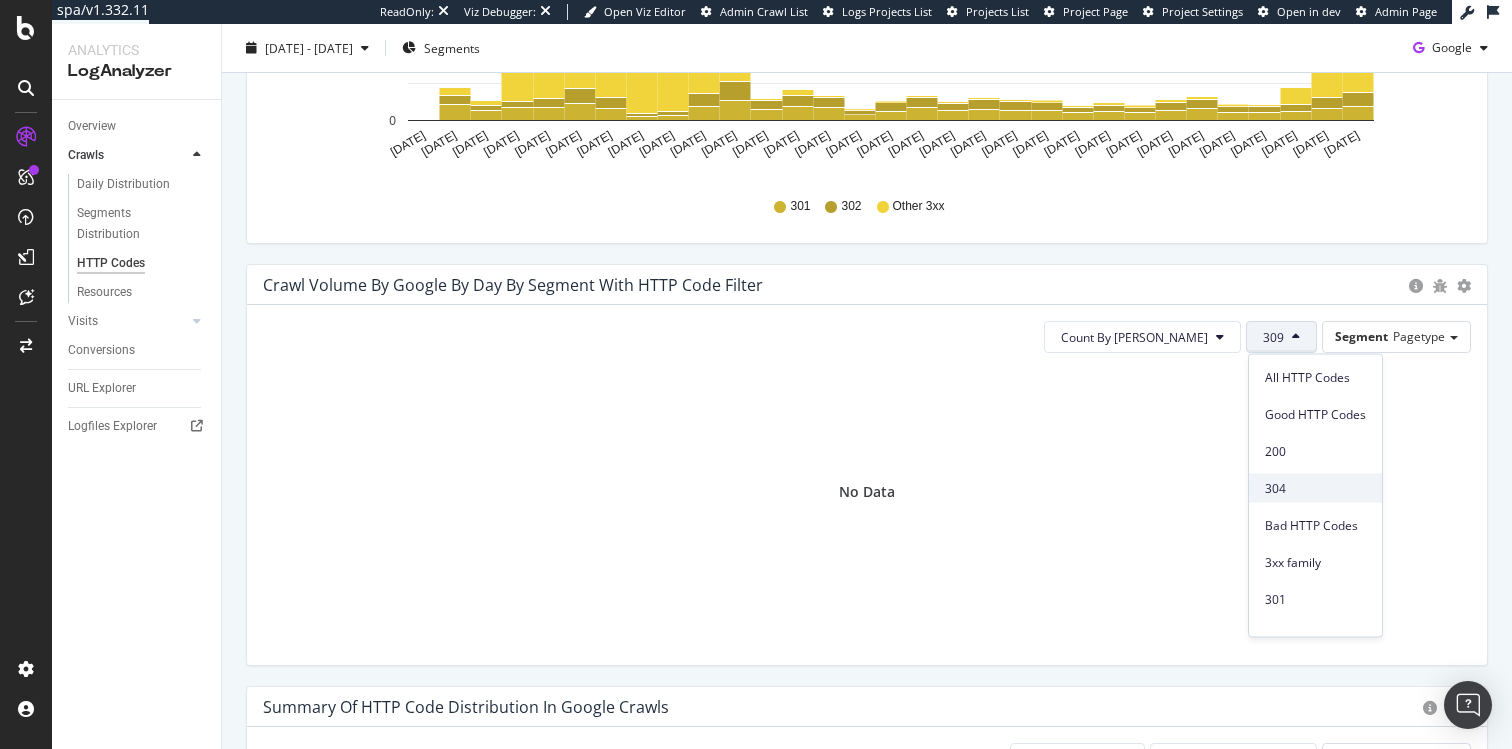 click on "304" at bounding box center [1315, 488] 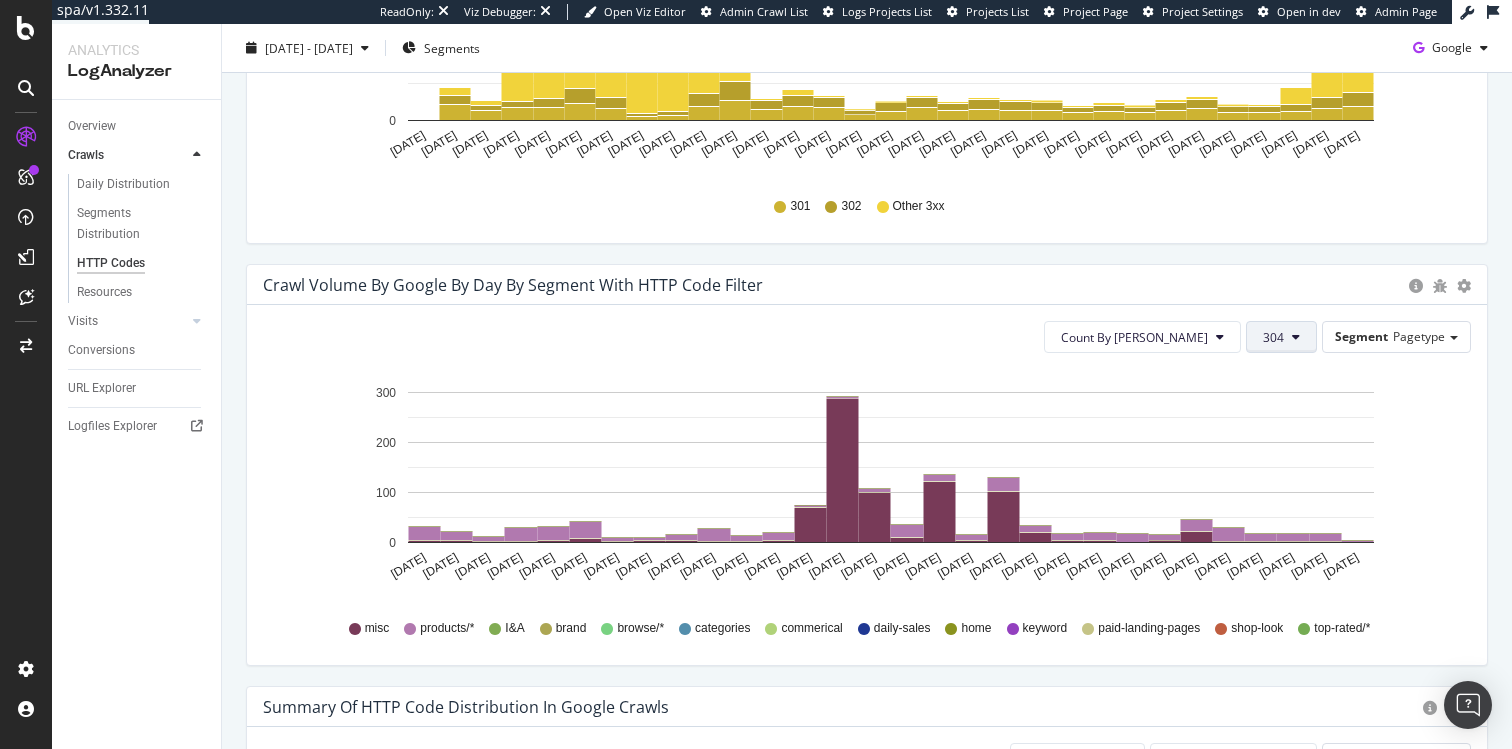 click on "304" at bounding box center (1273, 337) 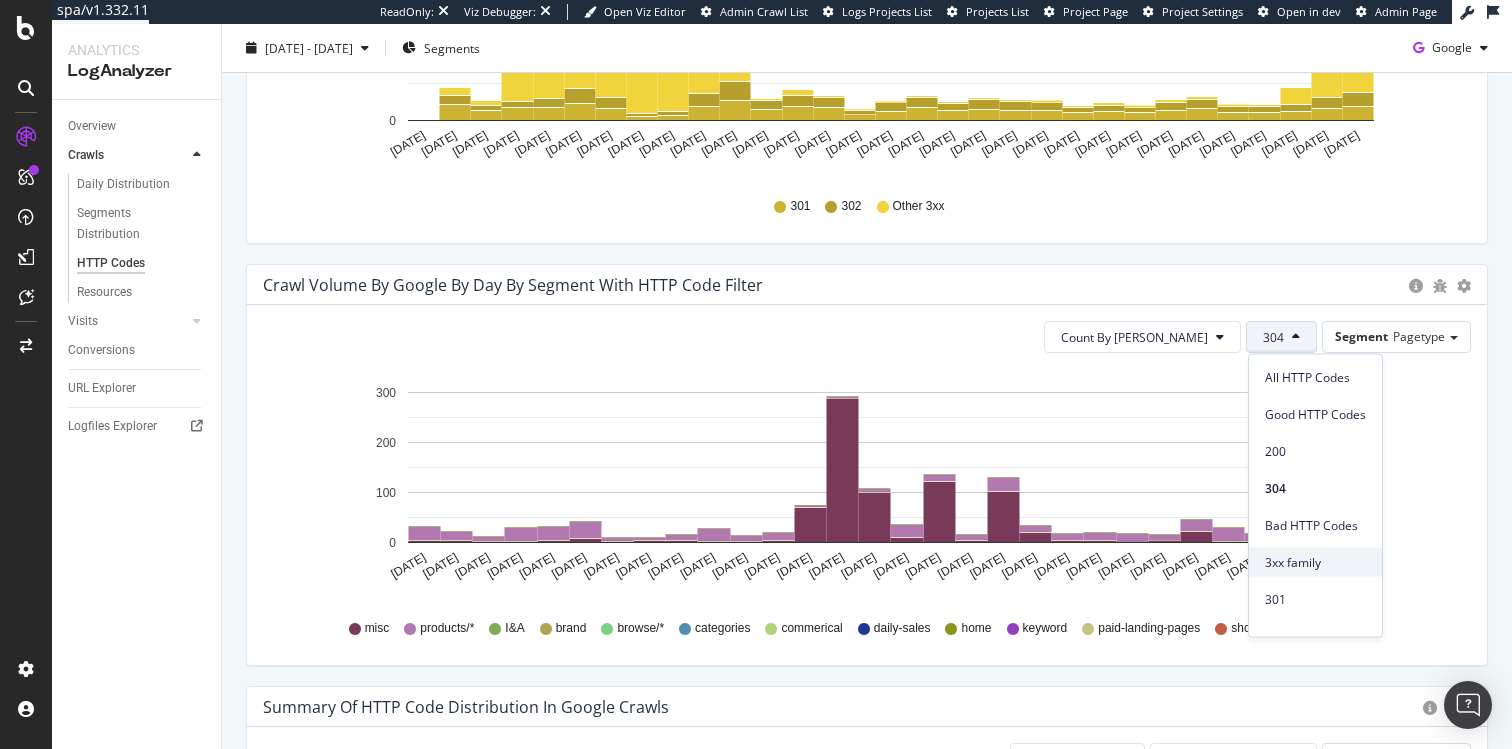 click on "3xx family" at bounding box center (1315, 562) 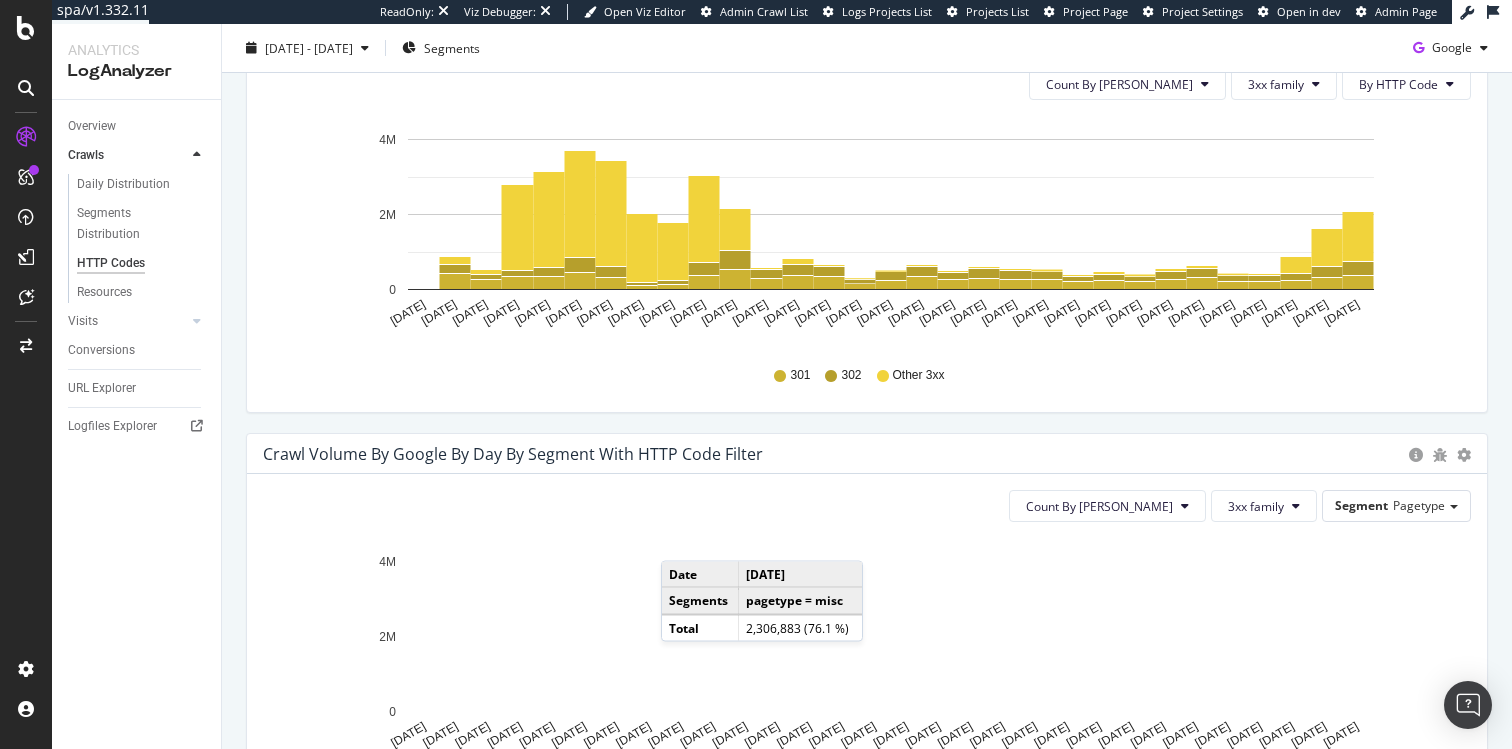 scroll, scrollTop: 683, scrollLeft: 0, axis: vertical 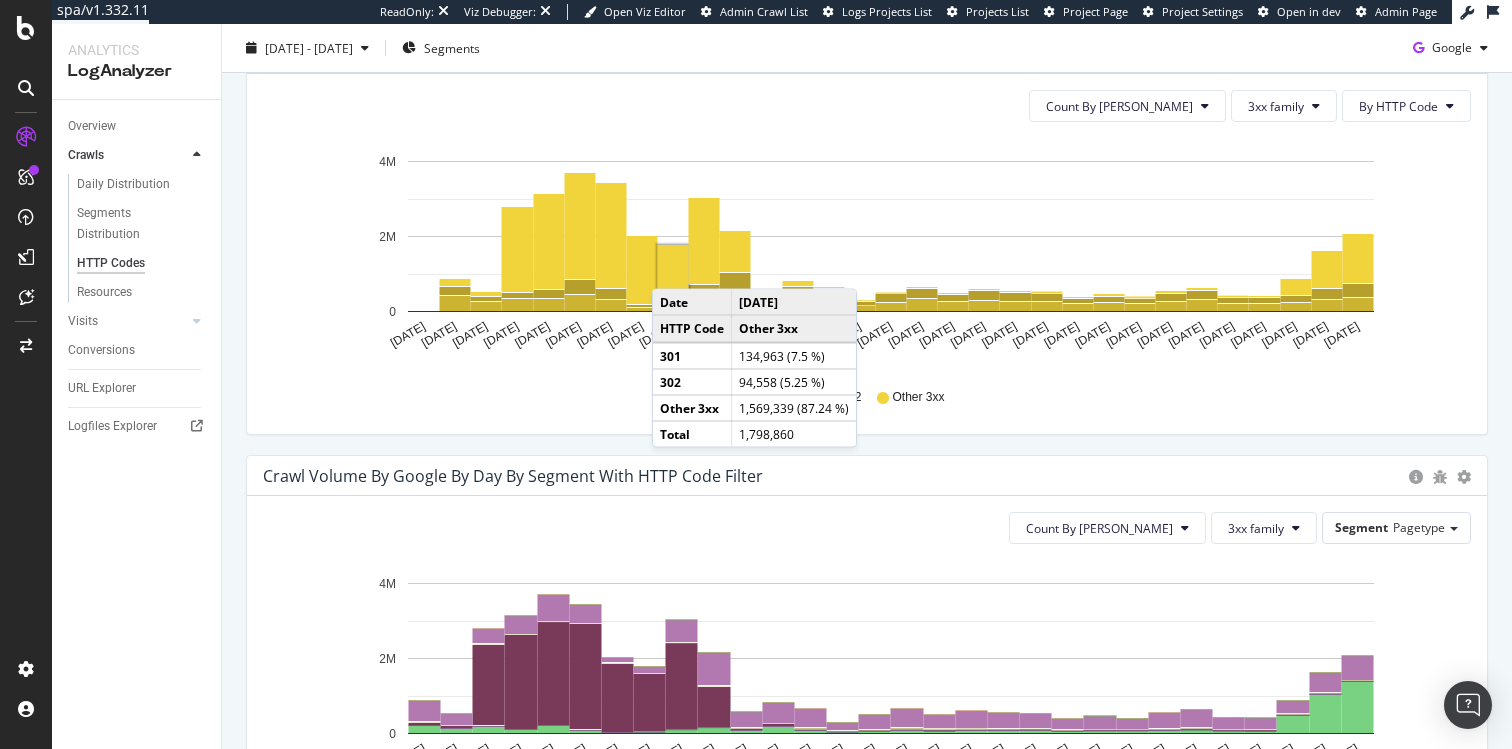 click 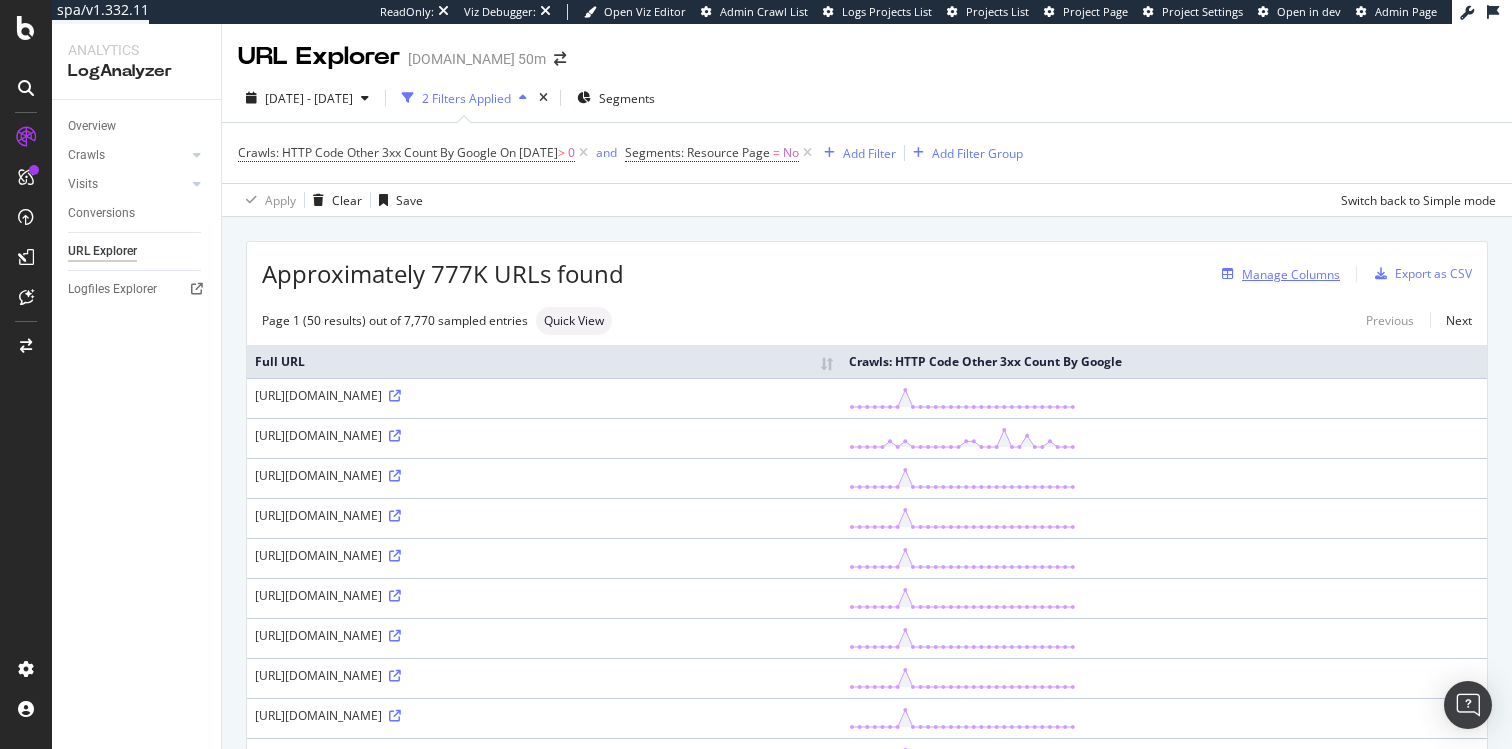 click on "Manage Columns" at bounding box center [1291, 274] 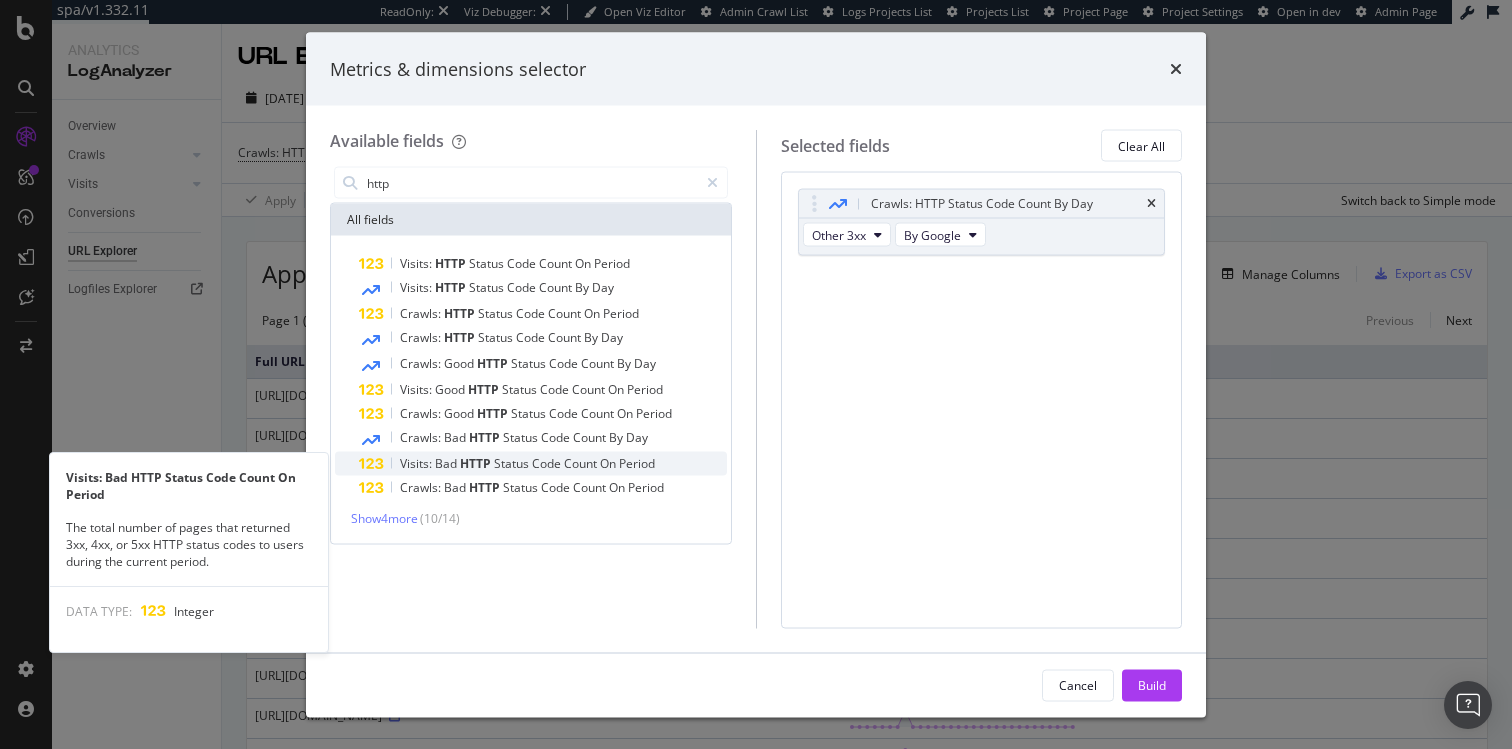 type on "http" 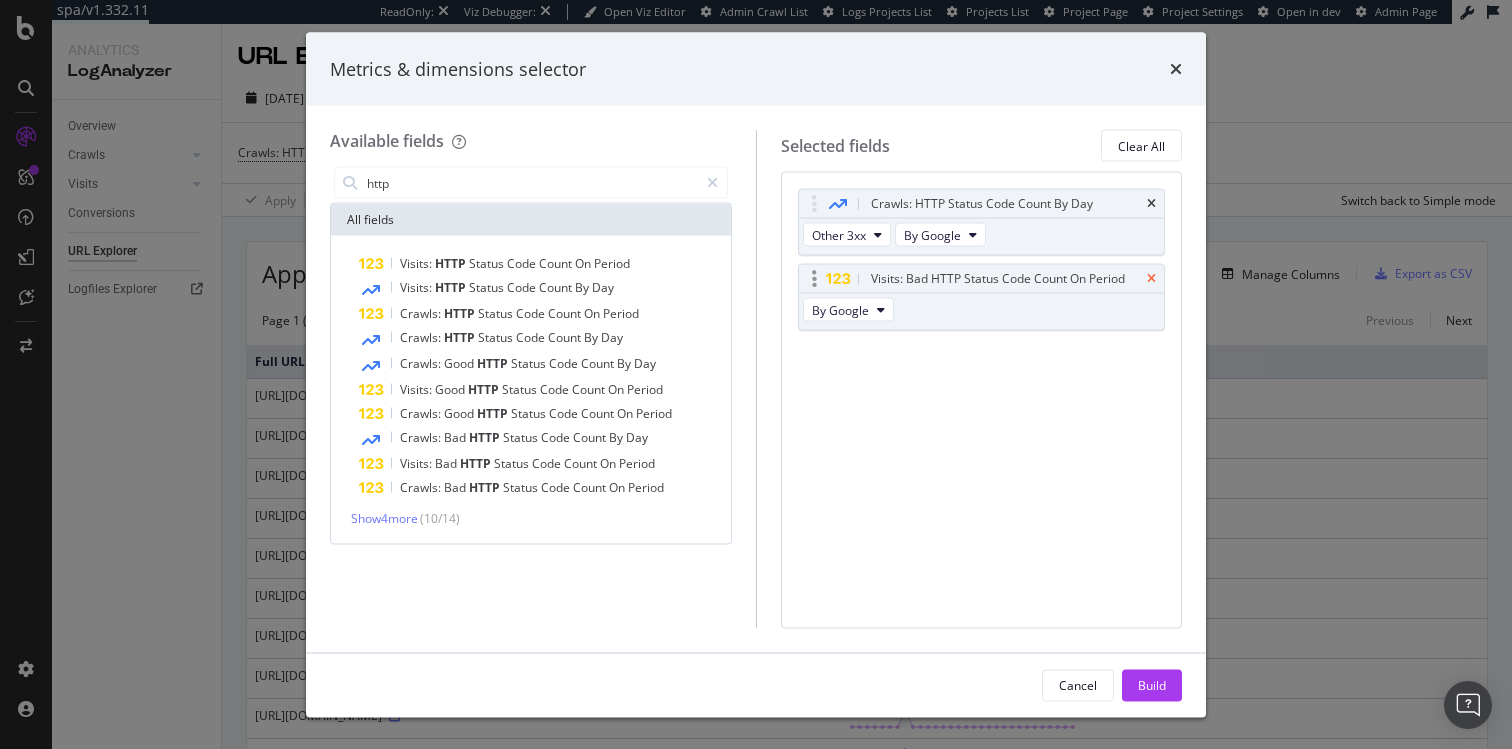 click at bounding box center (1151, 279) 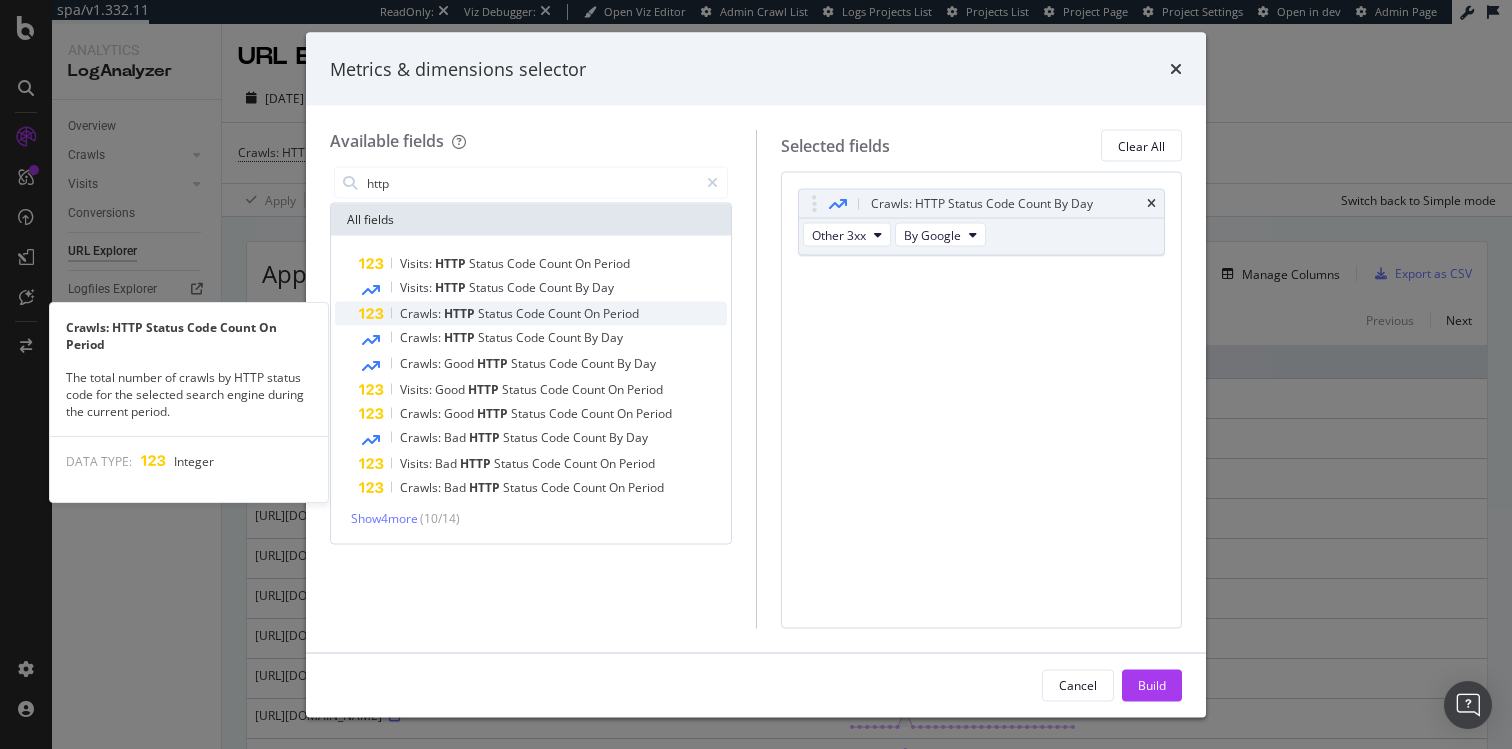 click on "Code" at bounding box center [532, 313] 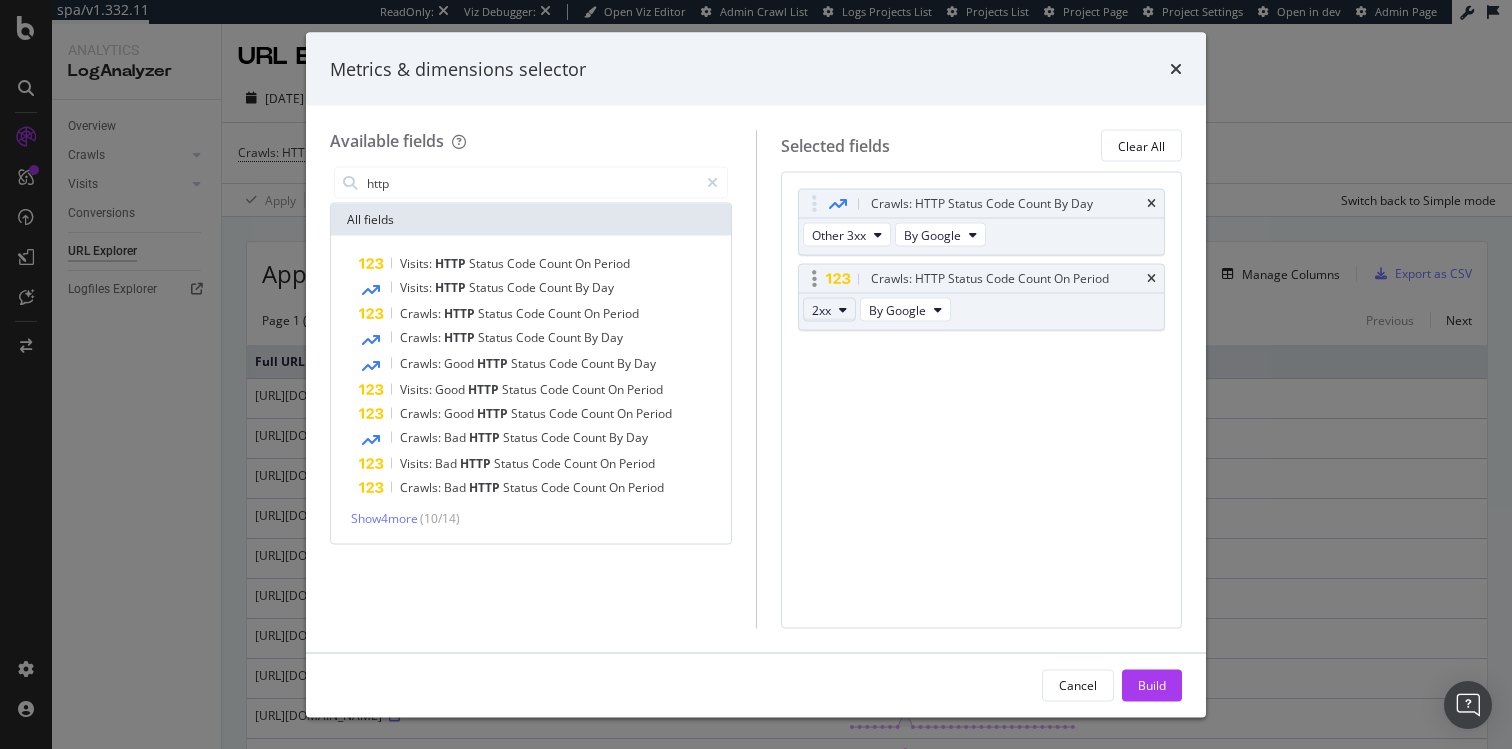 click on "2xx" at bounding box center (829, 310) 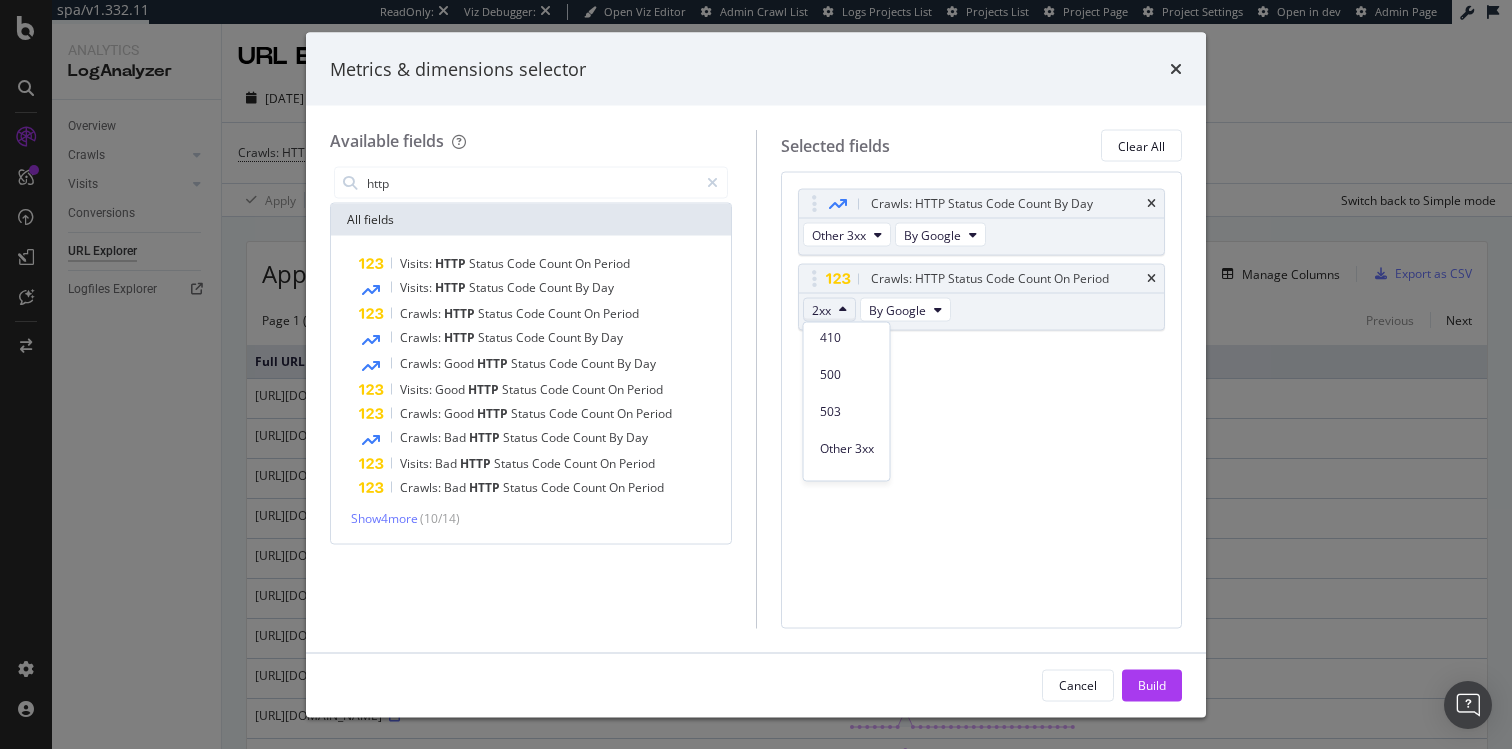 scroll, scrollTop: 442, scrollLeft: 0, axis: vertical 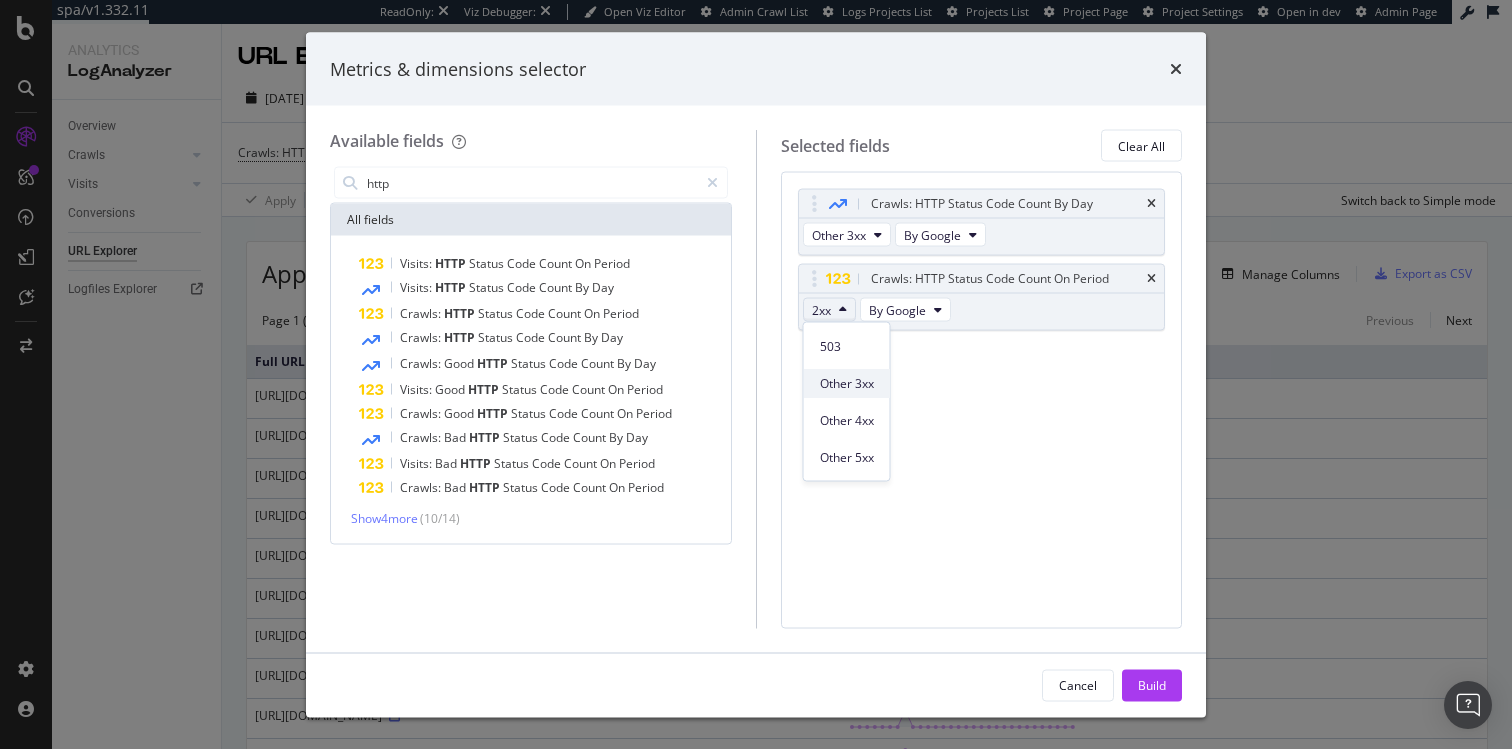 click on "Other 3xx" at bounding box center [847, 384] 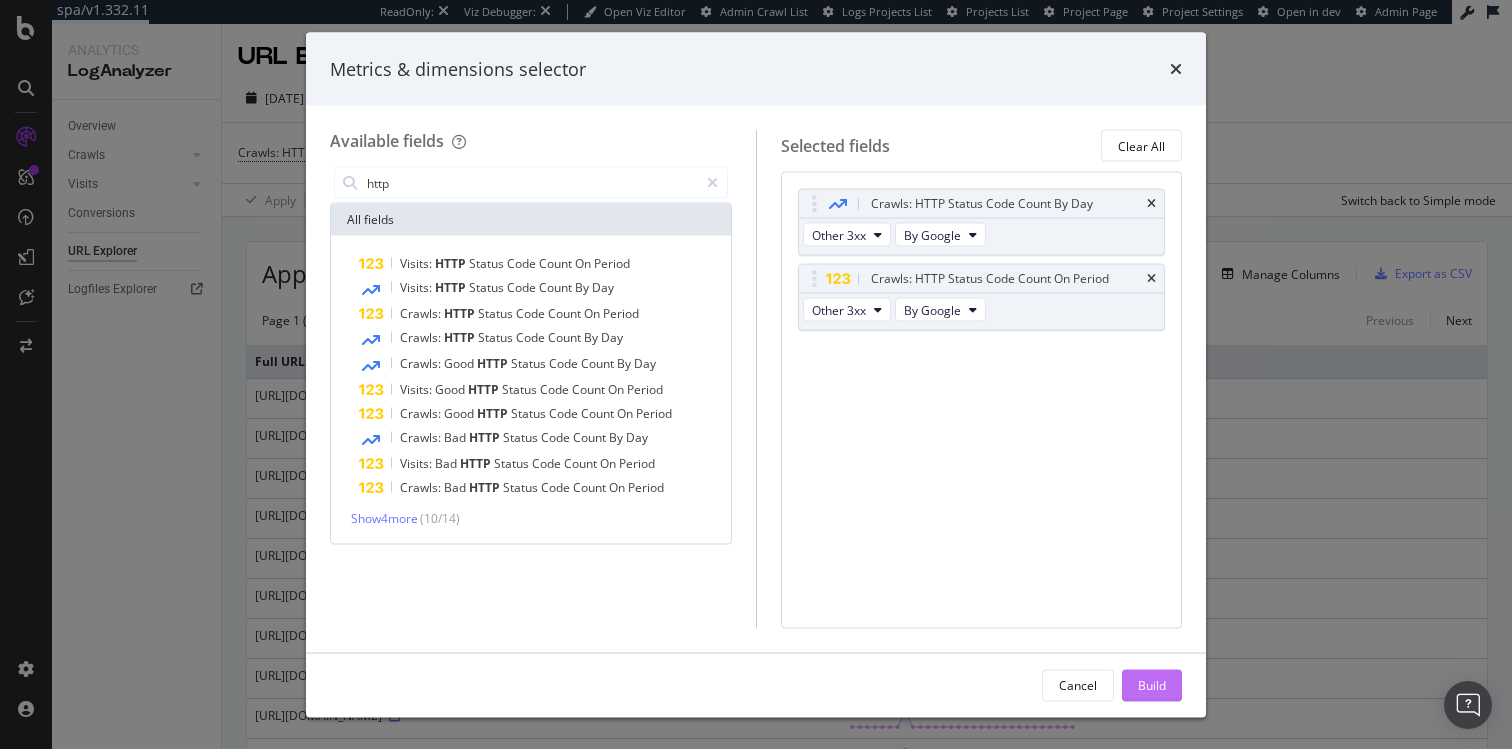 click on "Build" at bounding box center (1152, 684) 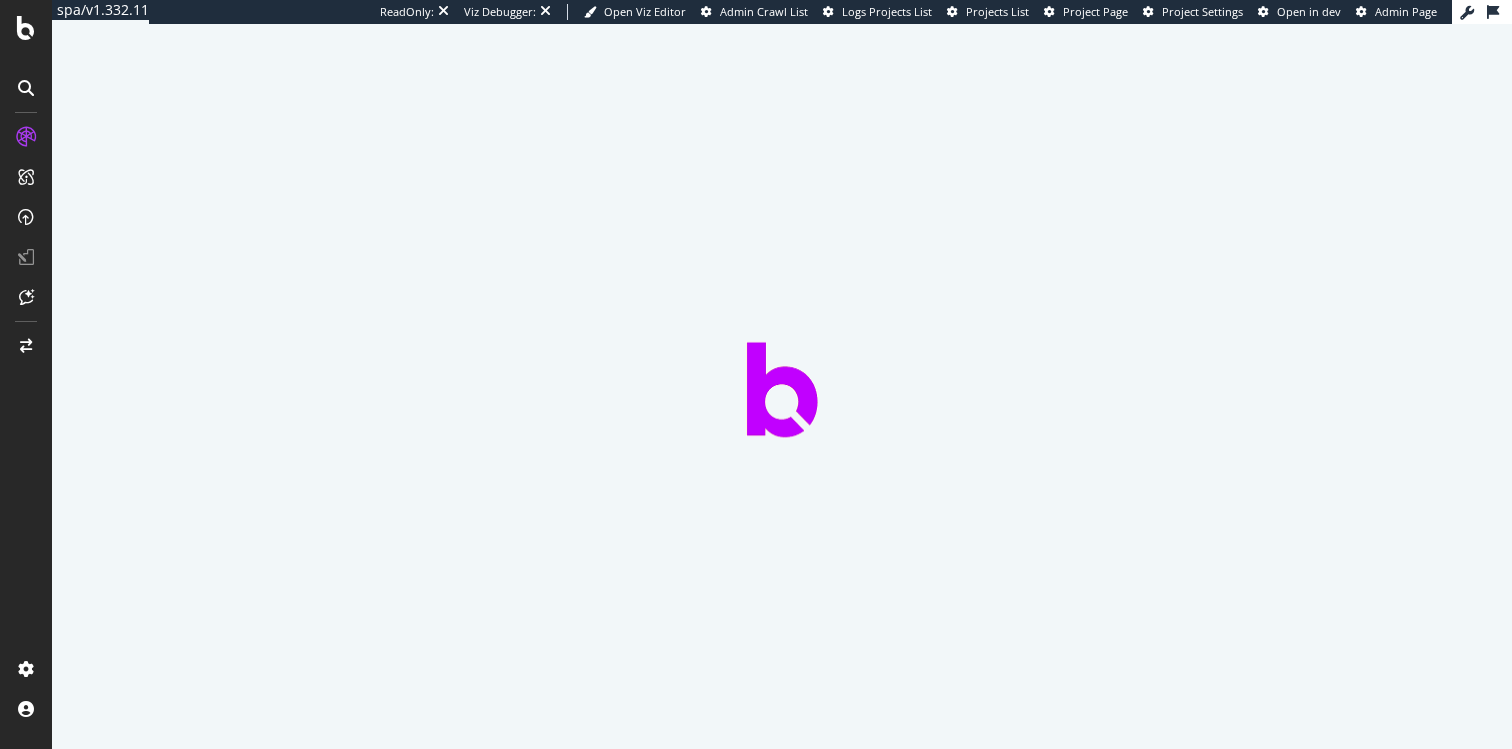 scroll, scrollTop: 0, scrollLeft: 0, axis: both 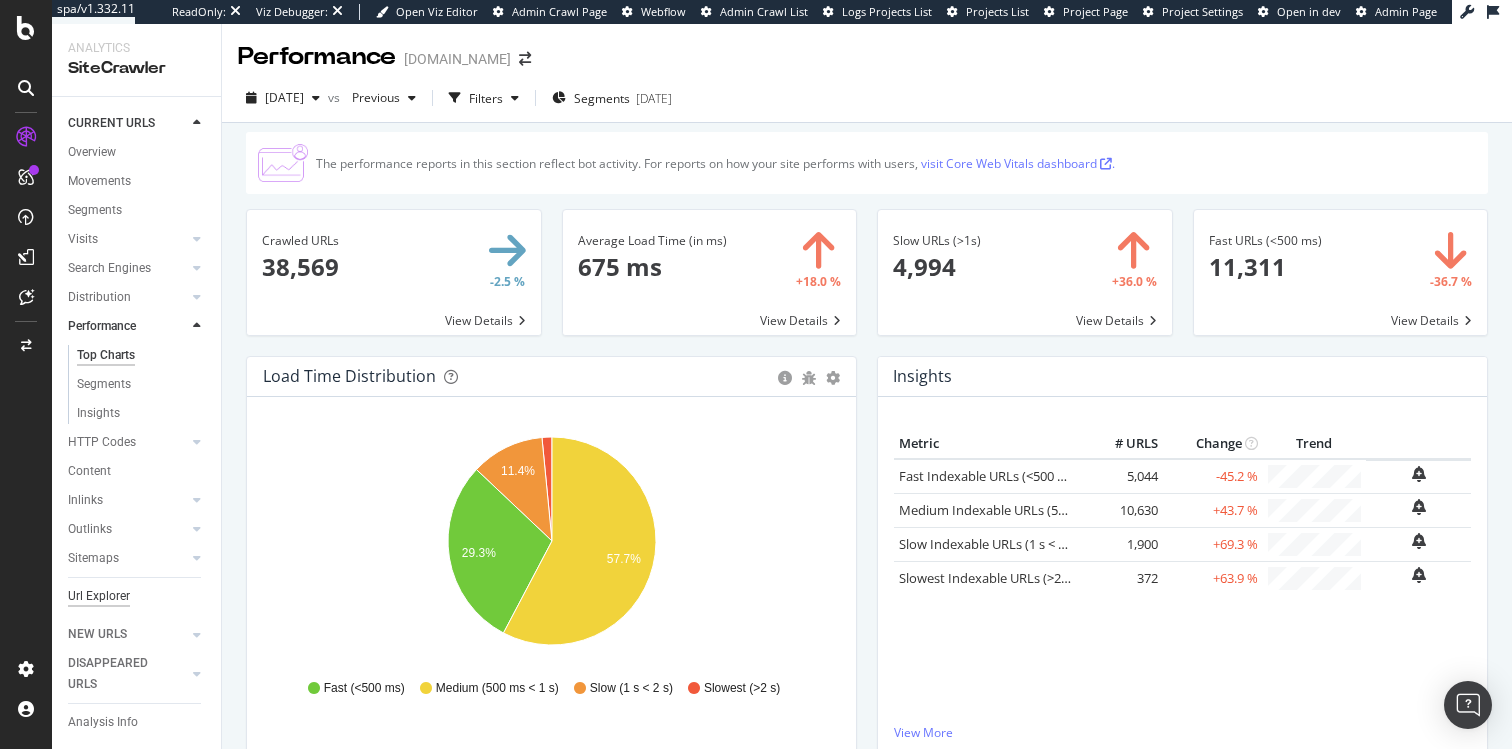click on "Url Explorer" at bounding box center [99, 596] 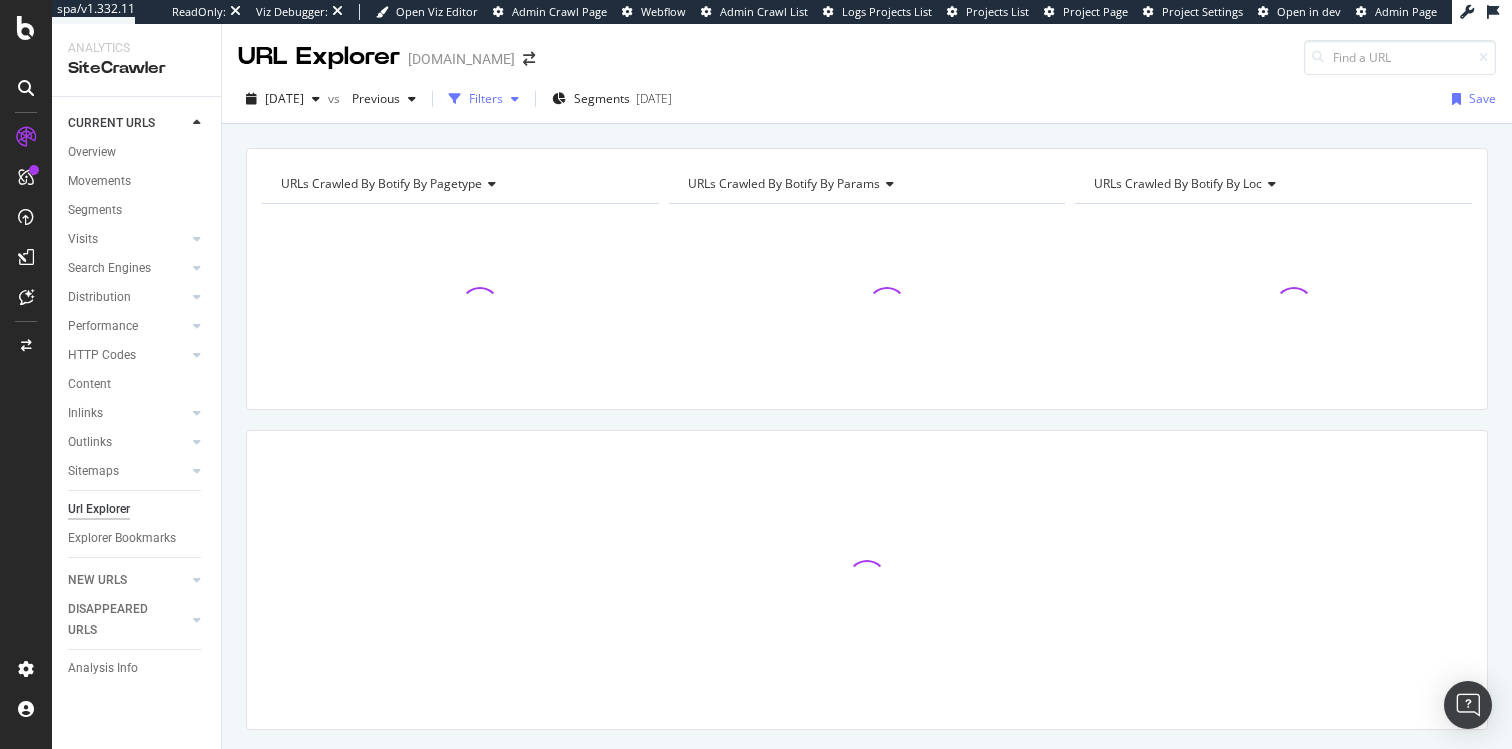click on "Filters" at bounding box center (484, 99) 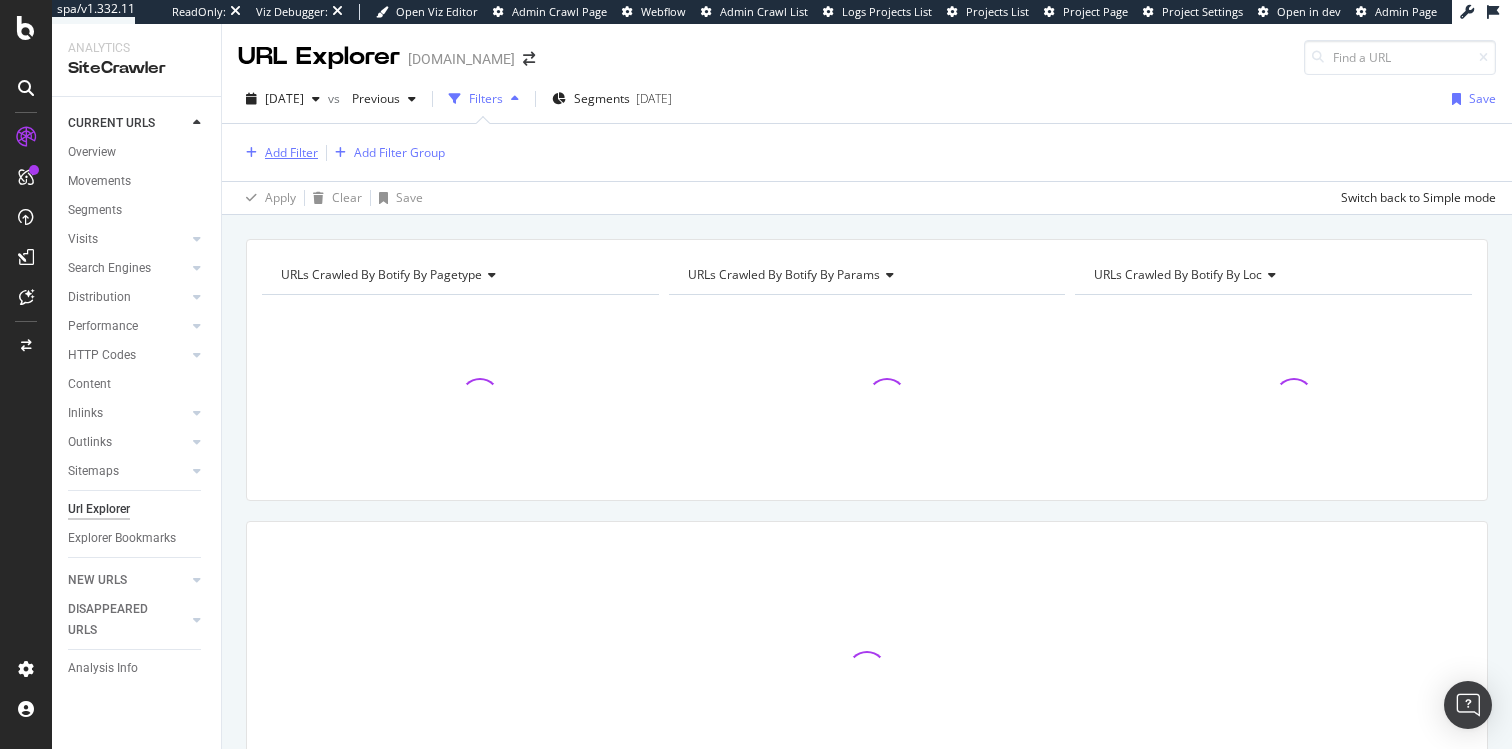 click on "Add Filter" at bounding box center [291, 152] 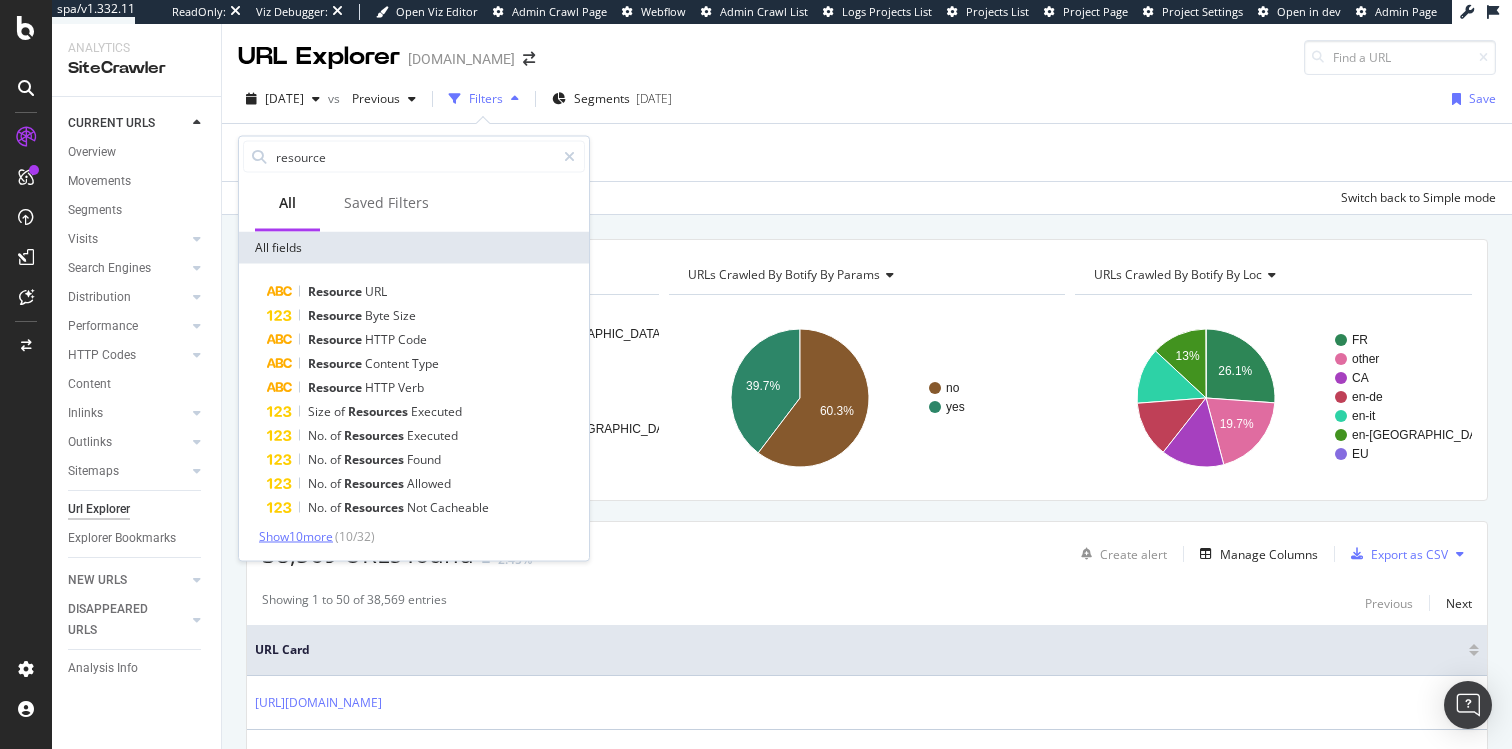 type on "resource" 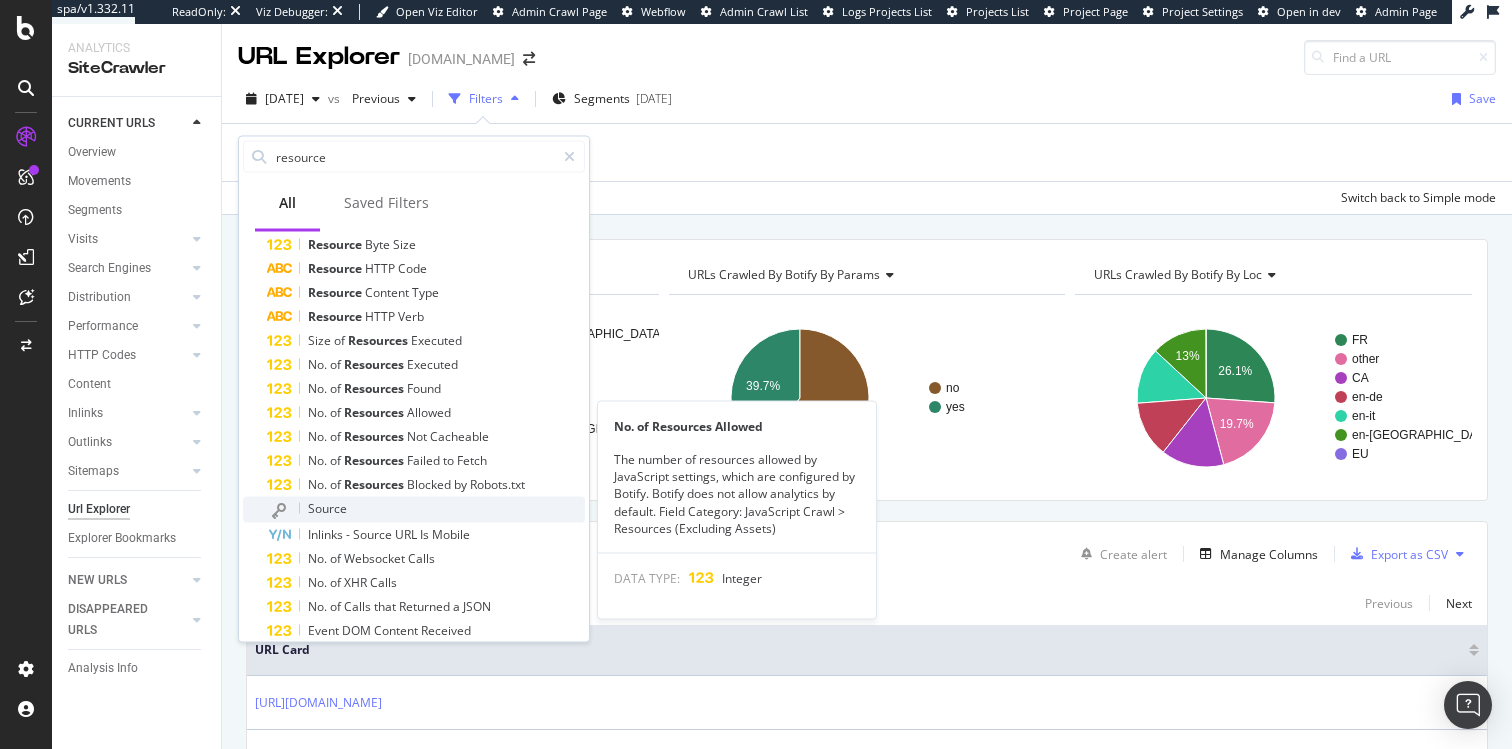scroll, scrollTop: 73, scrollLeft: 0, axis: vertical 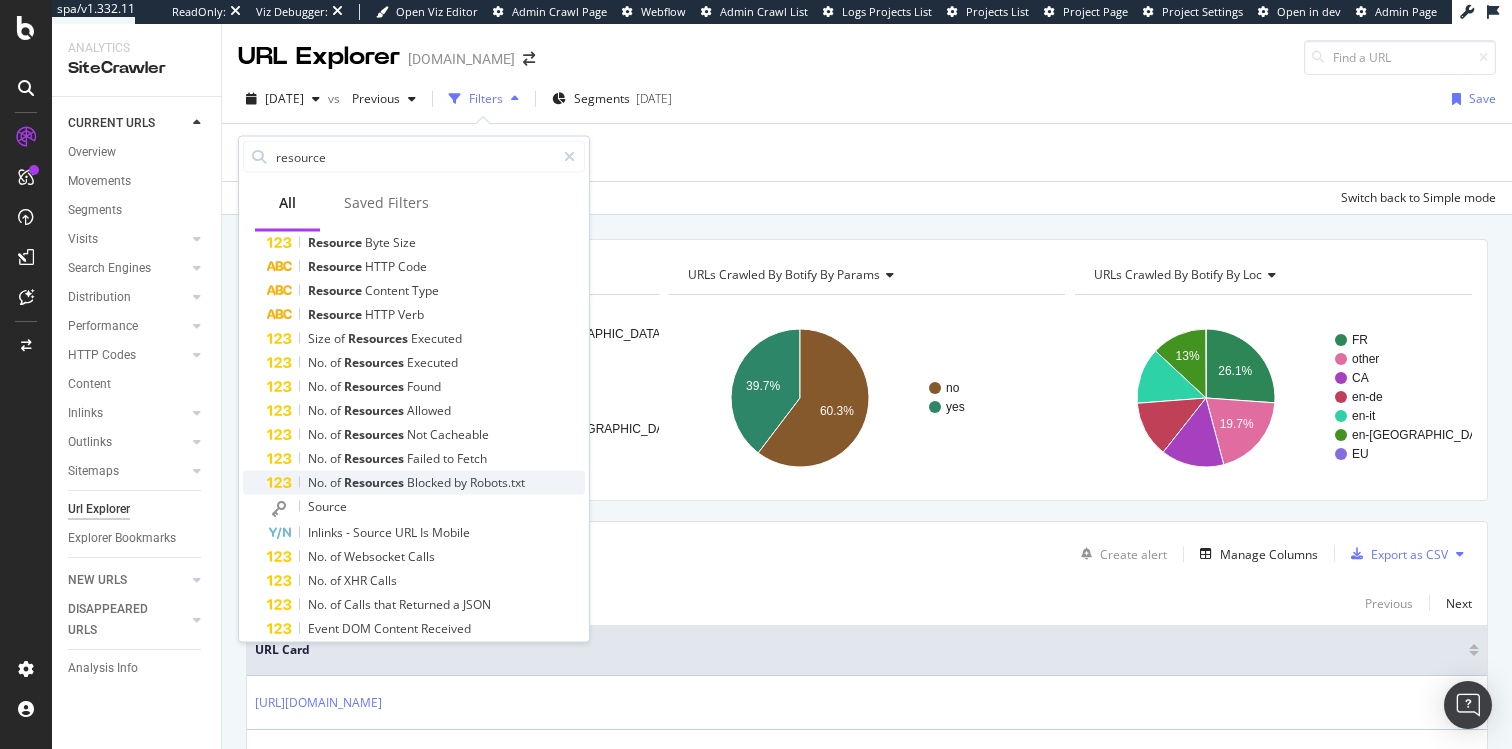 click on "of" at bounding box center (337, 482) 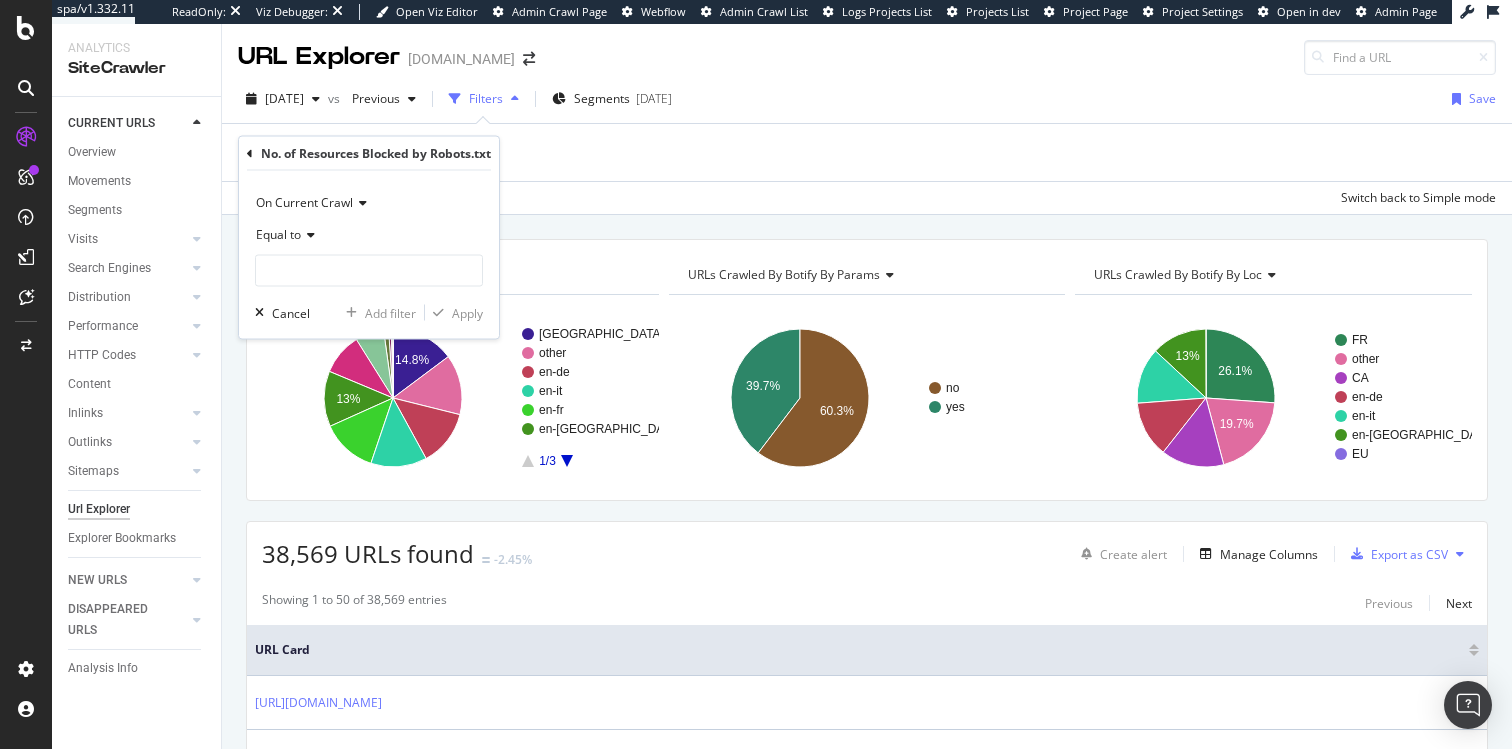 click on "Equal to" at bounding box center [278, 234] 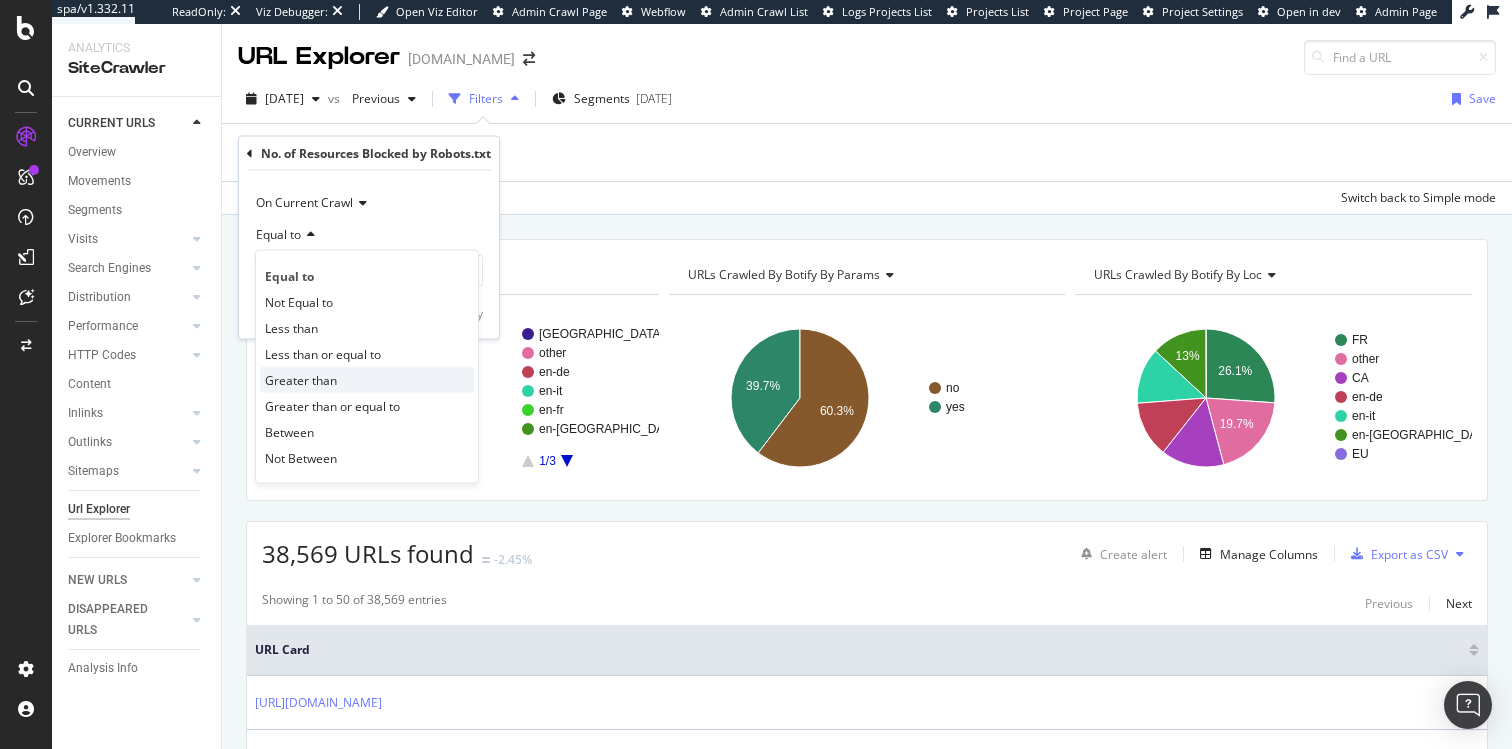 click on "Greater than" at bounding box center (301, 379) 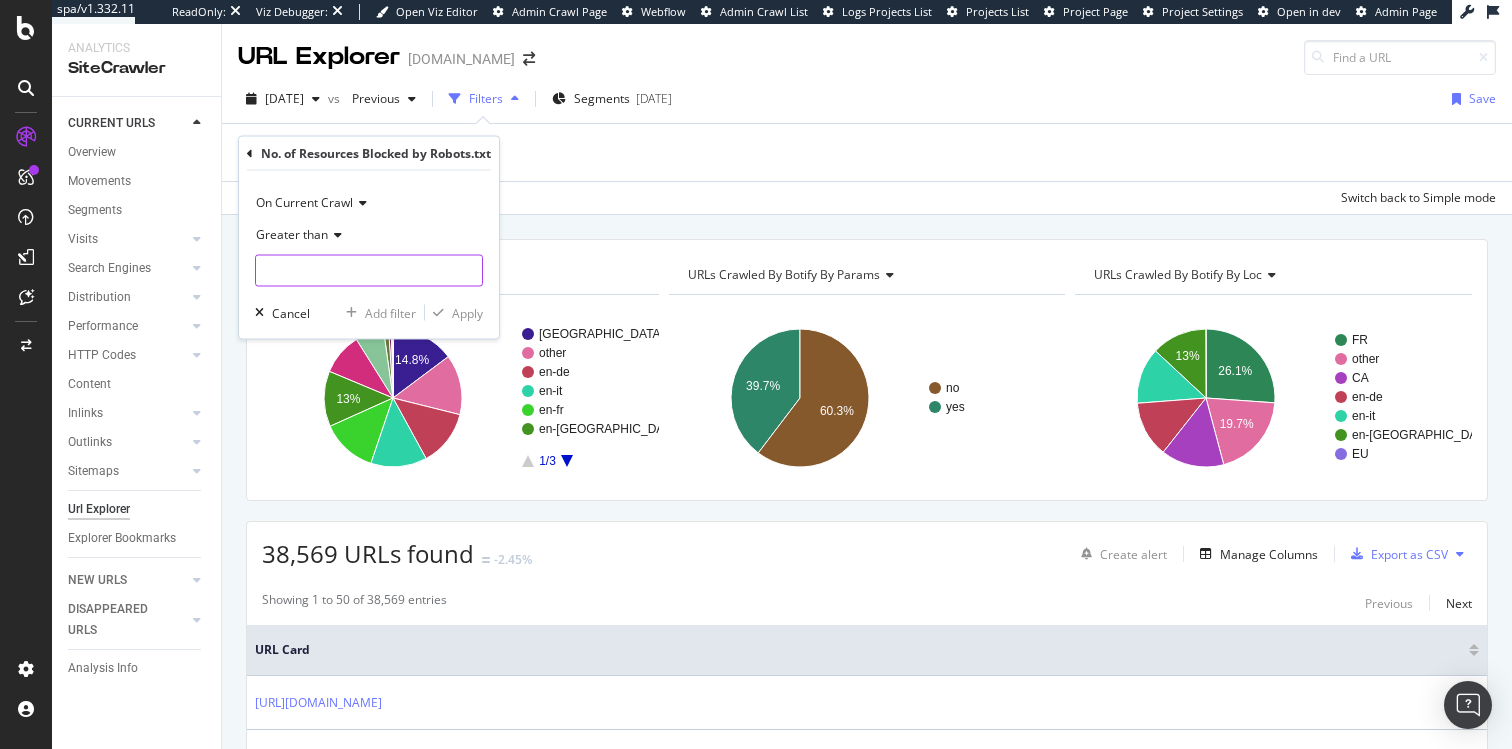 click at bounding box center [369, 271] 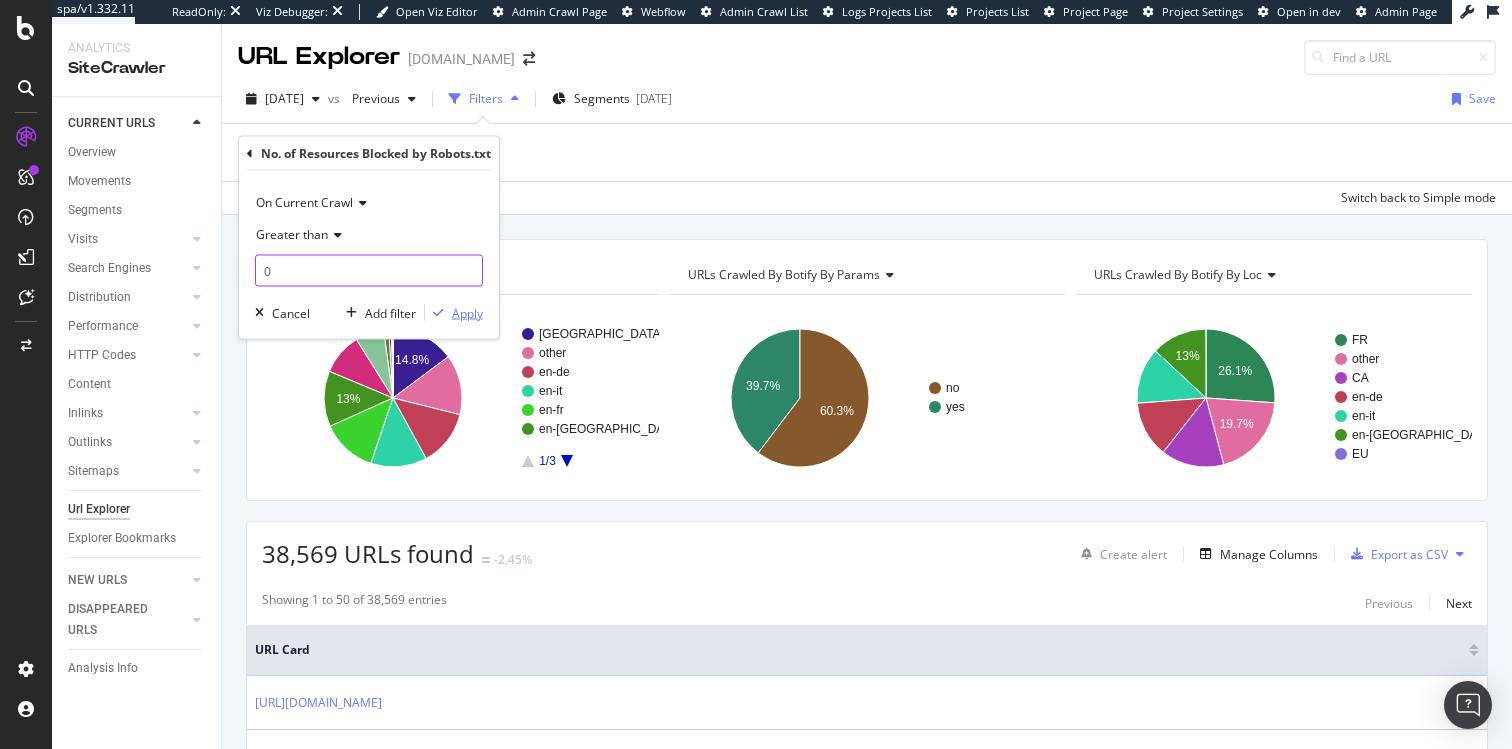 type on "0" 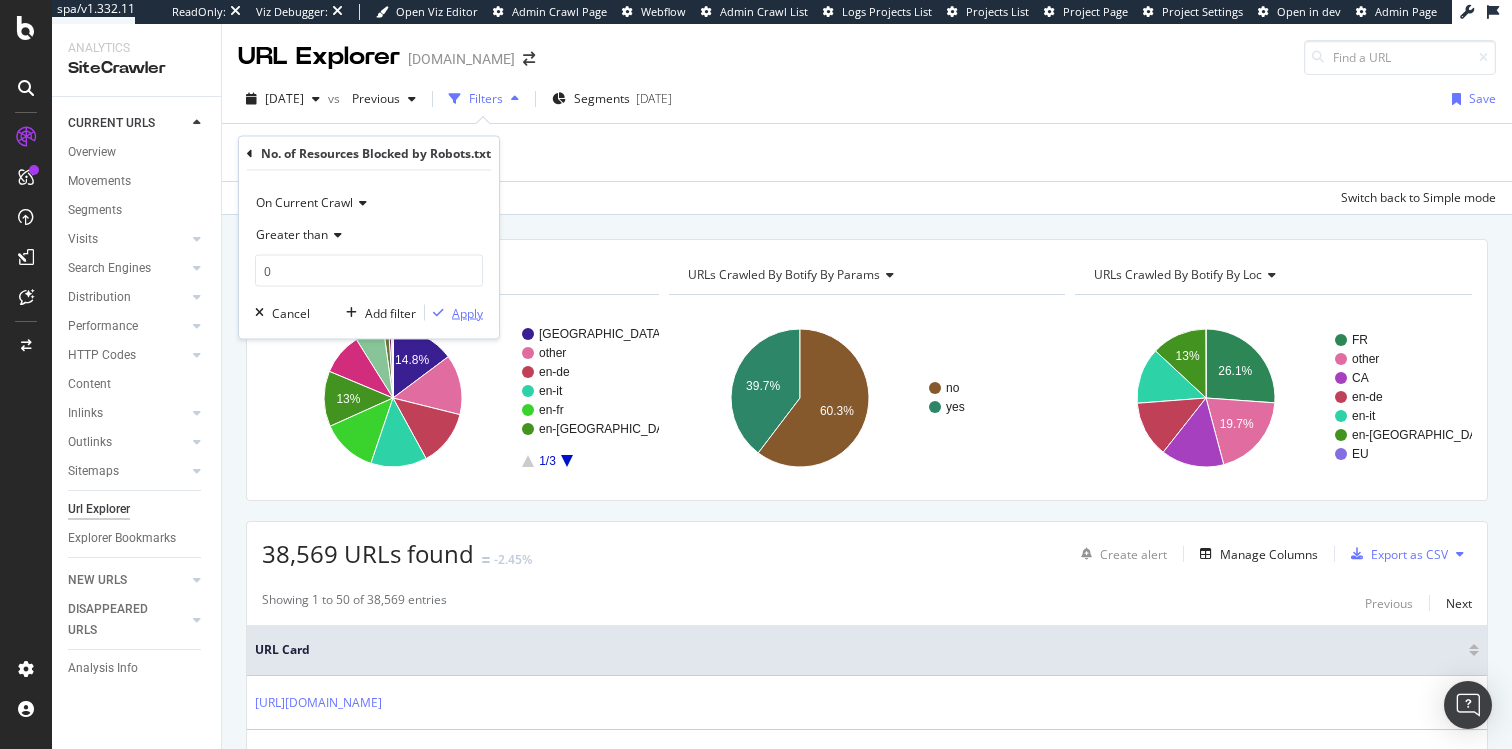 click on "Apply" at bounding box center [467, 312] 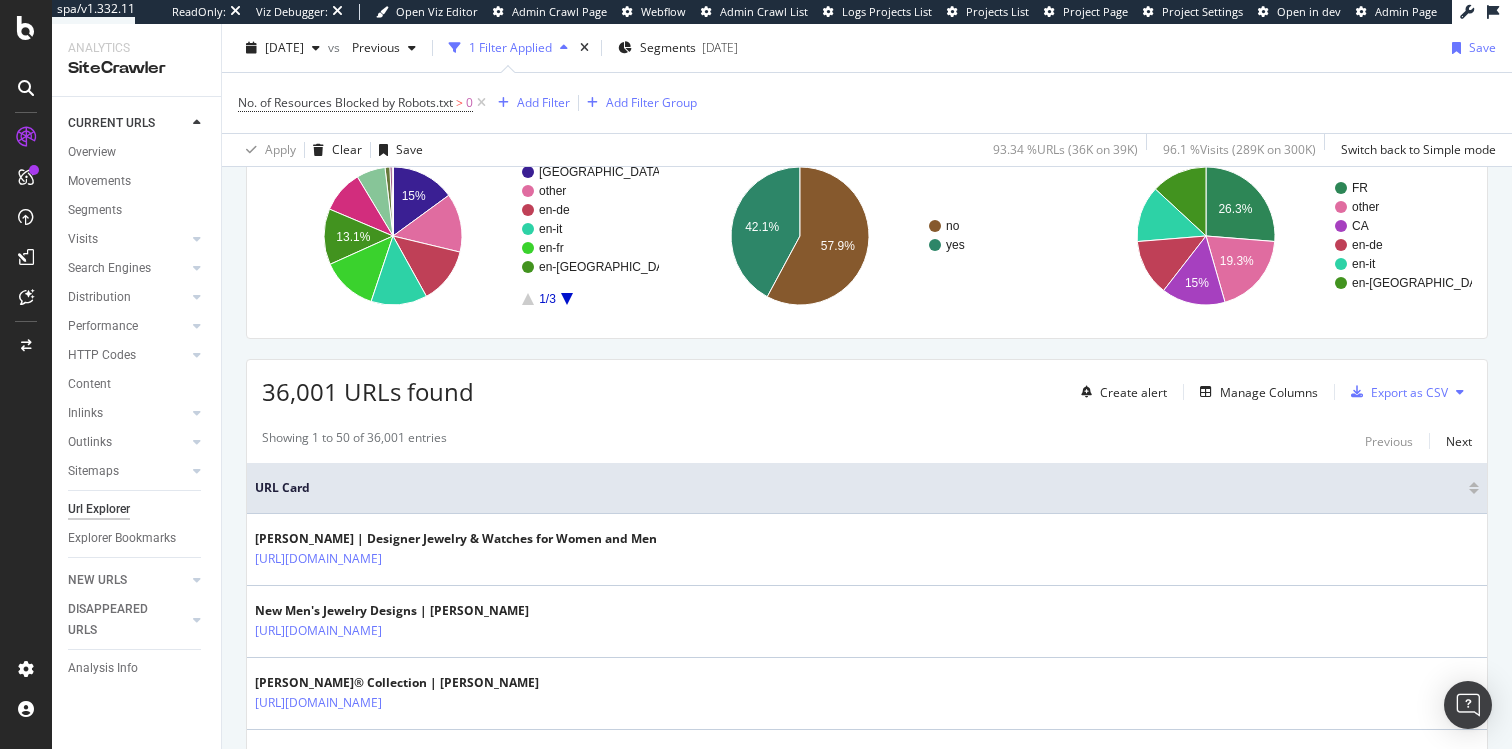 scroll, scrollTop: 175, scrollLeft: 0, axis: vertical 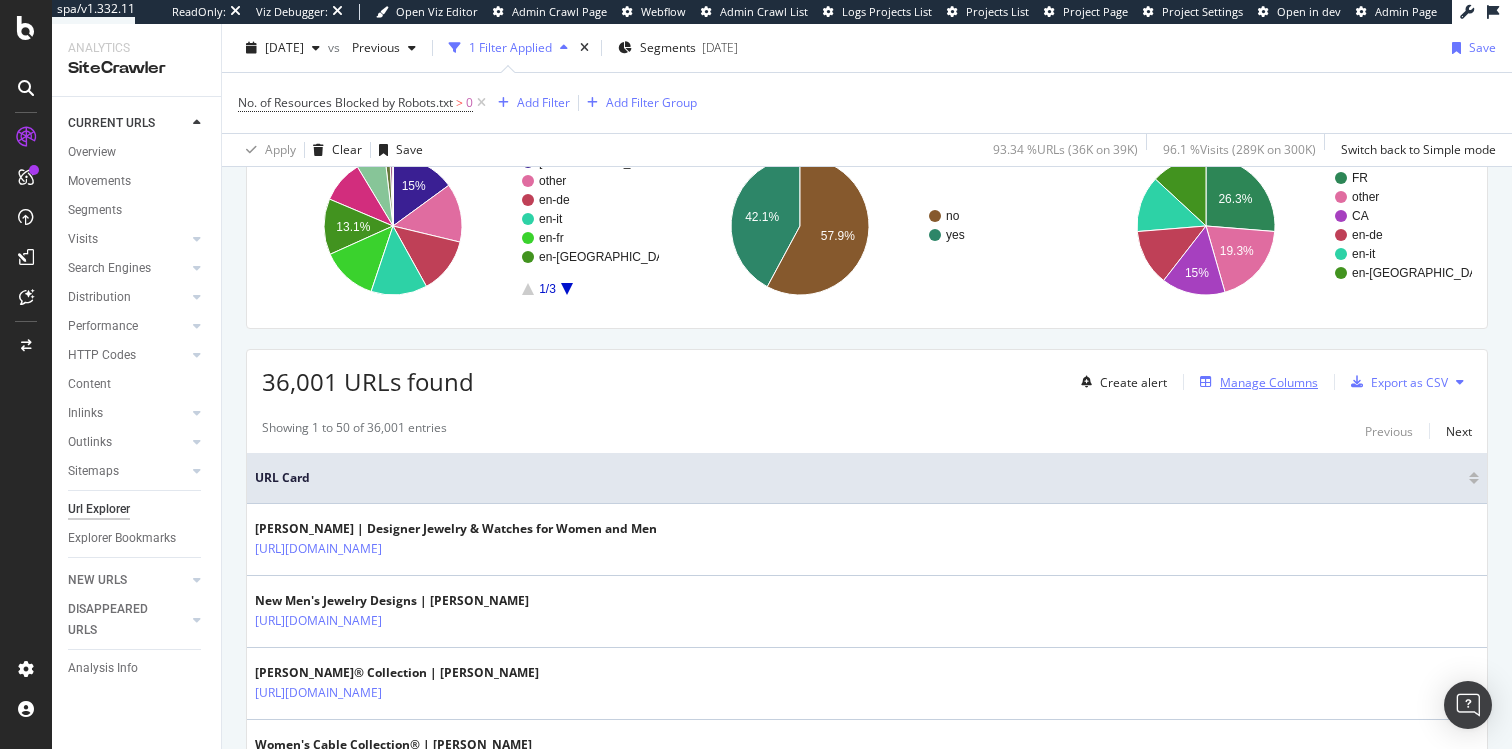 click on "Manage Columns" at bounding box center [1269, 382] 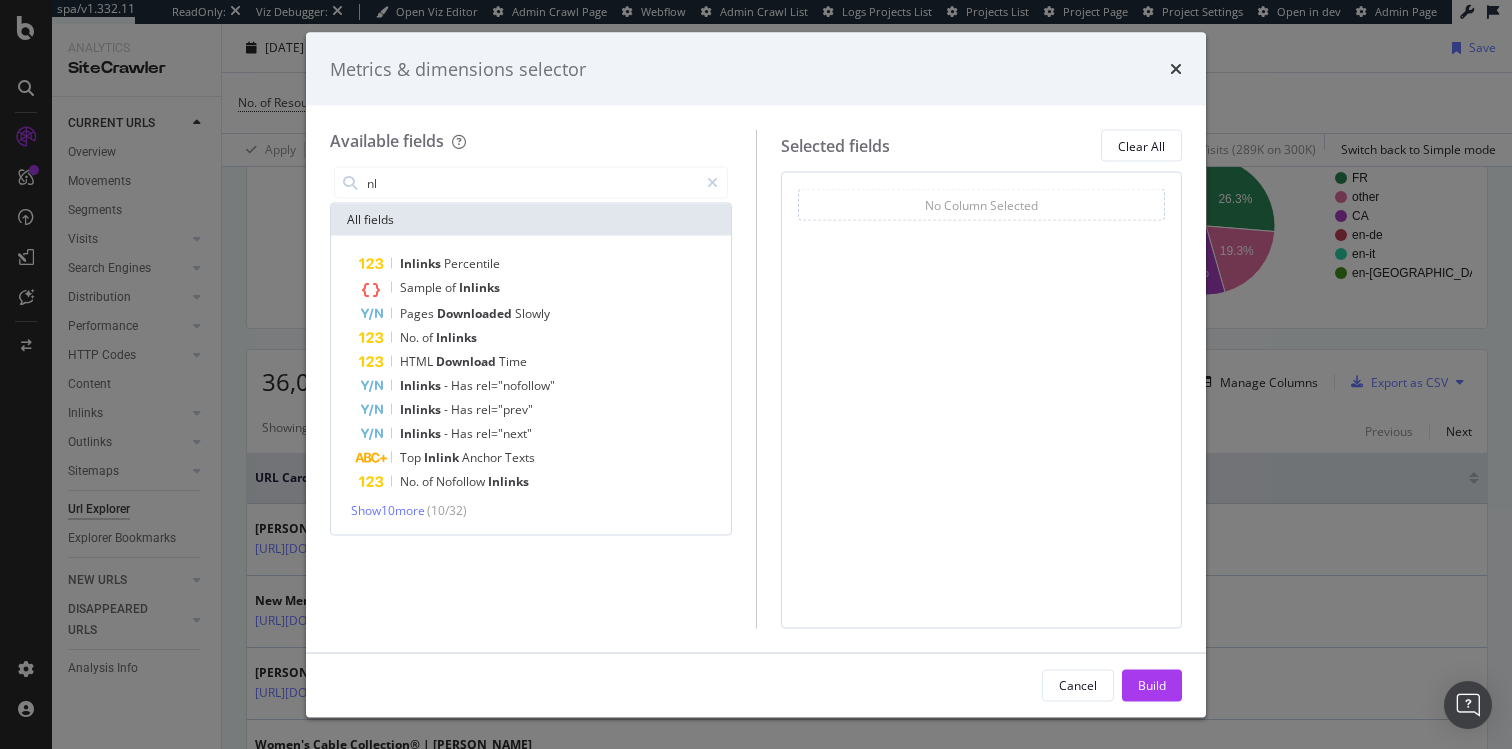 type on "n" 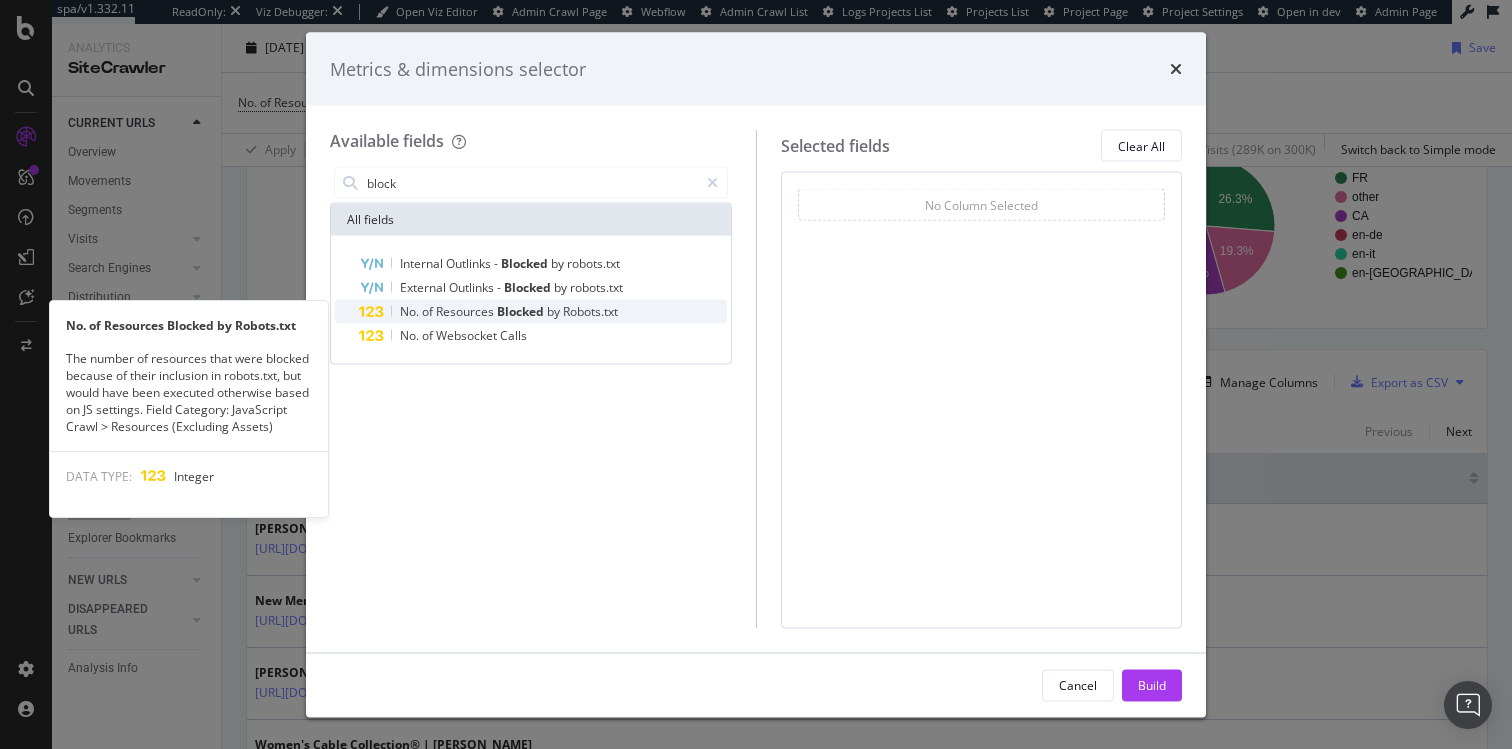 type on "block" 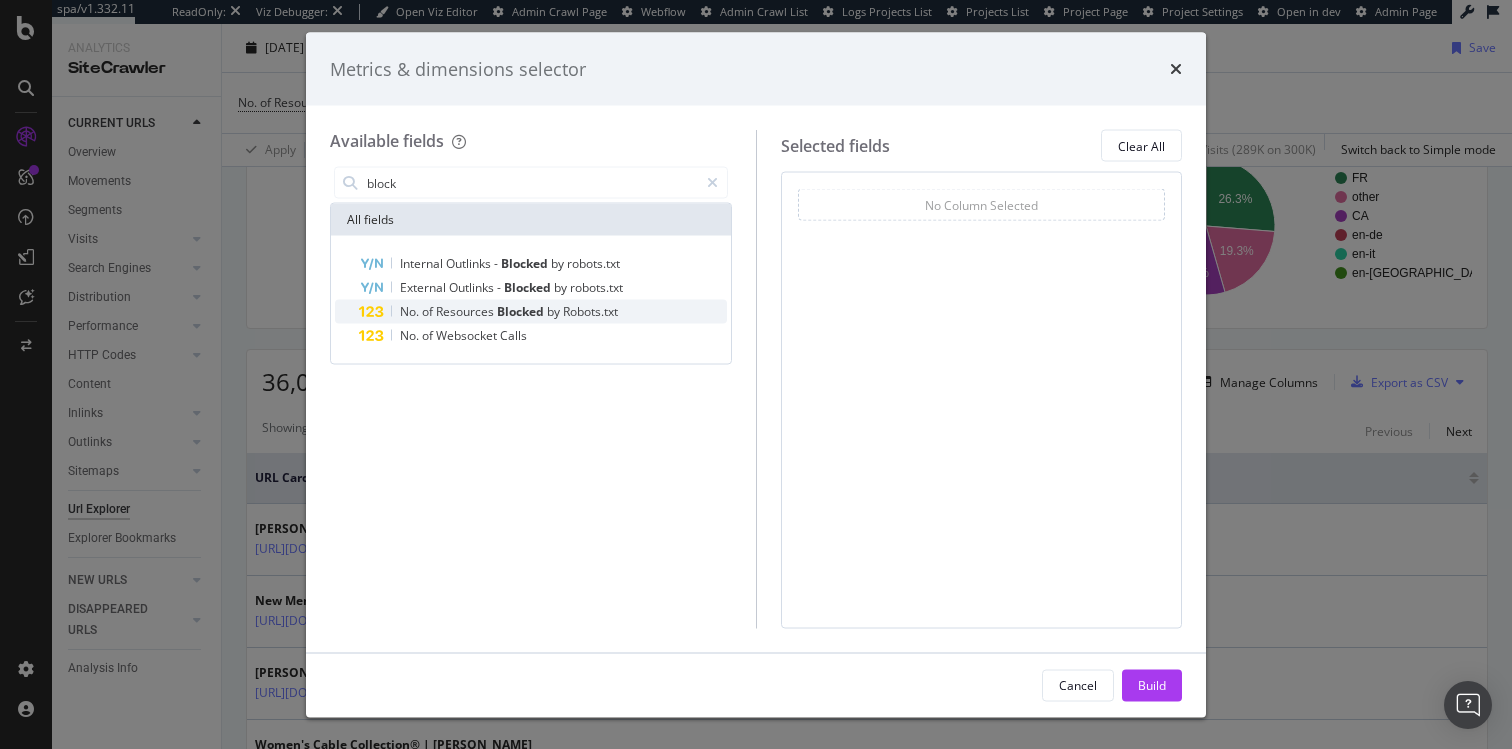 click on "Robots.txt" at bounding box center (590, 311) 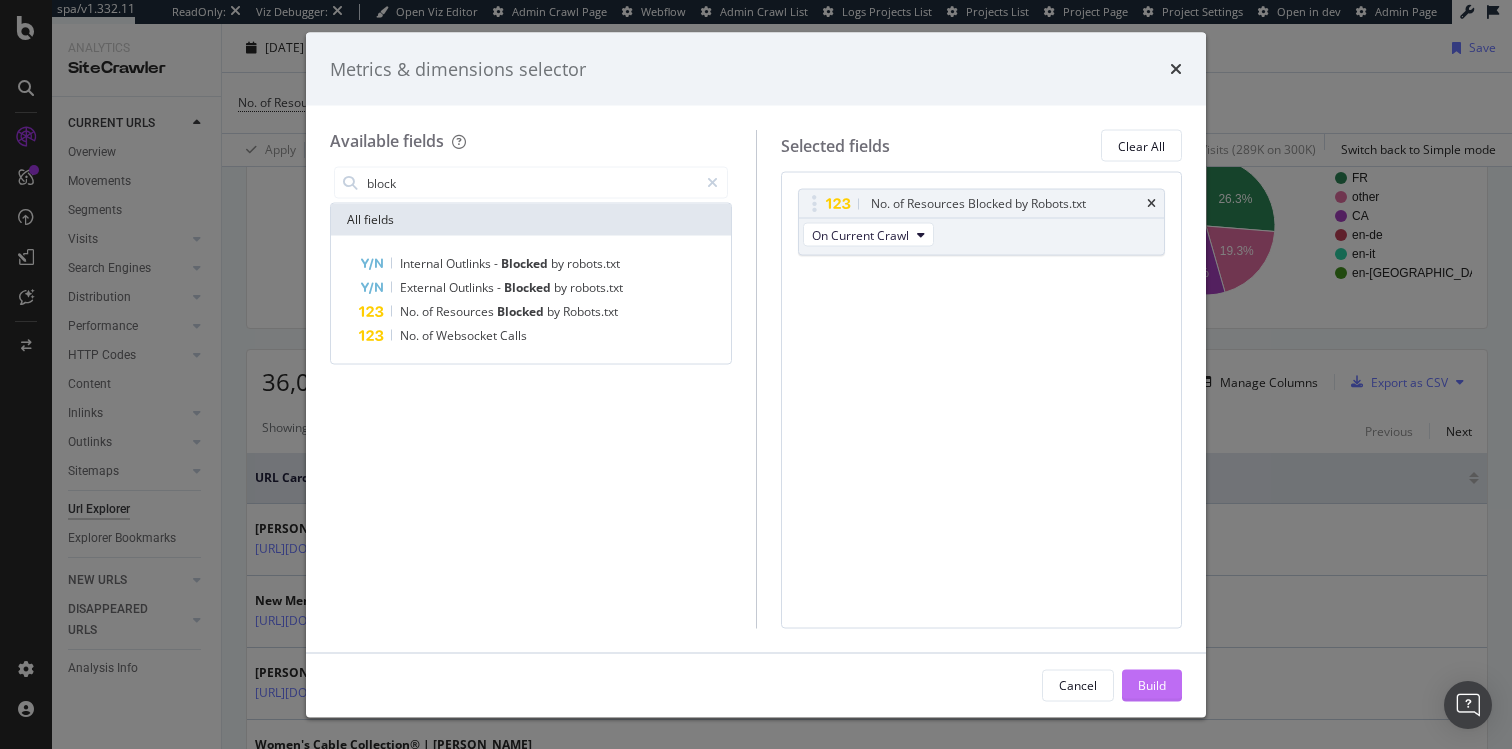 click on "Build" at bounding box center [1152, 684] 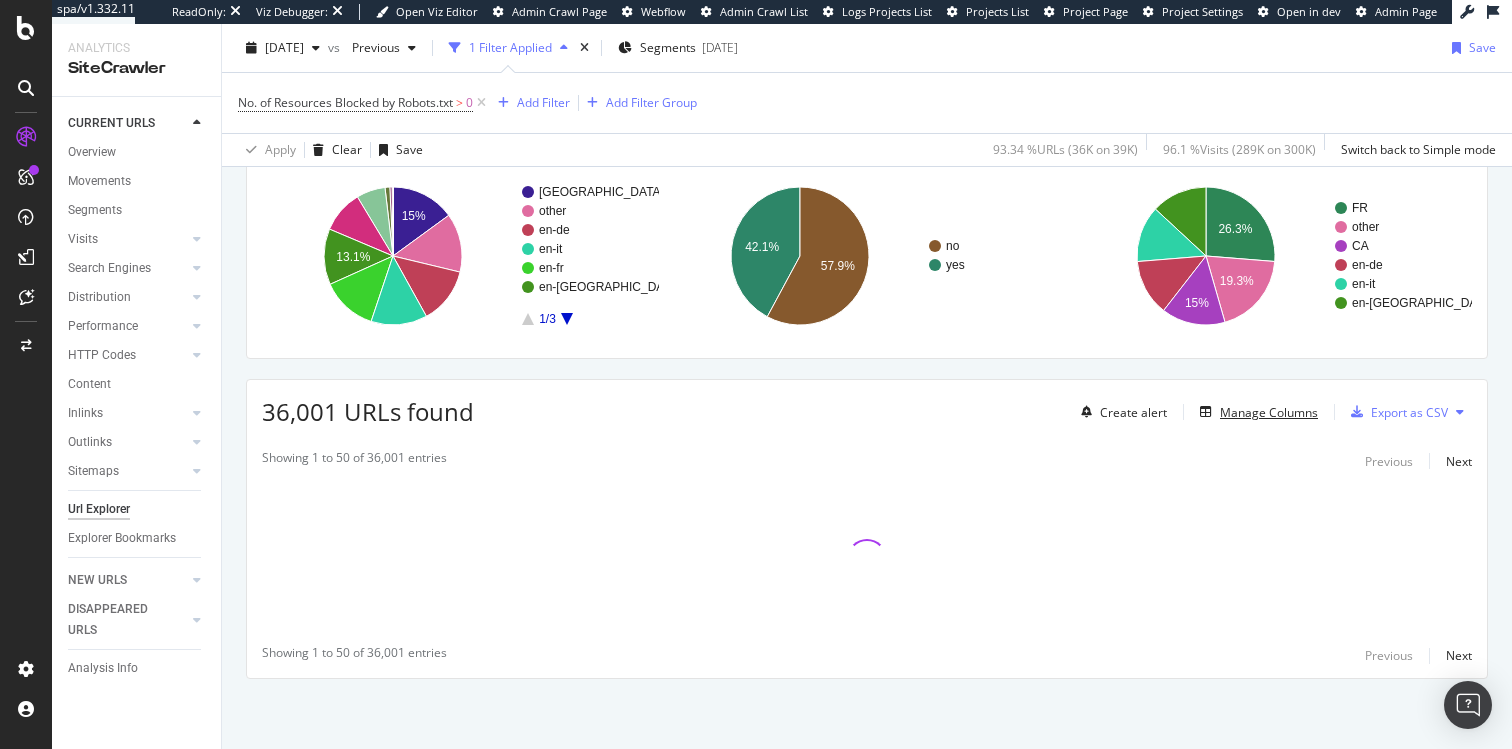 scroll, scrollTop: 145, scrollLeft: 0, axis: vertical 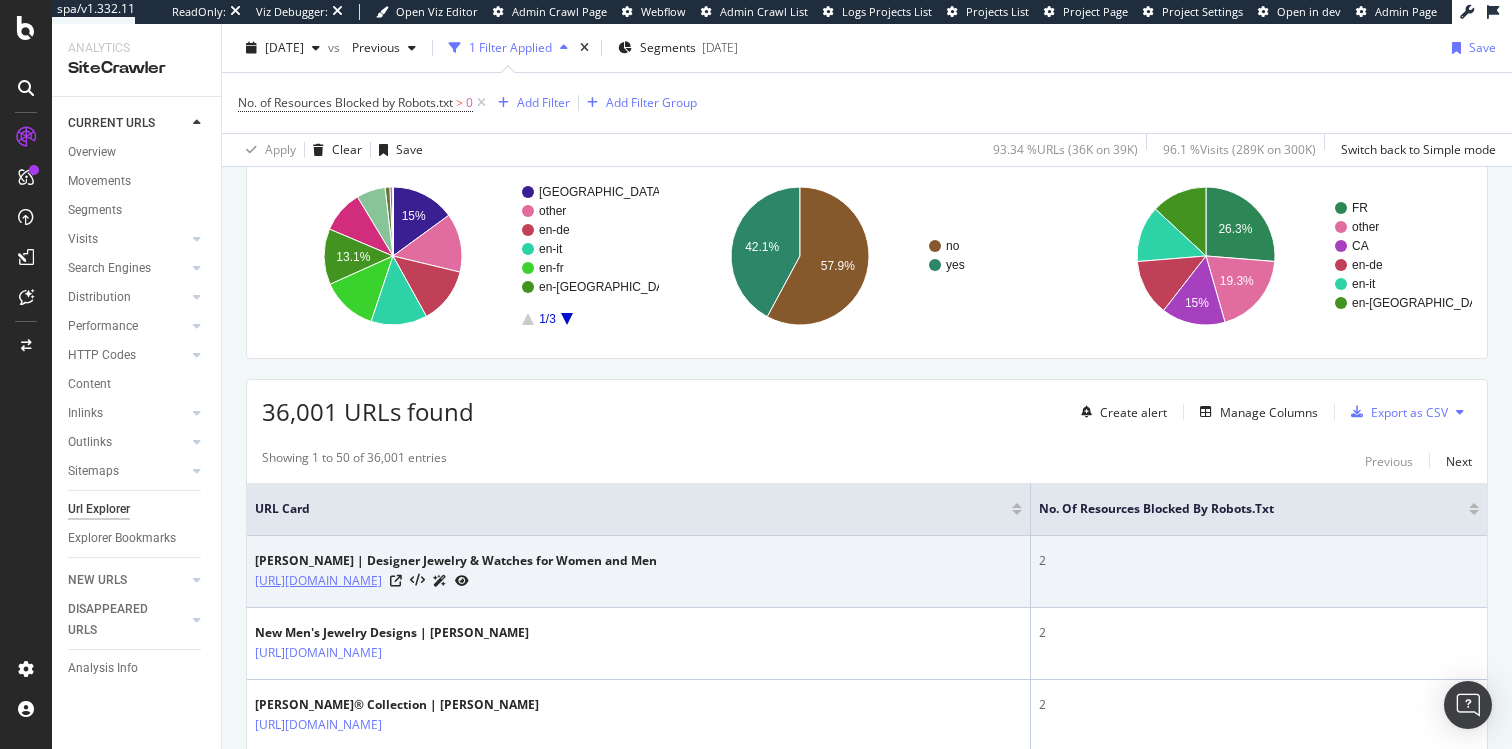 click on "https://www.davidyurman.com/" at bounding box center (318, 581) 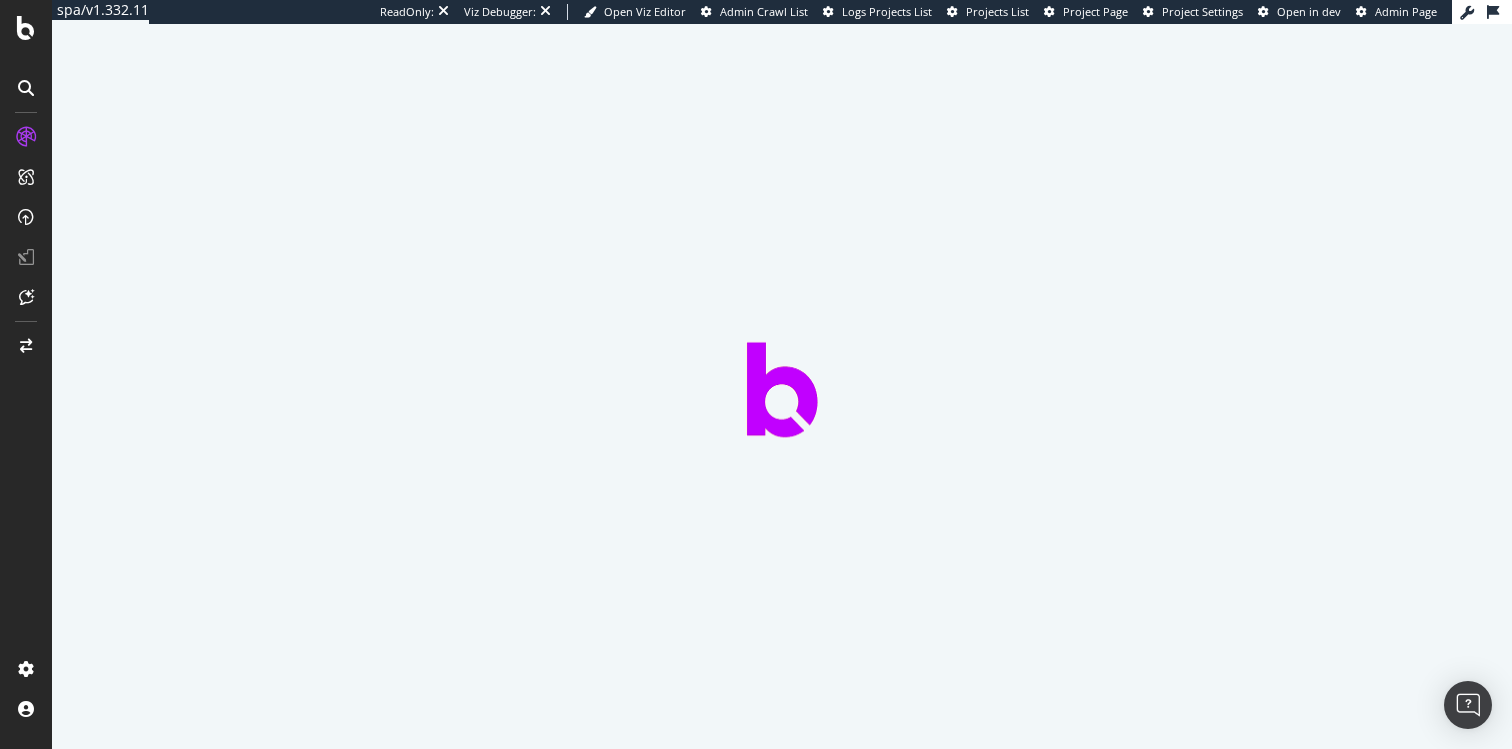 scroll, scrollTop: 0, scrollLeft: 0, axis: both 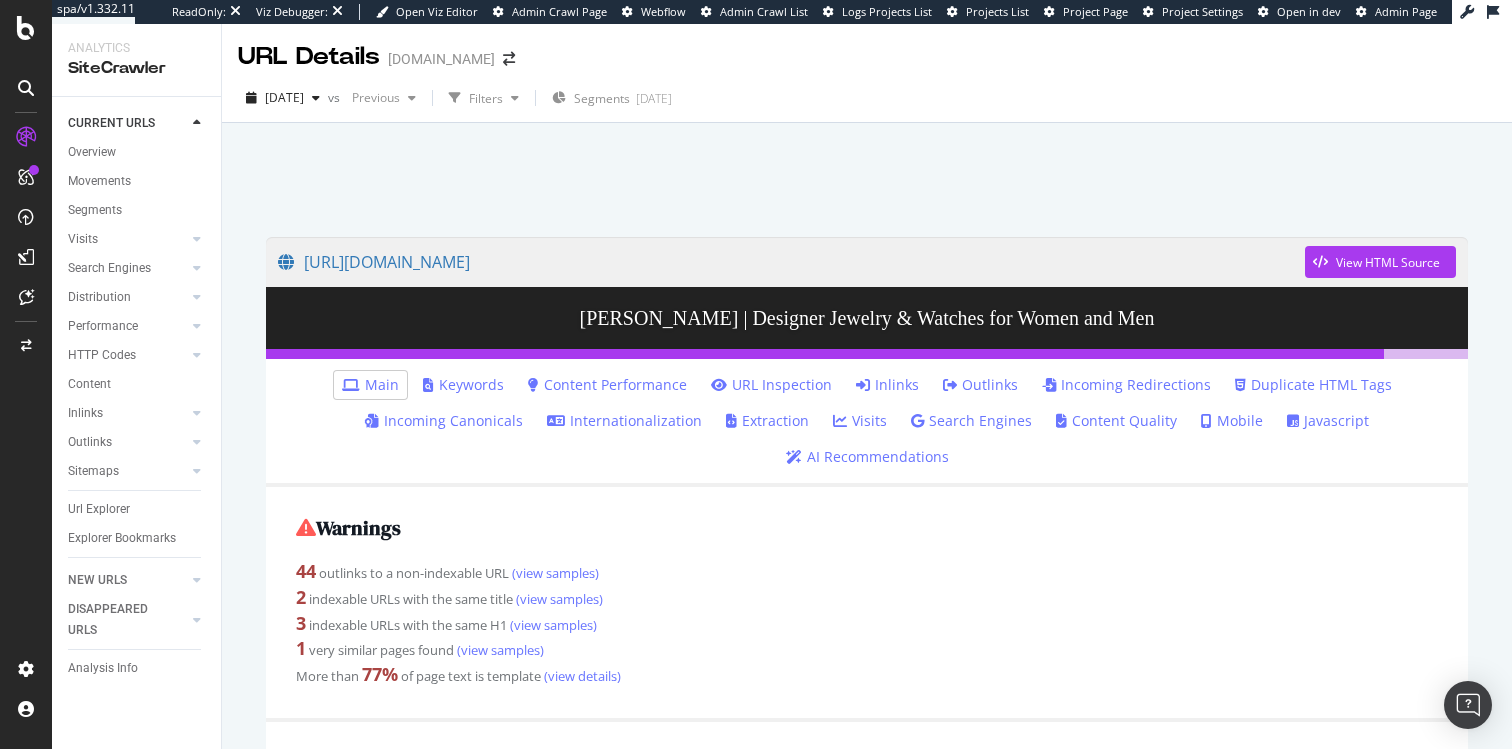 click on "Javascript" at bounding box center (1328, 421) 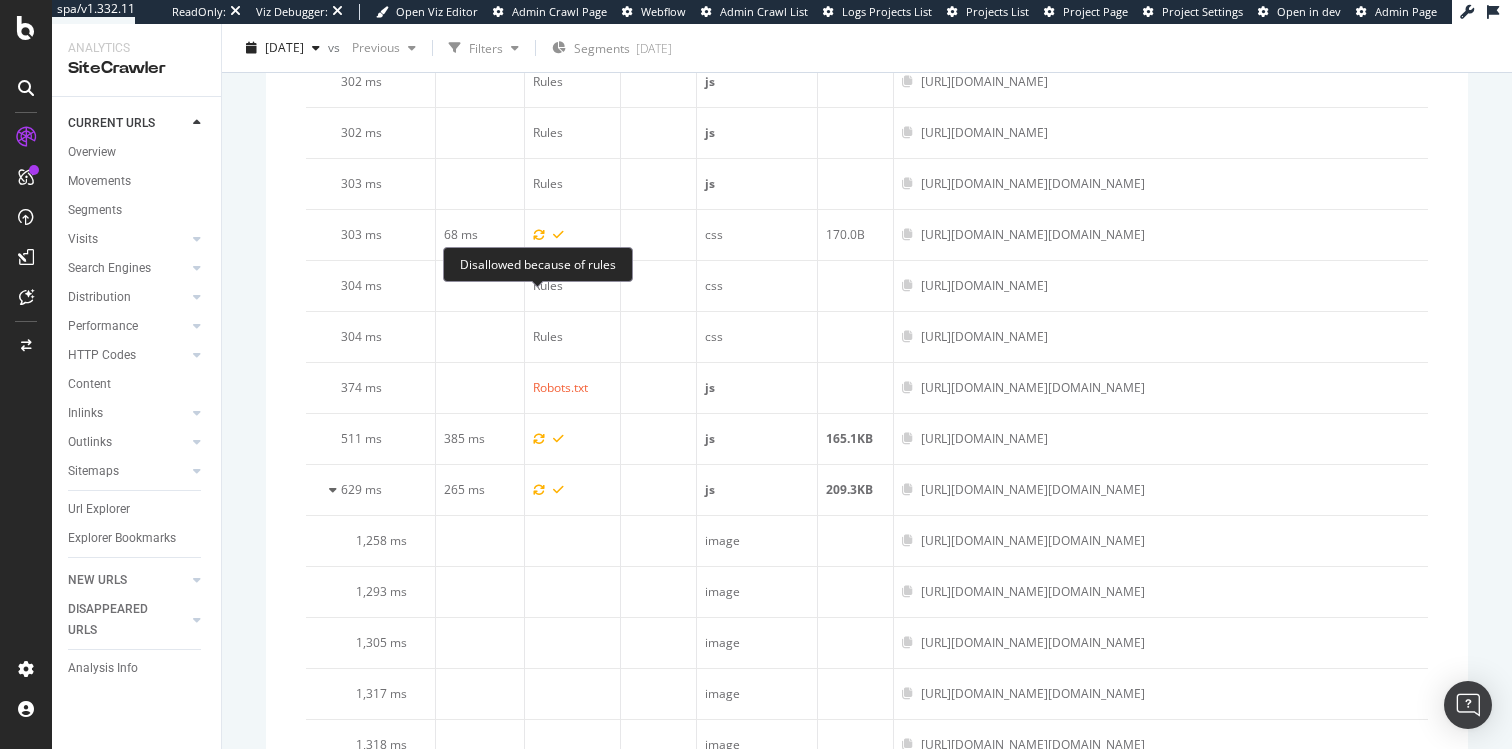 scroll, scrollTop: 2044, scrollLeft: 0, axis: vertical 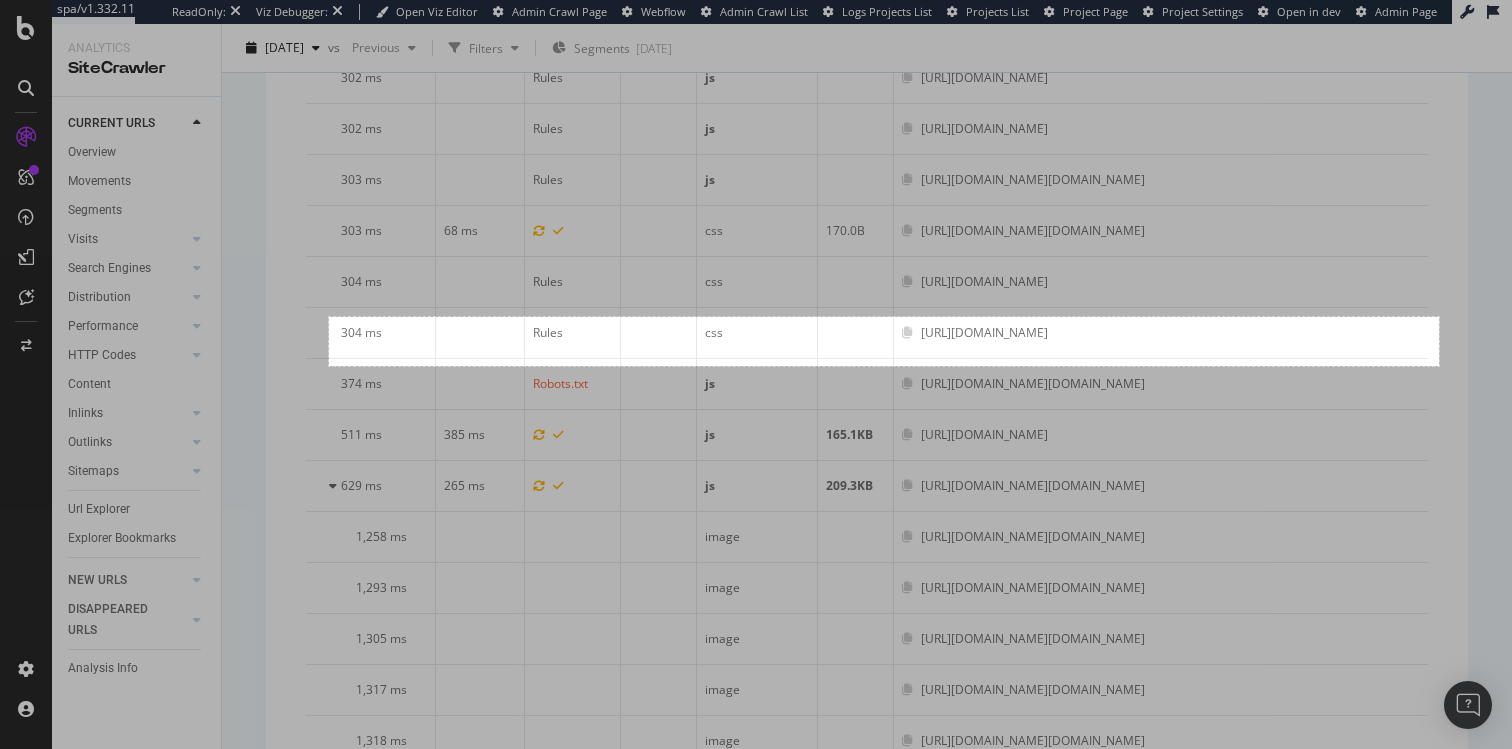 drag, startPoint x: 329, startPoint y: 317, endPoint x: 1439, endPoint y: 366, distance: 1111.081 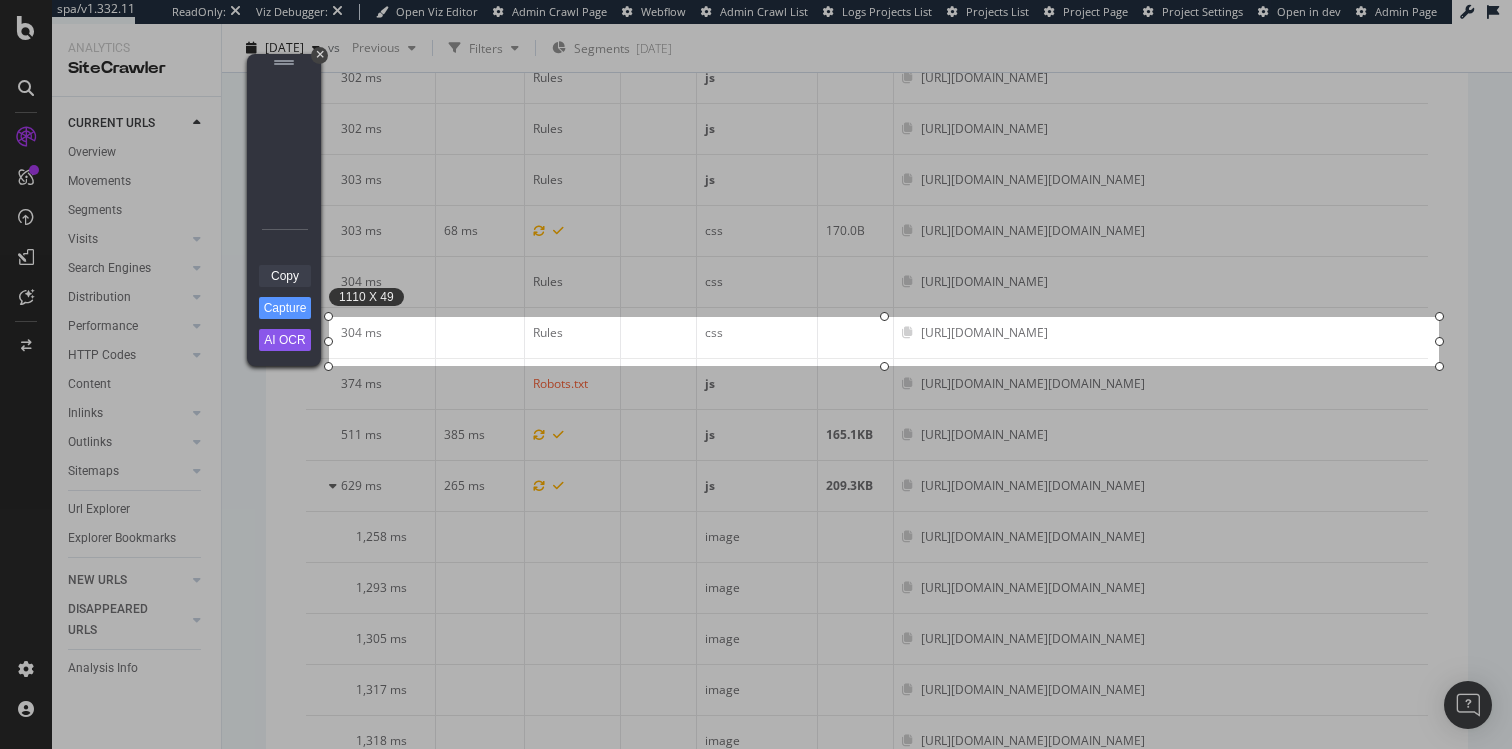 click on "Copy" at bounding box center [285, 276] 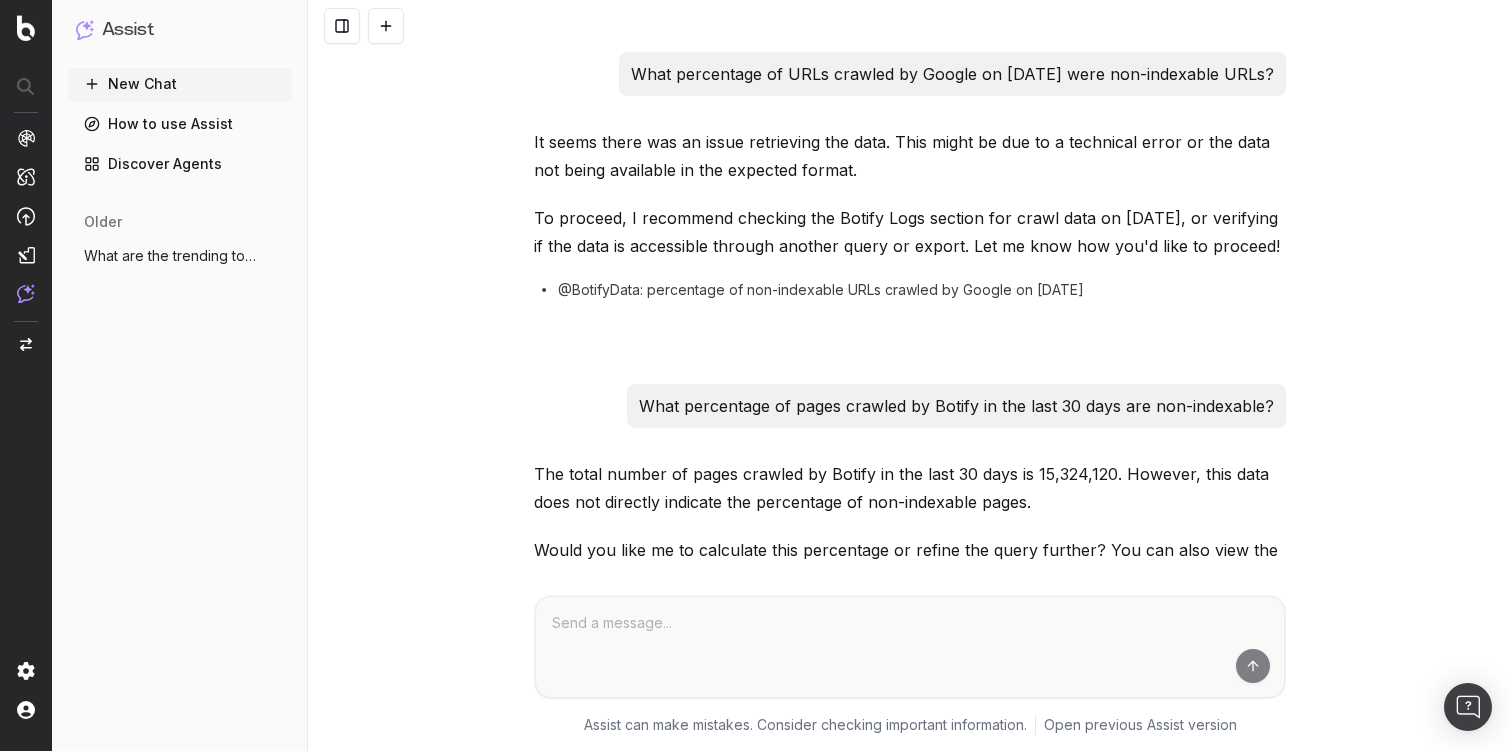 scroll, scrollTop: 0, scrollLeft: 0, axis: both 